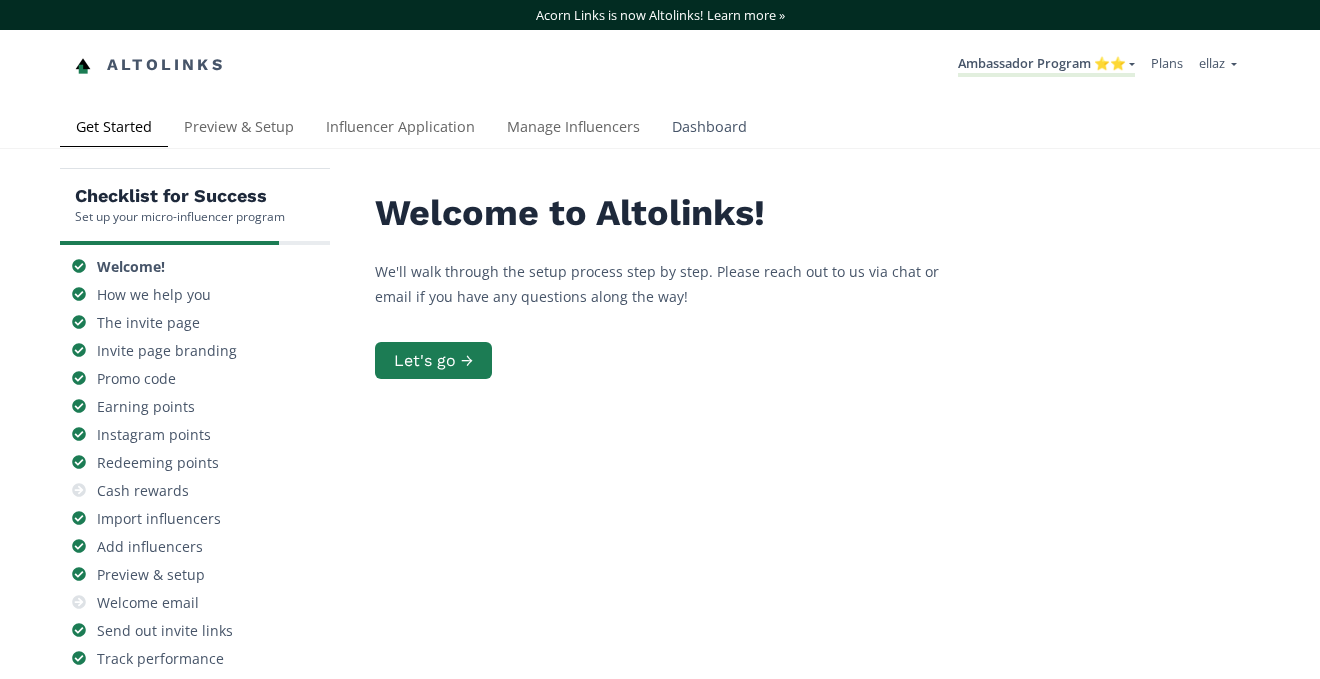 scroll, scrollTop: 0, scrollLeft: 0, axis: both 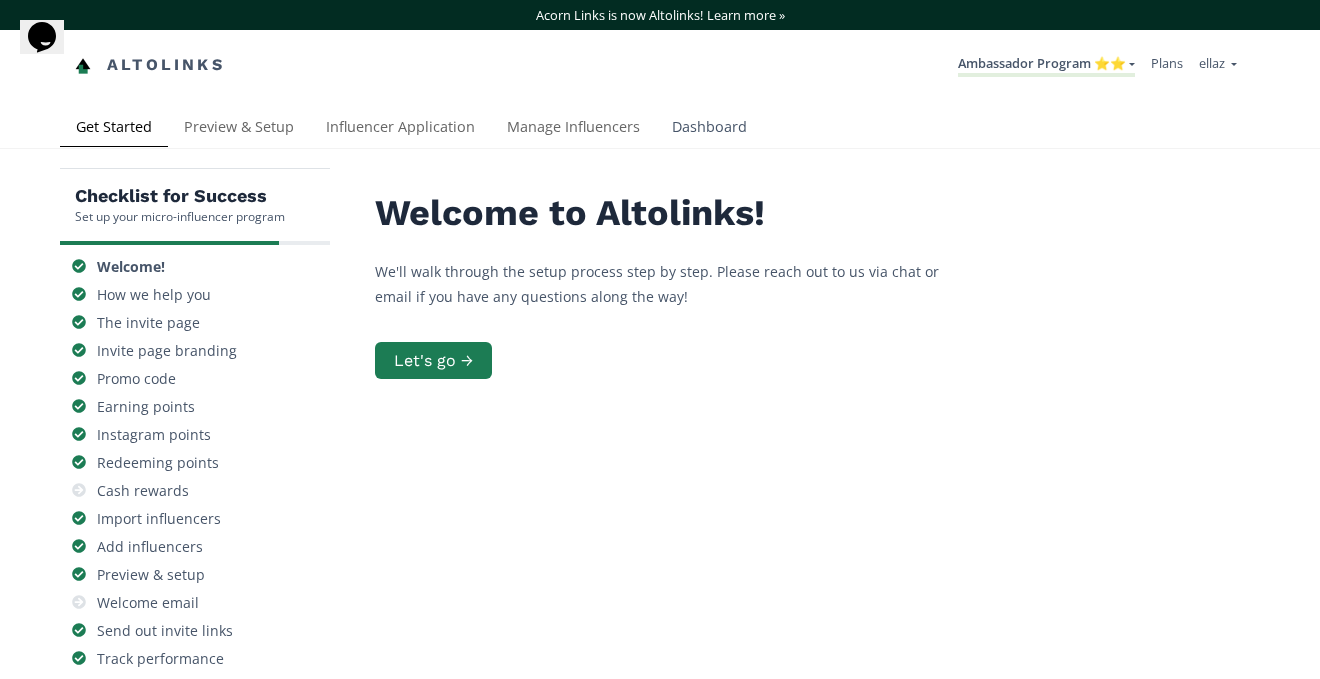 click on "Dashboard" at bounding box center [709, 129] 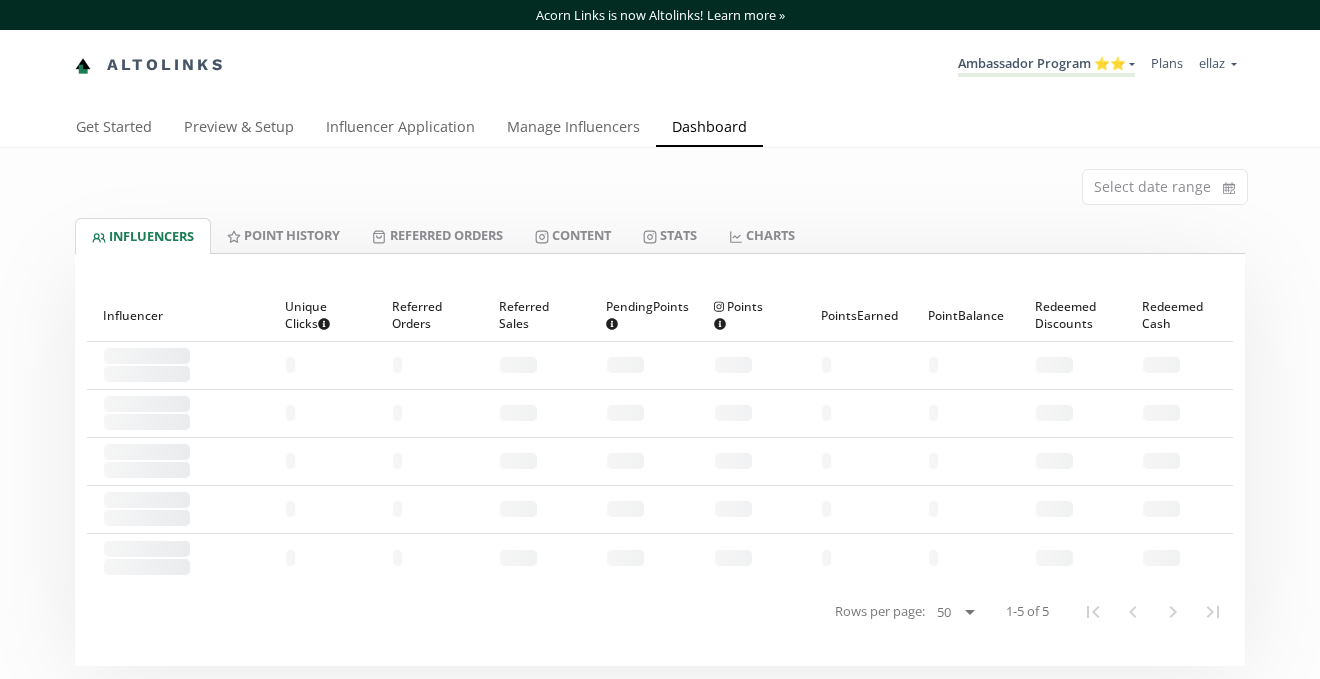 scroll, scrollTop: 0, scrollLeft: 0, axis: both 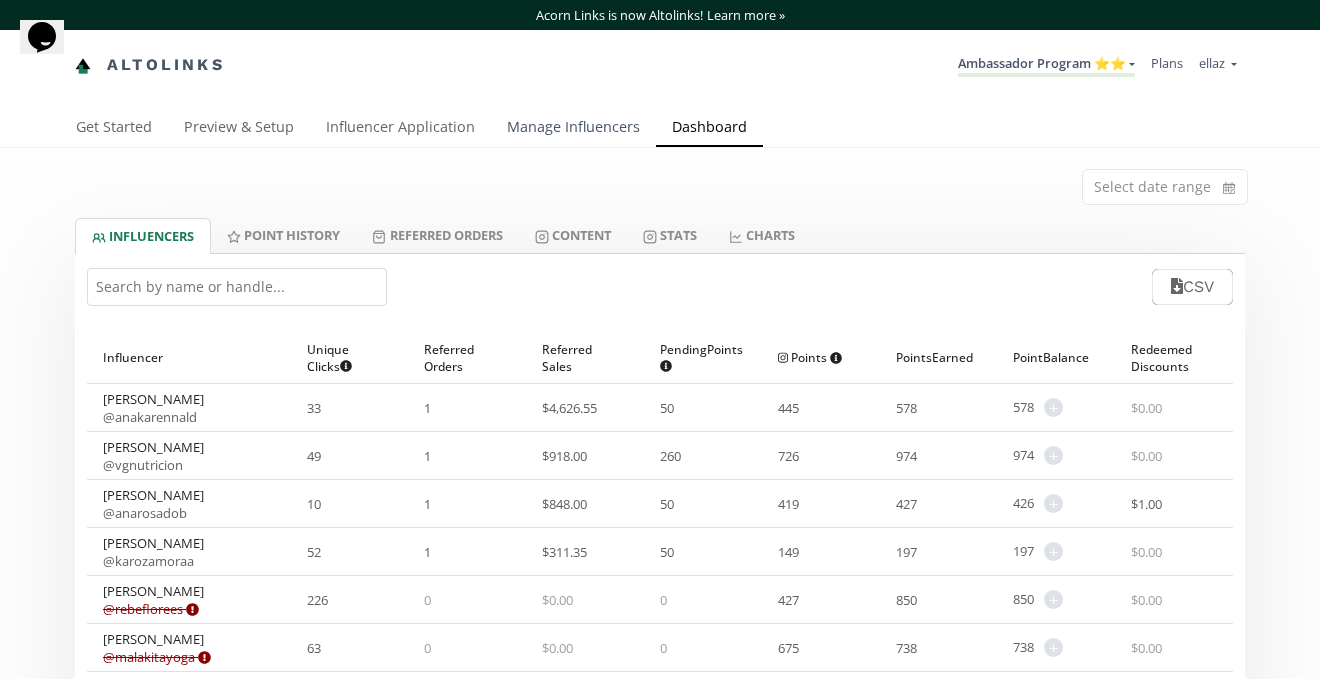 click on "Manage Influencers" at bounding box center (573, 129) 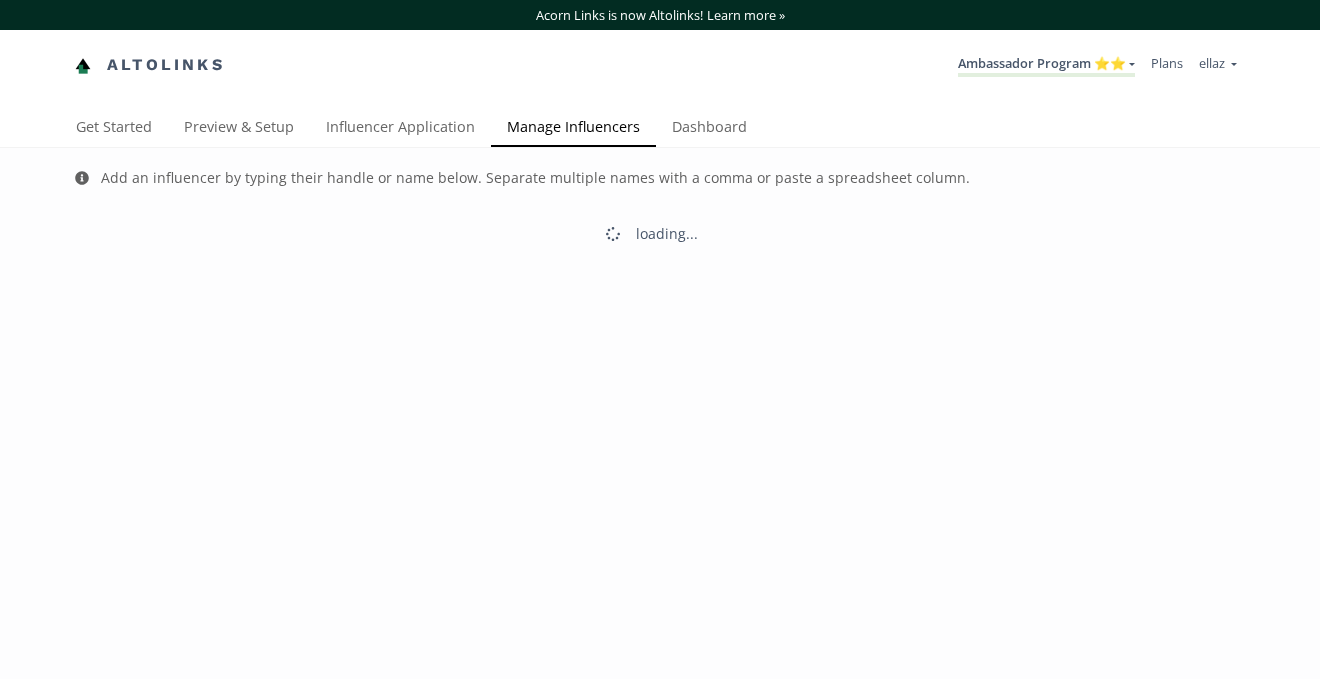 scroll, scrollTop: 0, scrollLeft: 0, axis: both 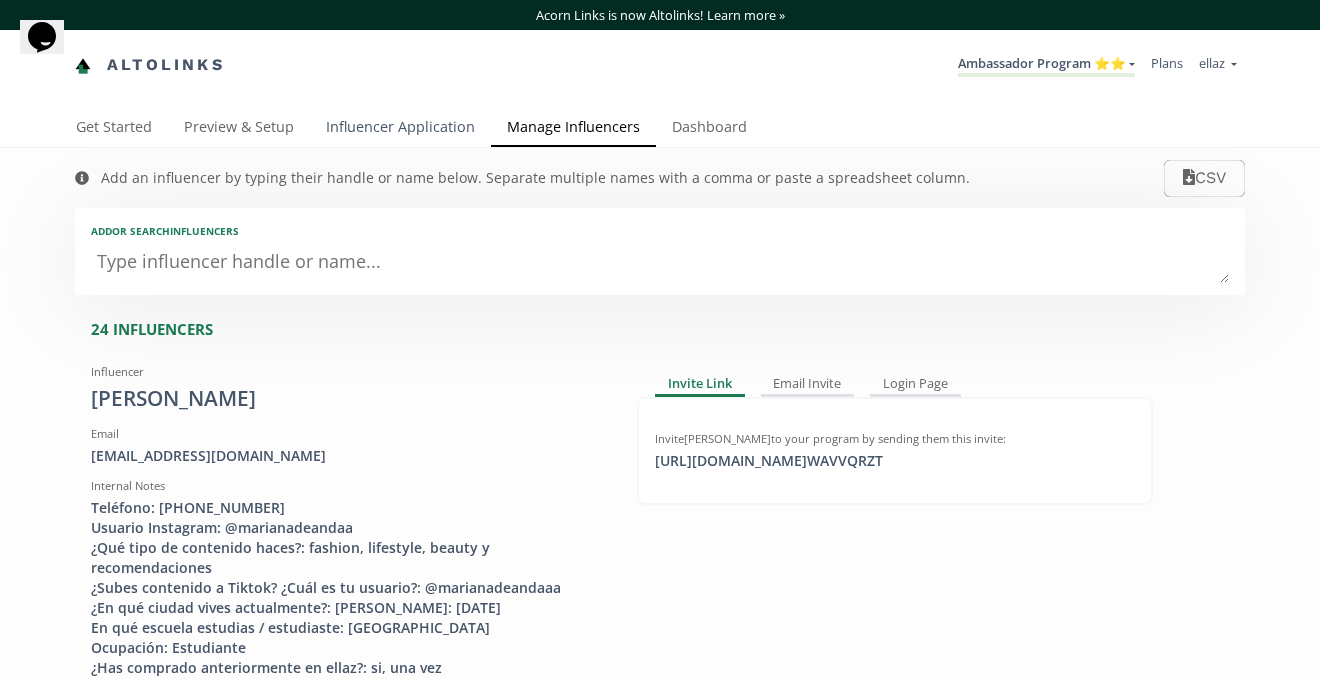 click on "Influencer Application" at bounding box center [400, 129] 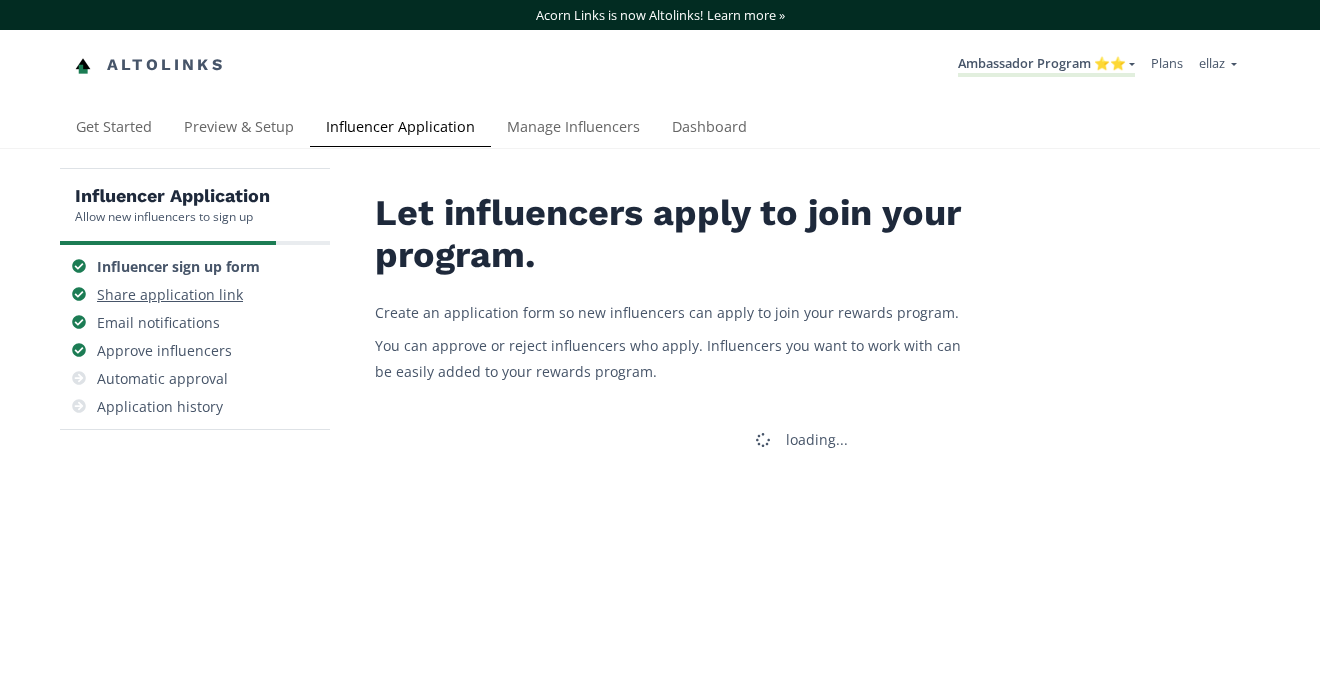 scroll, scrollTop: 0, scrollLeft: 0, axis: both 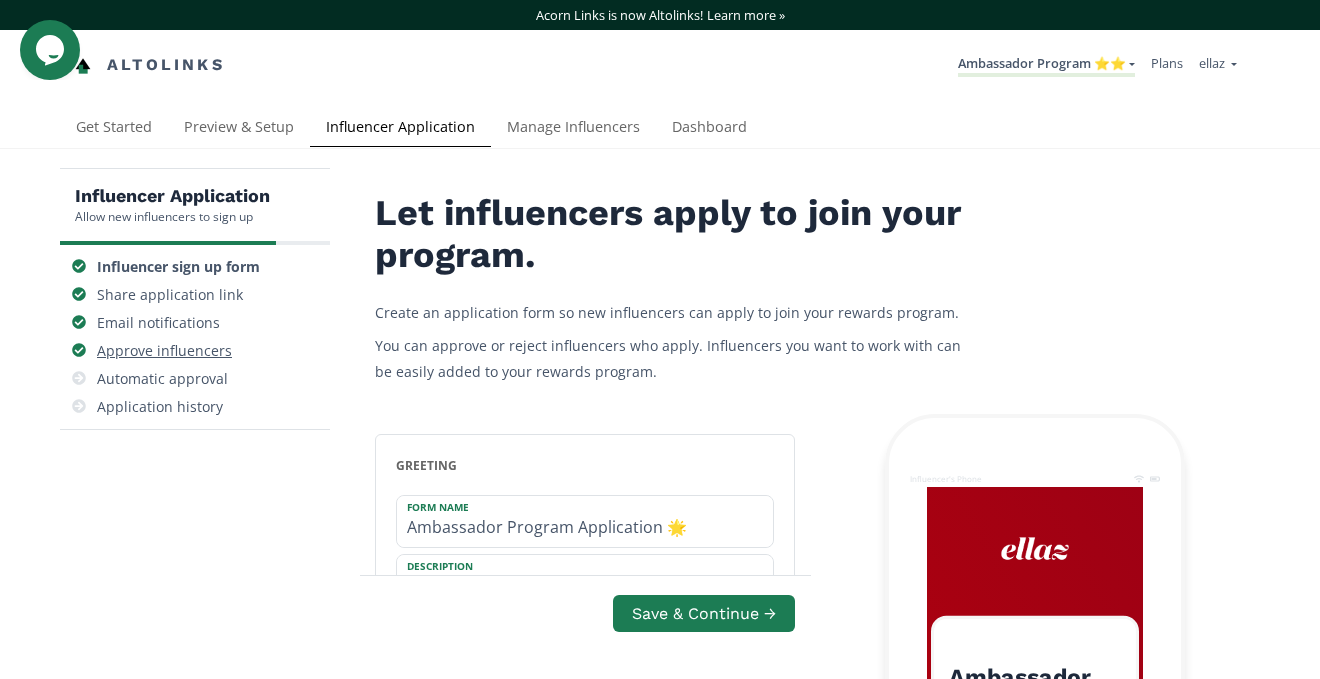 click on "Approve influencers" at bounding box center (164, 351) 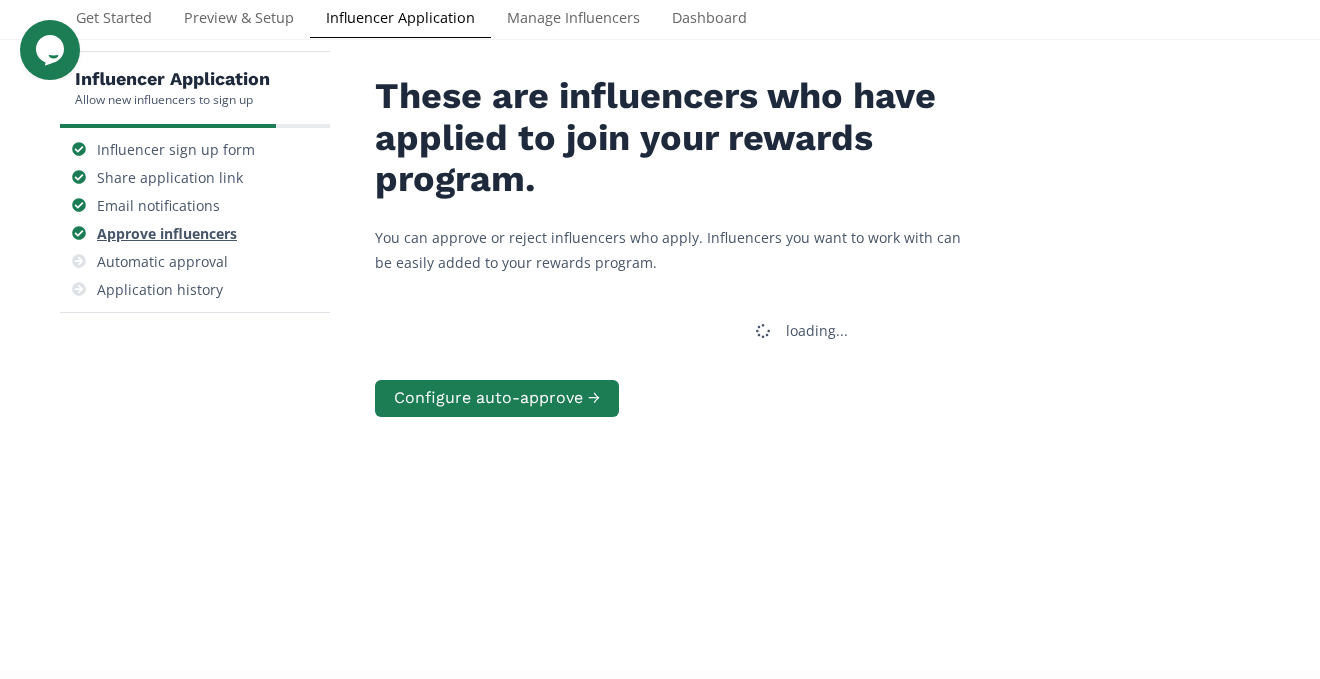 scroll, scrollTop: 119, scrollLeft: 0, axis: vertical 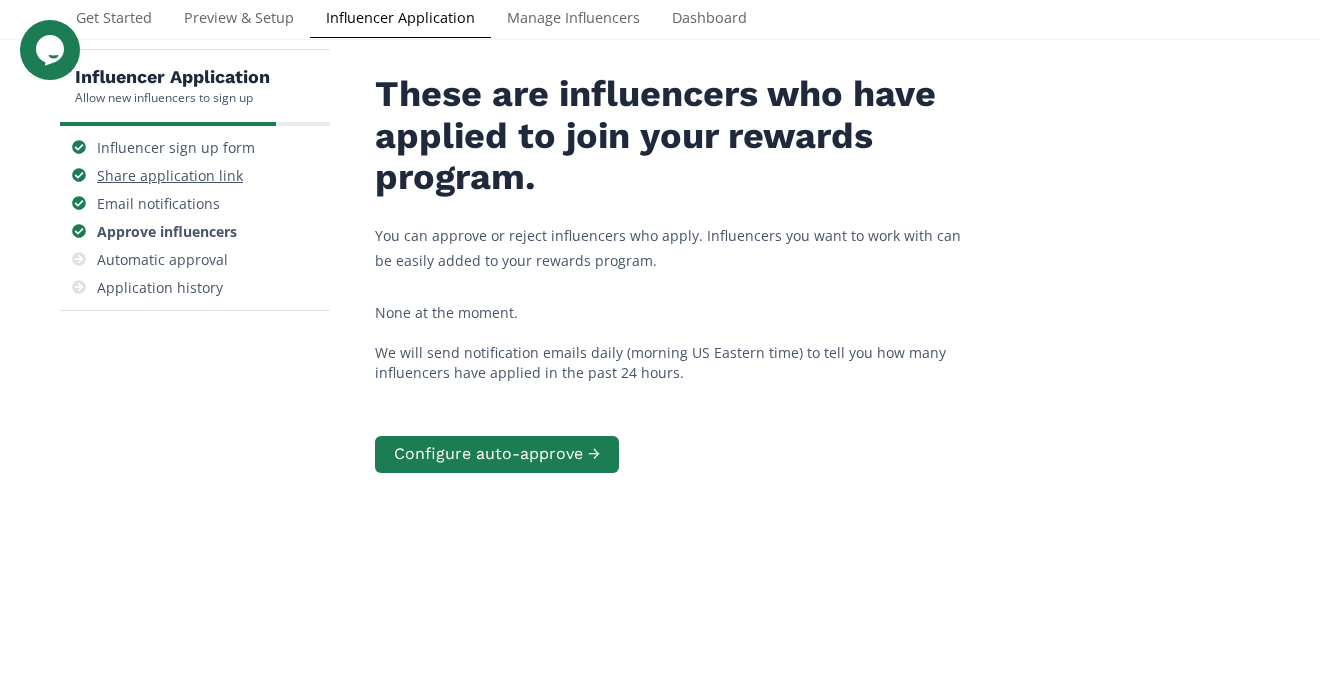 click on "Share application link" at bounding box center (170, 176) 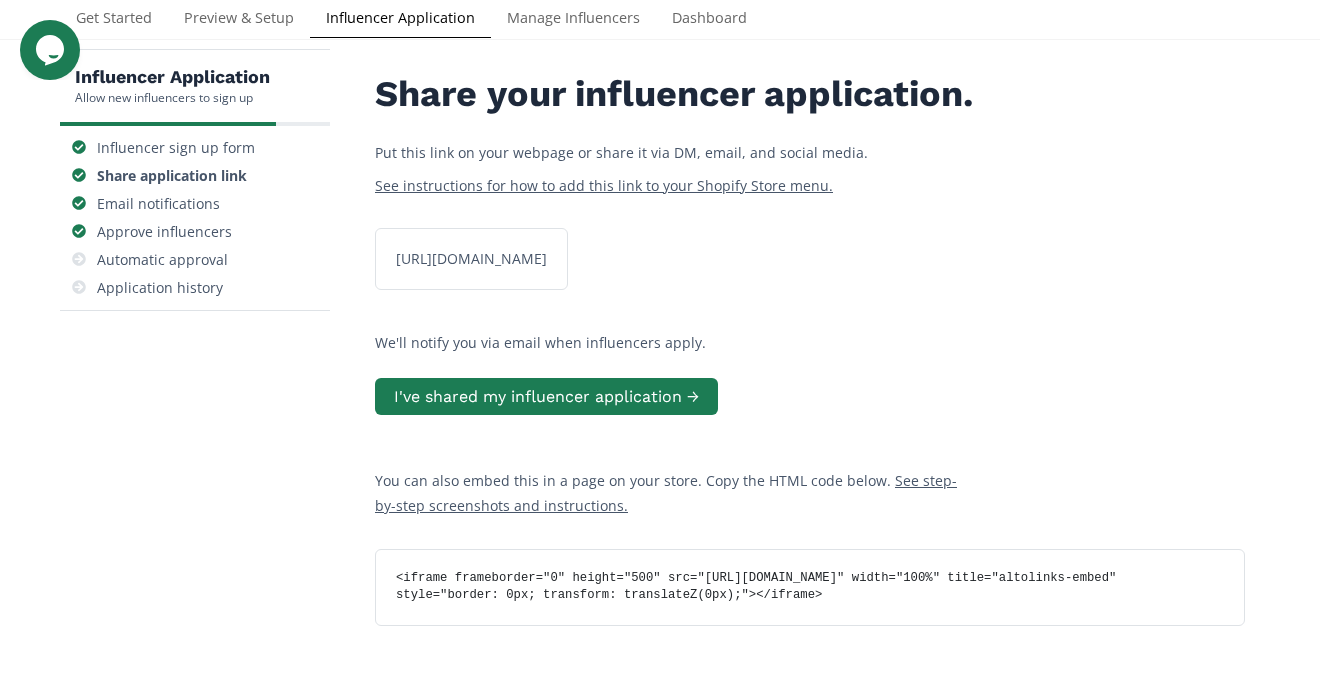 click on "https://app.altolinks.com/apply/JAYHTRZ9 click to copy" at bounding box center (471, 259) 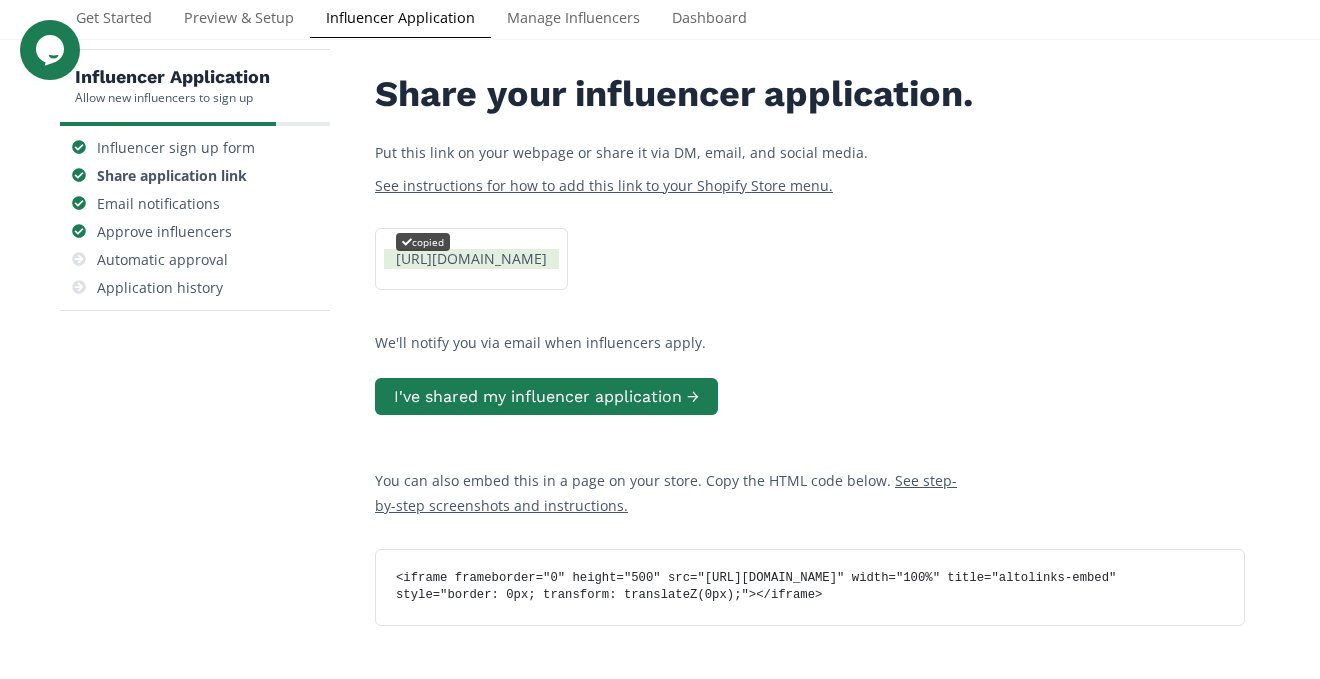 click on "https://app.altolinks.com/apply/JAYHTRZ9  copied" at bounding box center [471, 259] 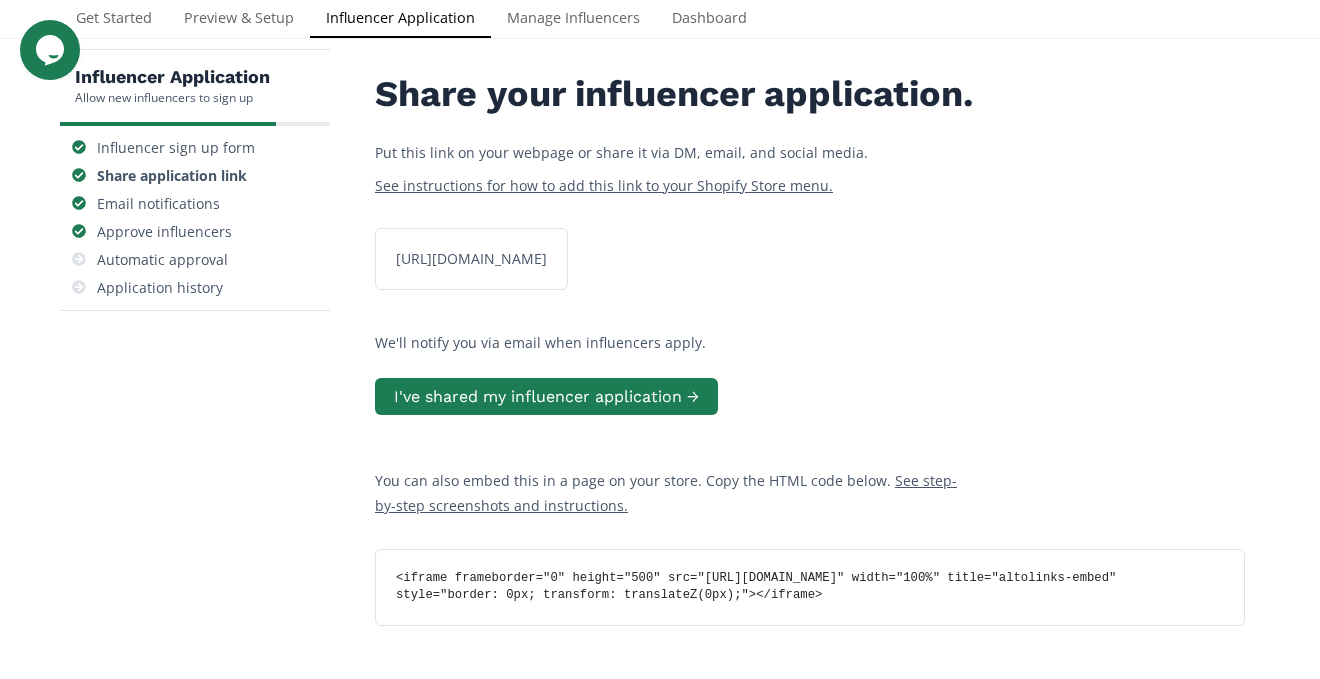 scroll, scrollTop: 0, scrollLeft: 0, axis: both 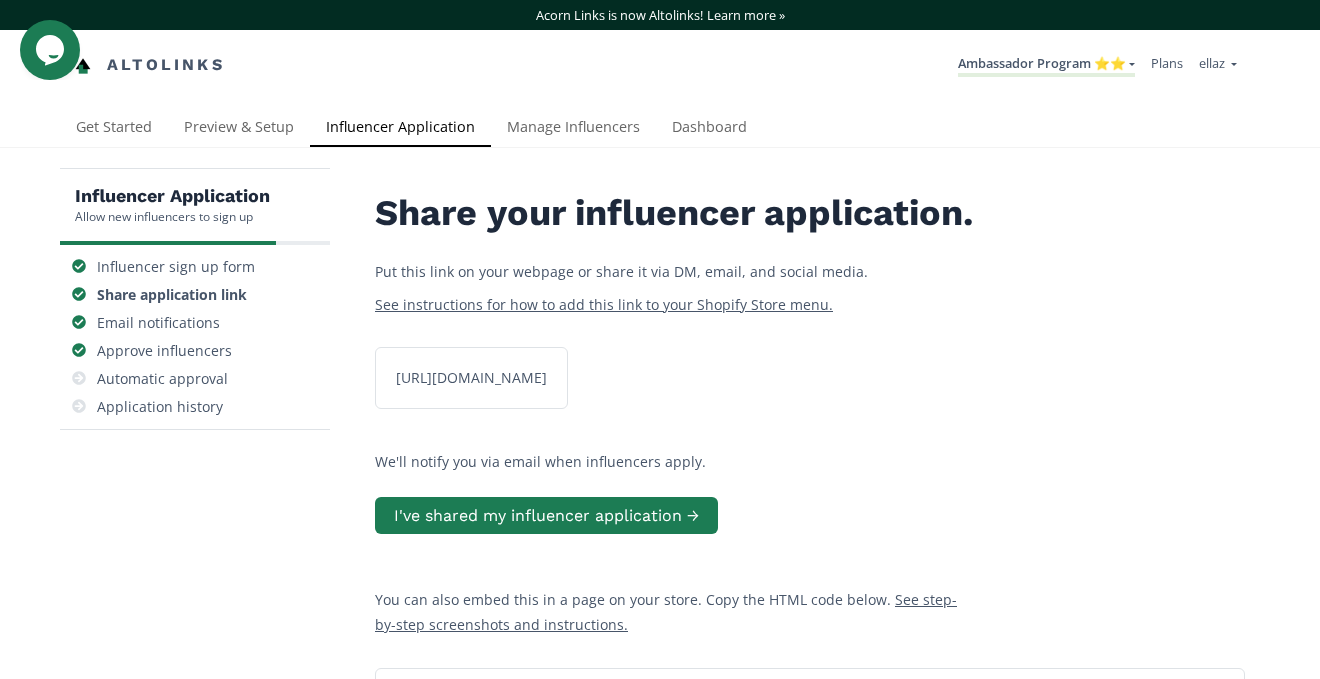 click on "Ambassador Program ⭐️⭐️
KINEDU
MACRO INFLUENCERS (prog ventas)
Ambassador Program ⭐️⭐️
TOP ambassador program
Ambassador Program ★
Create another program" at bounding box center [1046, 65] 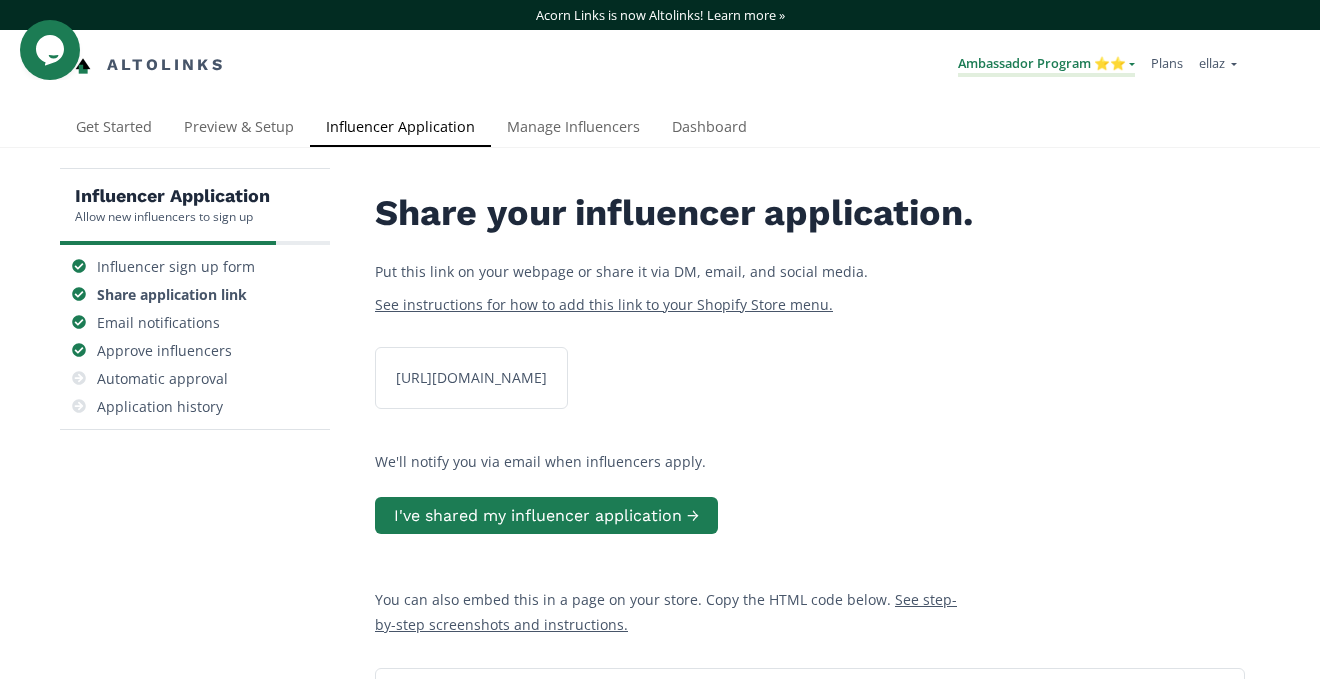 click on "Ambassador Program ⭐️⭐️" at bounding box center [1046, 65] 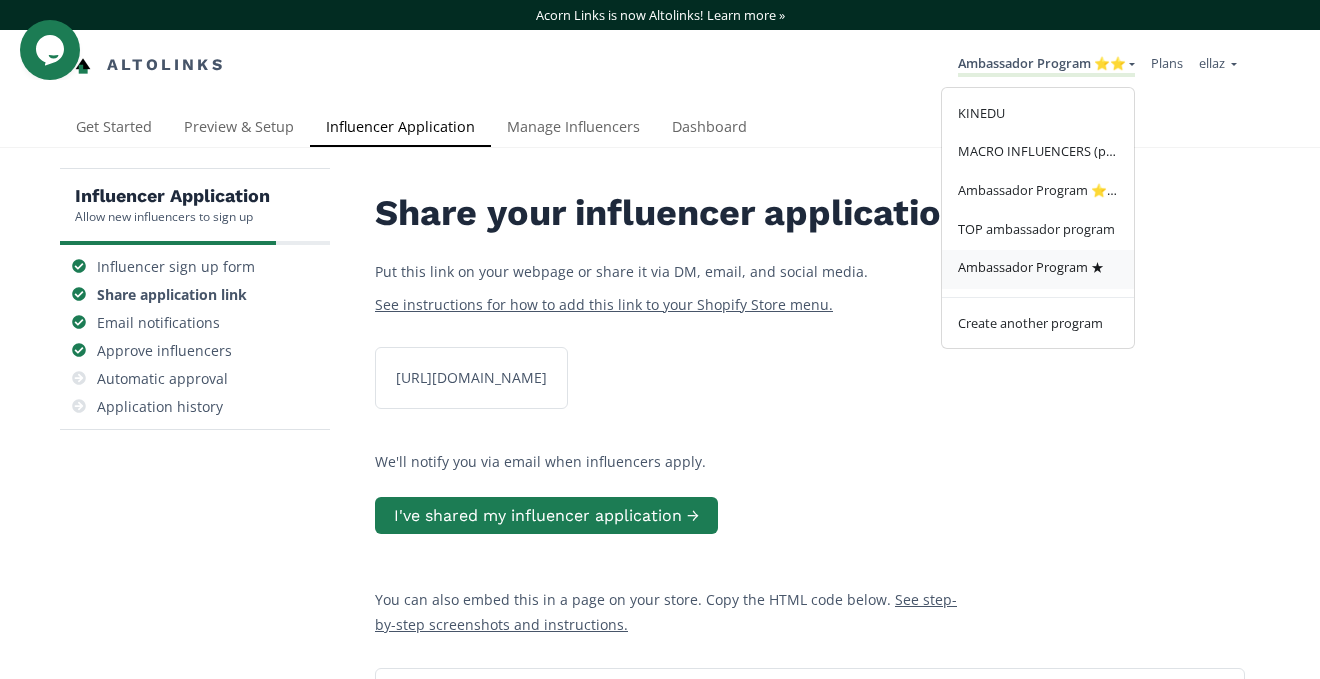 click on "Ambassador Program ★" at bounding box center [1031, 267] 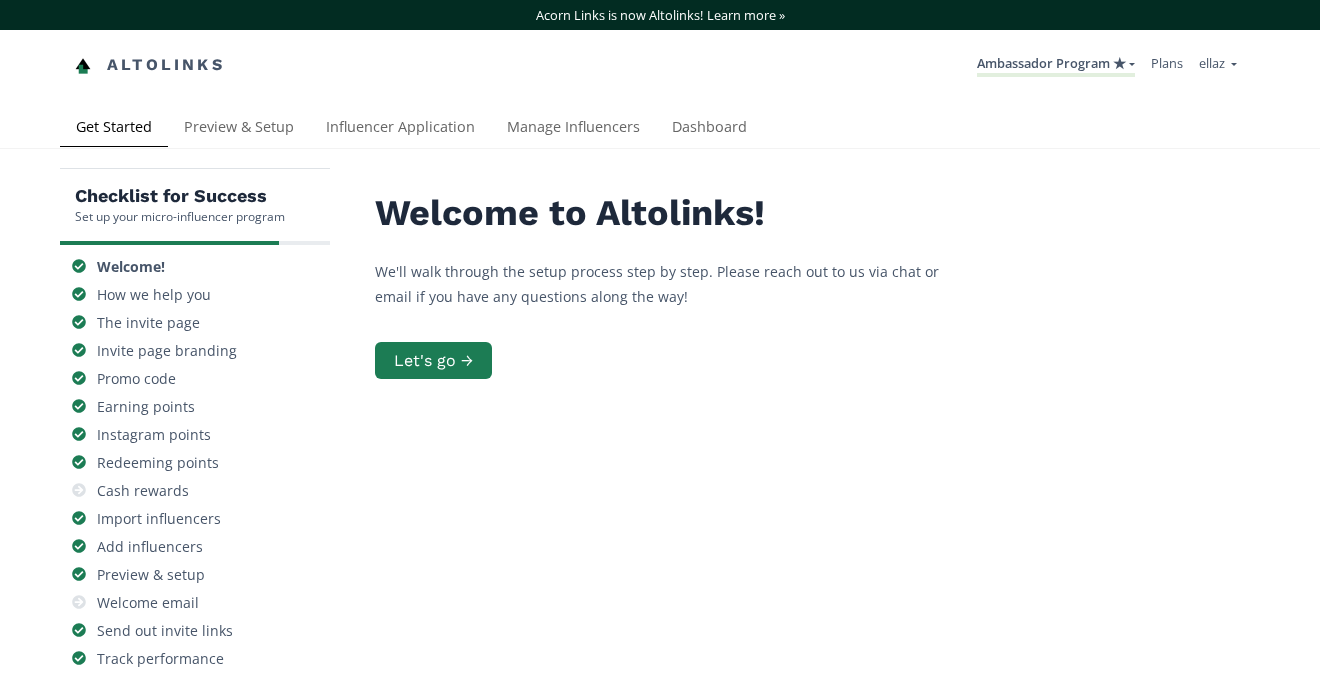 scroll, scrollTop: 0, scrollLeft: 0, axis: both 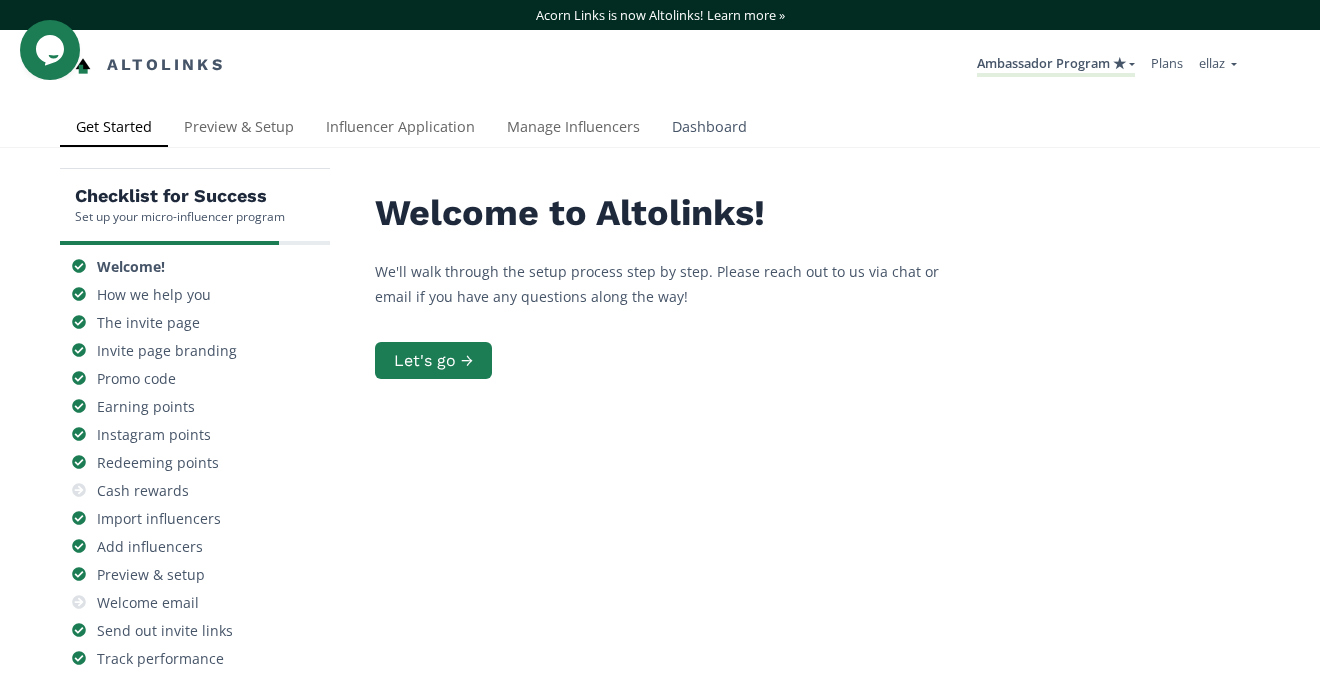 click on "Dashboard" at bounding box center [709, 129] 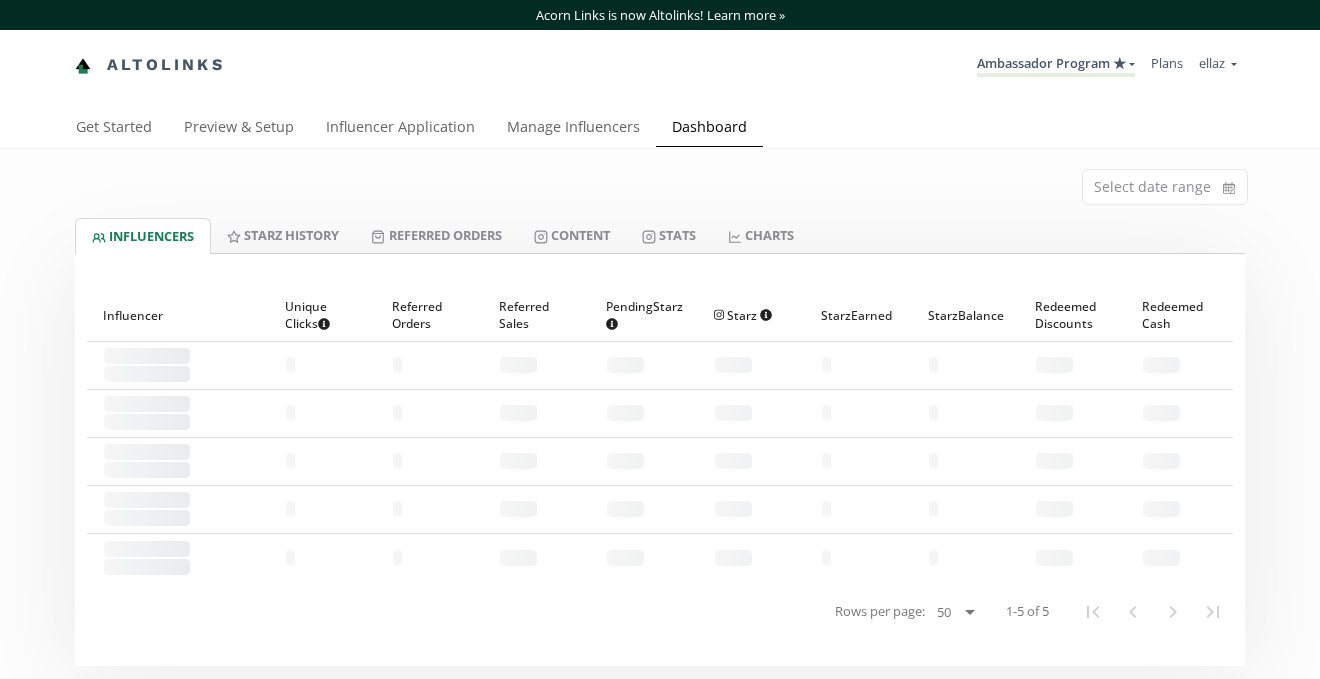 scroll, scrollTop: 0, scrollLeft: 0, axis: both 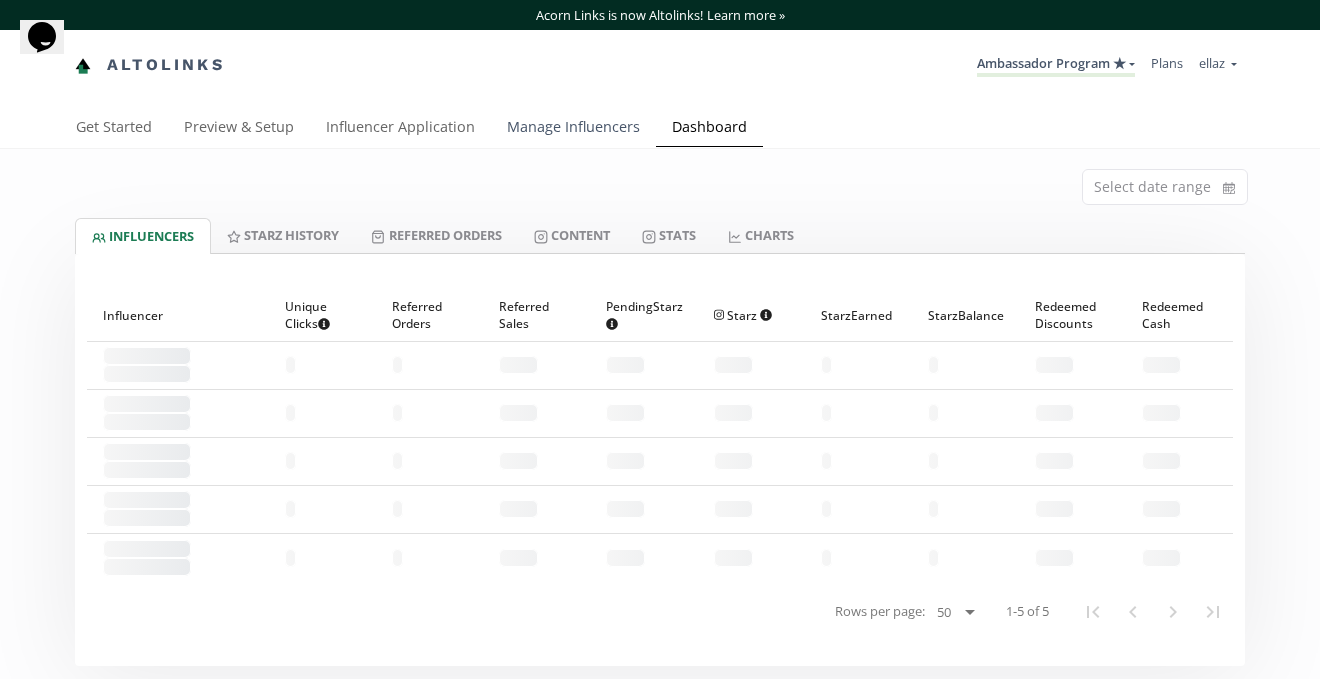 click on "Manage Influencers" at bounding box center [573, 129] 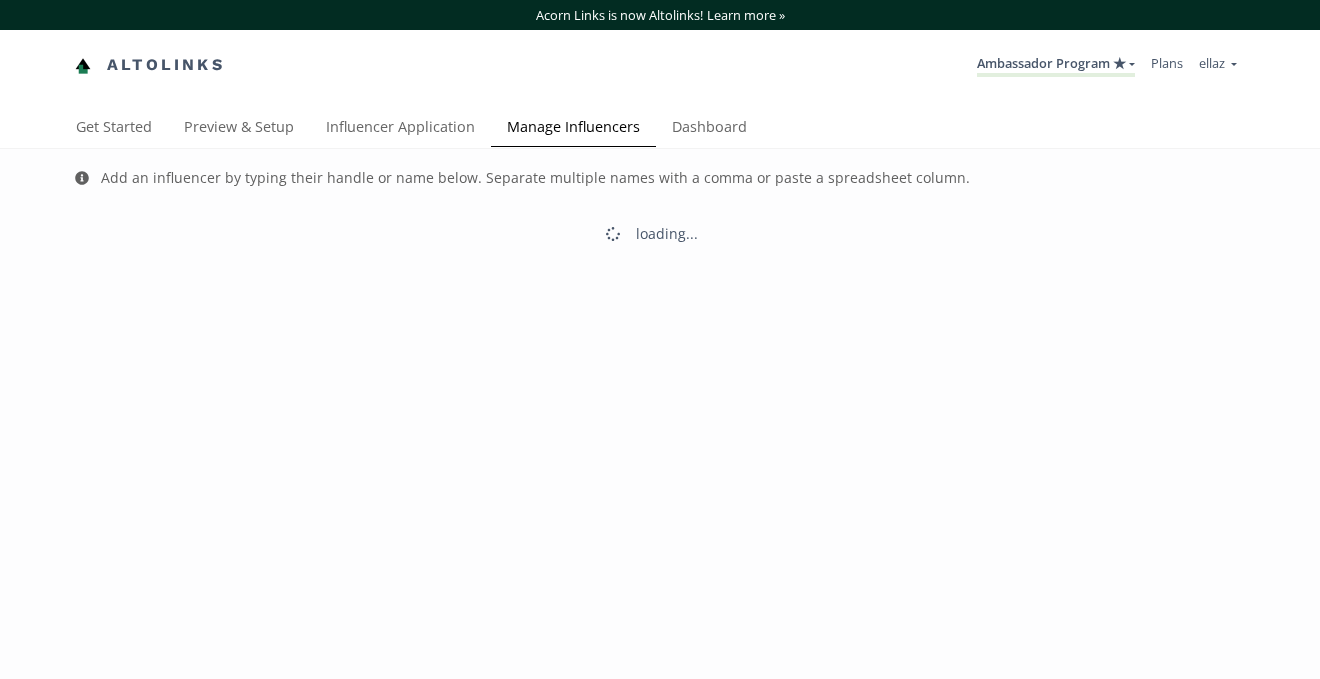 scroll, scrollTop: 0, scrollLeft: 0, axis: both 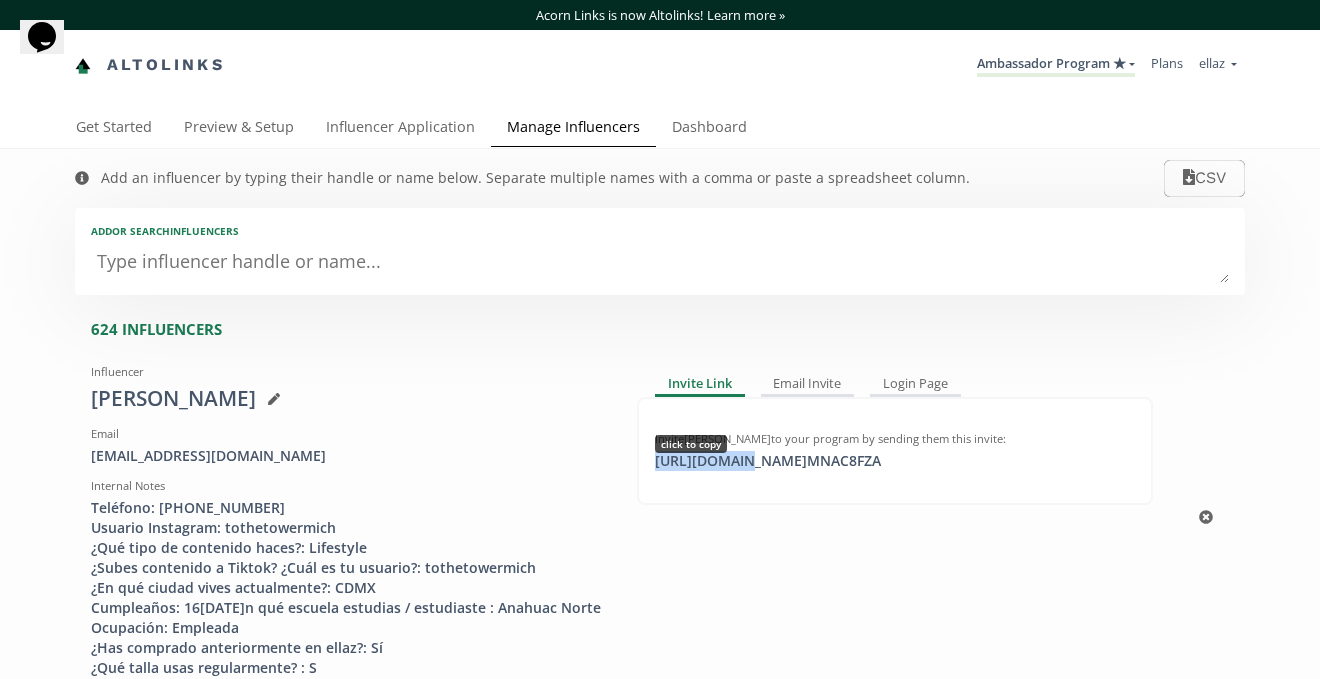 click on "https://app.altolinks.com/invite/ MNAC8FZA click to copy" at bounding box center [768, 461] 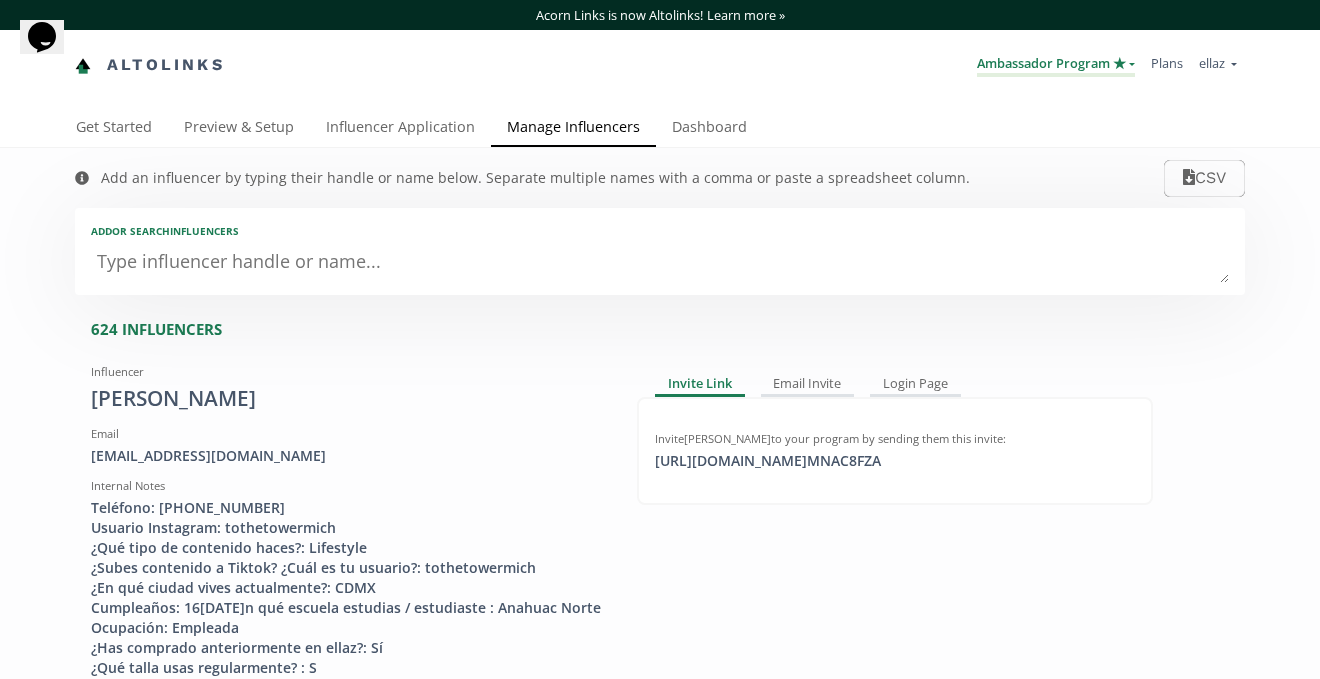 click on "Ambassador Program ★" at bounding box center (1056, 65) 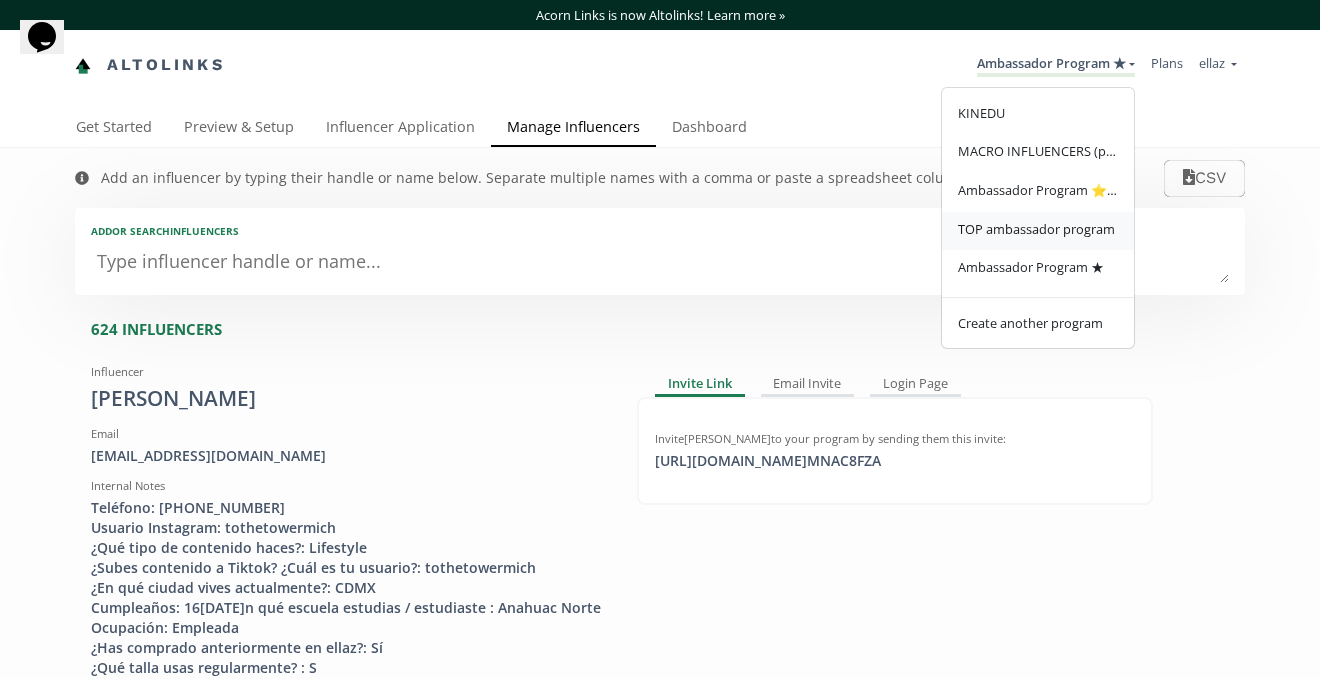 click on "TOP ambassador program" at bounding box center (1036, 229) 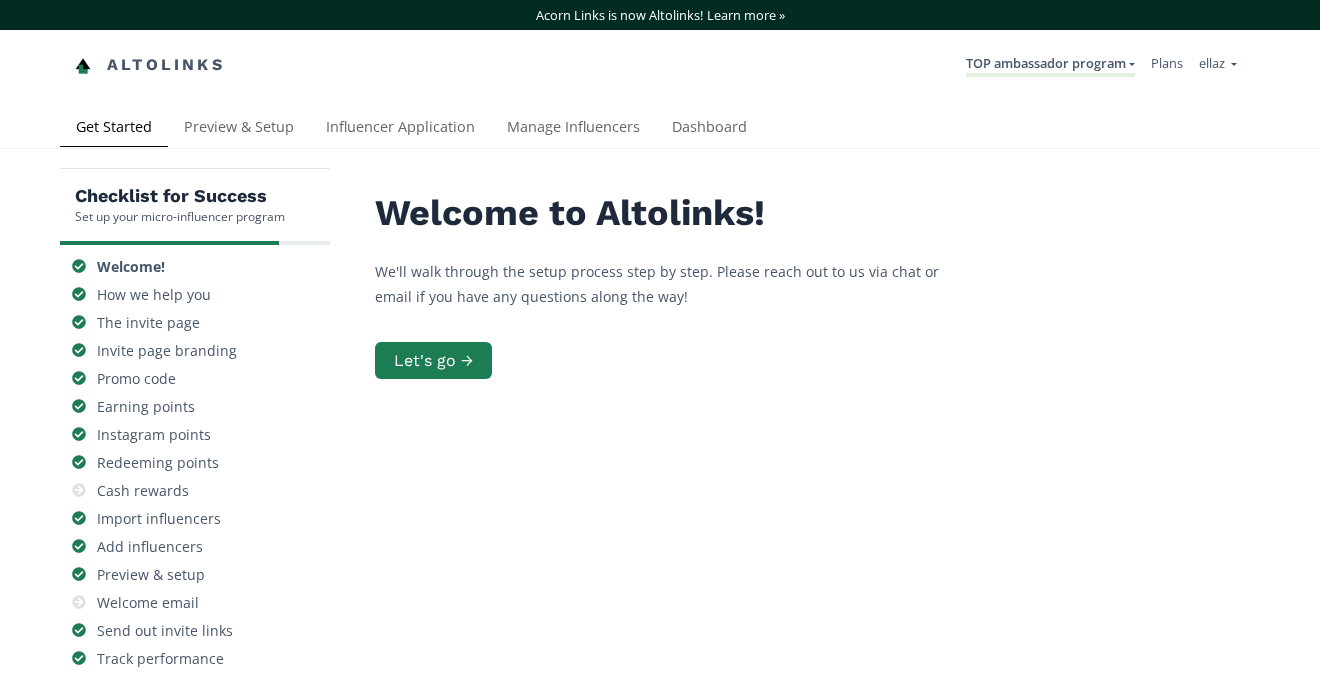 scroll, scrollTop: 0, scrollLeft: 0, axis: both 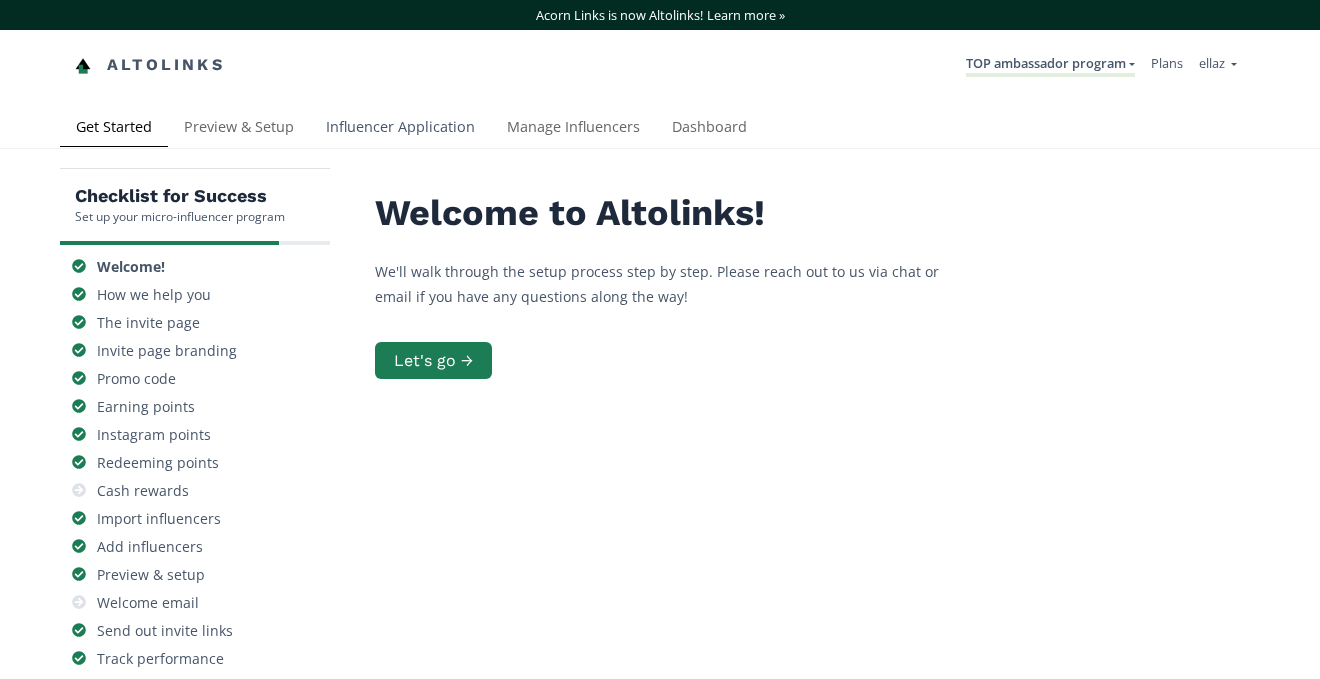 click on "Influencer Application" at bounding box center [400, 129] 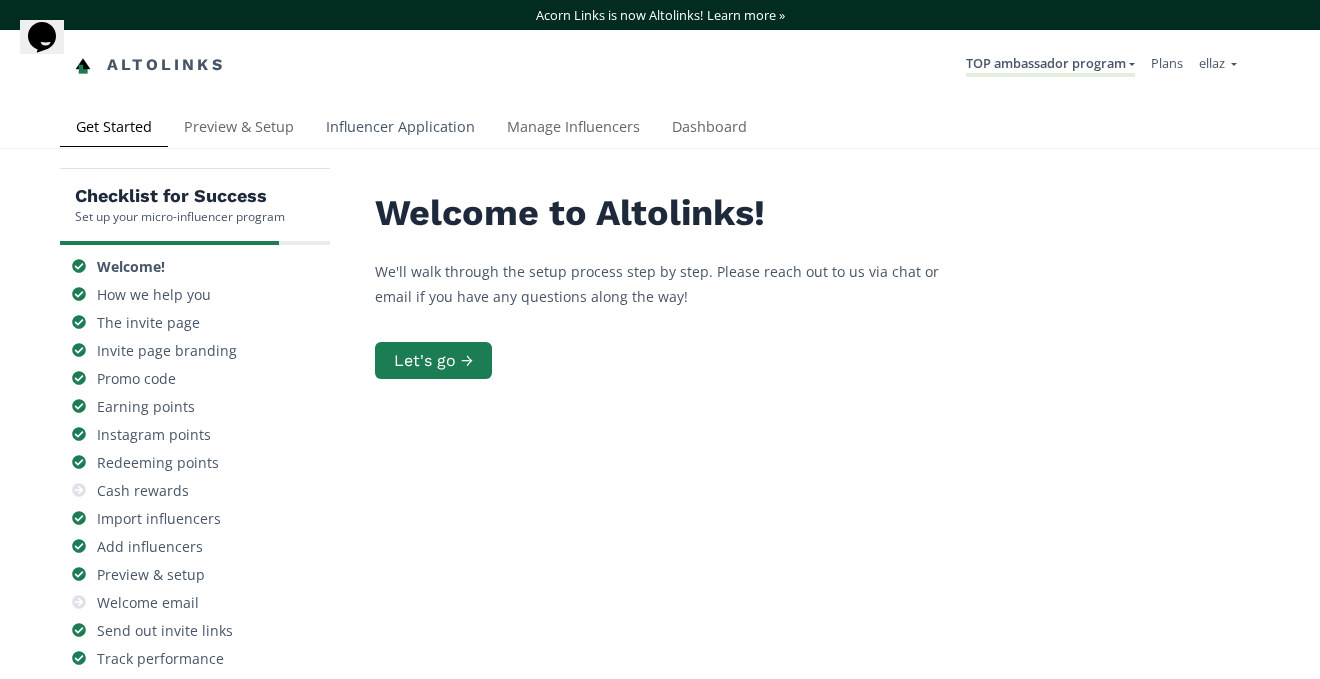 scroll, scrollTop: 0, scrollLeft: 0, axis: both 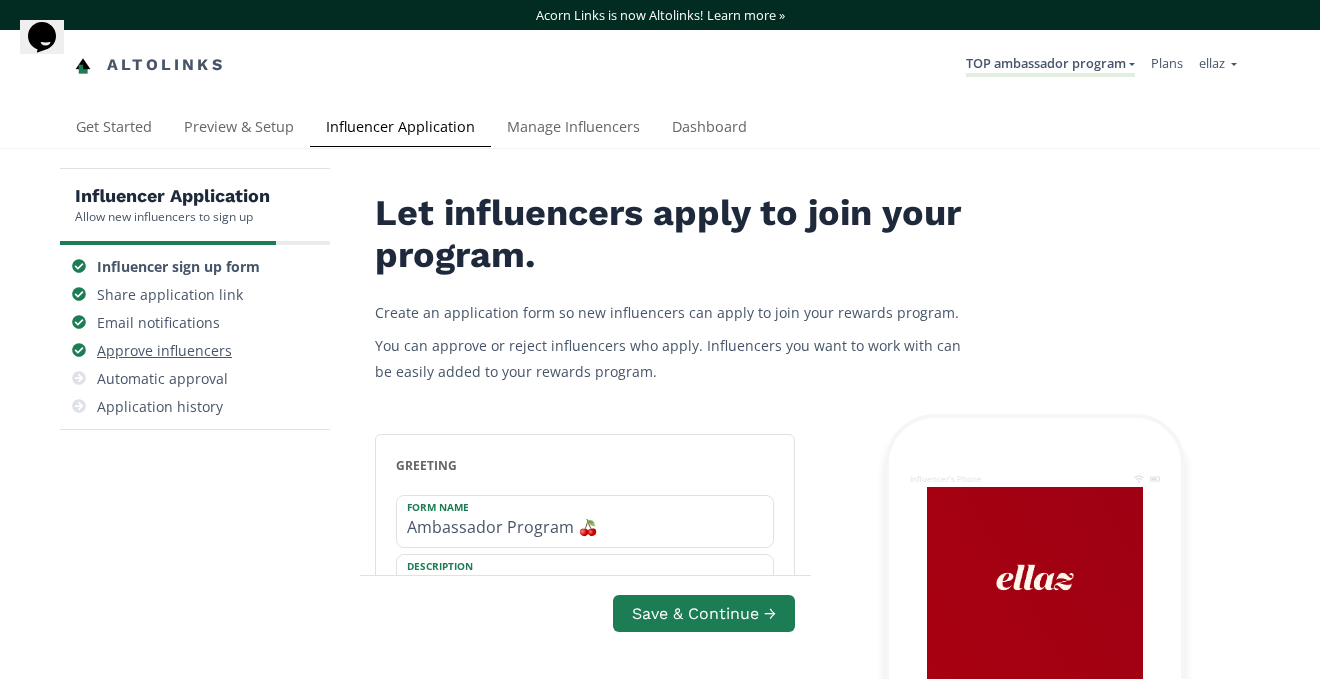 click on "Approve influencers" at bounding box center [164, 351] 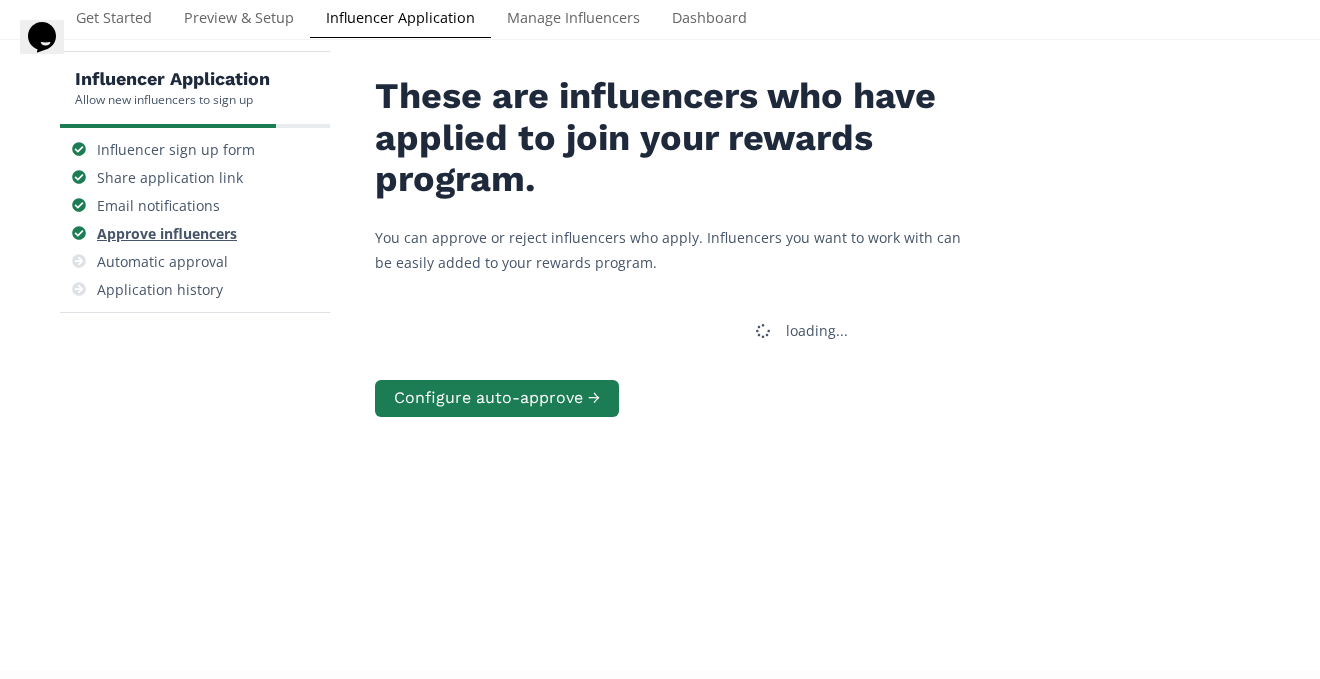 scroll, scrollTop: 119, scrollLeft: 0, axis: vertical 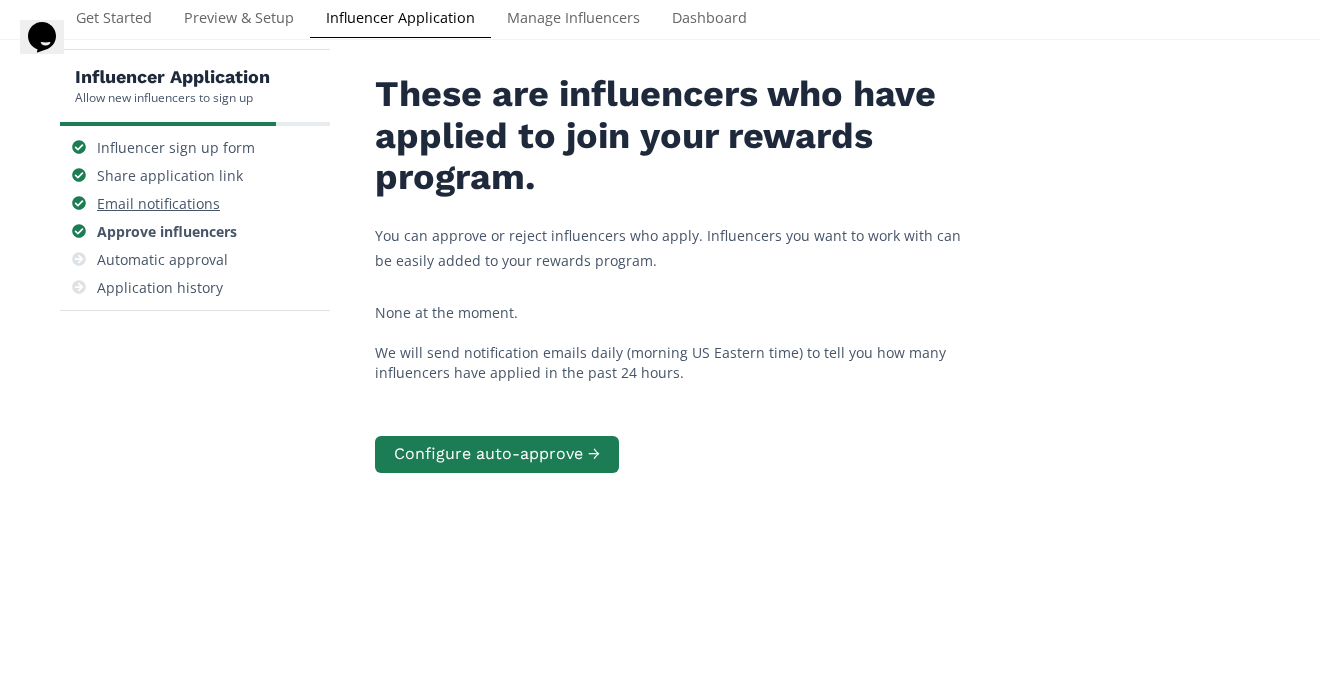 click on "Email notifications" at bounding box center (158, 204) 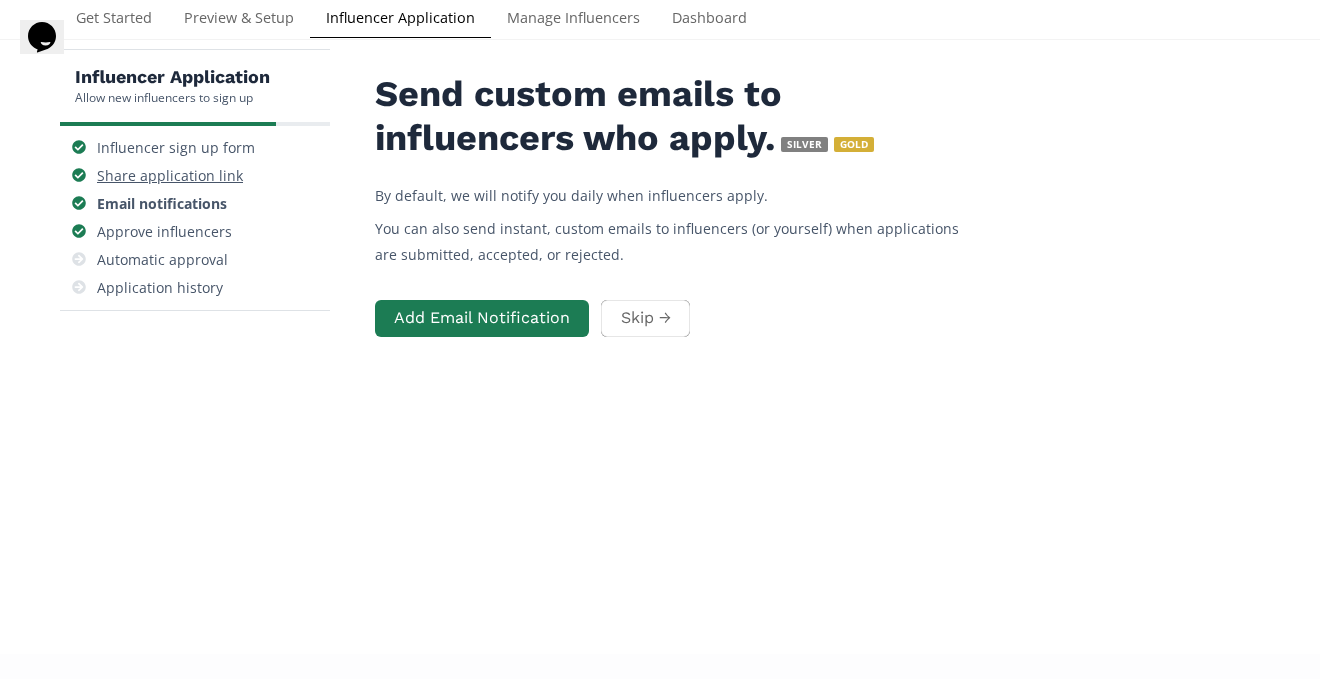 click on "Share application link" at bounding box center [170, 176] 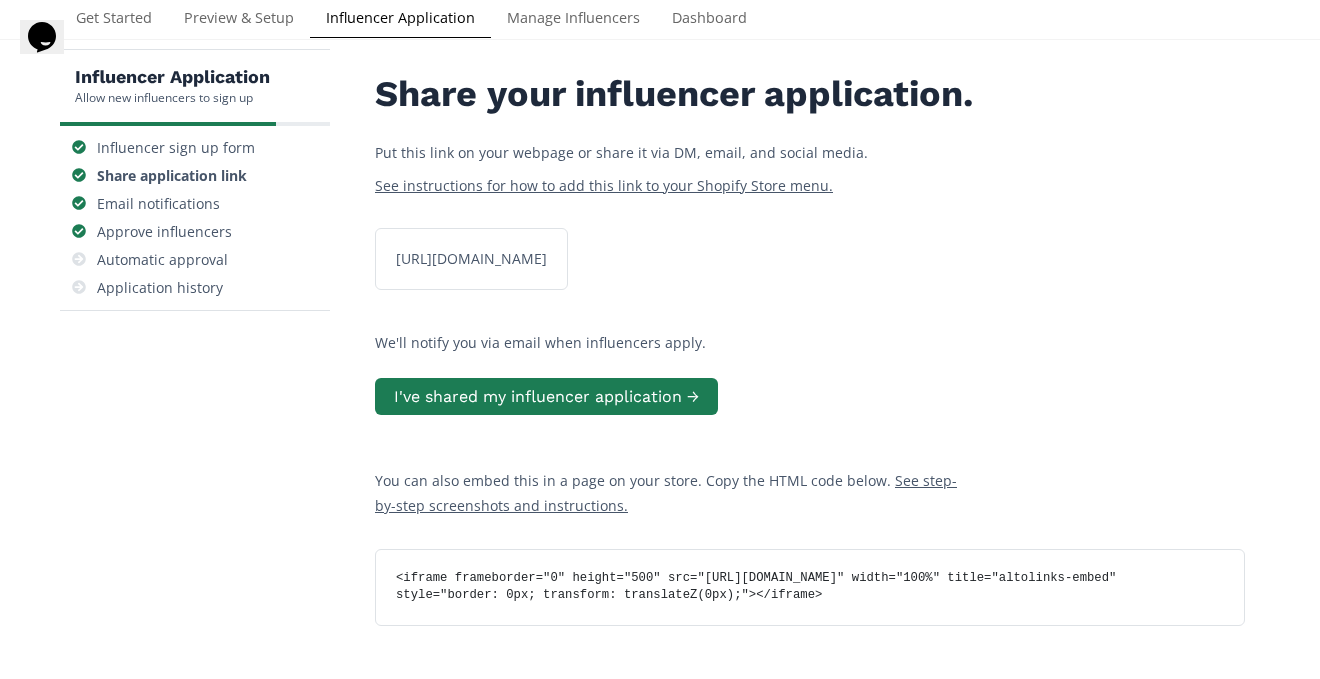 click on "https://app.altolinks.com/apply/APKHA4W4 click to copy" at bounding box center (471, 259) 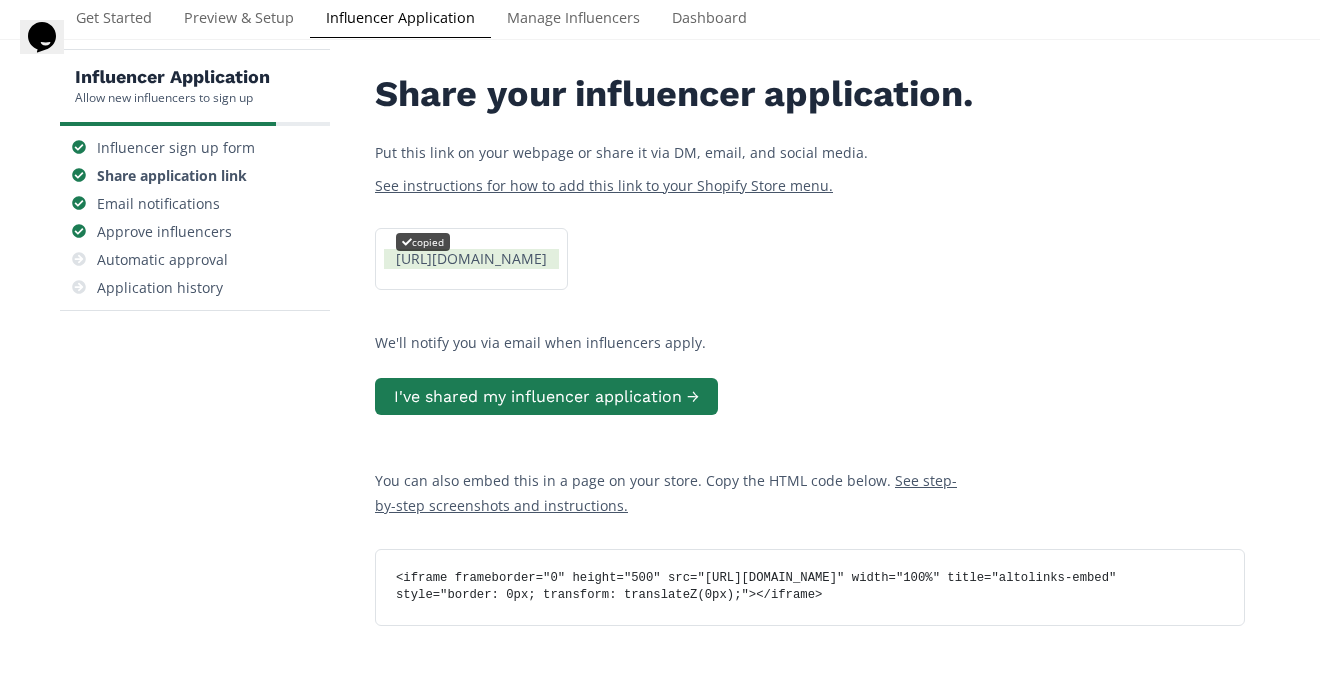 click on "https://app.altolinks.com/apply/APKHA4W4  copied" at bounding box center [471, 259] 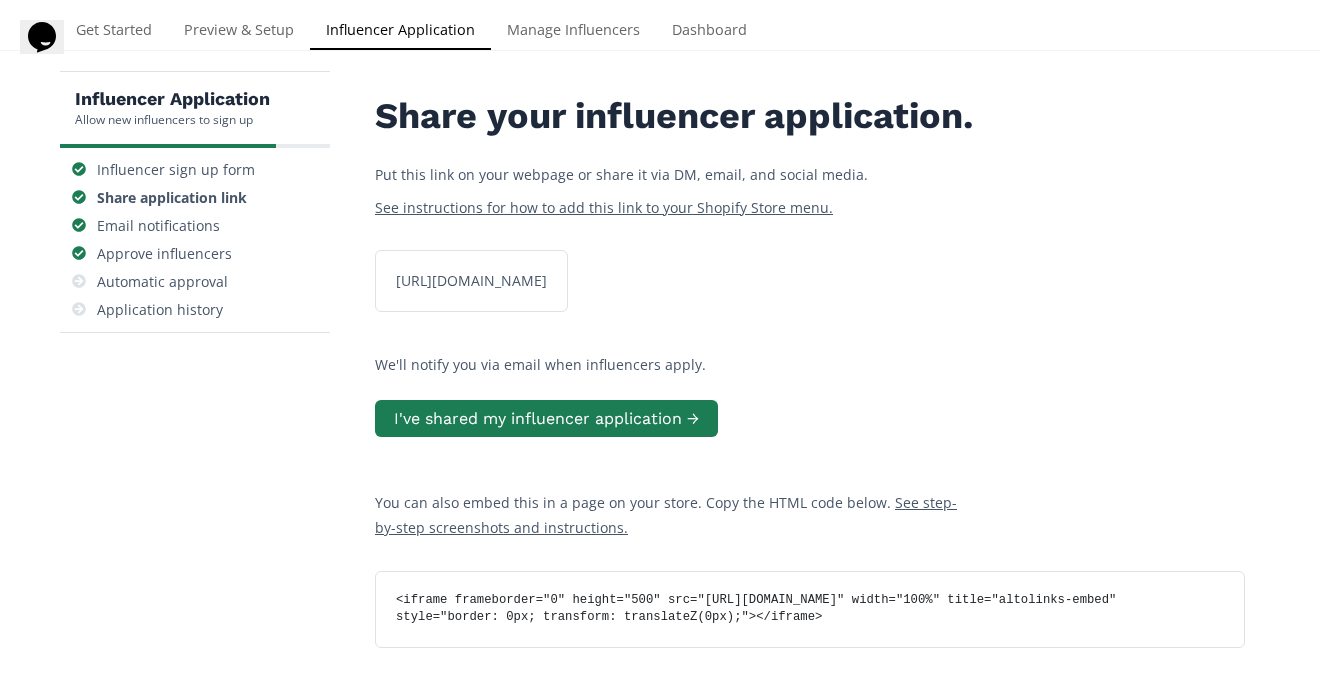 scroll, scrollTop: 0, scrollLeft: 0, axis: both 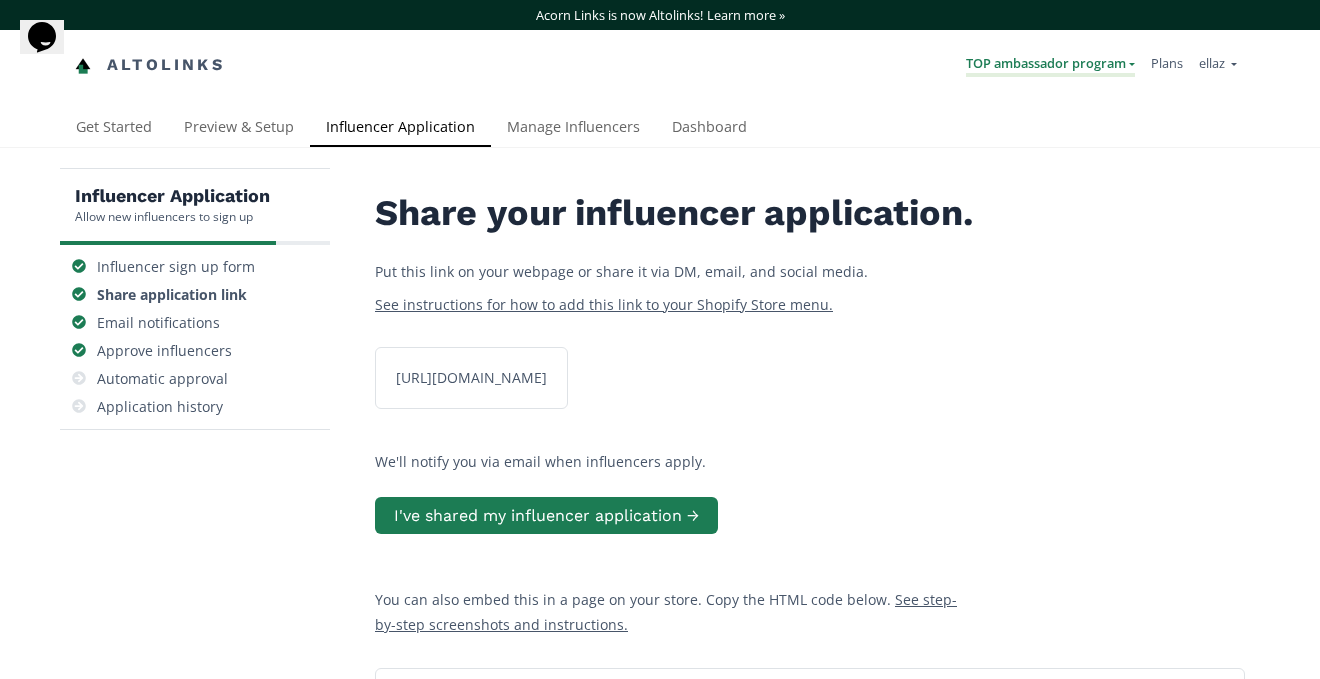 click on "TOP ambassador program" at bounding box center (1050, 65) 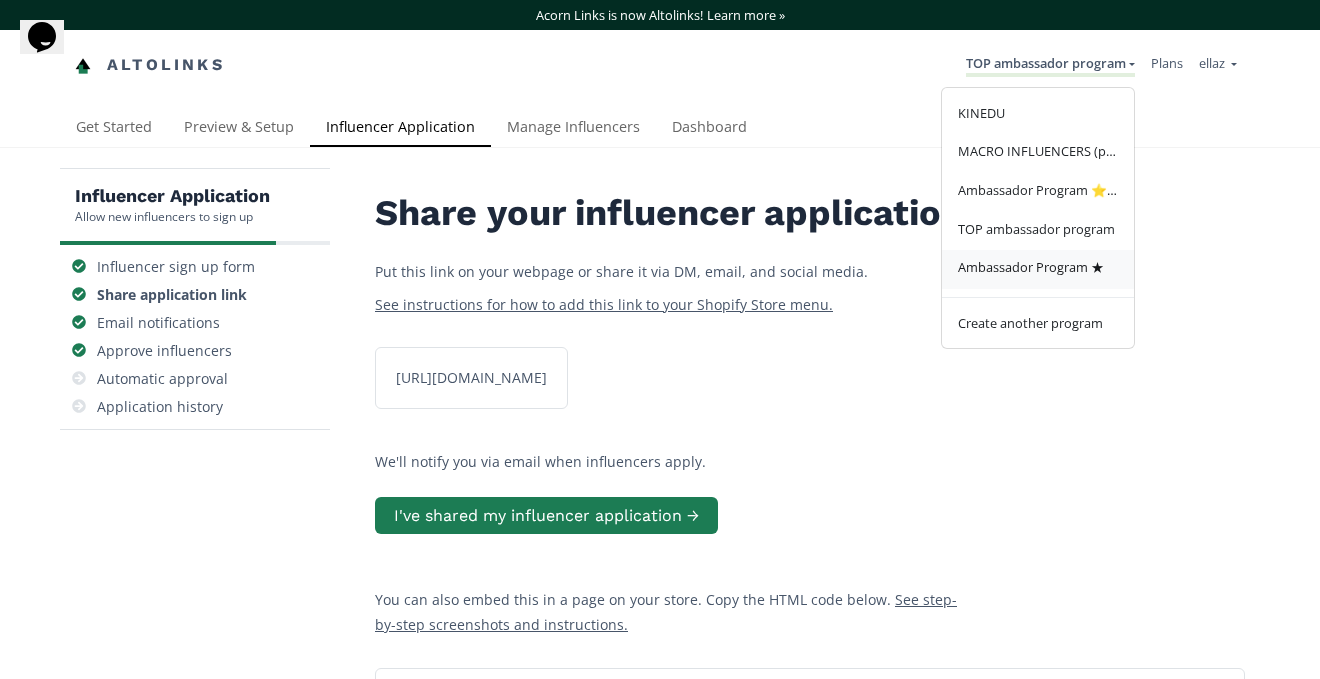 click on "Ambassador Program ★" at bounding box center (1038, 269) 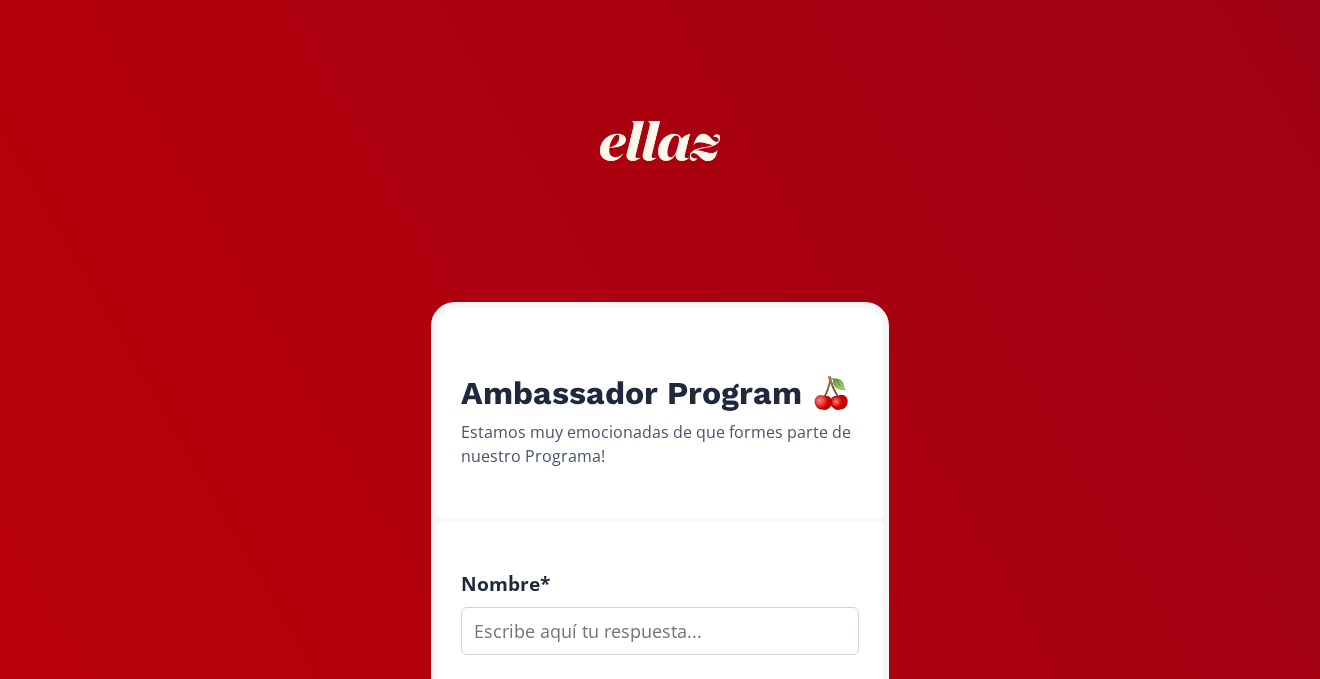 scroll, scrollTop: 0, scrollLeft: 0, axis: both 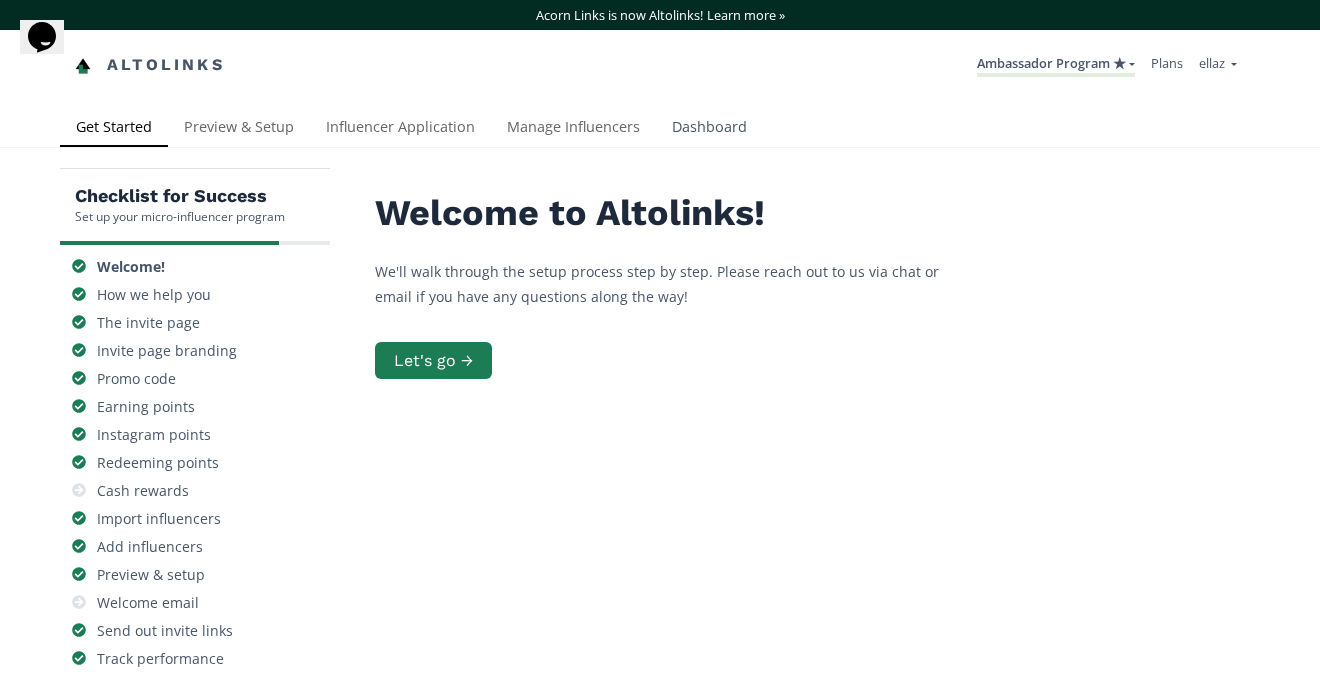 click on "Dashboard" at bounding box center [709, 129] 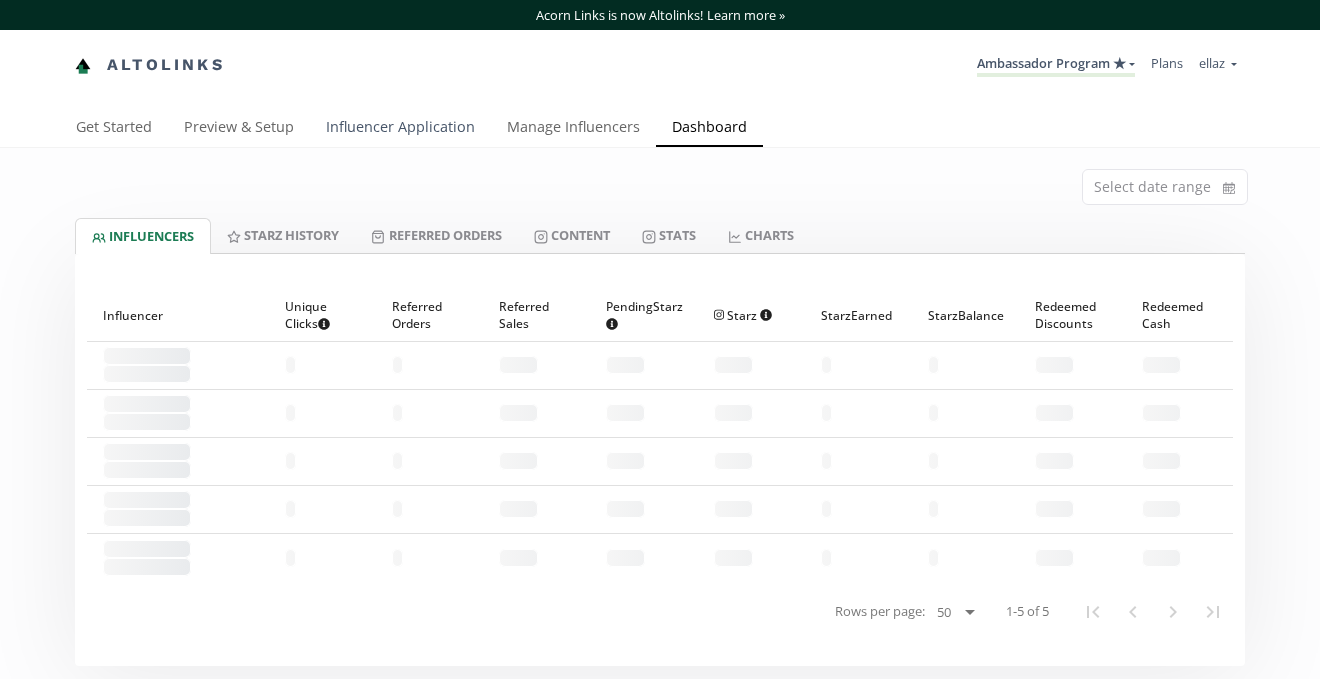 scroll, scrollTop: 0, scrollLeft: 0, axis: both 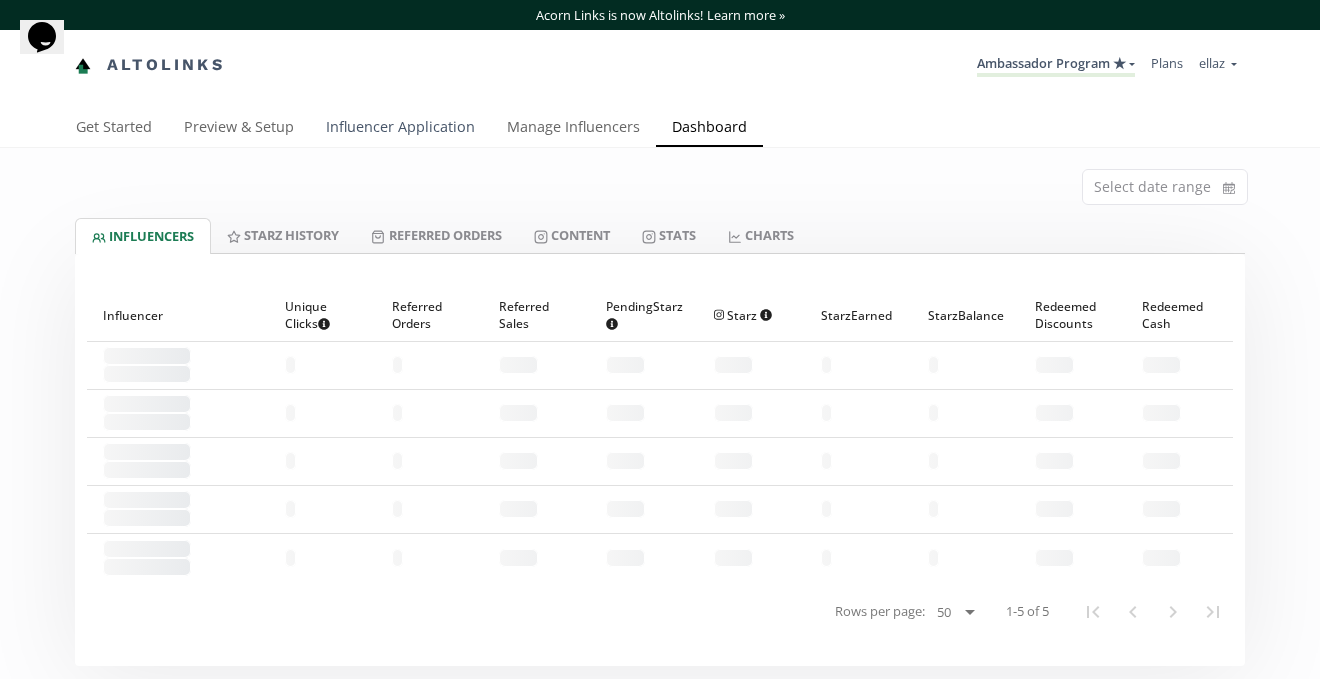 click on "Influencer Application" at bounding box center [400, 129] 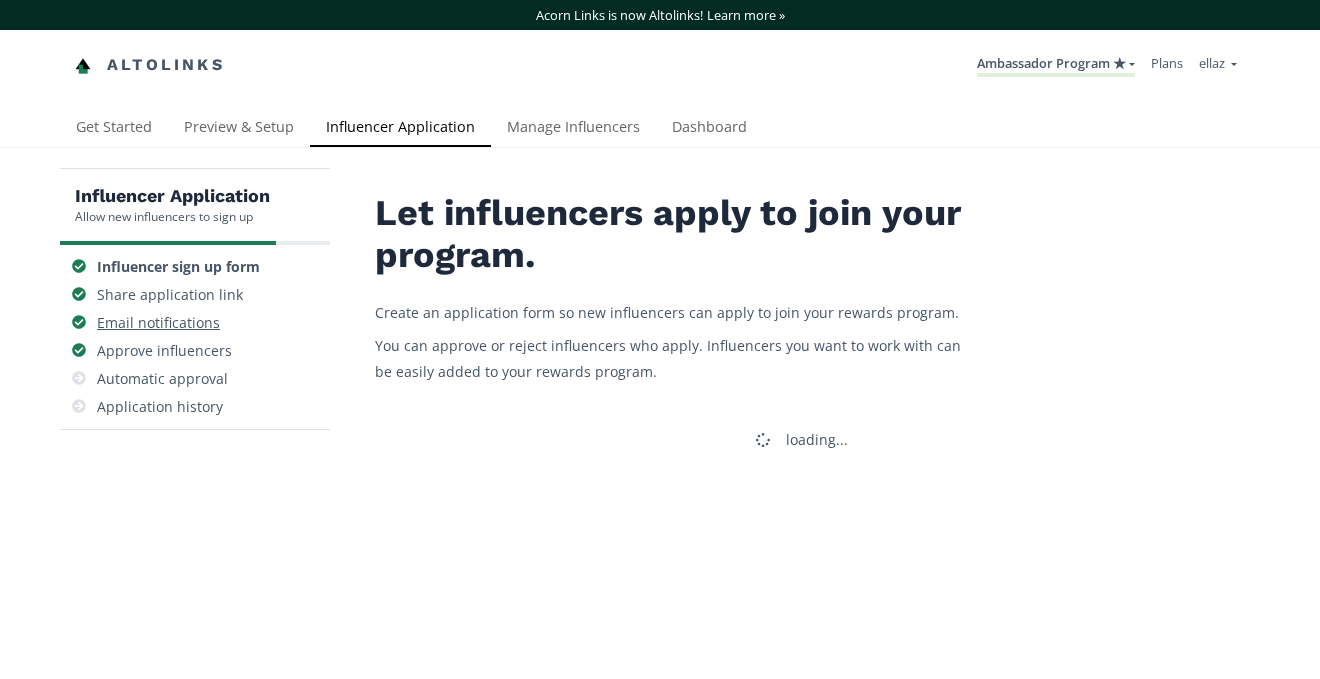 scroll, scrollTop: 0, scrollLeft: 0, axis: both 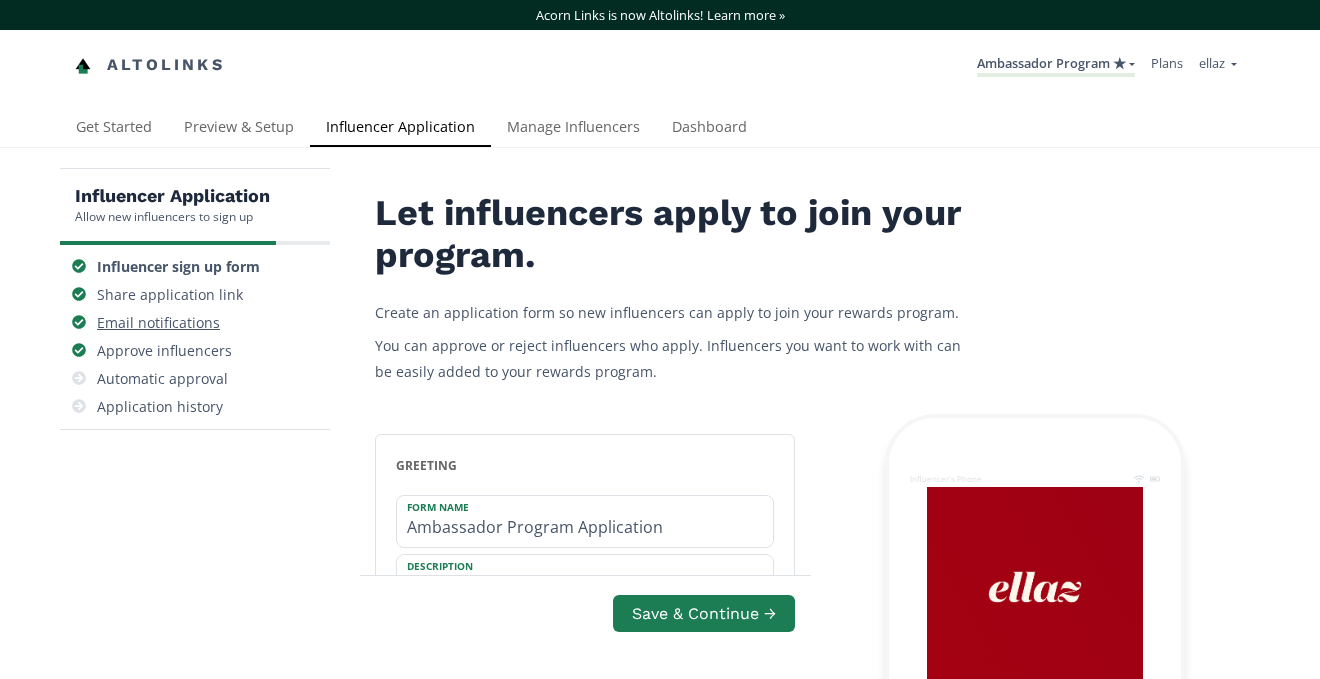 click on "Email notifications" at bounding box center (158, 323) 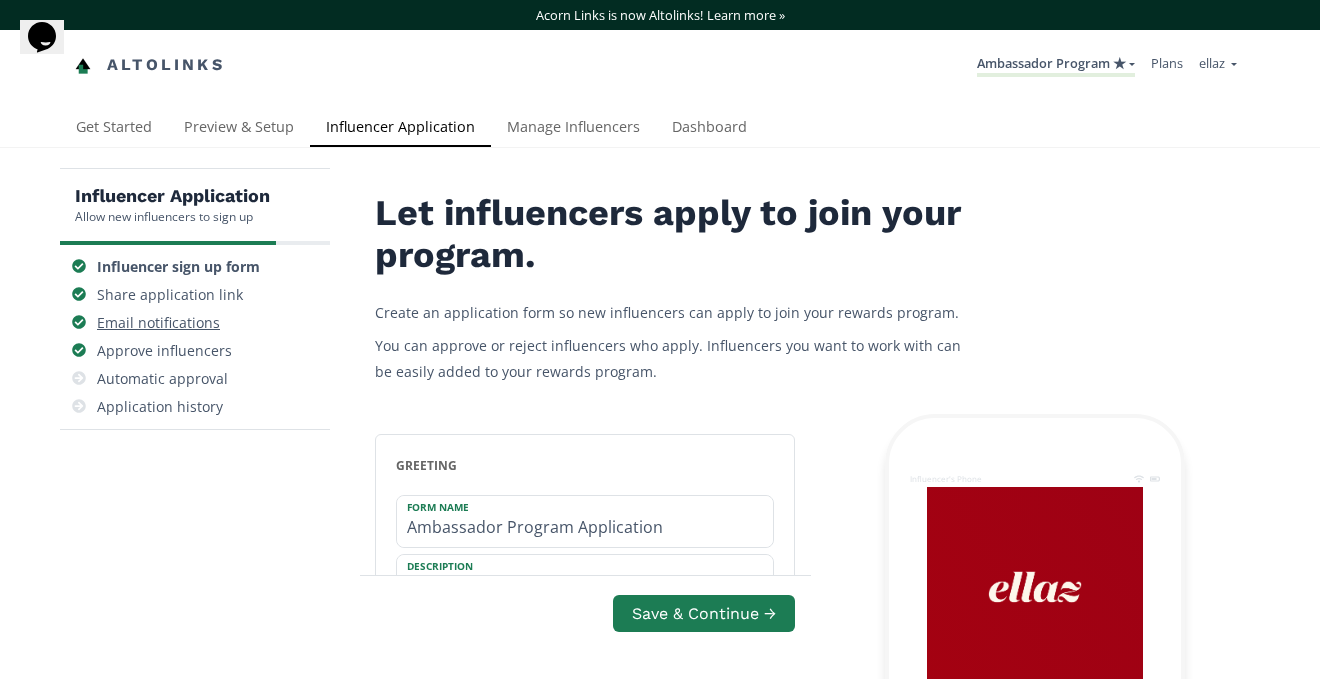 scroll, scrollTop: 0, scrollLeft: 0, axis: both 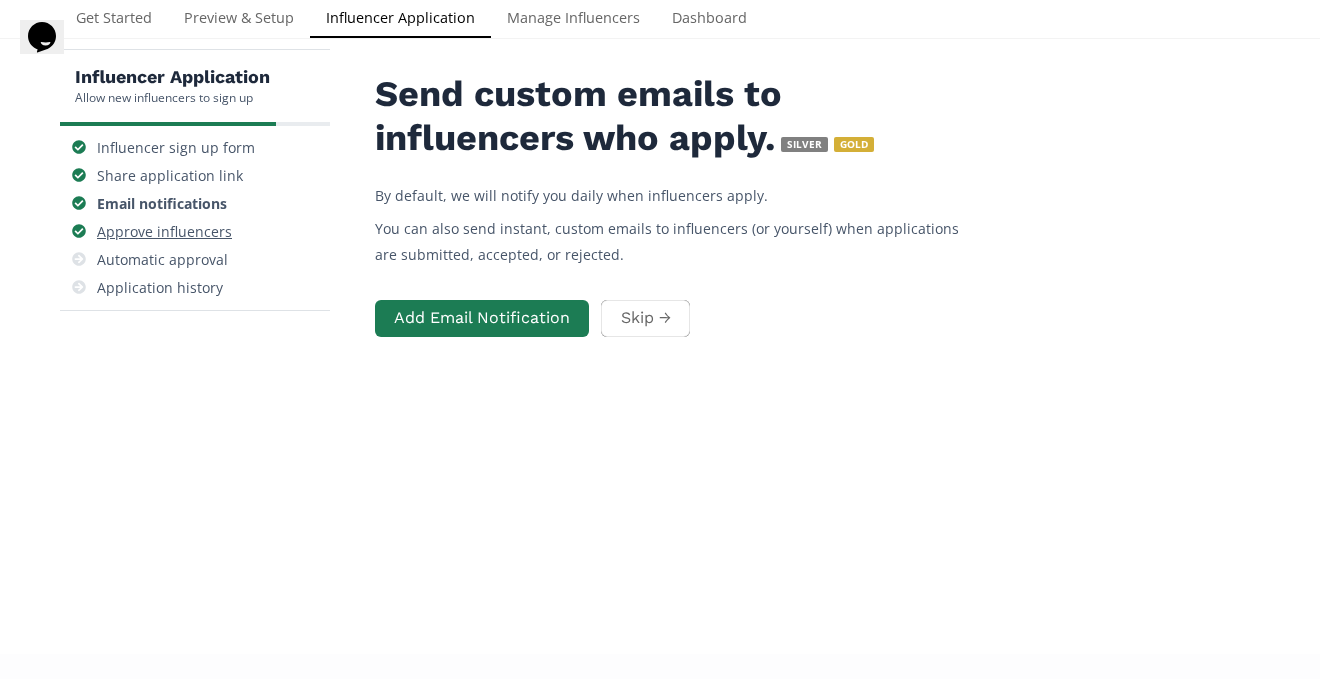 click on "Approve influencers" at bounding box center [164, 232] 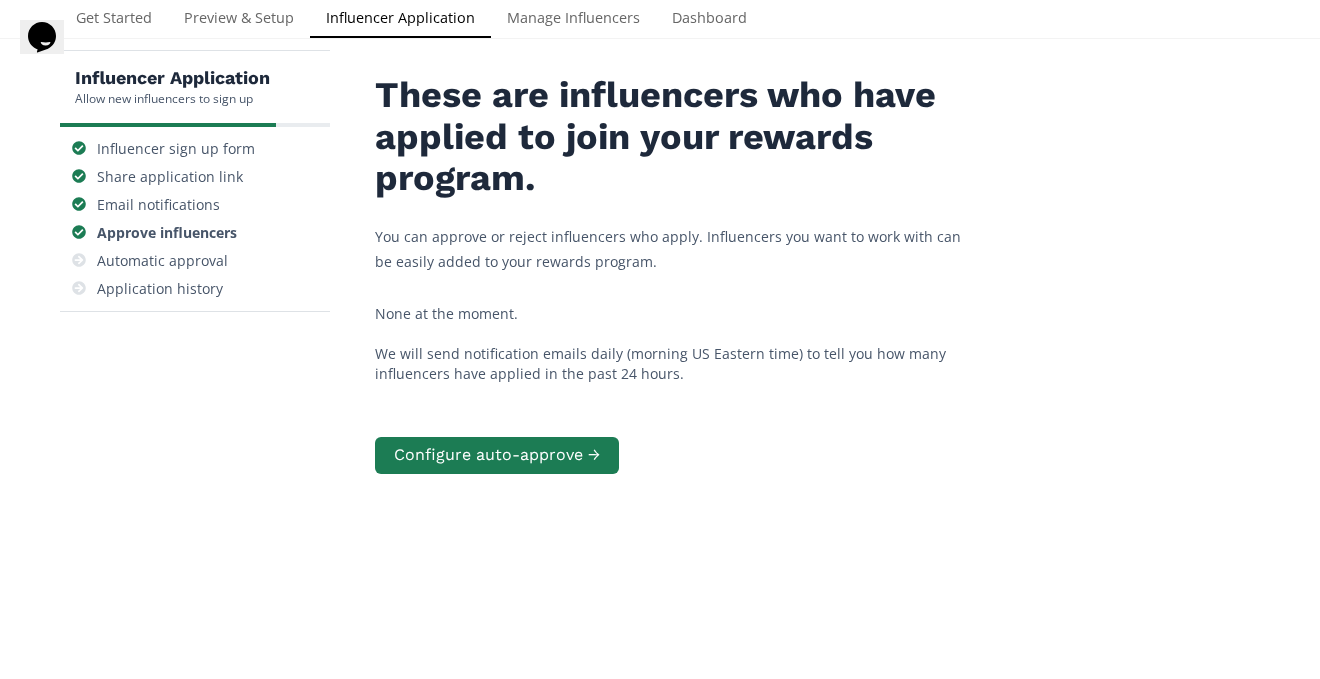 scroll, scrollTop: 0, scrollLeft: 0, axis: both 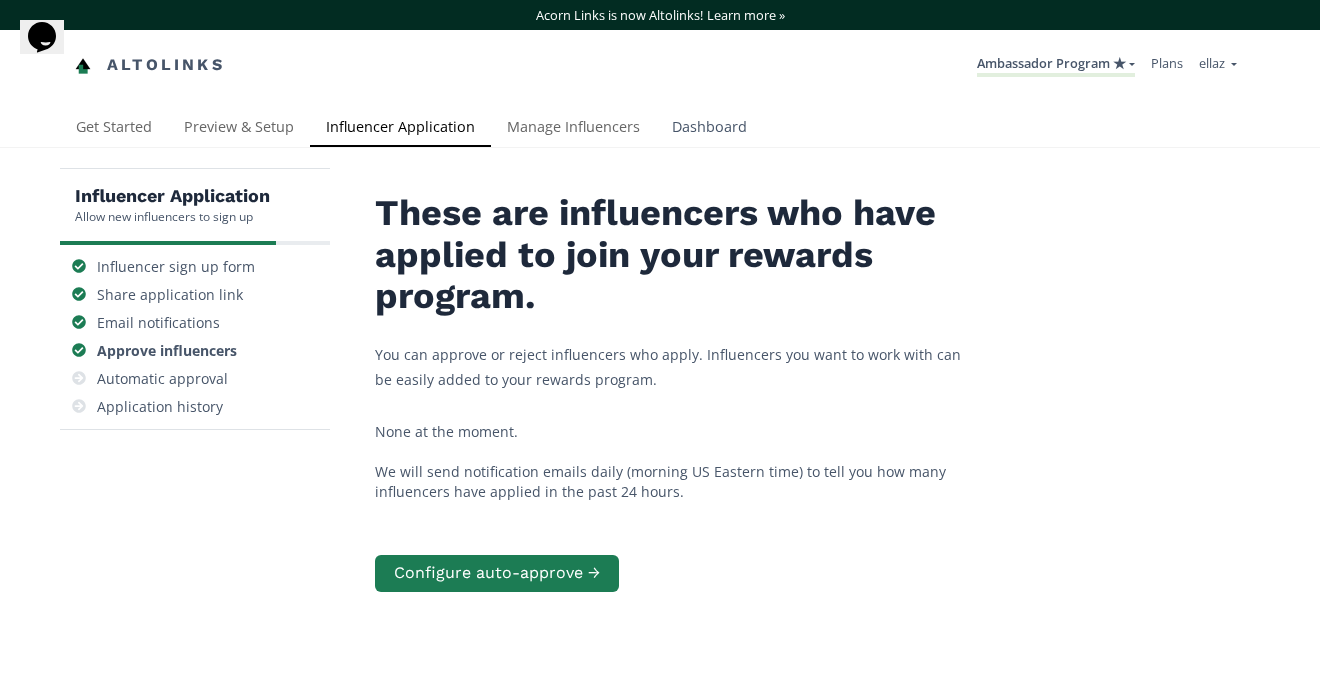 click on "Dashboard" at bounding box center (709, 129) 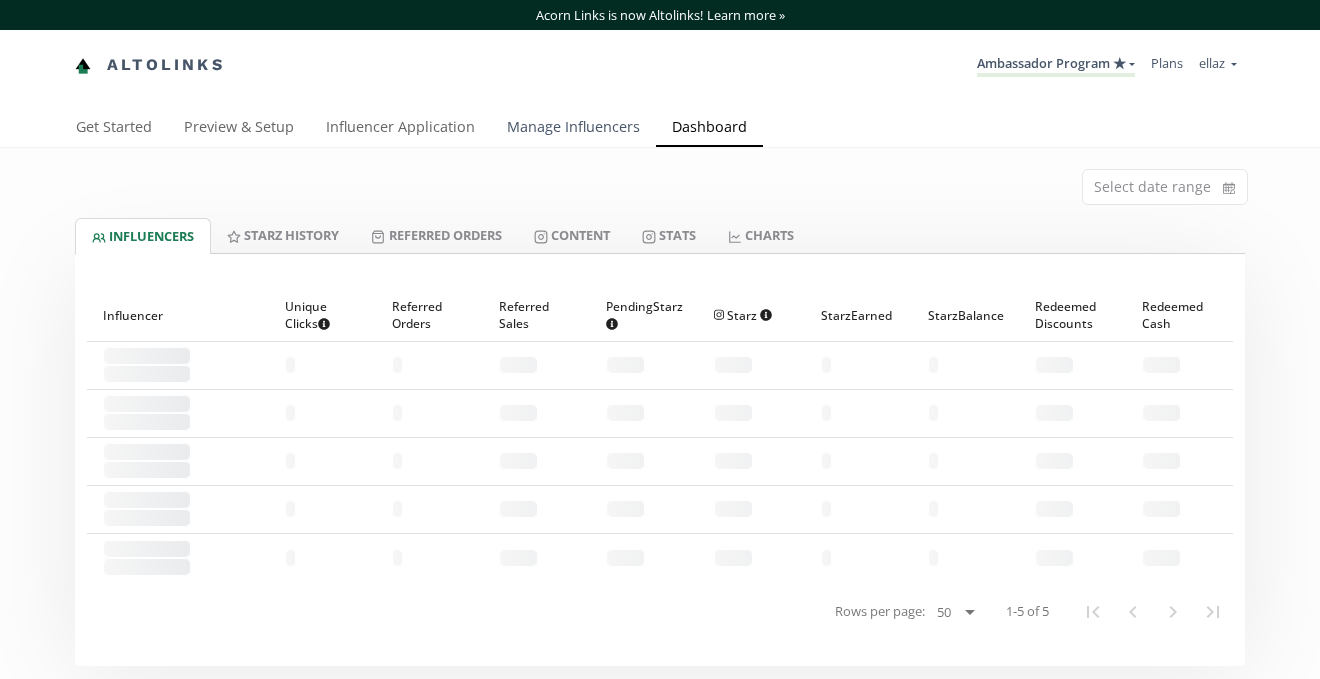 scroll, scrollTop: 0, scrollLeft: 0, axis: both 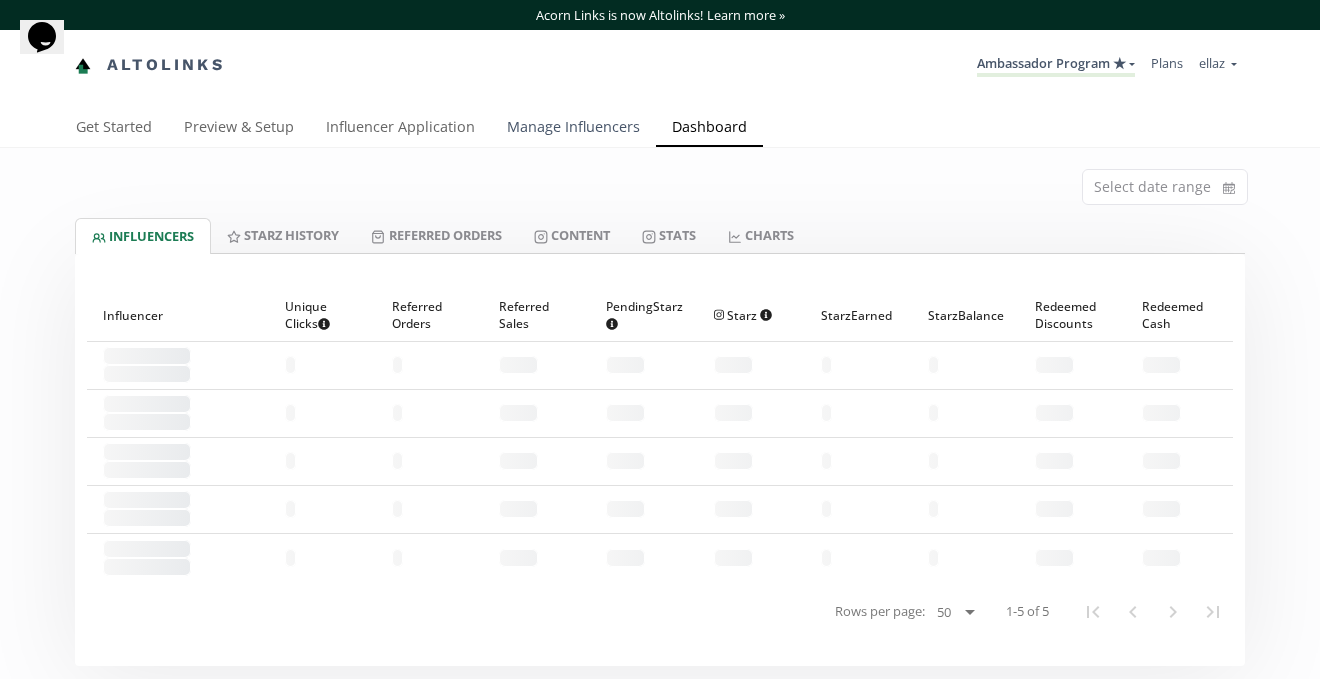 click on "Manage Influencers" at bounding box center (573, 129) 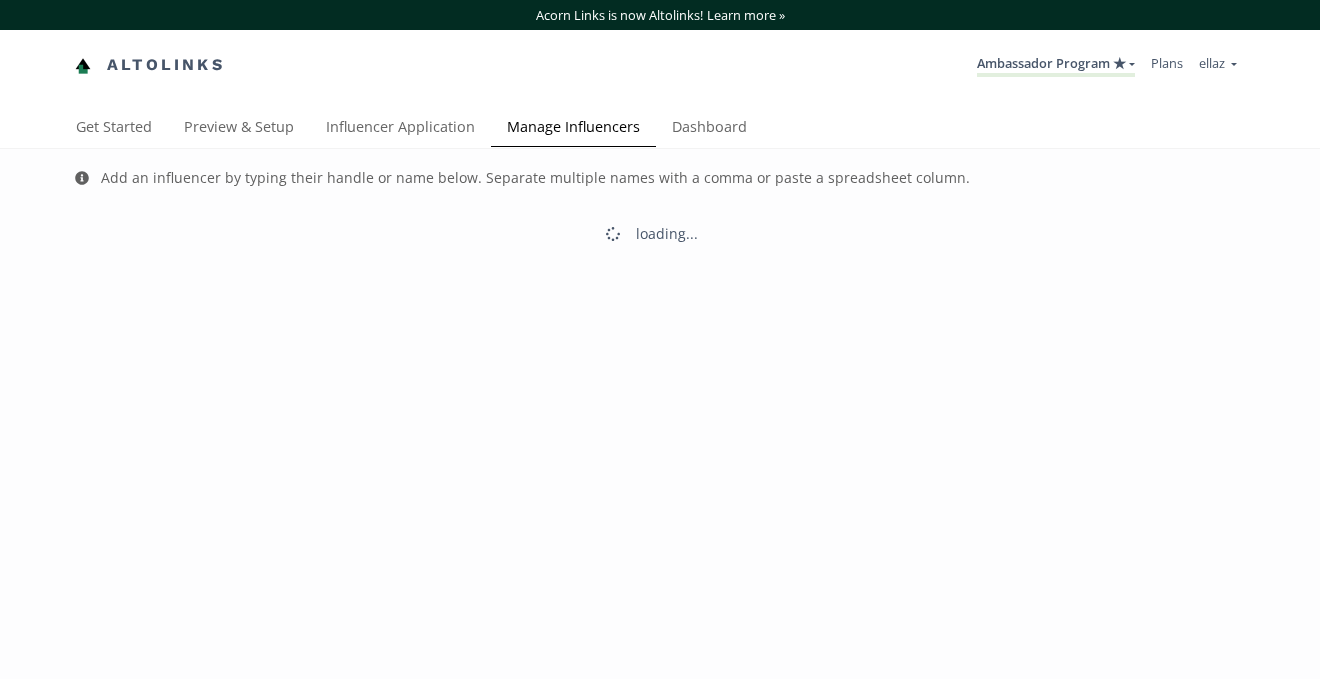scroll, scrollTop: 0, scrollLeft: 0, axis: both 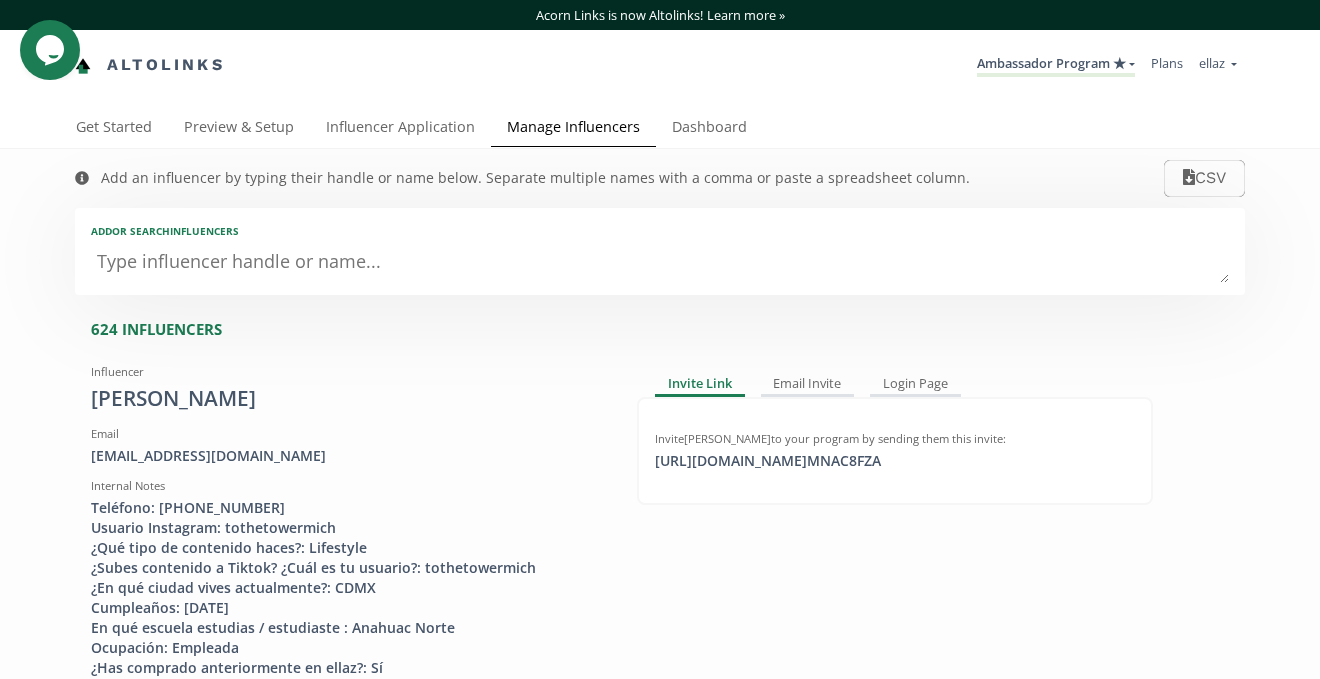 click at bounding box center [660, 263] 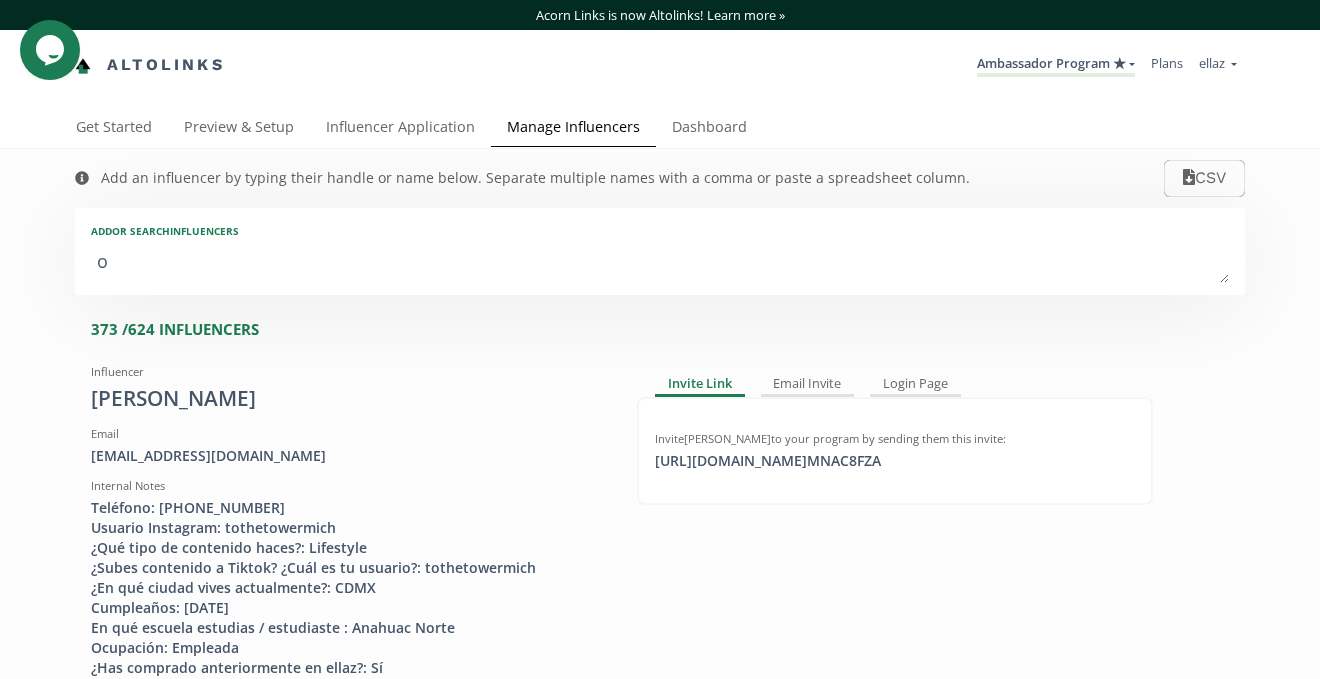 type on "or" 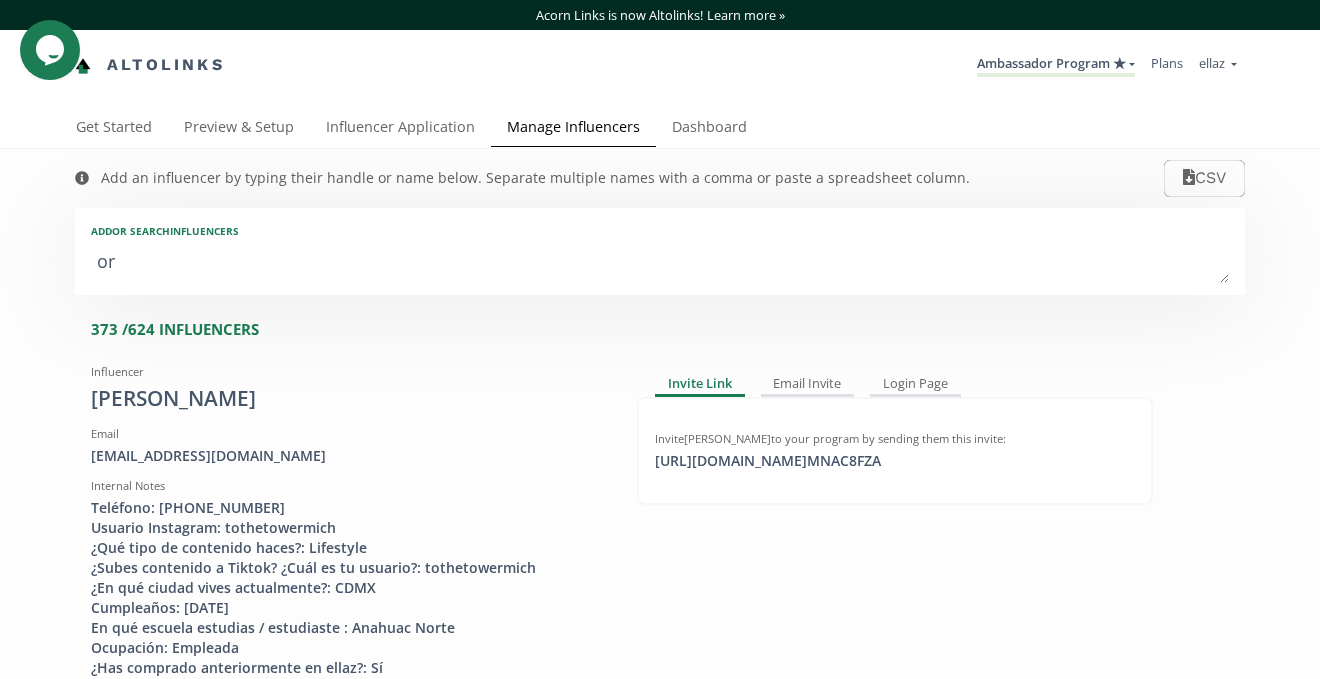 type on "or" 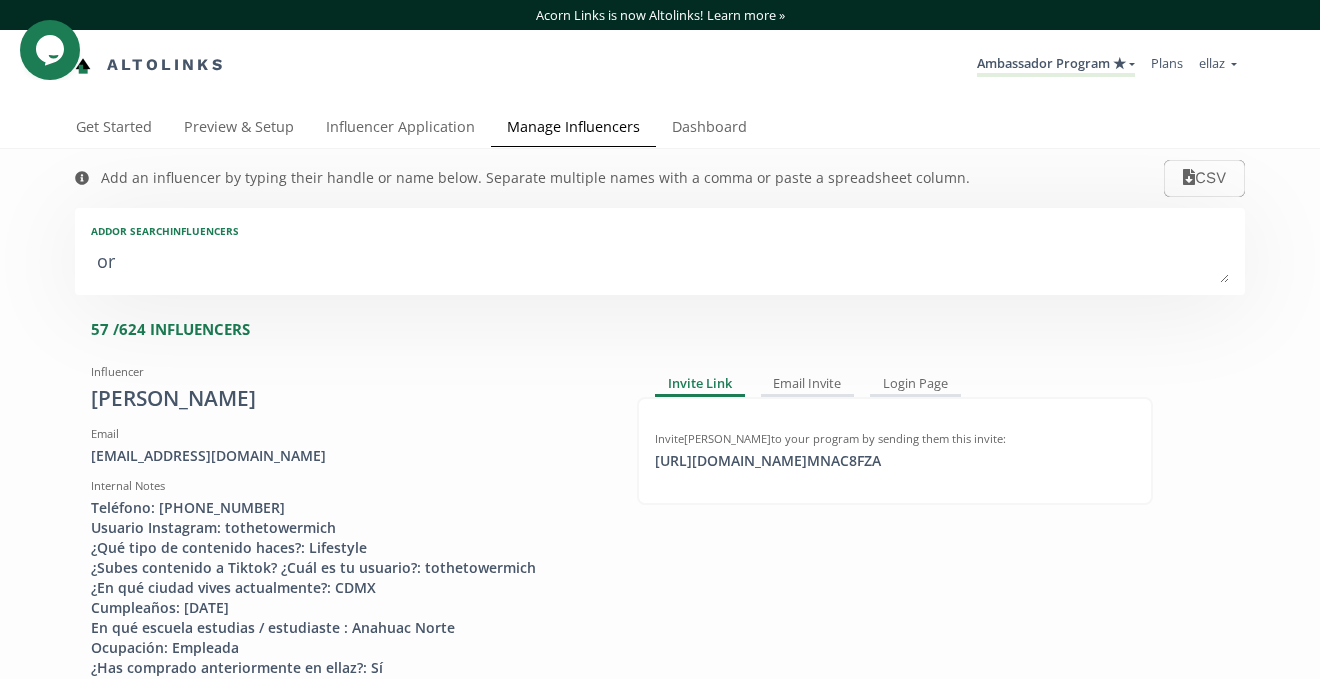 type on "ore" 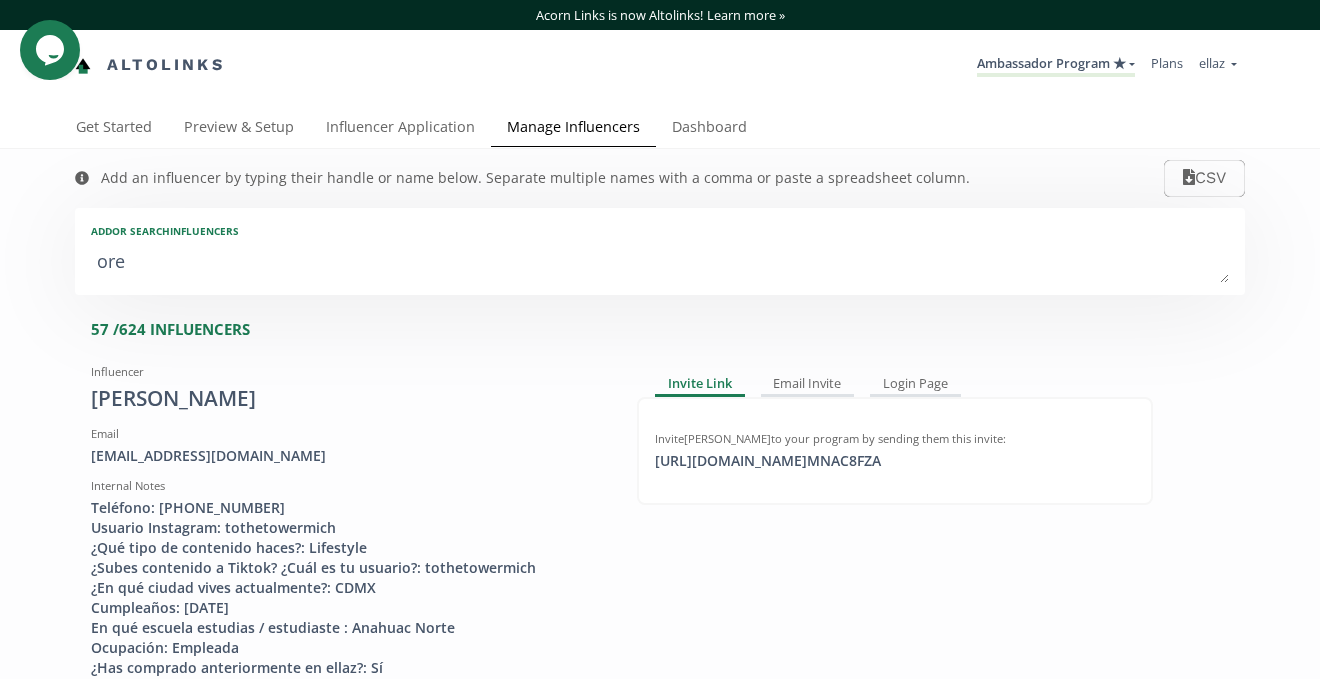 type on "orel" 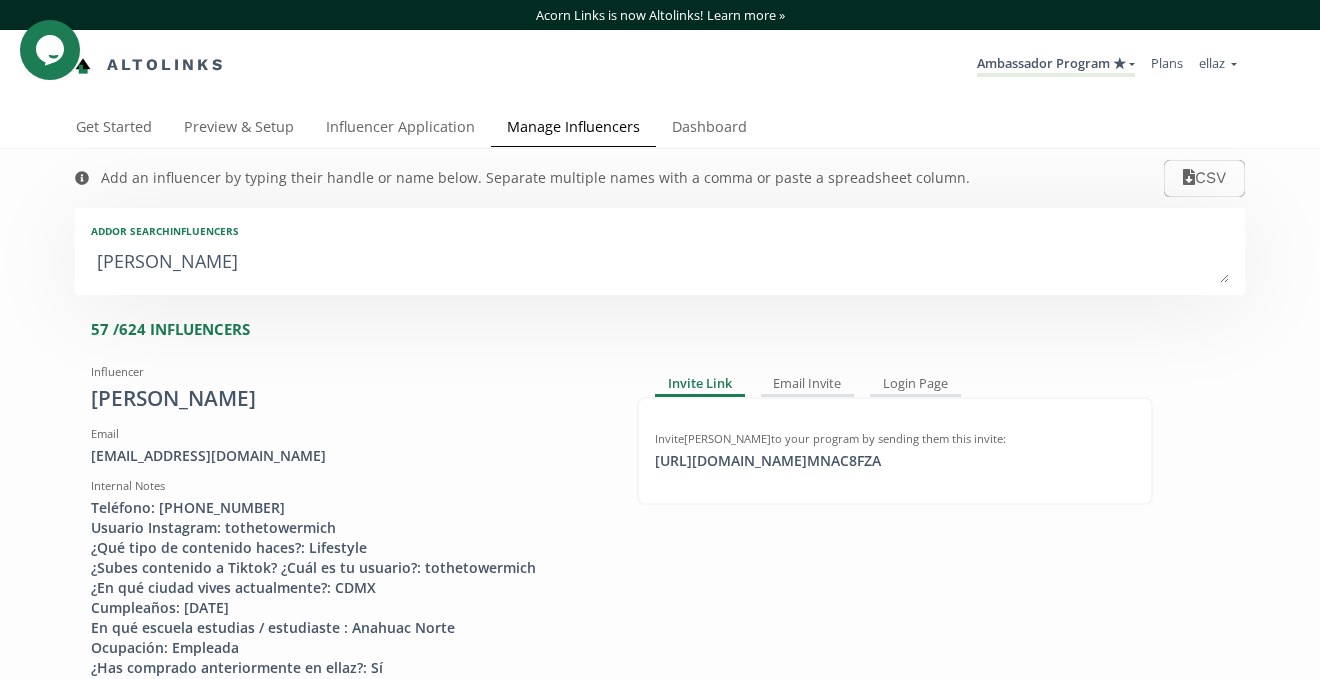 type on "orel" 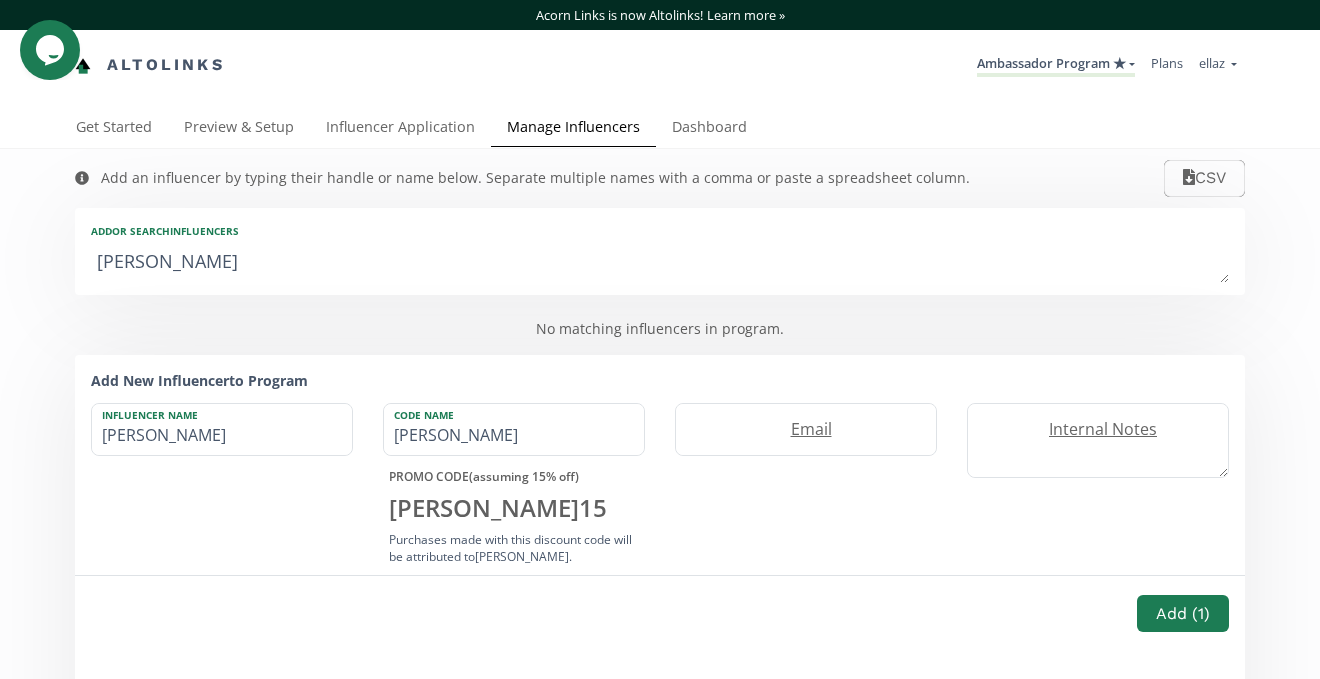 type on "orella" 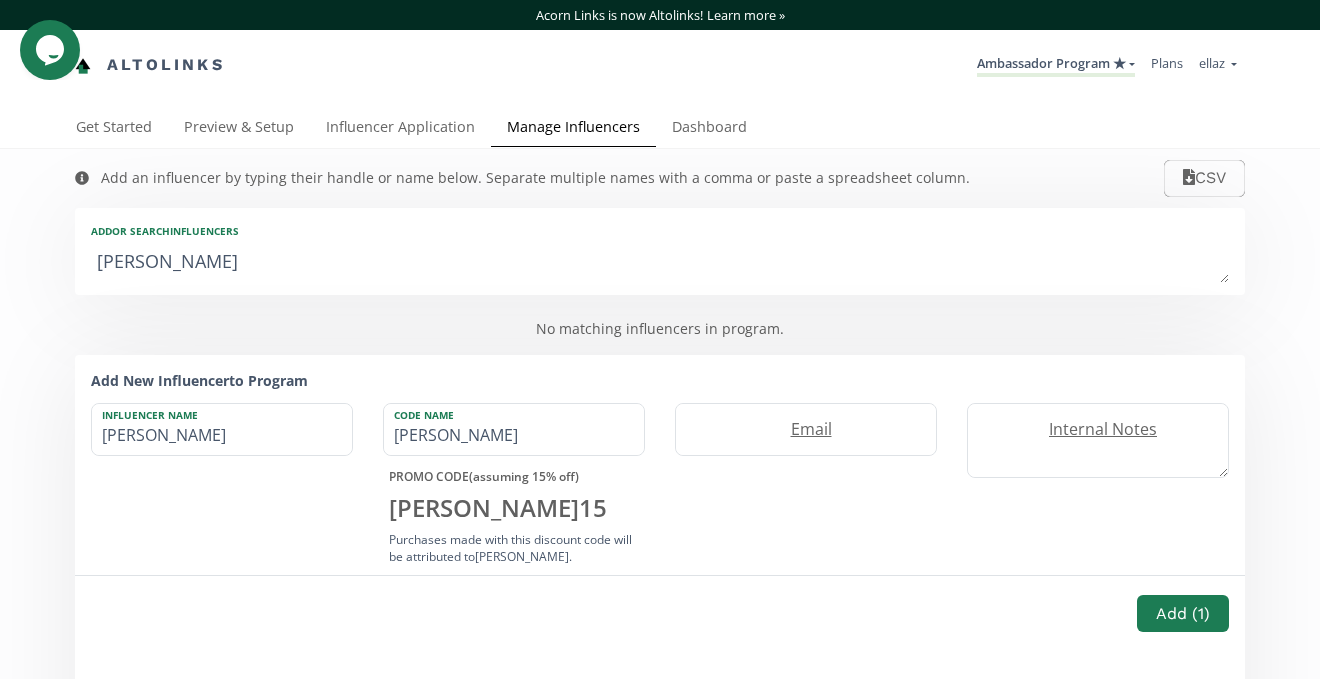 type on "orella" 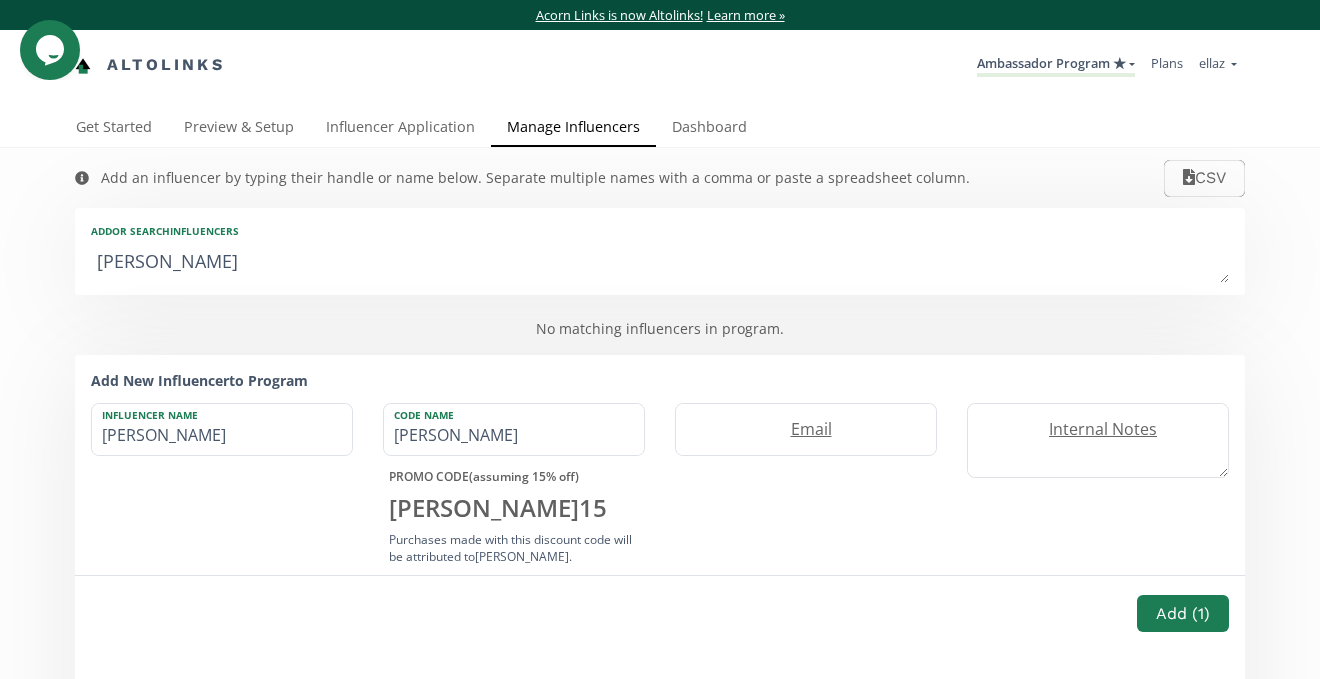 type on "orella" 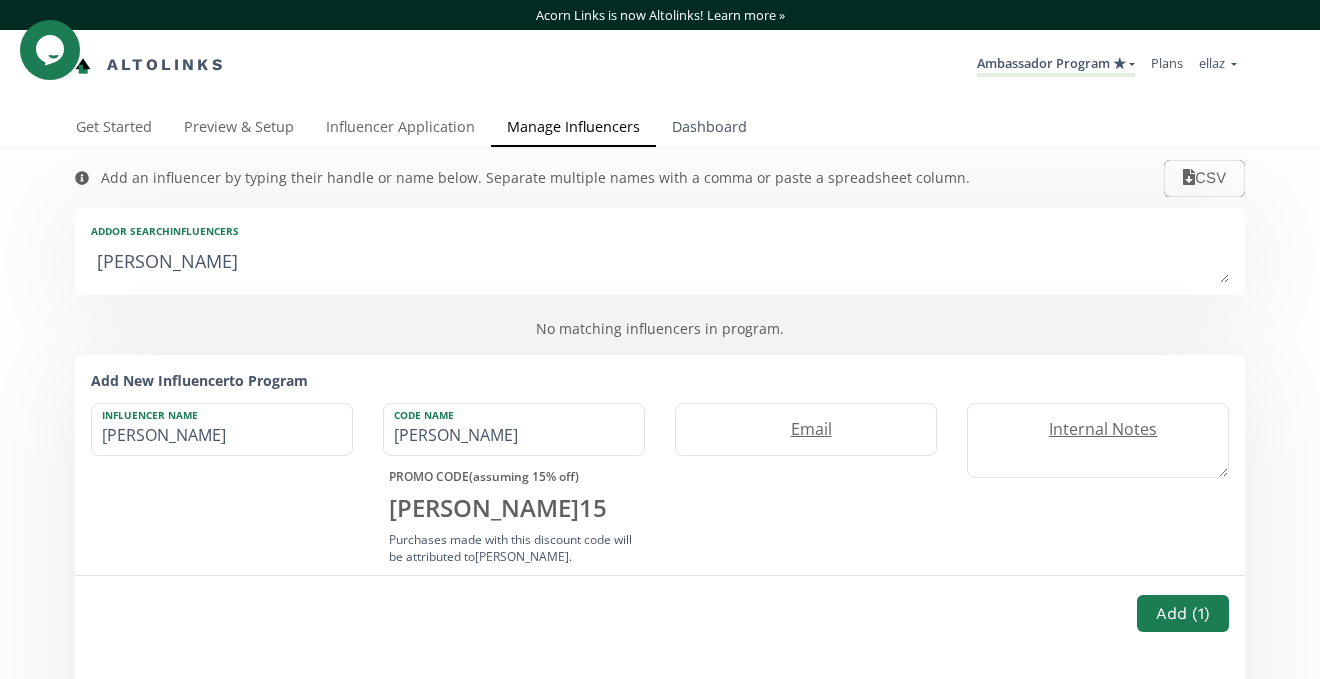 click on "Dashboard" at bounding box center [709, 129] 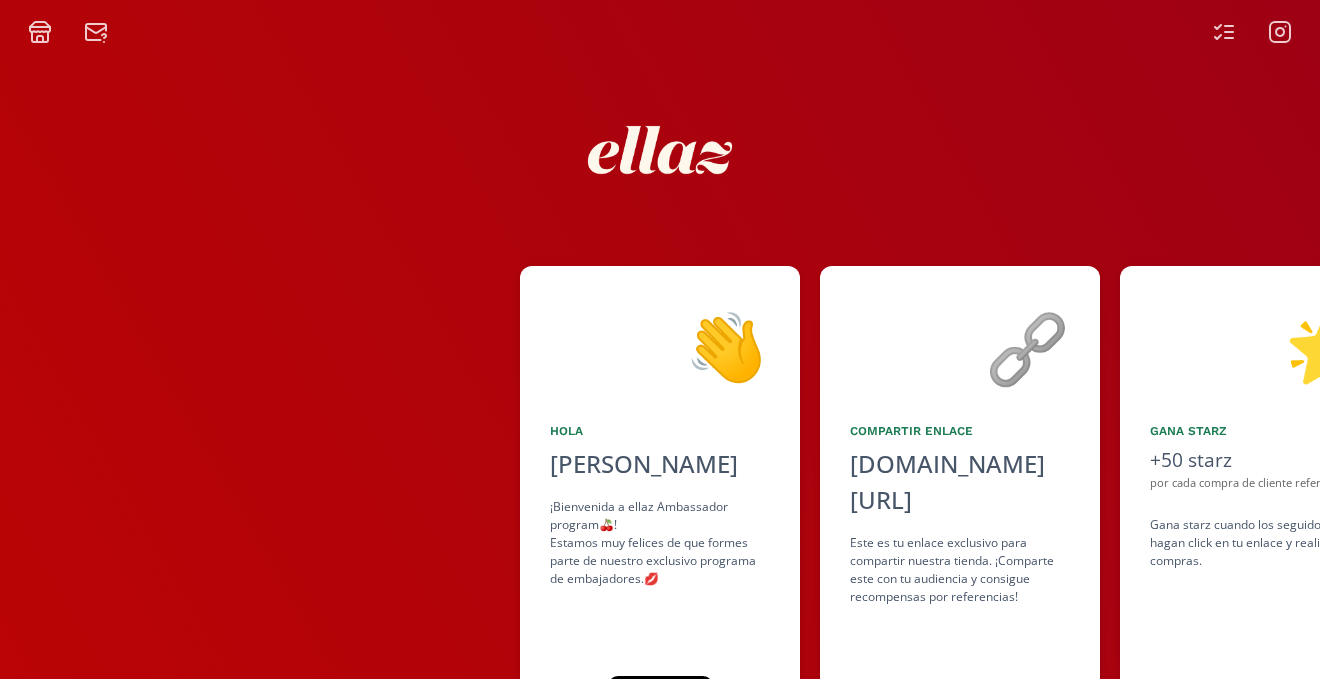 scroll, scrollTop: 0, scrollLeft: 0, axis: both 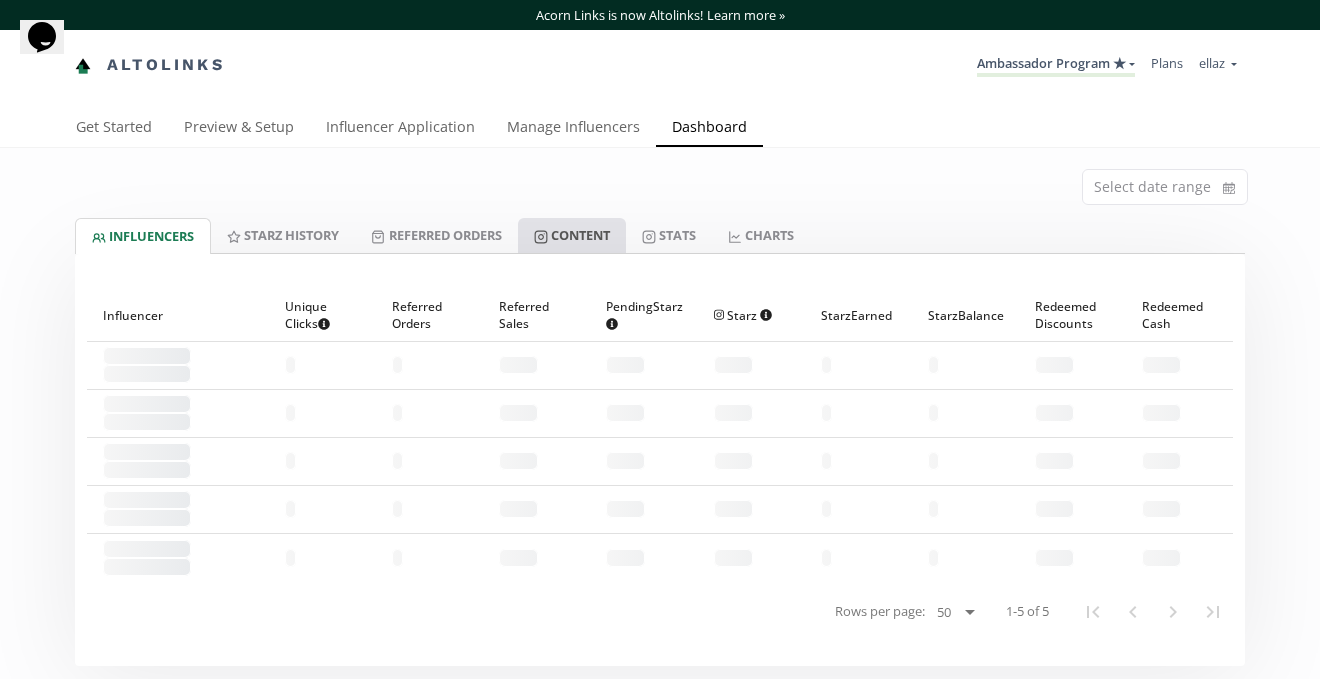 click on "Content" at bounding box center [572, 235] 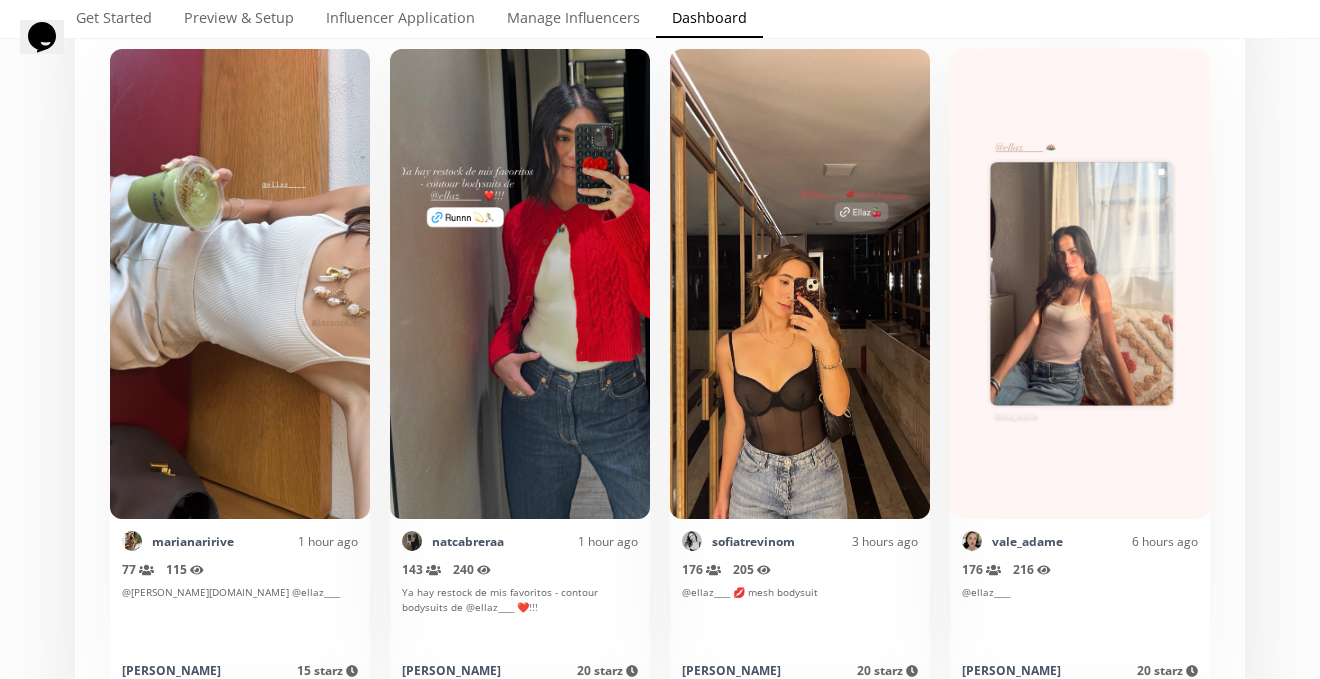 scroll, scrollTop: 0, scrollLeft: 0, axis: both 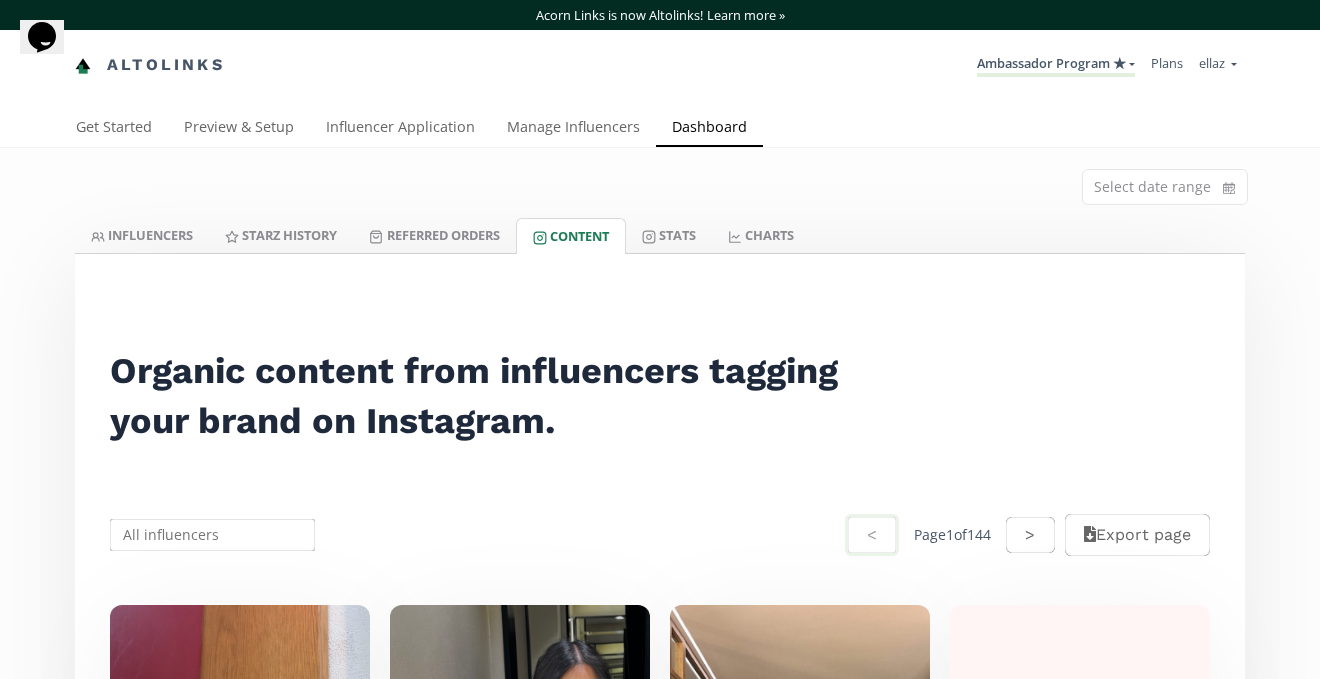 click at bounding box center (212, 535) 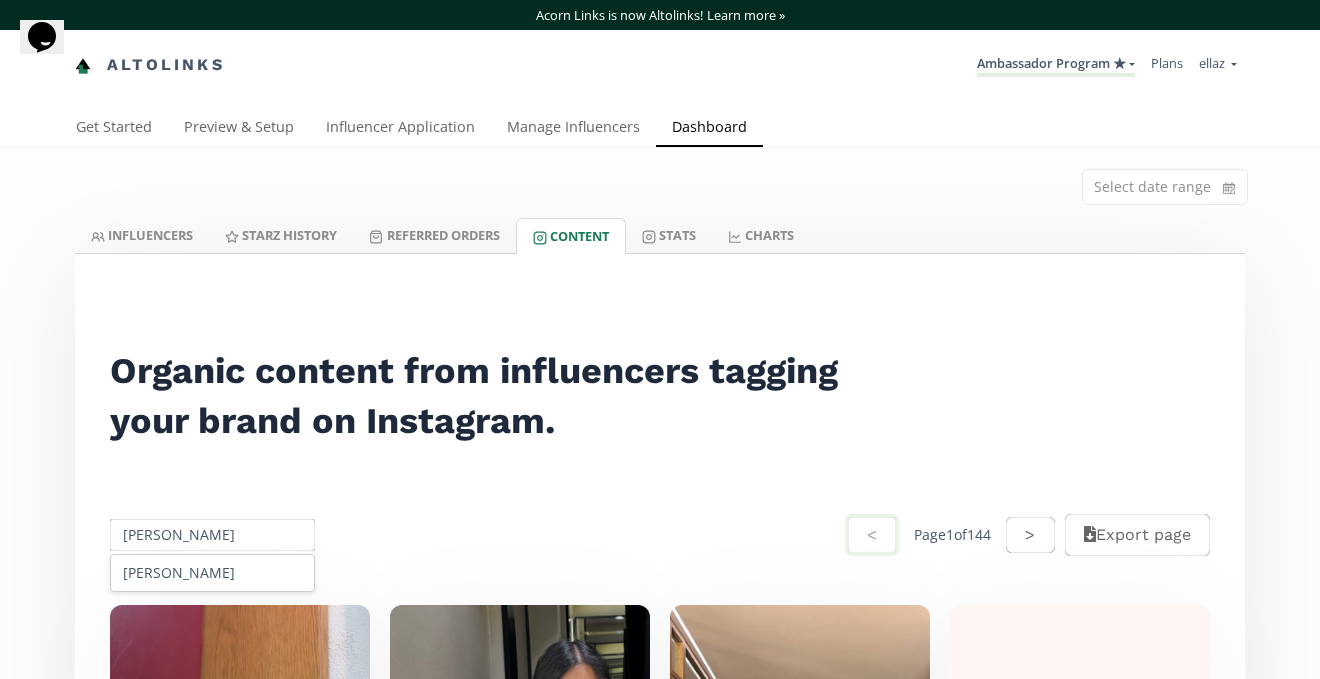 type on "Alexia Desentis" 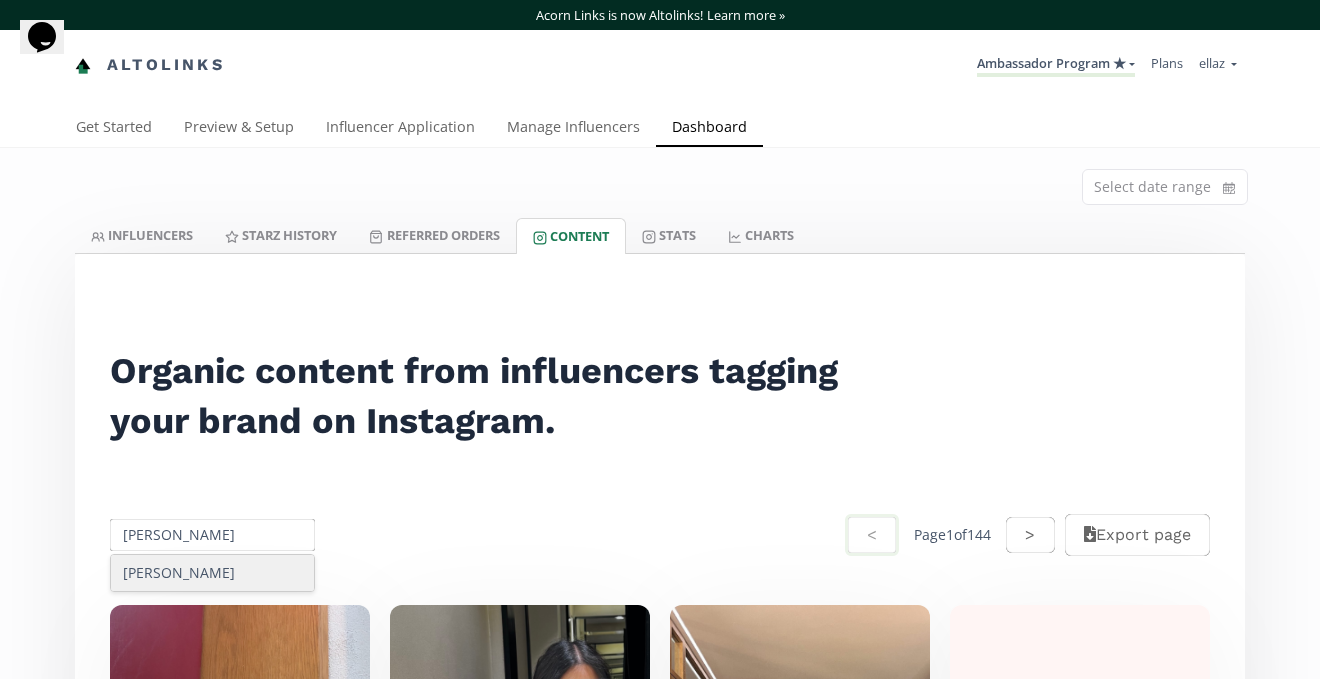 click on "Alexia Desentis" at bounding box center (212, 573) 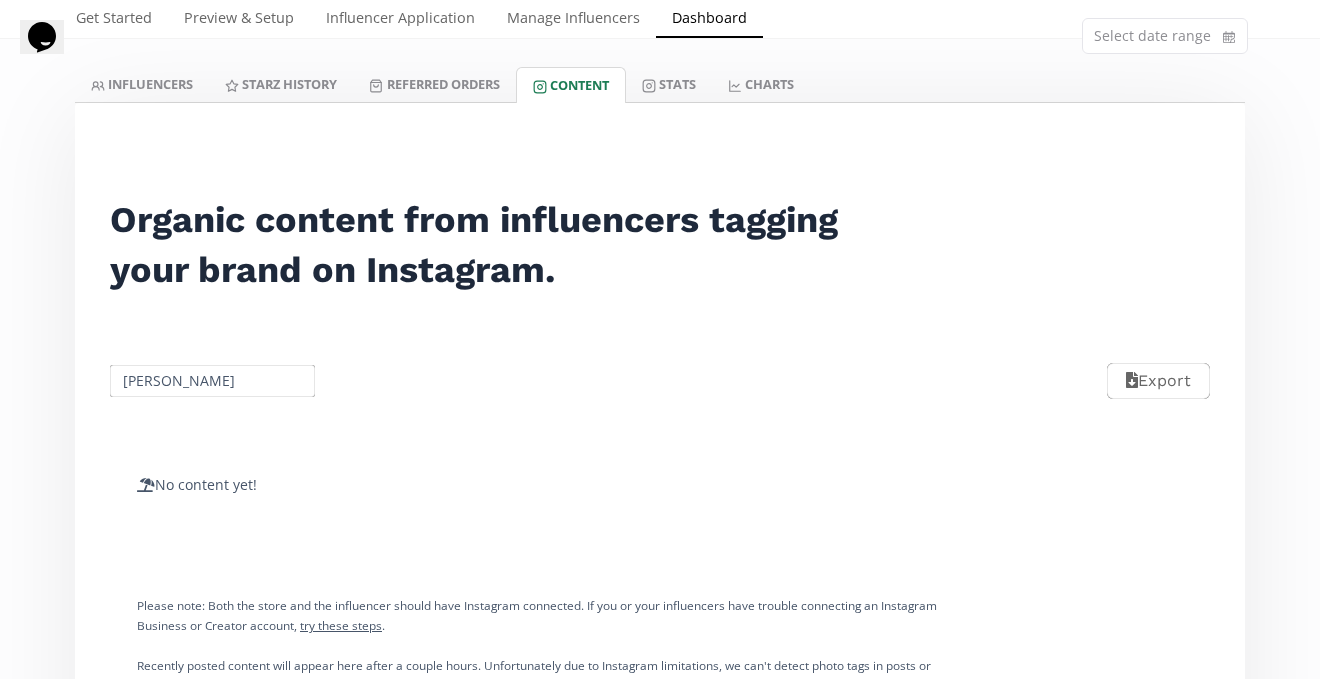 scroll, scrollTop: 149, scrollLeft: 0, axis: vertical 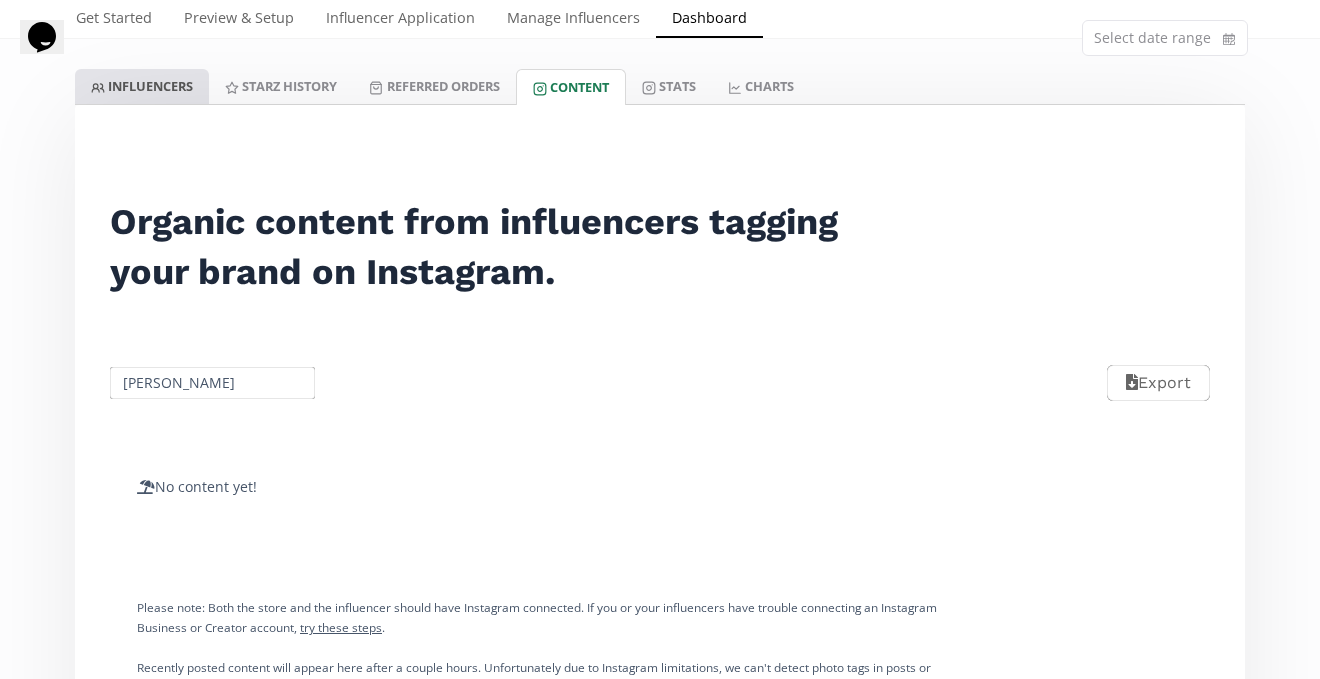 click on "INFLUENCERS" at bounding box center [142, 86] 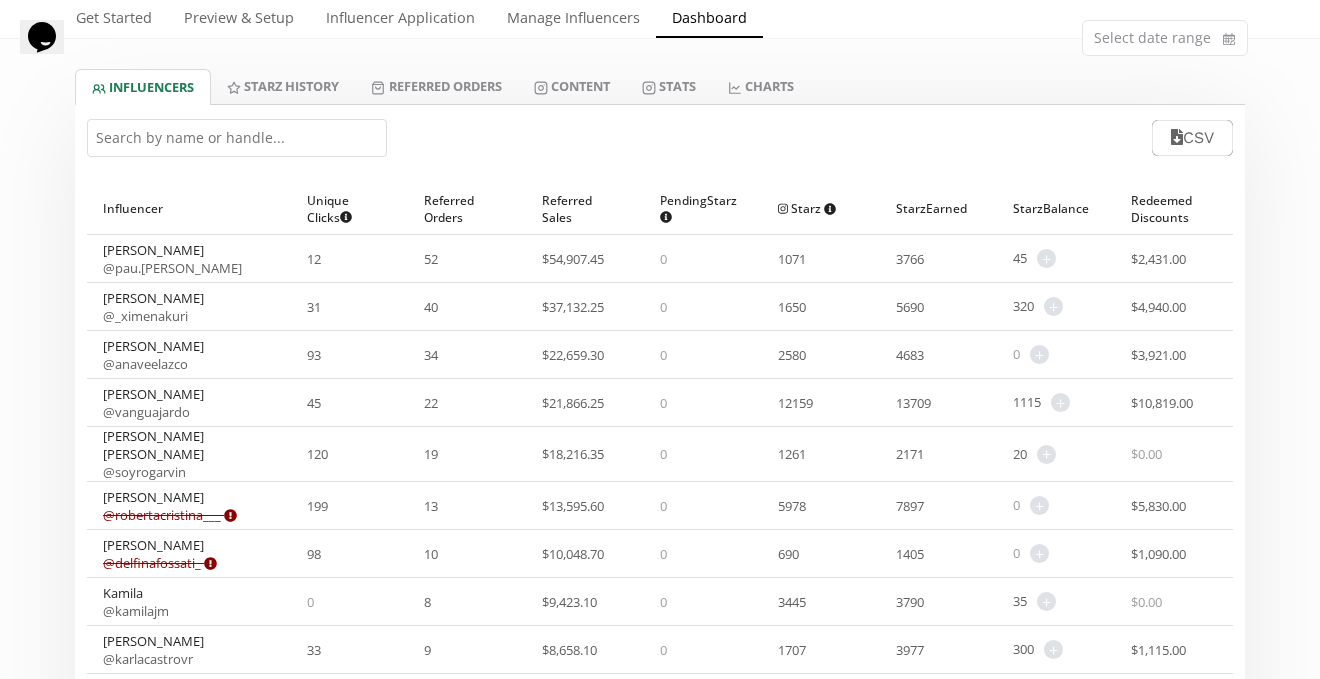 click at bounding box center (237, 138) 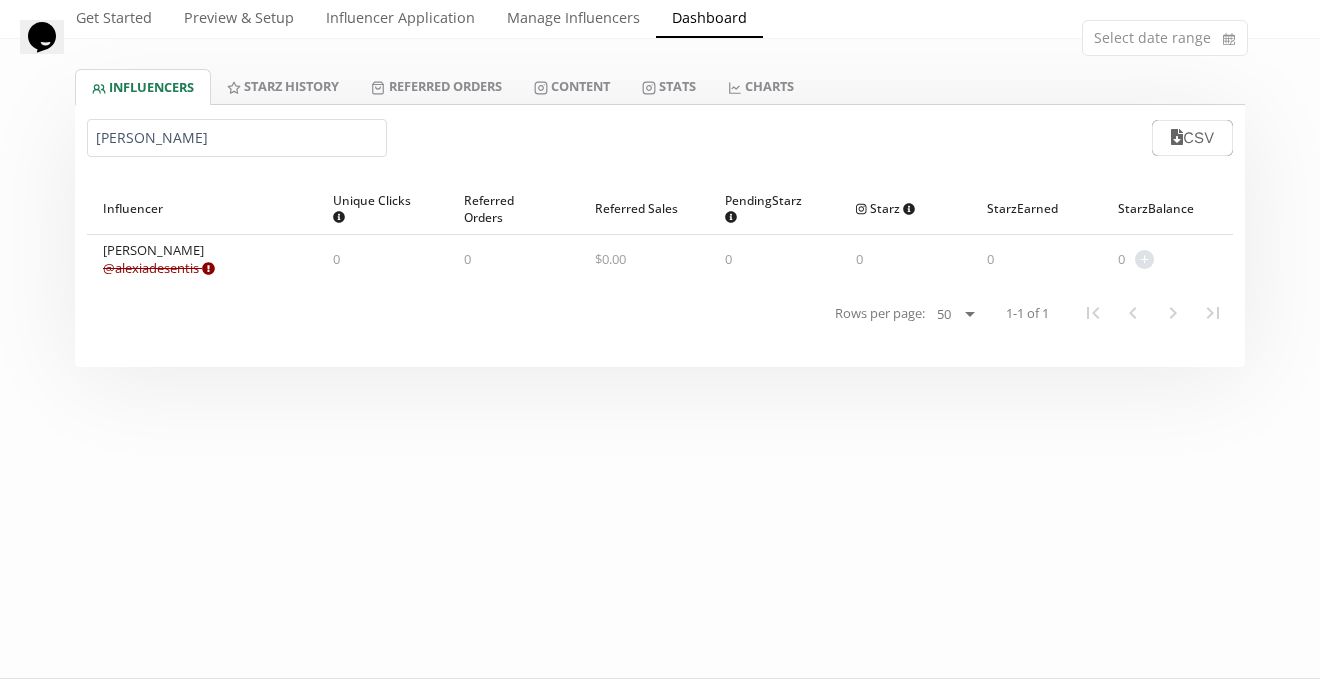 click on "@ alexiadesentis   Expired or disconnected. Please ask influencer to reconnect." at bounding box center [159, 268] 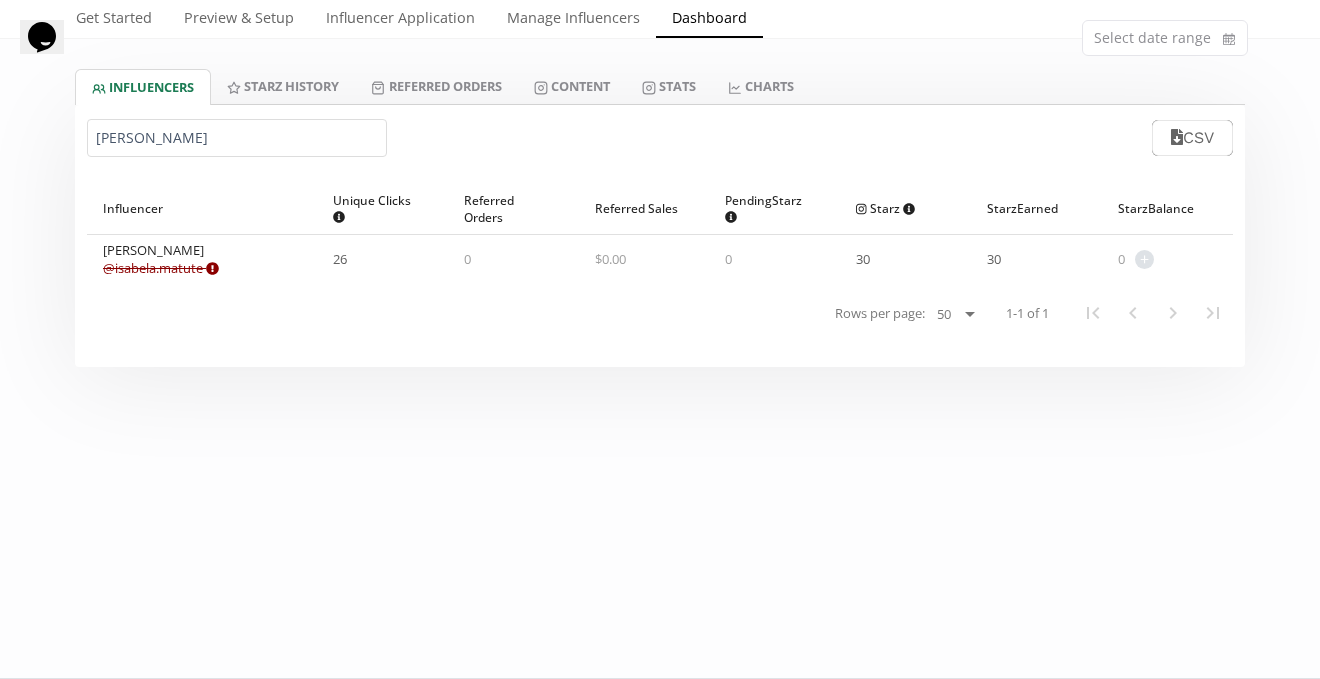 type on "Isabela matute" 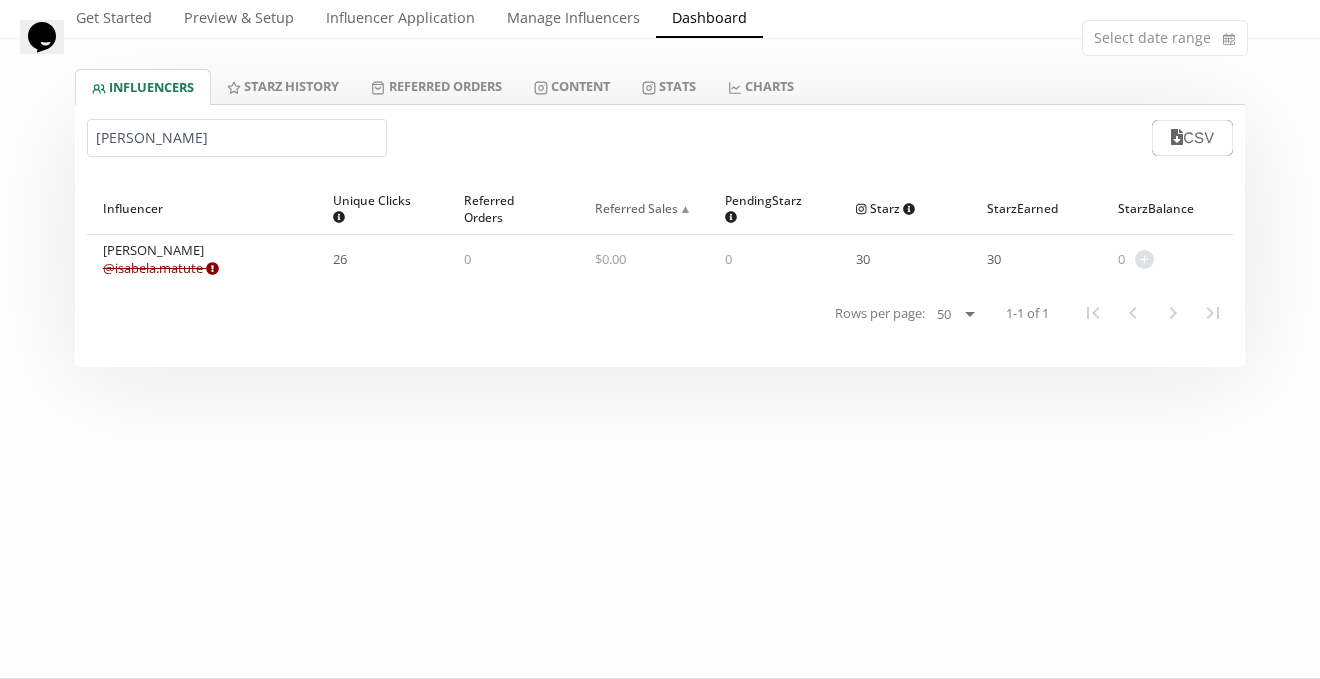 scroll, scrollTop: 0, scrollLeft: 0, axis: both 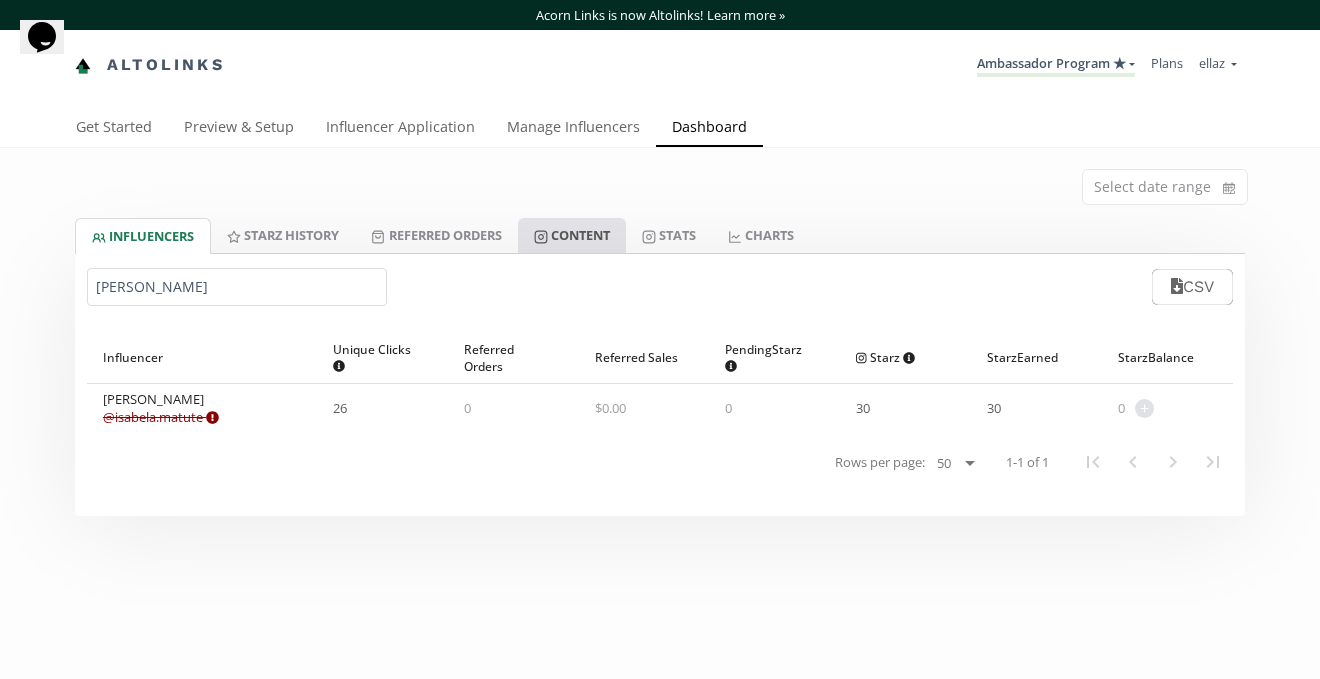 click on "Content" at bounding box center (572, 235) 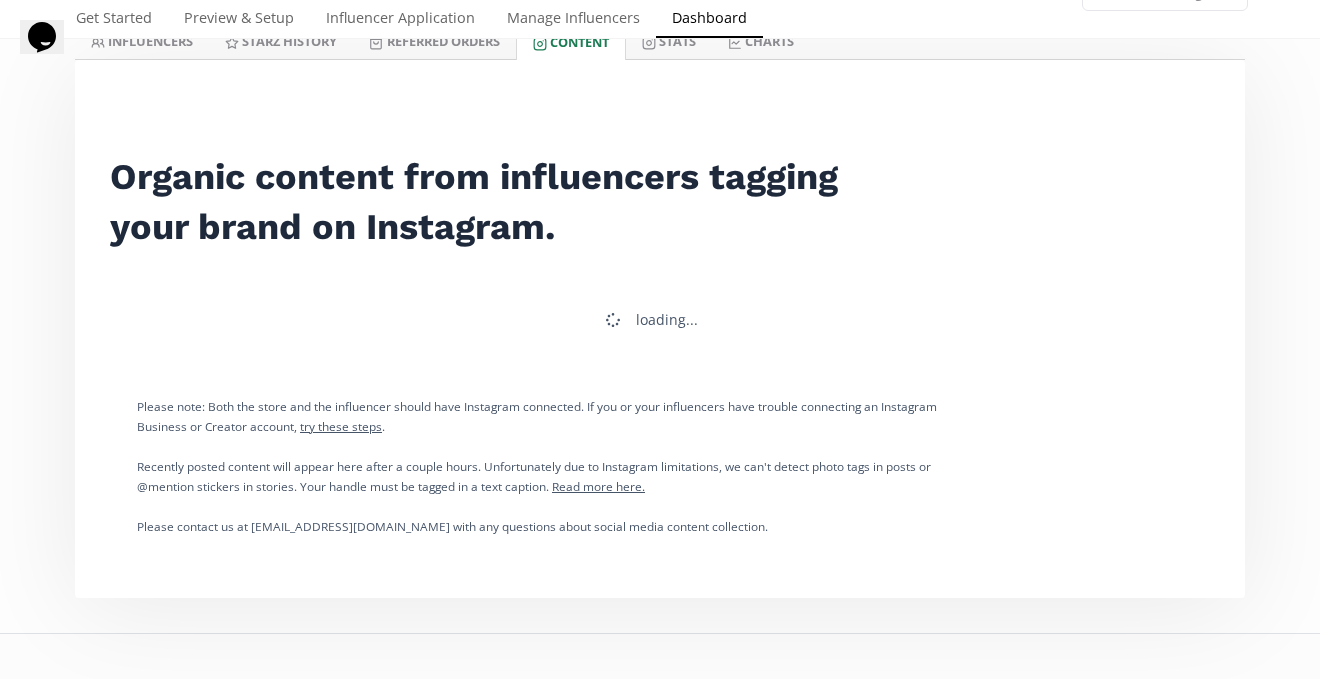scroll, scrollTop: 231, scrollLeft: 0, axis: vertical 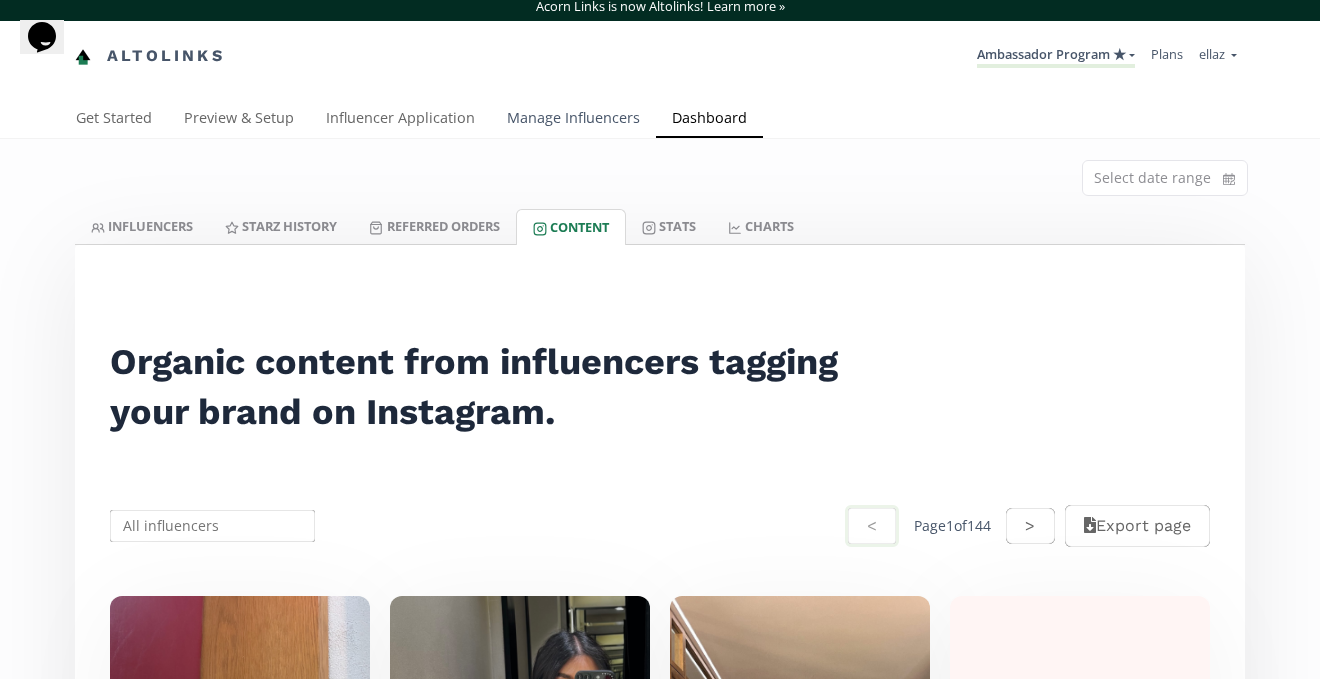 click on "Manage Influencers" at bounding box center (573, 120) 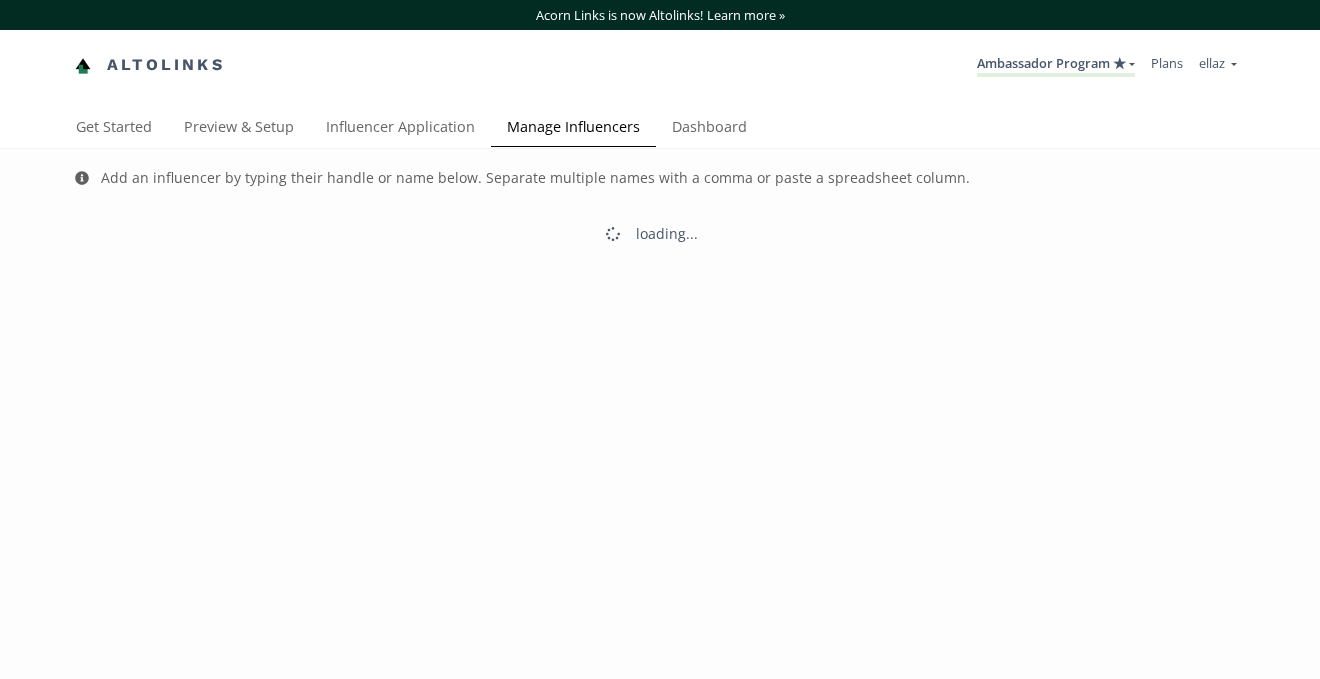 scroll, scrollTop: 0, scrollLeft: 0, axis: both 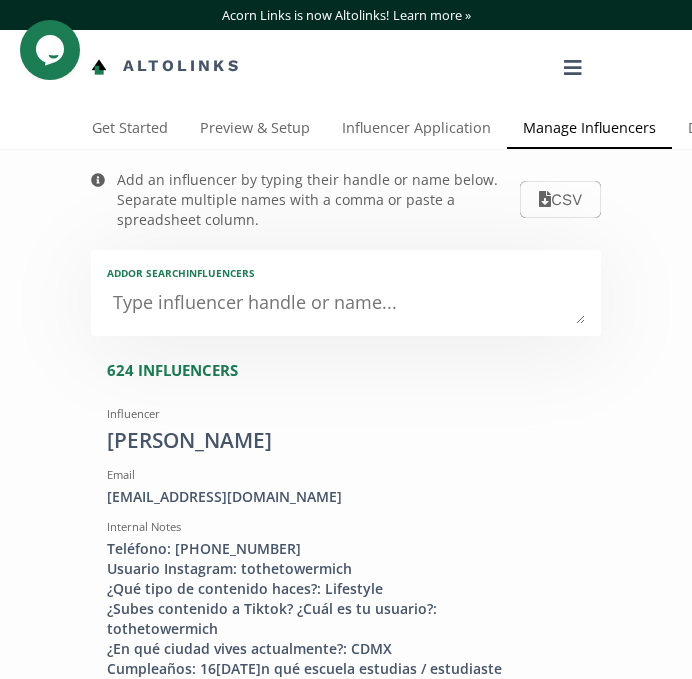 click at bounding box center (346, 304) 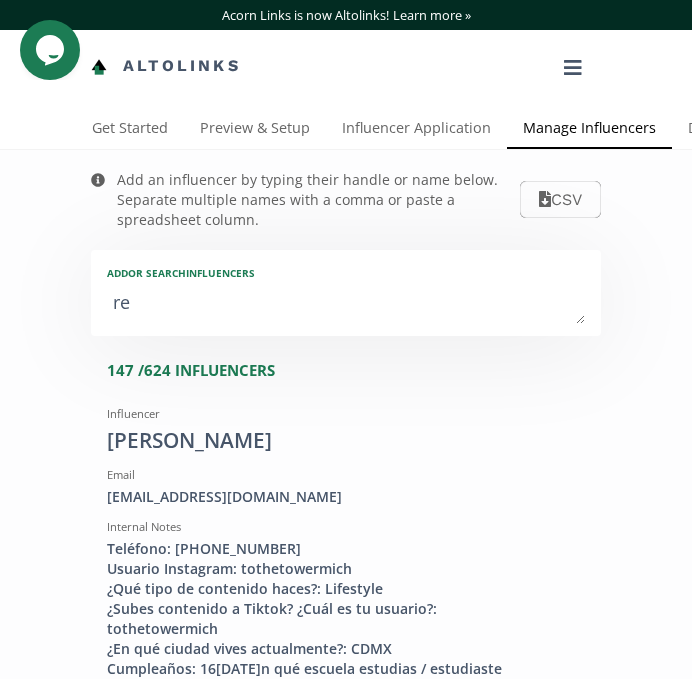 type on "reg" 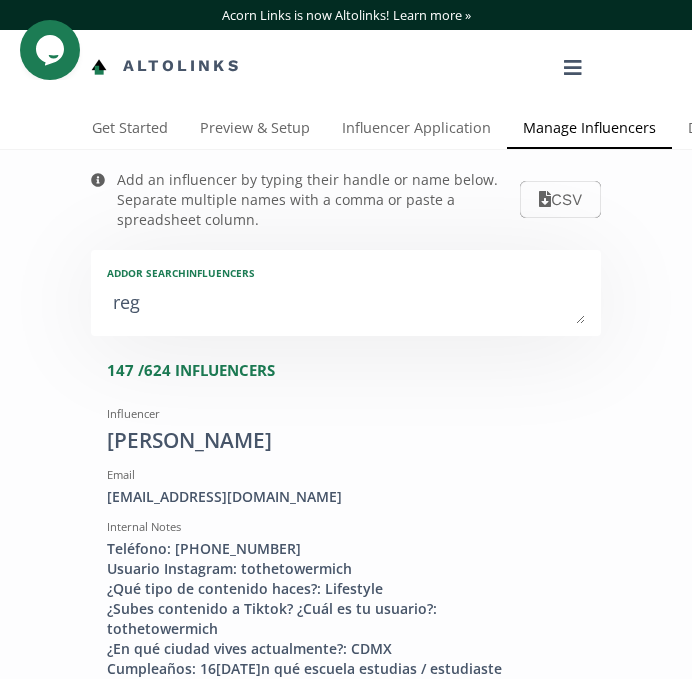 type on "regi" 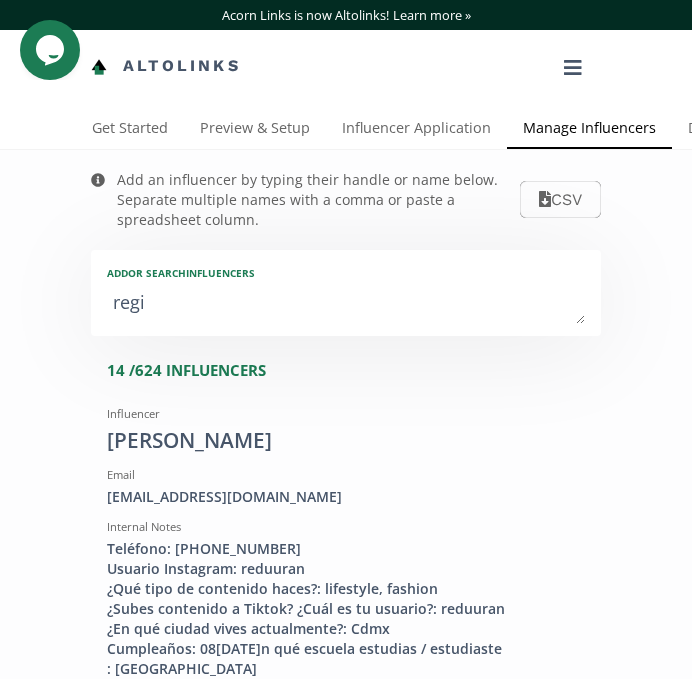 type on "regin" 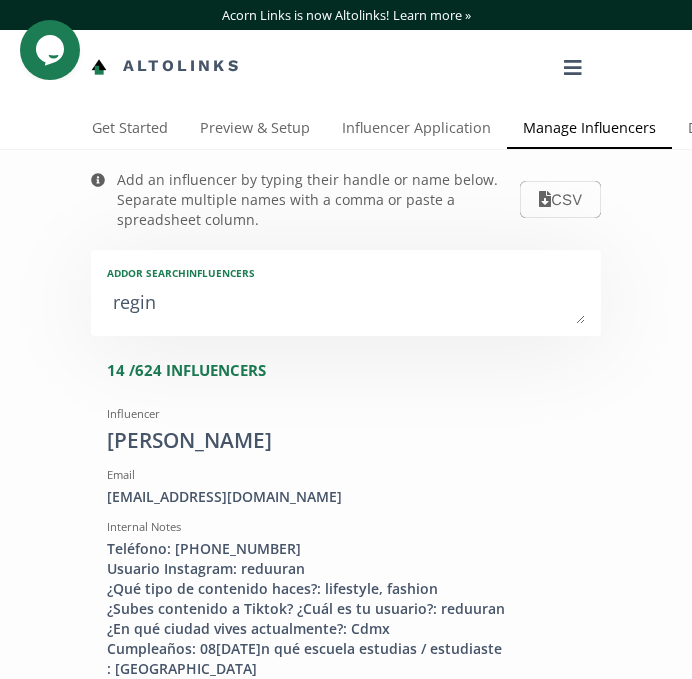 type on "regin" 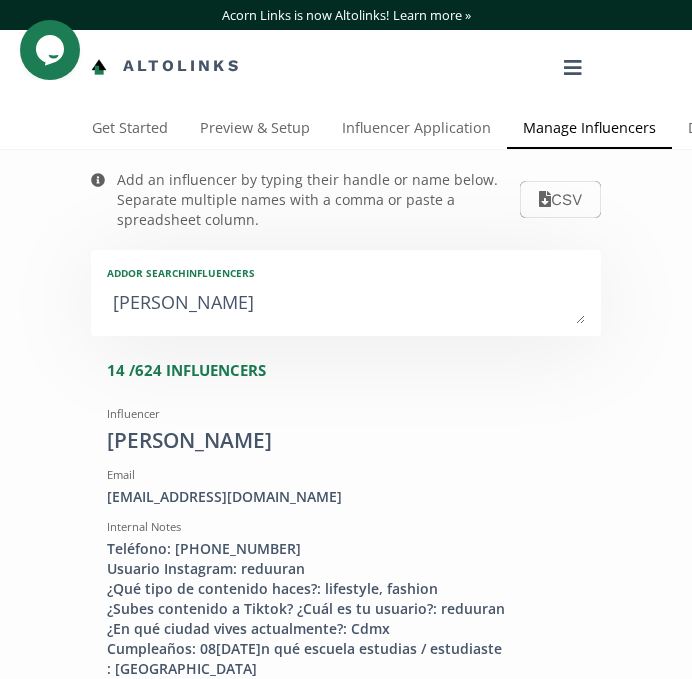 type on "regina h" 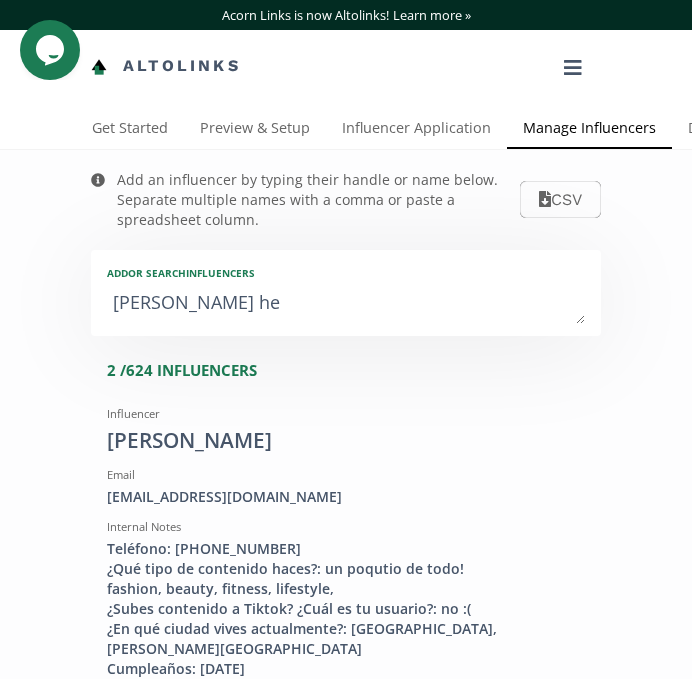 type on "regina her" 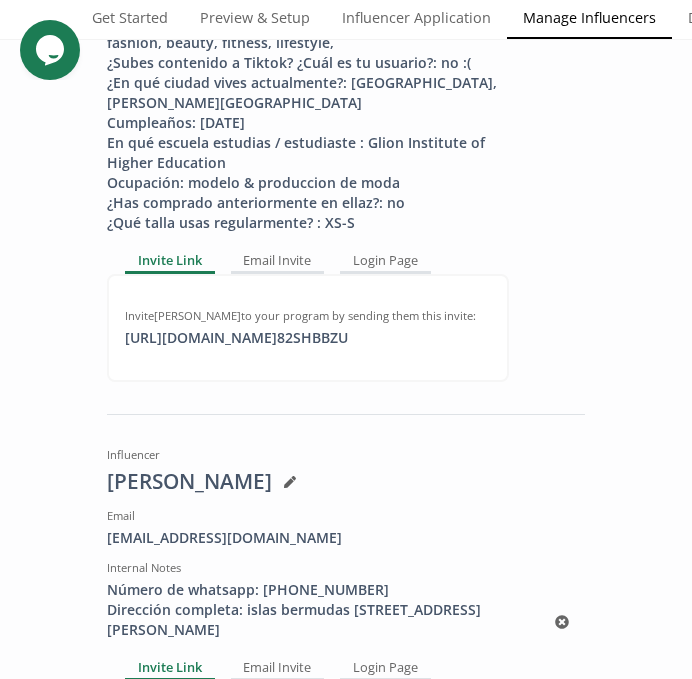 scroll, scrollTop: 554, scrollLeft: 0, axis: vertical 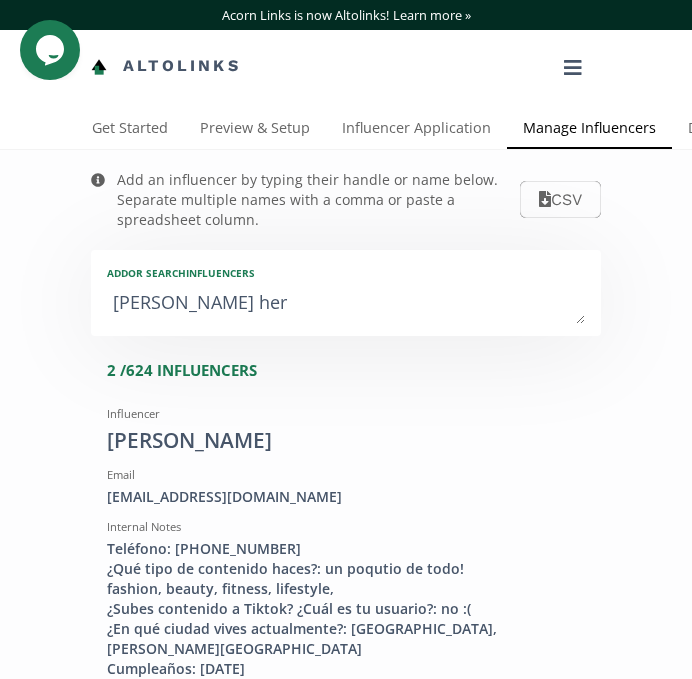 click on "Add  or search  INFLUENCERS   regina her" at bounding box center (346, 293) 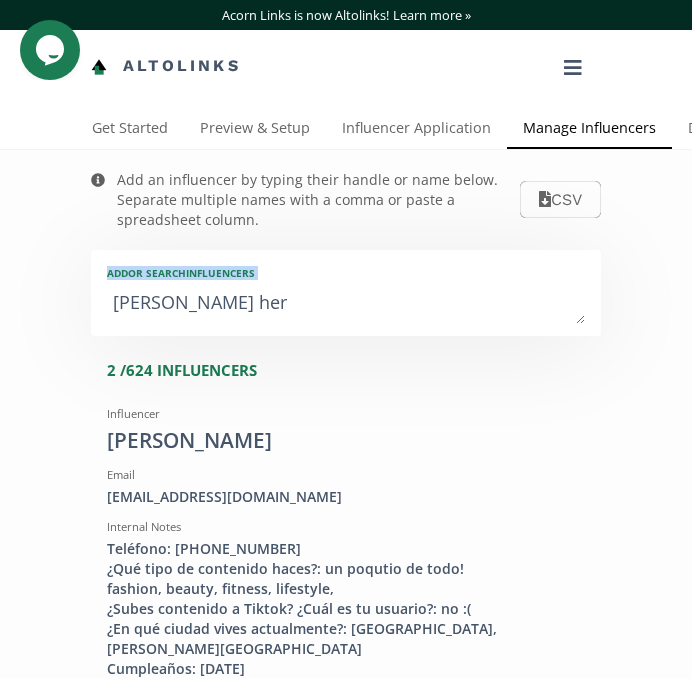 click on "Add  or search  INFLUENCERS   regina her" at bounding box center (346, 293) 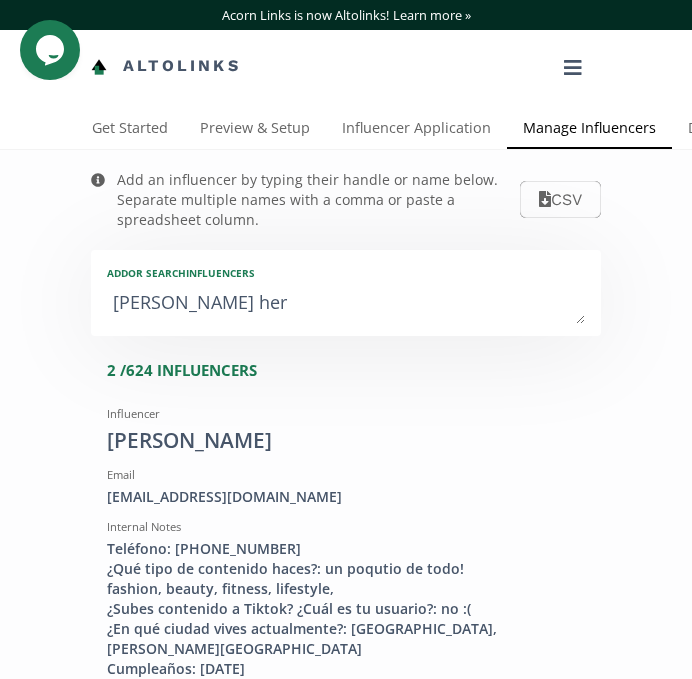 click on "Add  or search  INFLUENCERS   regina her" at bounding box center (346, 293) 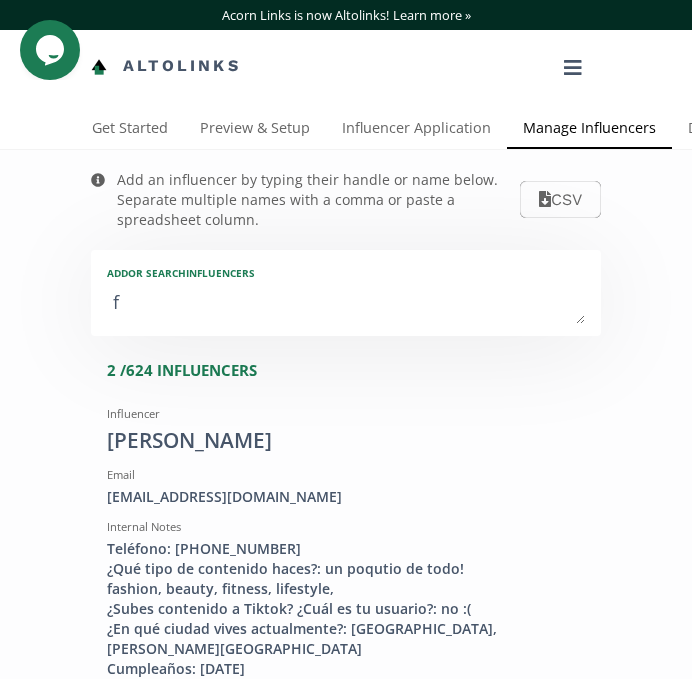 type on "fe" 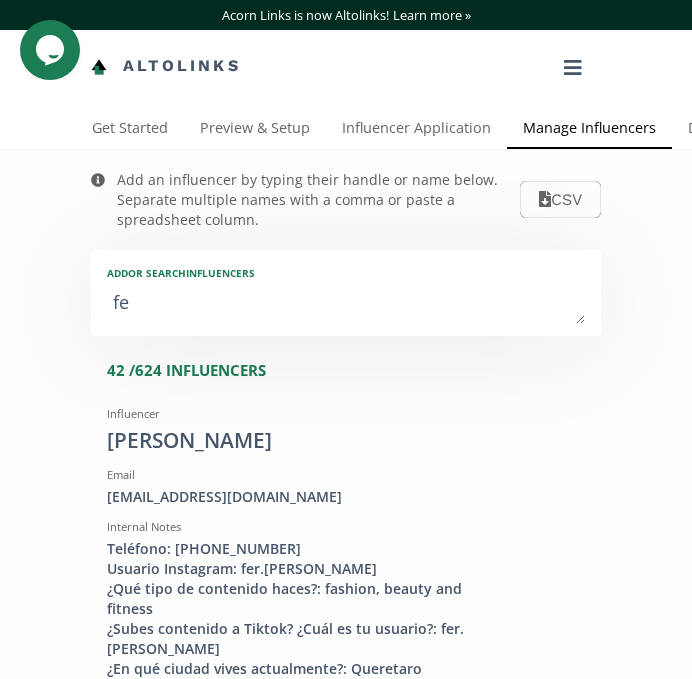 type on "fer" 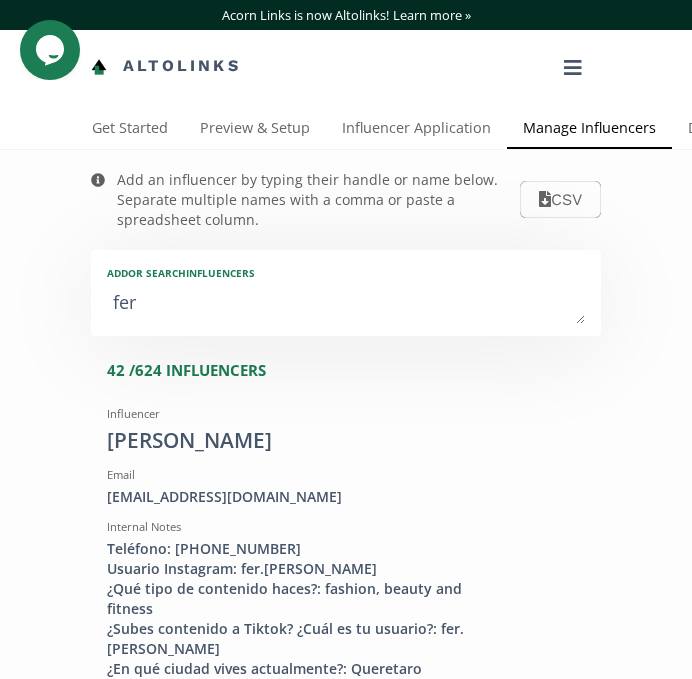 type on "fern" 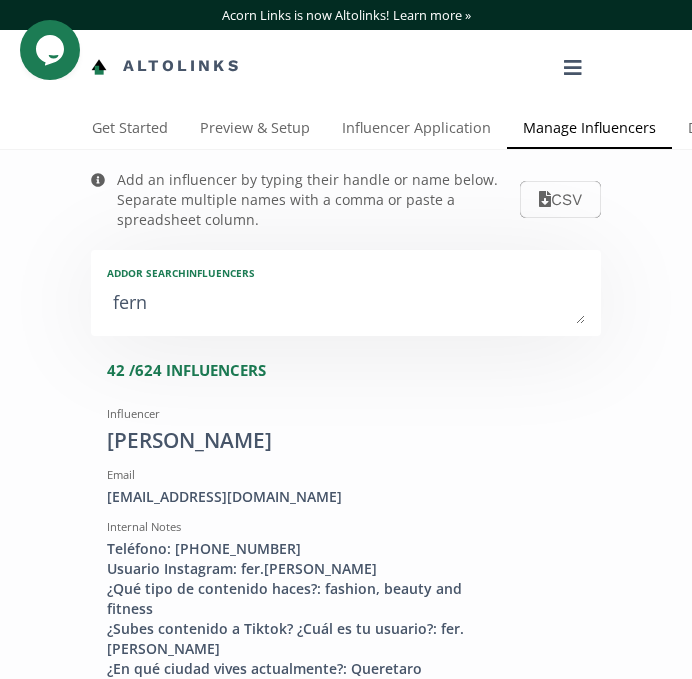 type on "fern" 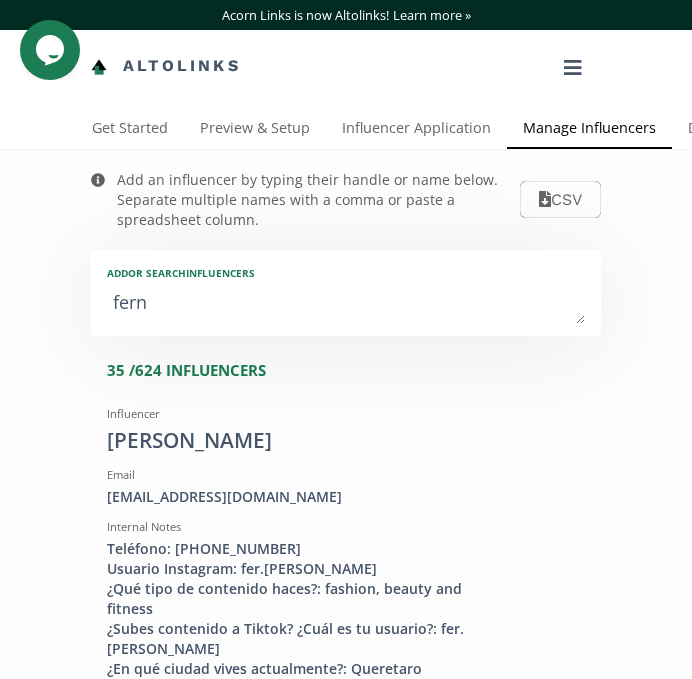 type on "ferna" 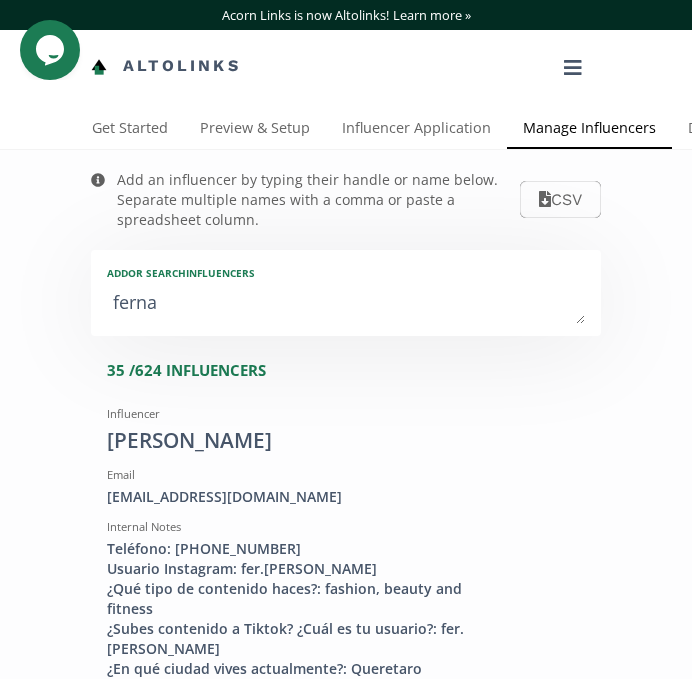 type on "fernan" 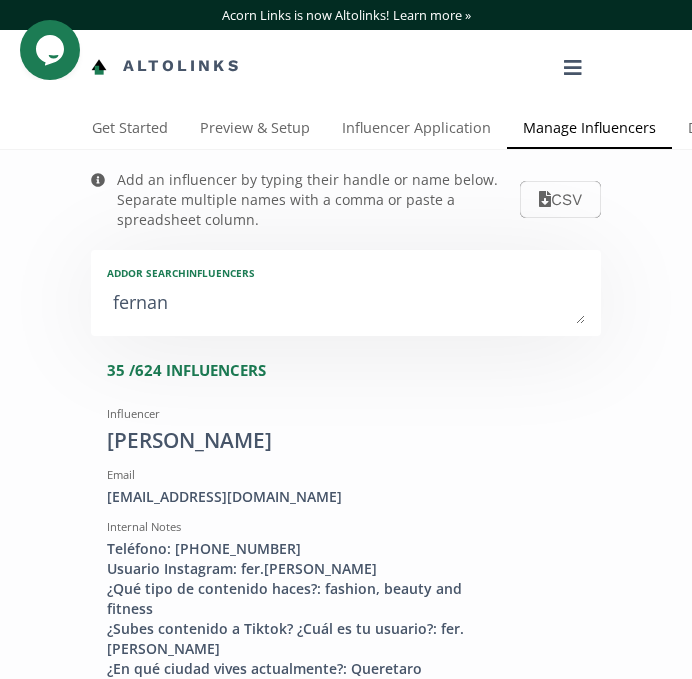 type on "fernan" 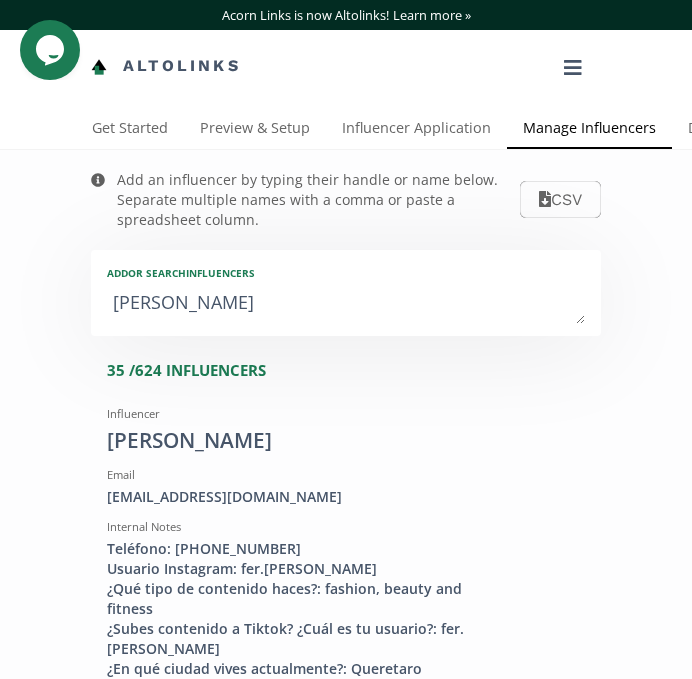 type on "fernanda" 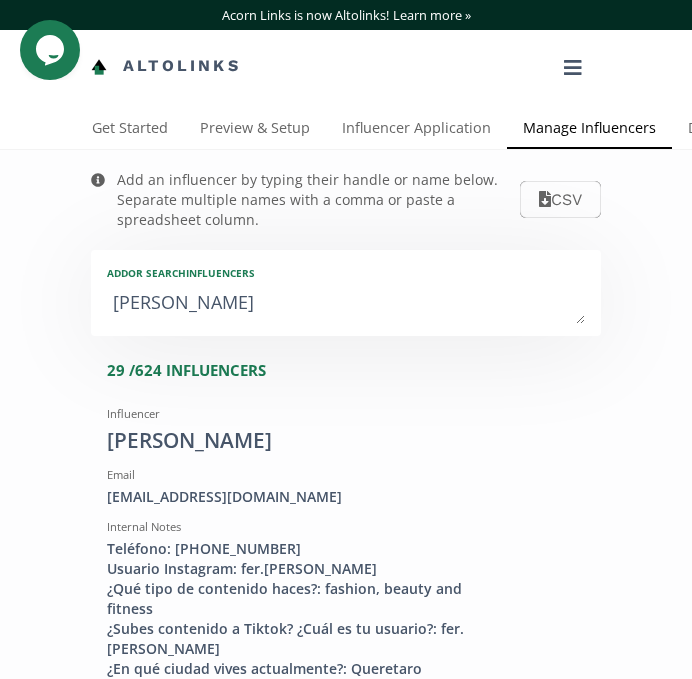 type on "fernanda r" 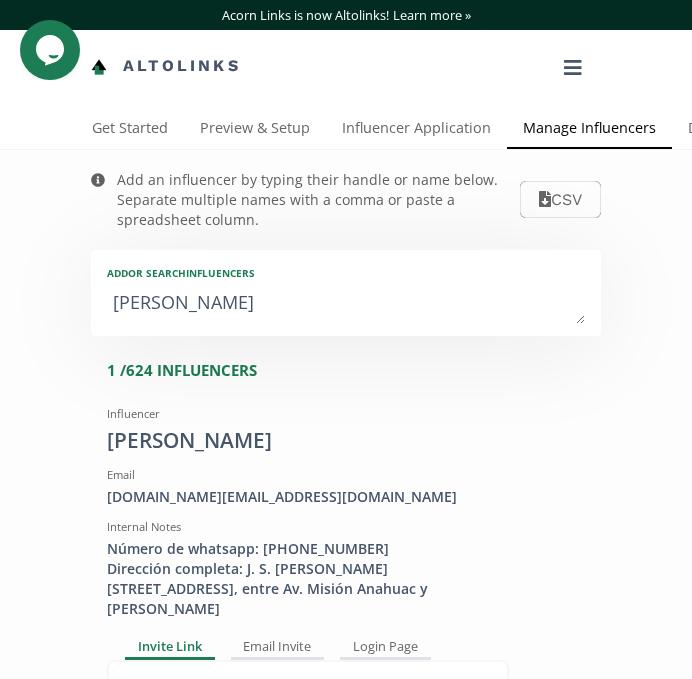 click on "fernanda ro" at bounding box center [346, 304] 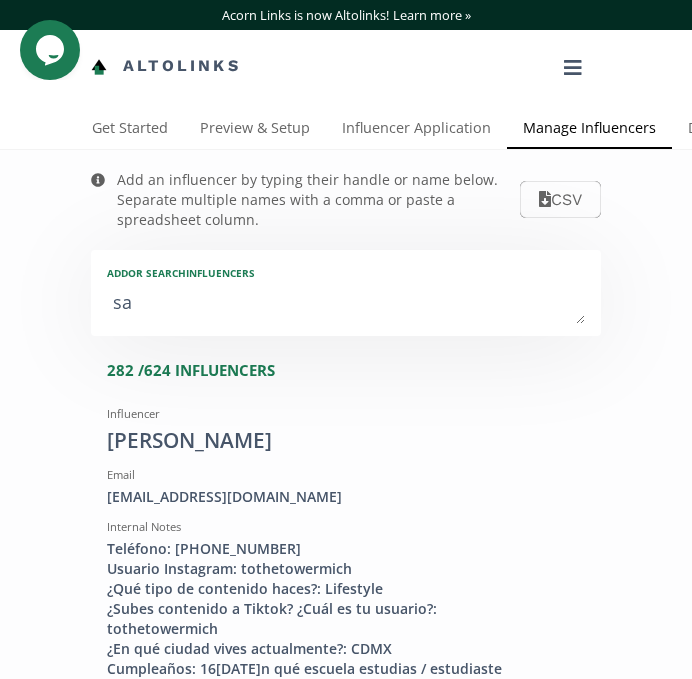 type on "san" 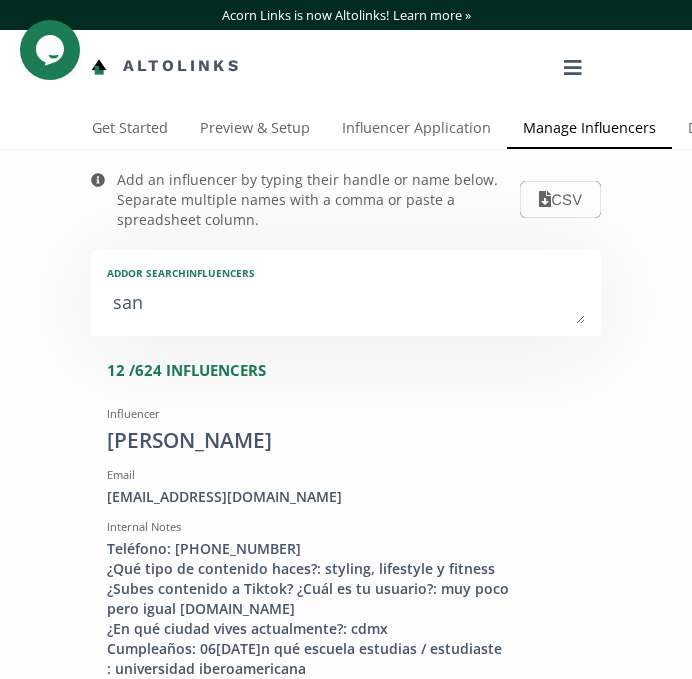 type on "sant" 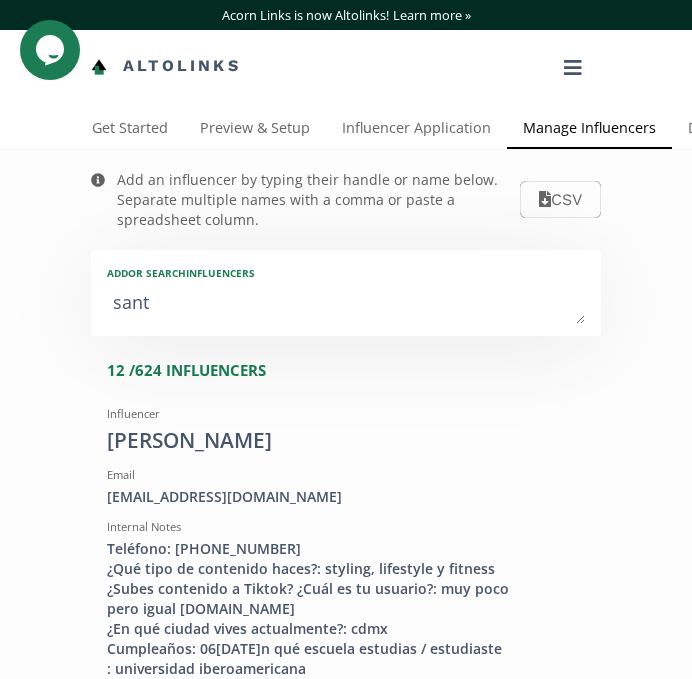 type on "santa" 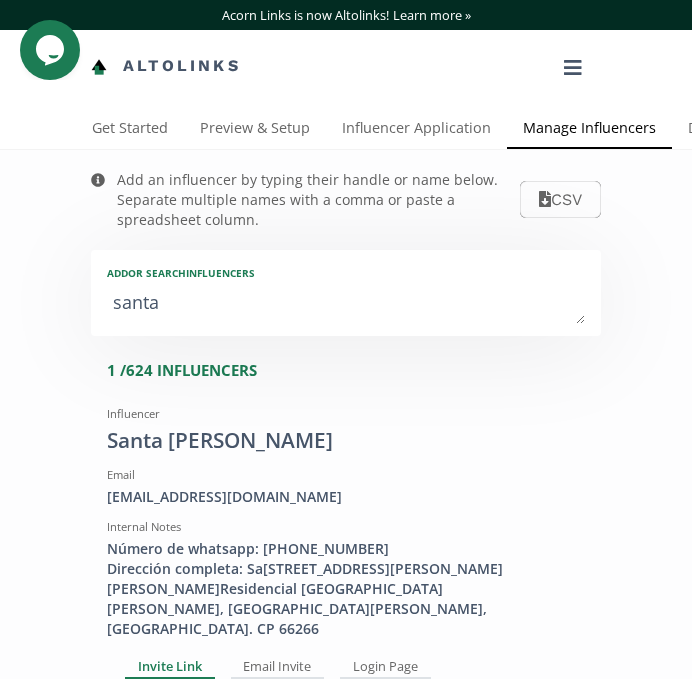 type on "santa l" 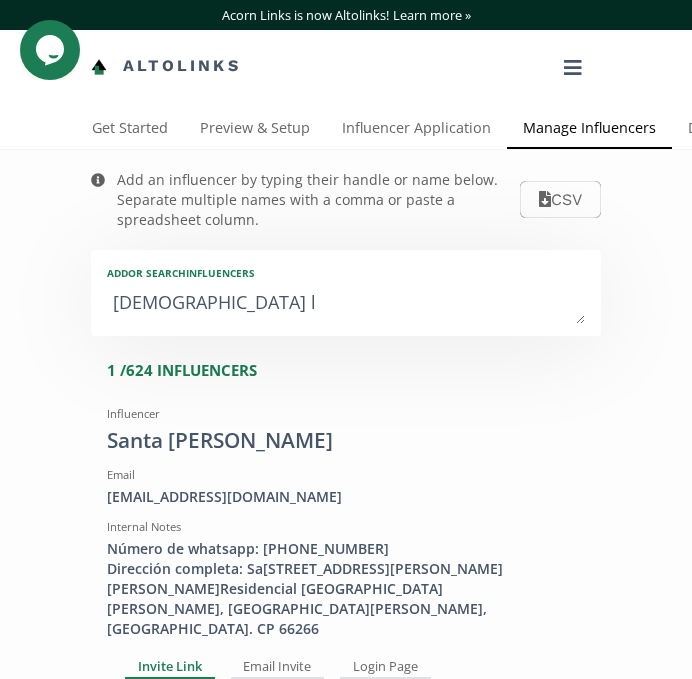 type on "santa lu" 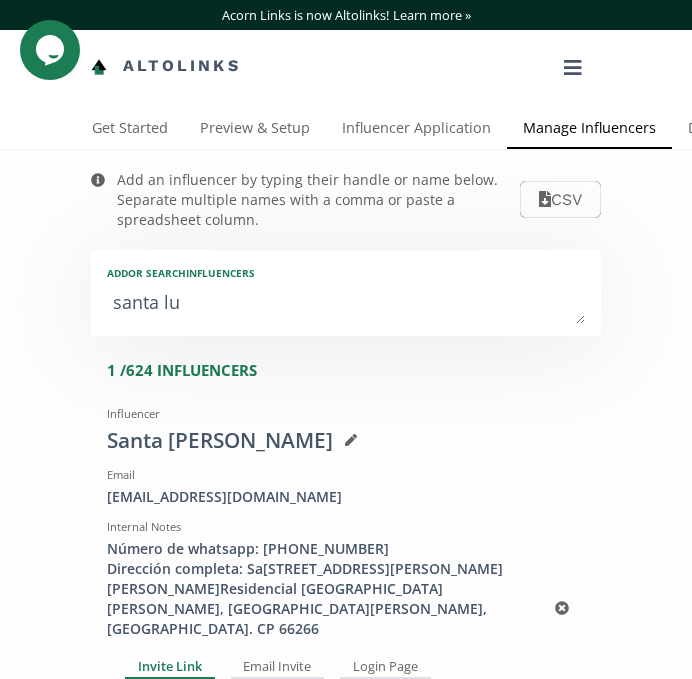 type on "santa lu" 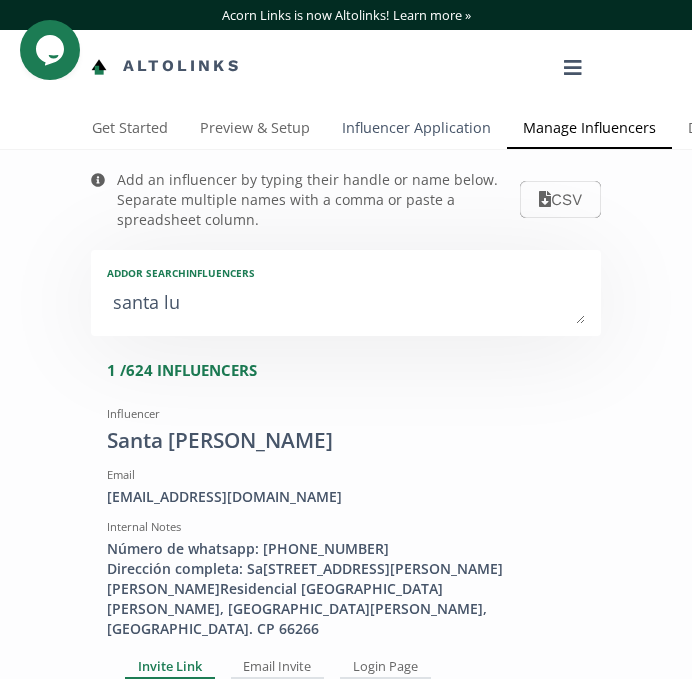 click on "Influencer Application" at bounding box center (416, 130) 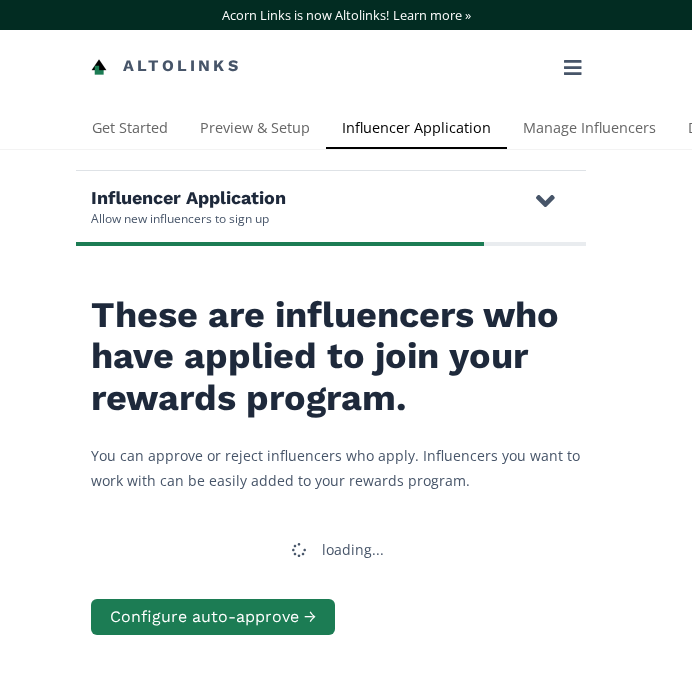 scroll, scrollTop: 0, scrollLeft: 0, axis: both 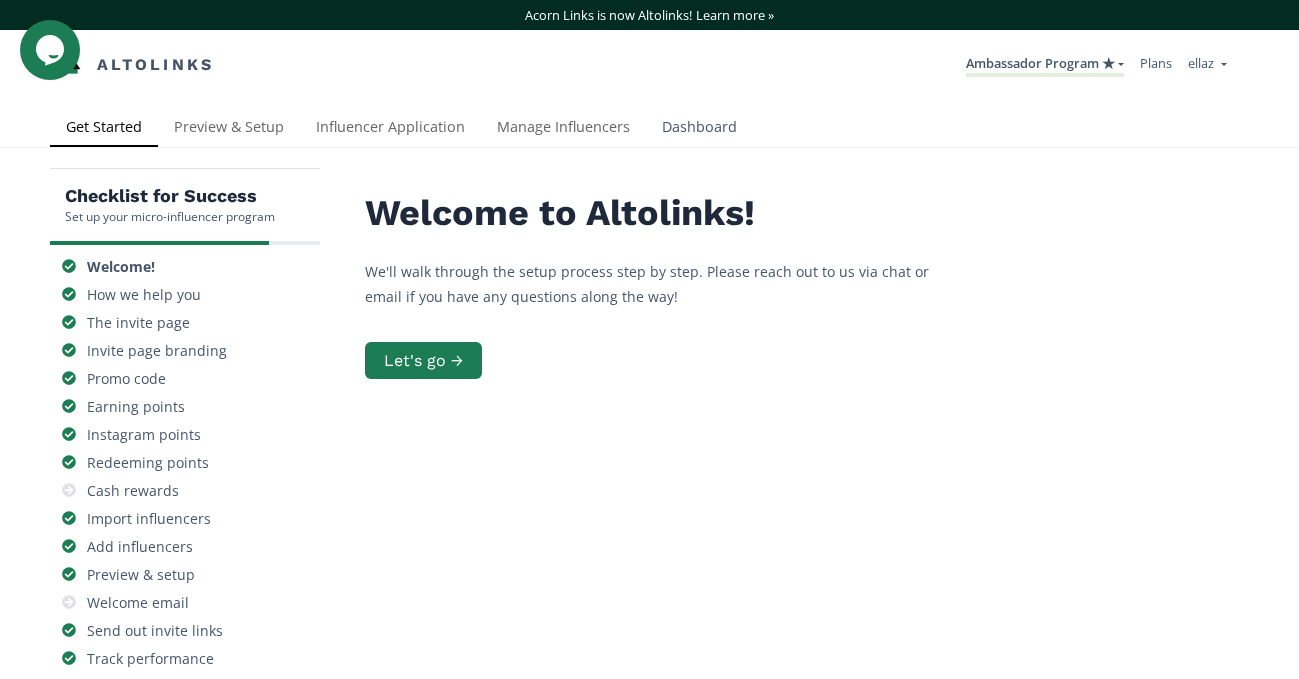 click on "Dashboard" at bounding box center [699, 129] 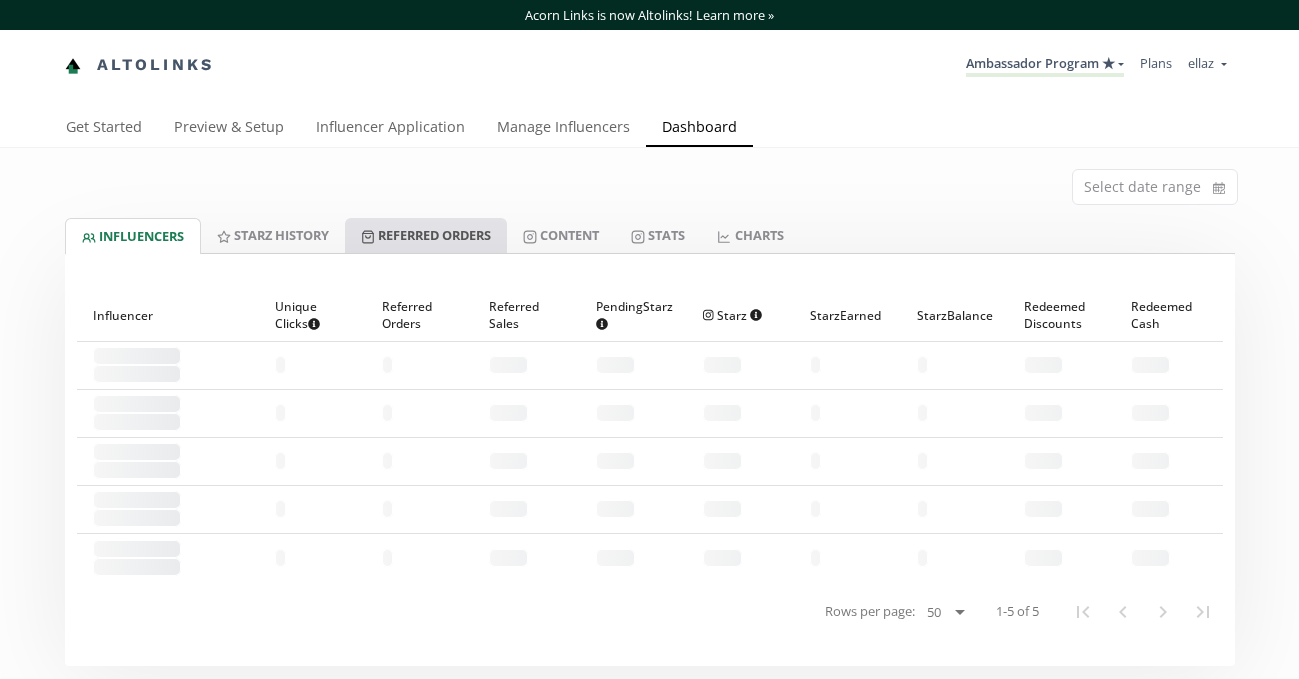 scroll, scrollTop: 0, scrollLeft: 0, axis: both 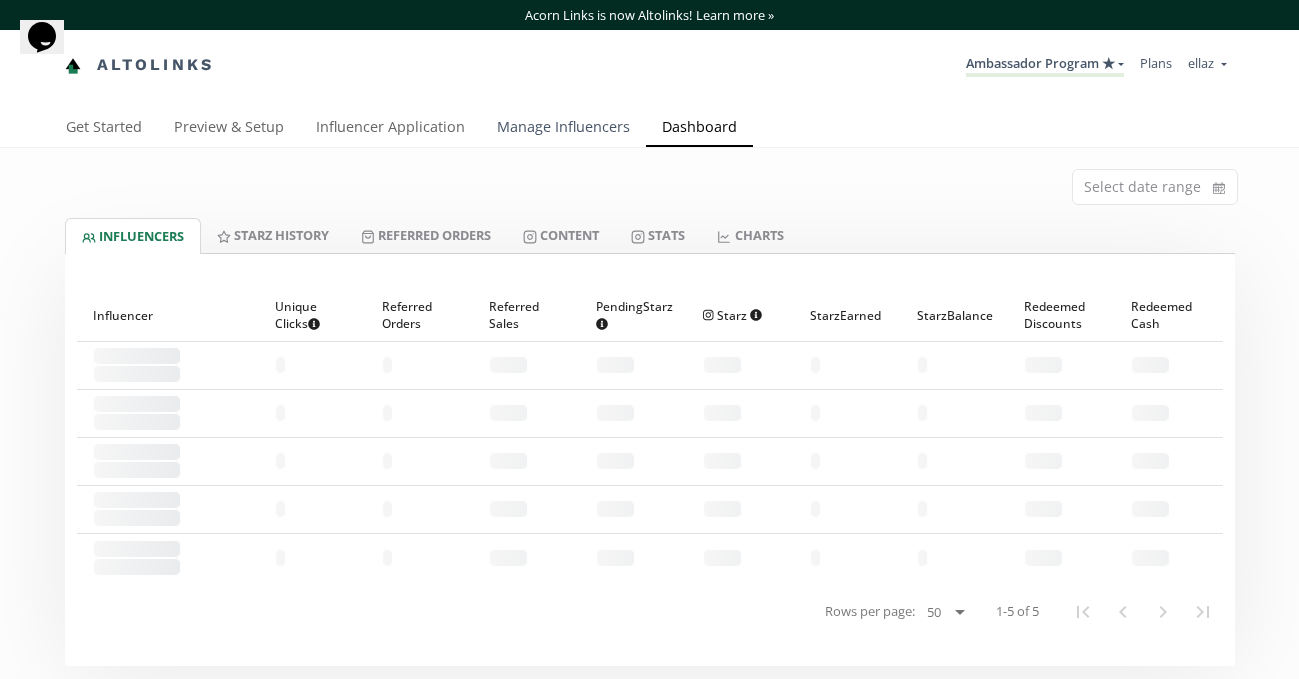 click on "Manage Influencers" at bounding box center (563, 129) 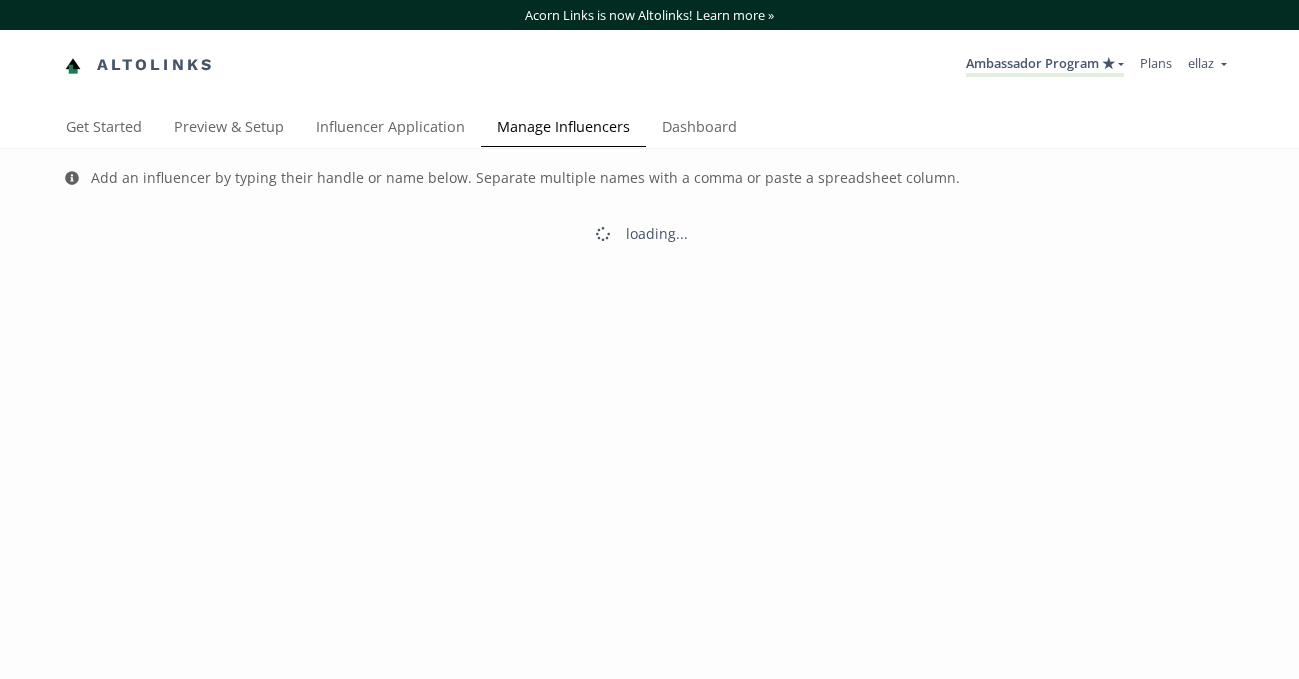 scroll, scrollTop: 0, scrollLeft: 0, axis: both 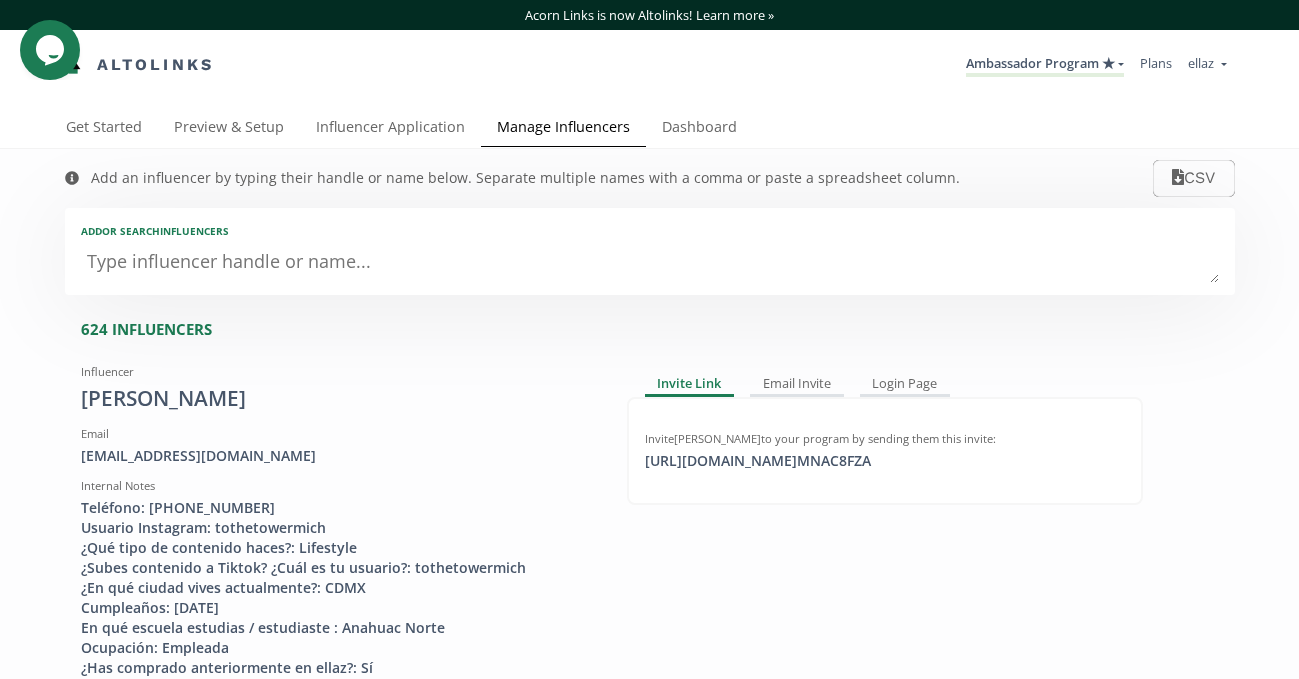click at bounding box center [650, 263] 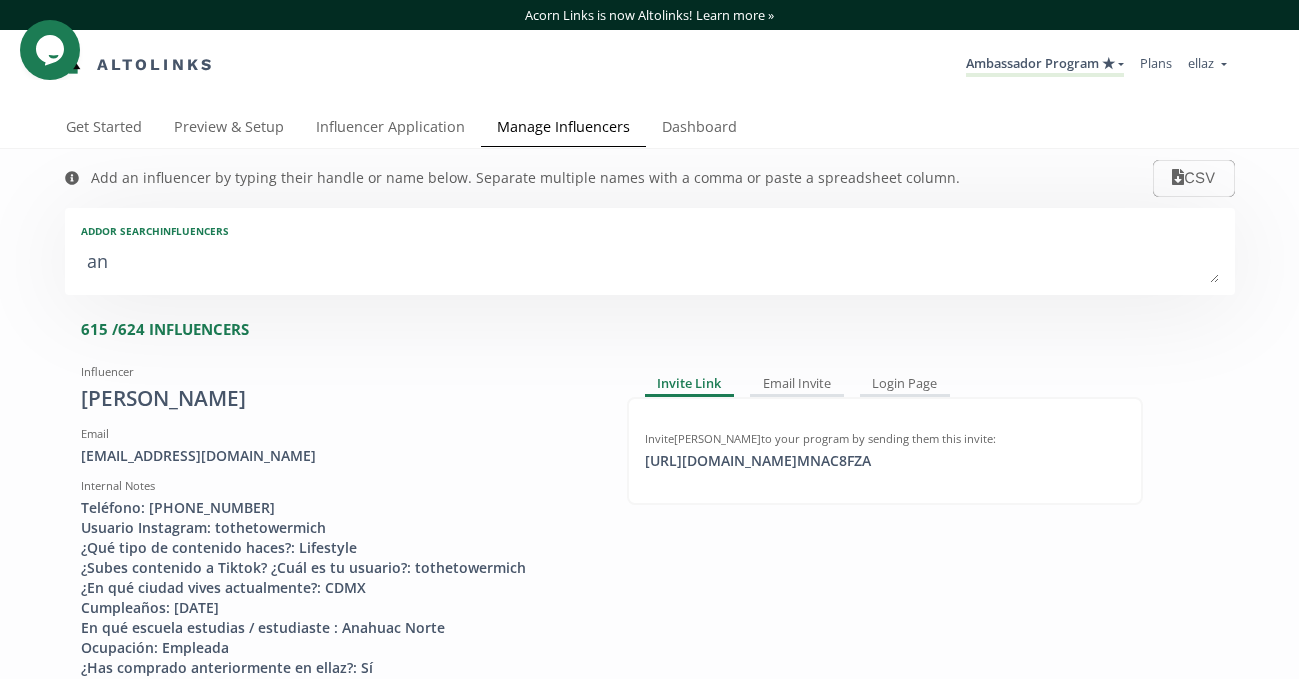 type on "and" 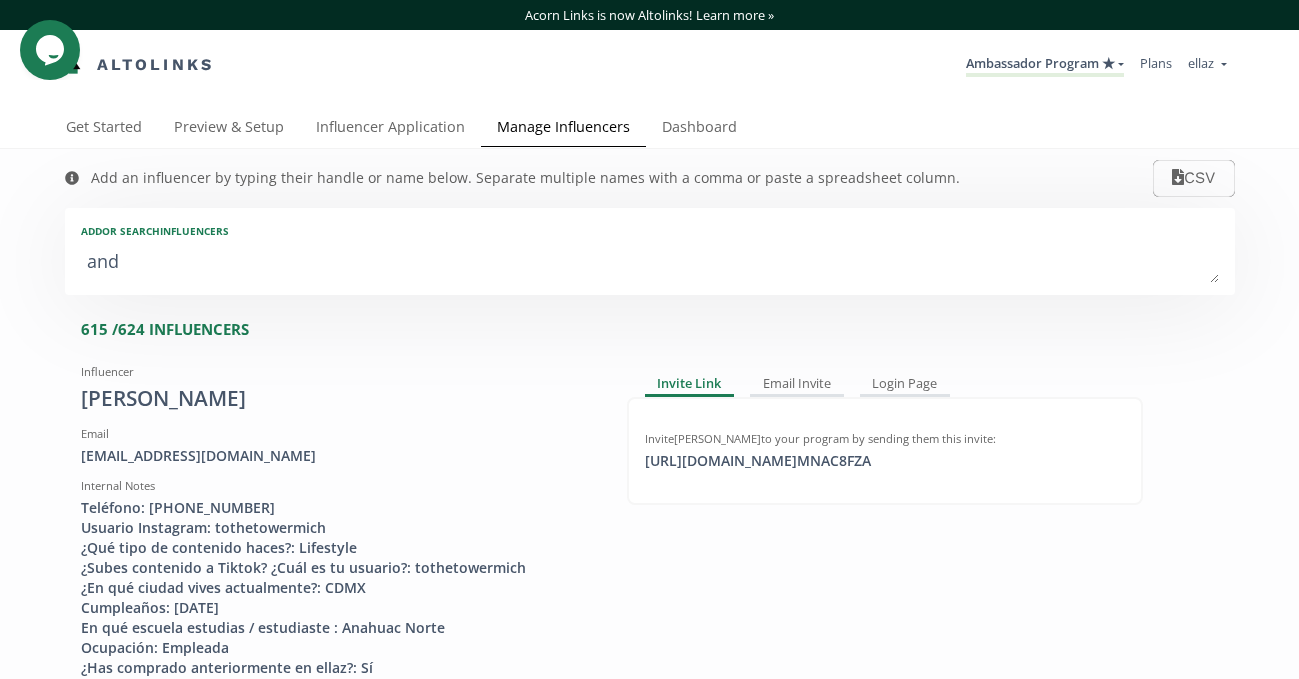 type on "and" 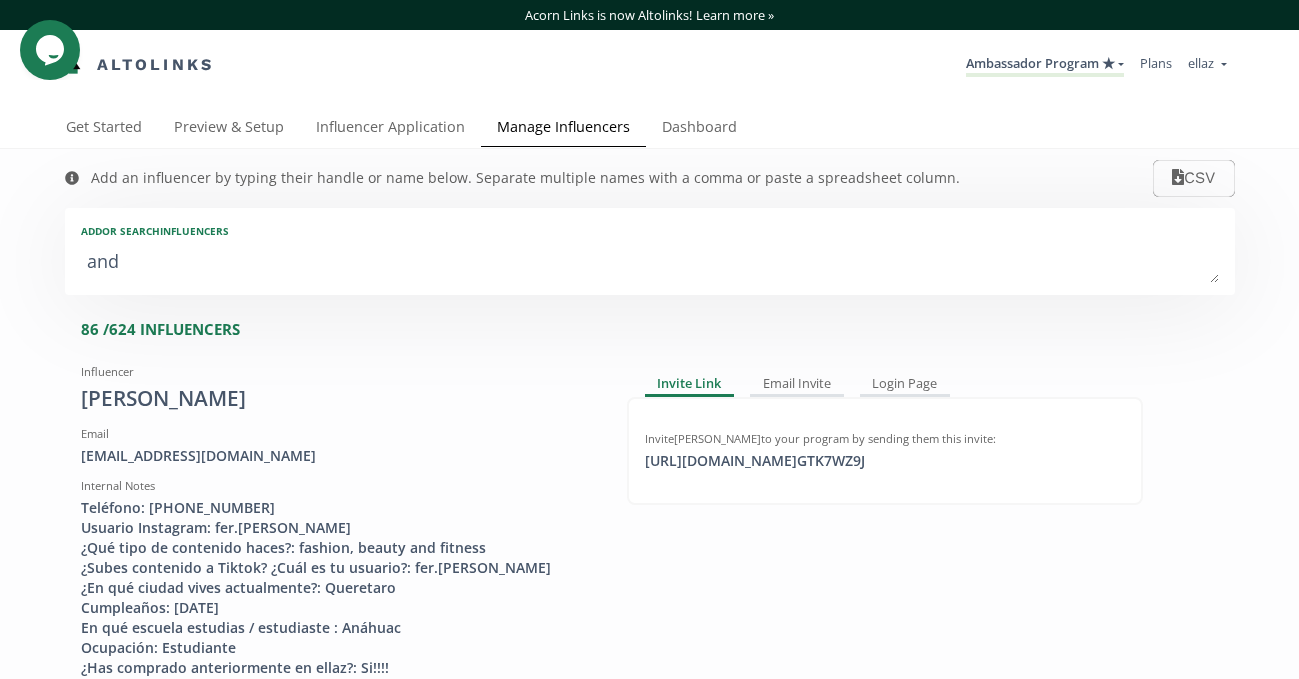 type on "andr" 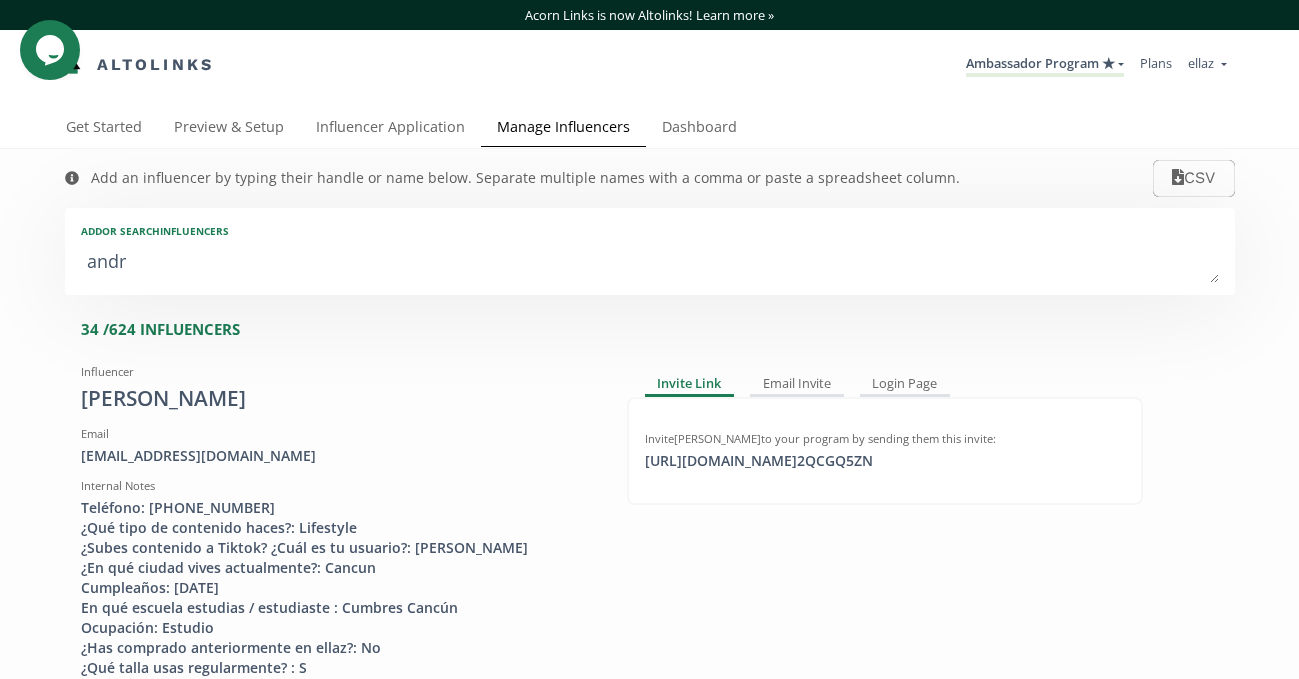 type on "andre" 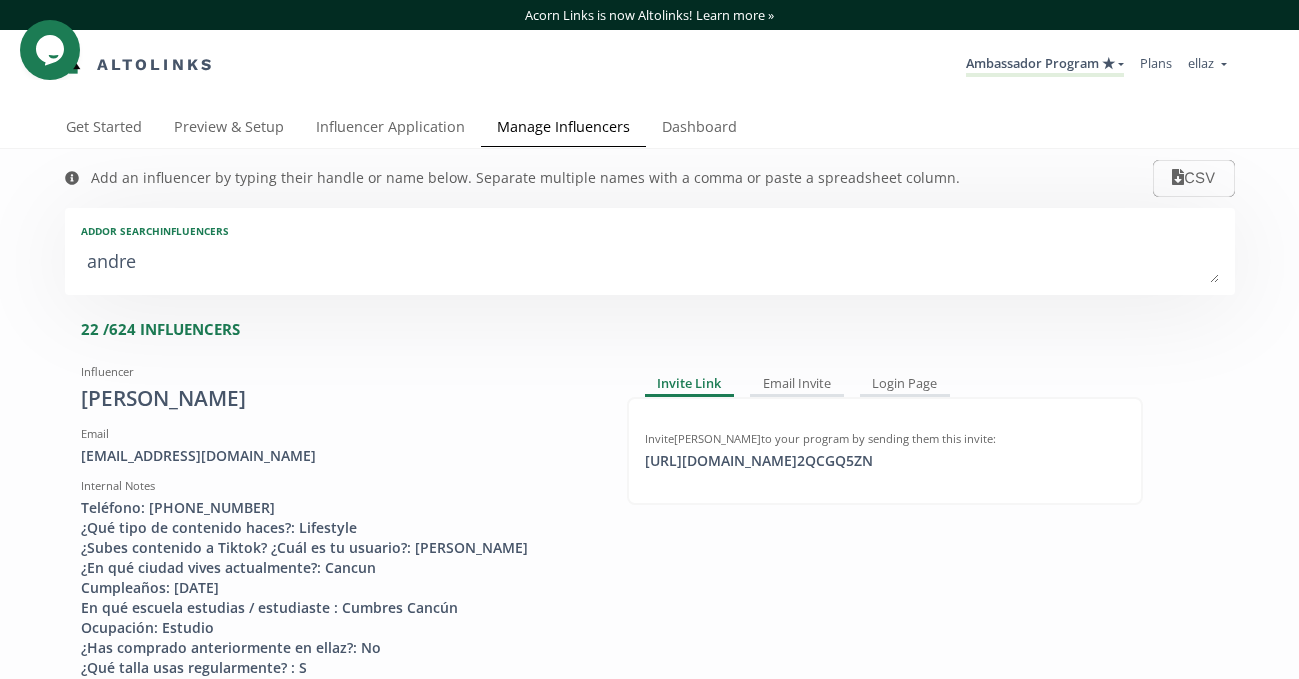 type on "[PERSON_NAME]" 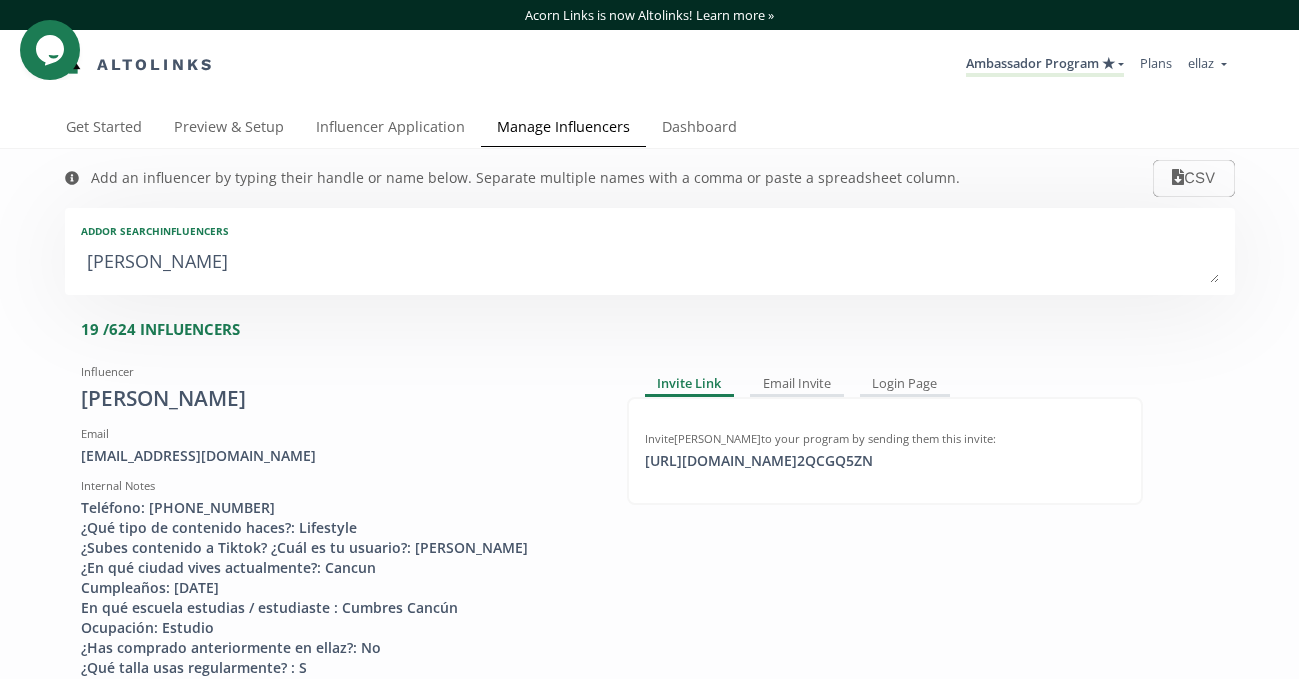 type on "[PERSON_NAME]" 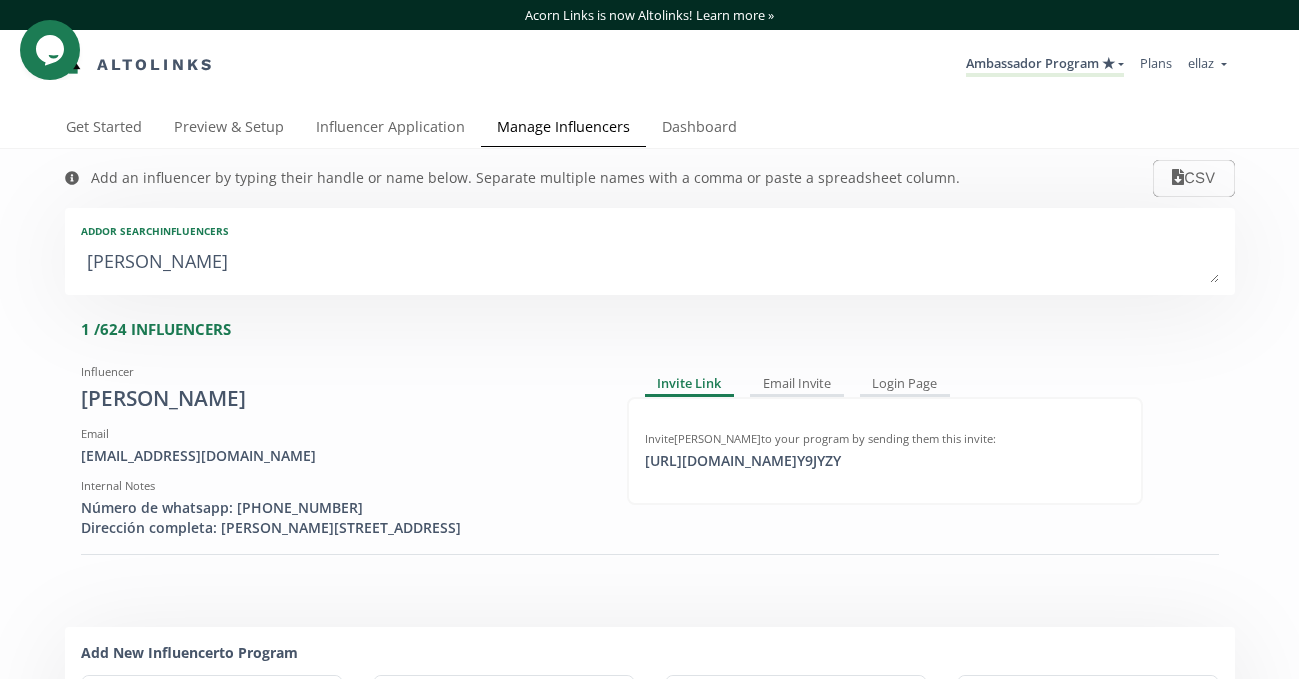 type on "[PERSON_NAME]" 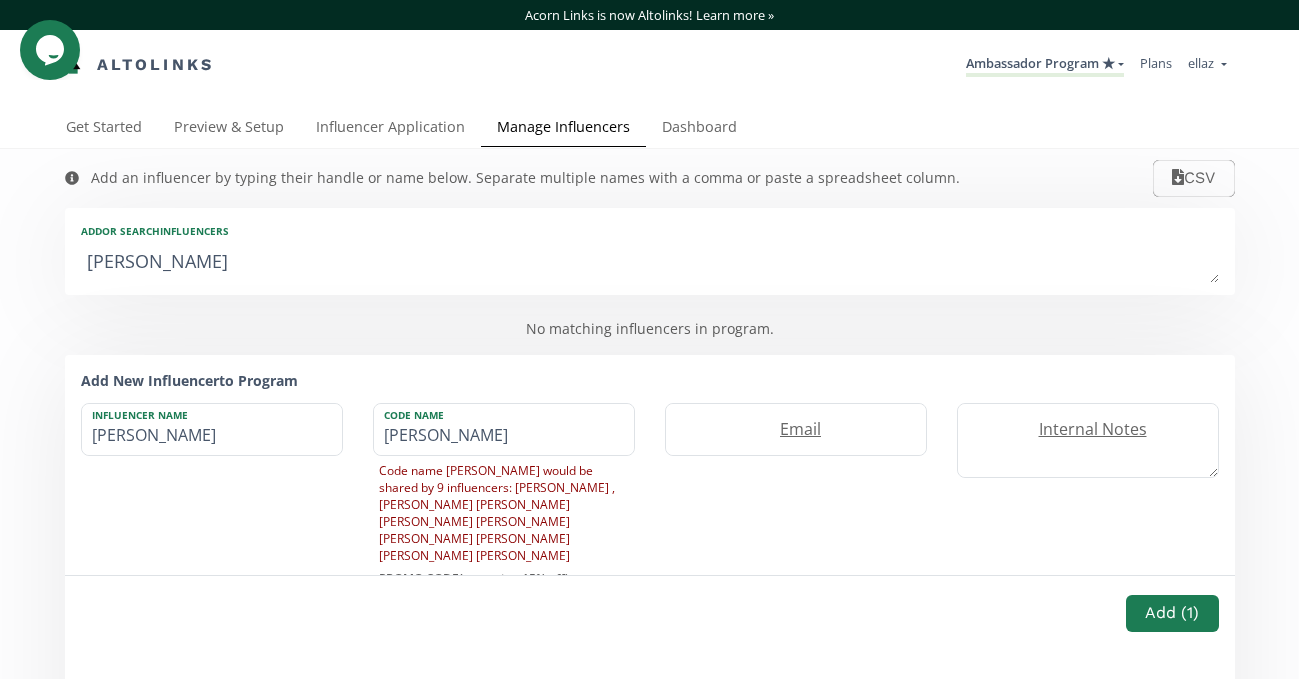 type on "[PERSON_NAME]" 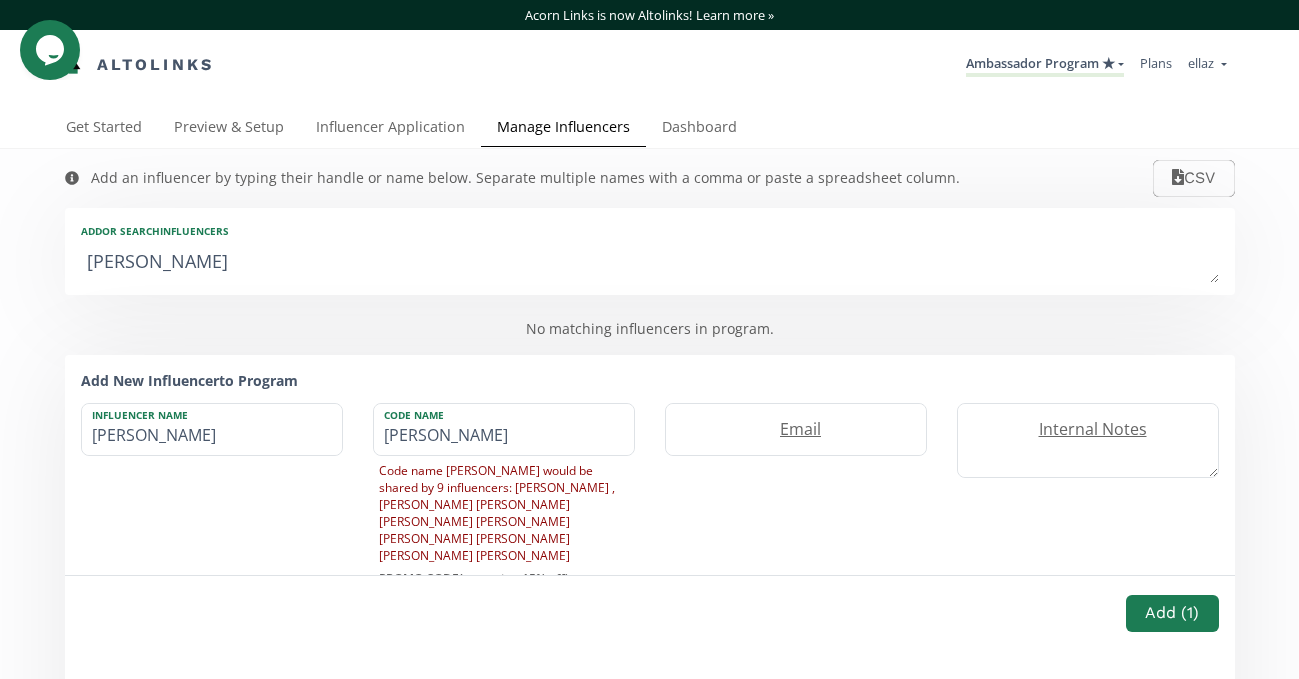 type on "[PERSON_NAME]" 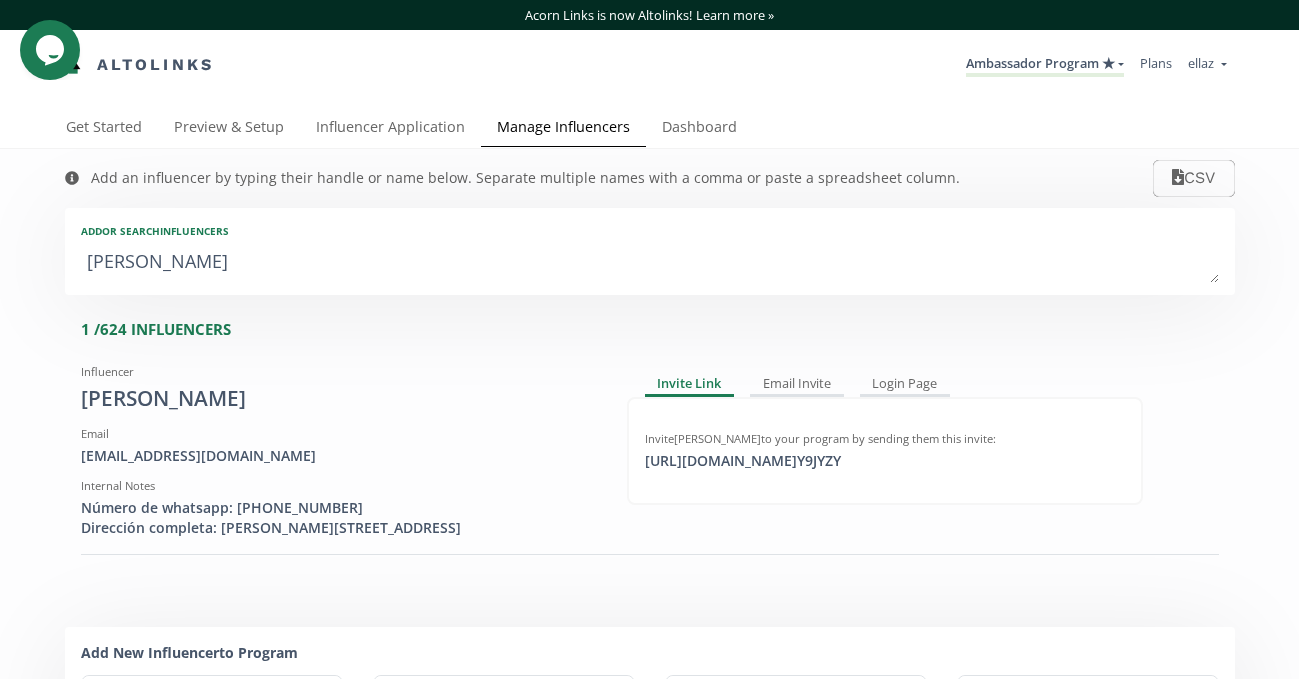 type on "[PERSON_NAME]" 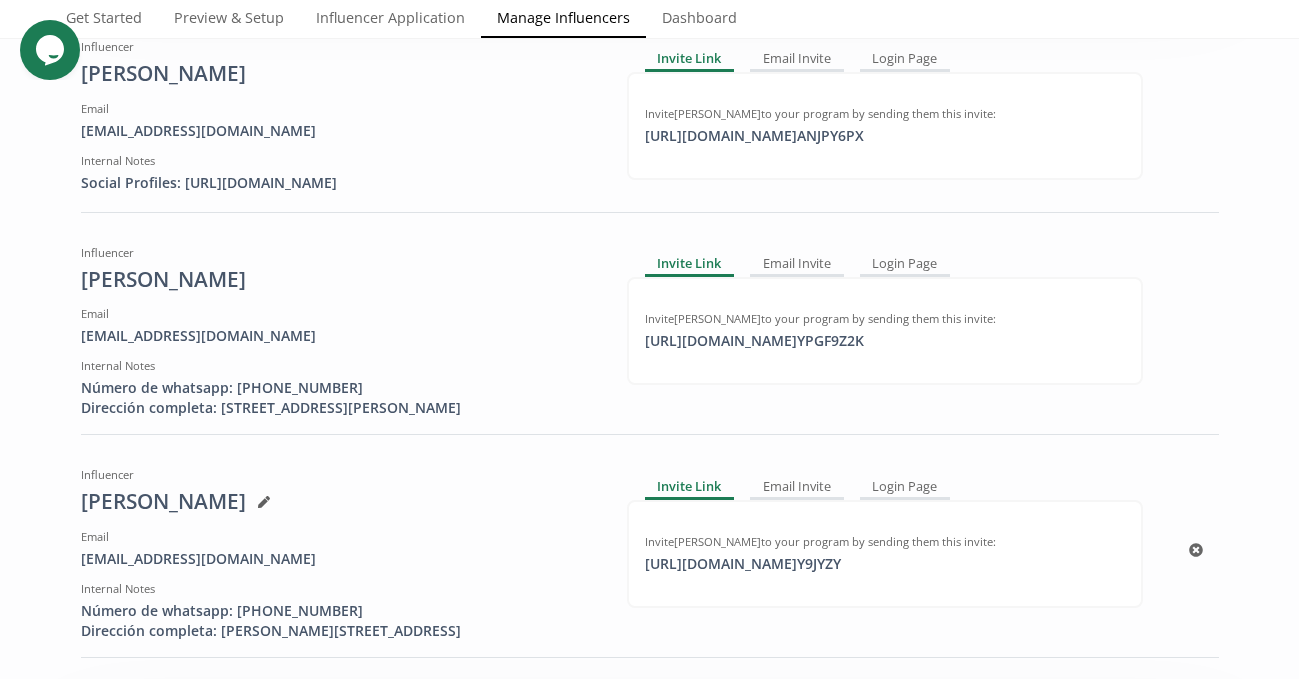 scroll, scrollTop: 319, scrollLeft: 0, axis: vertical 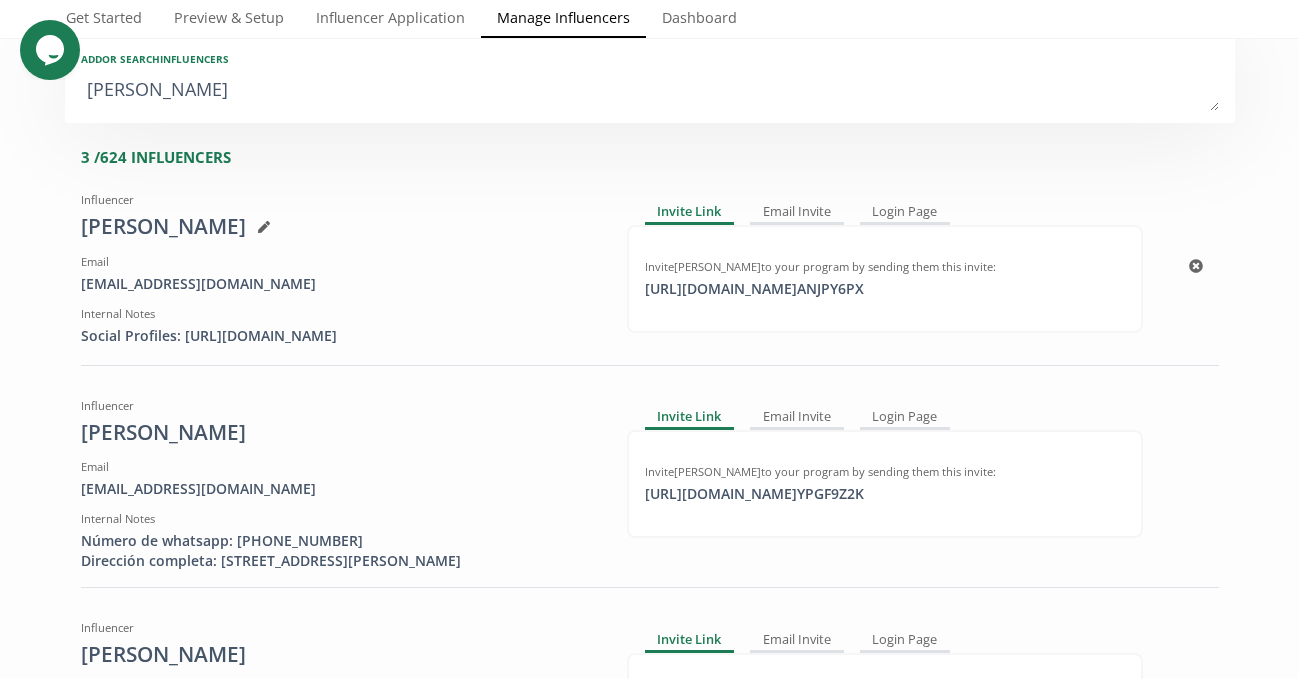 type on "[PERSON_NAME]" 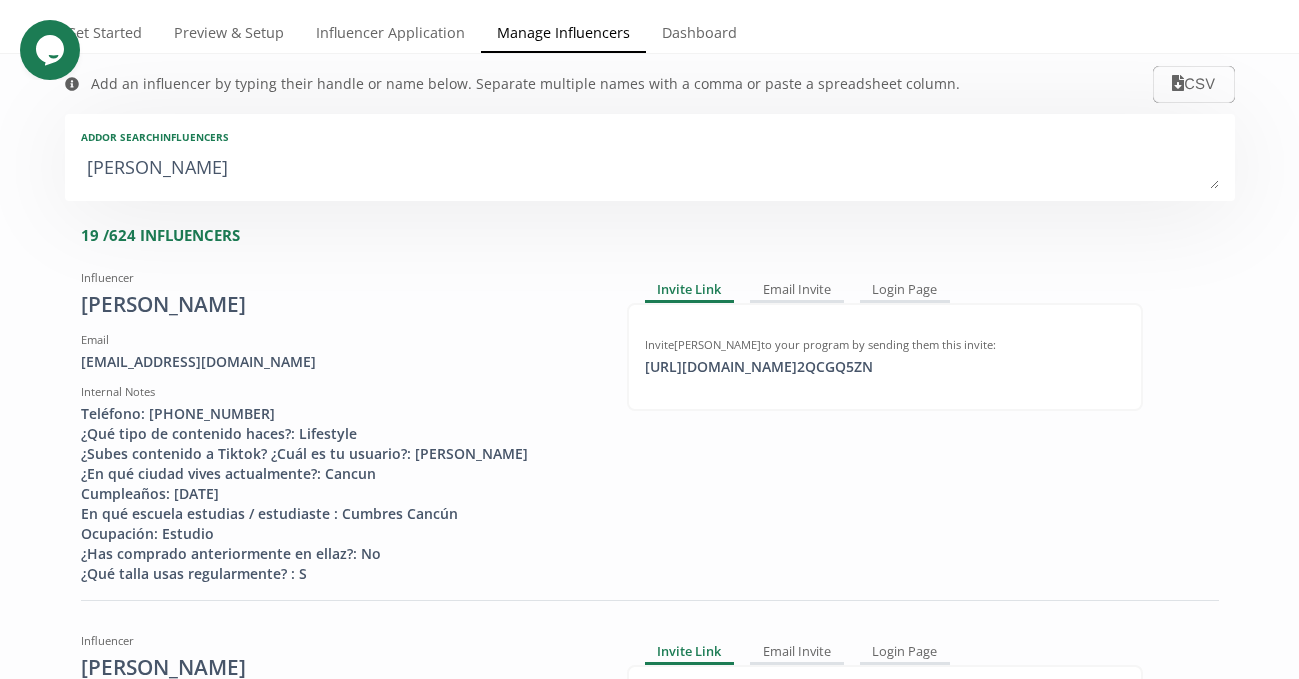 scroll, scrollTop: 0, scrollLeft: 0, axis: both 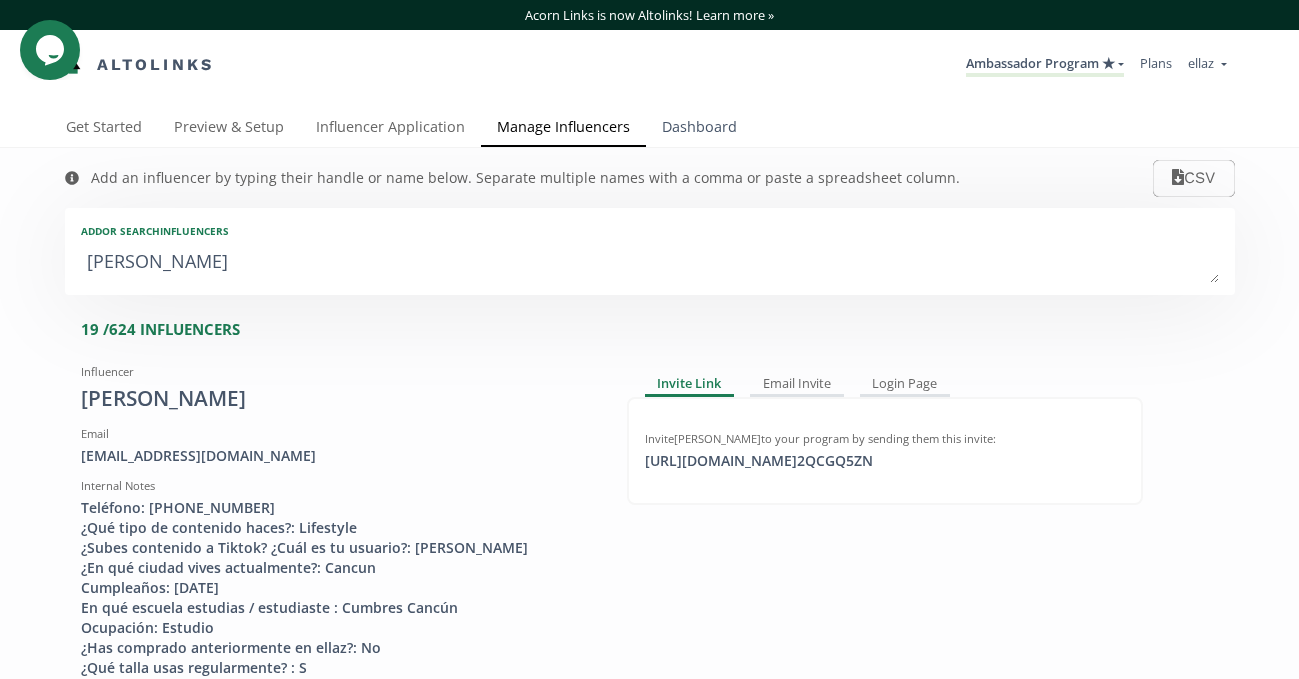 type on "[PERSON_NAME]" 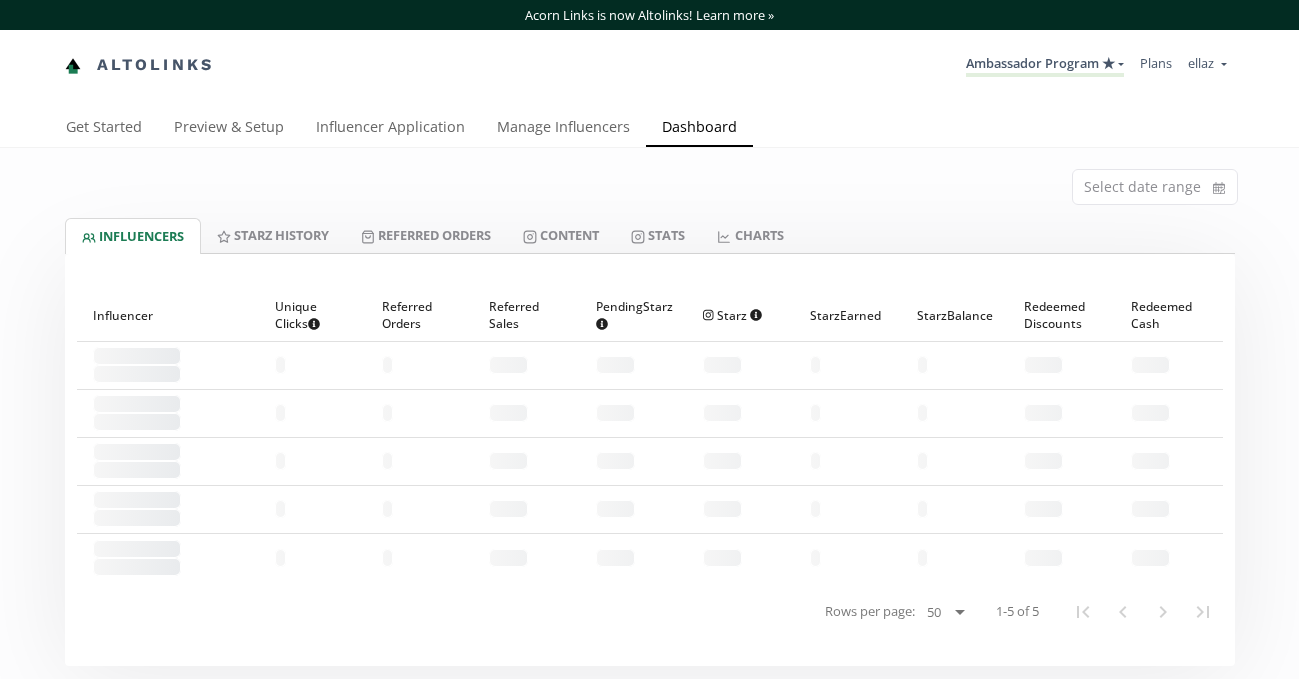 scroll, scrollTop: 0, scrollLeft: 0, axis: both 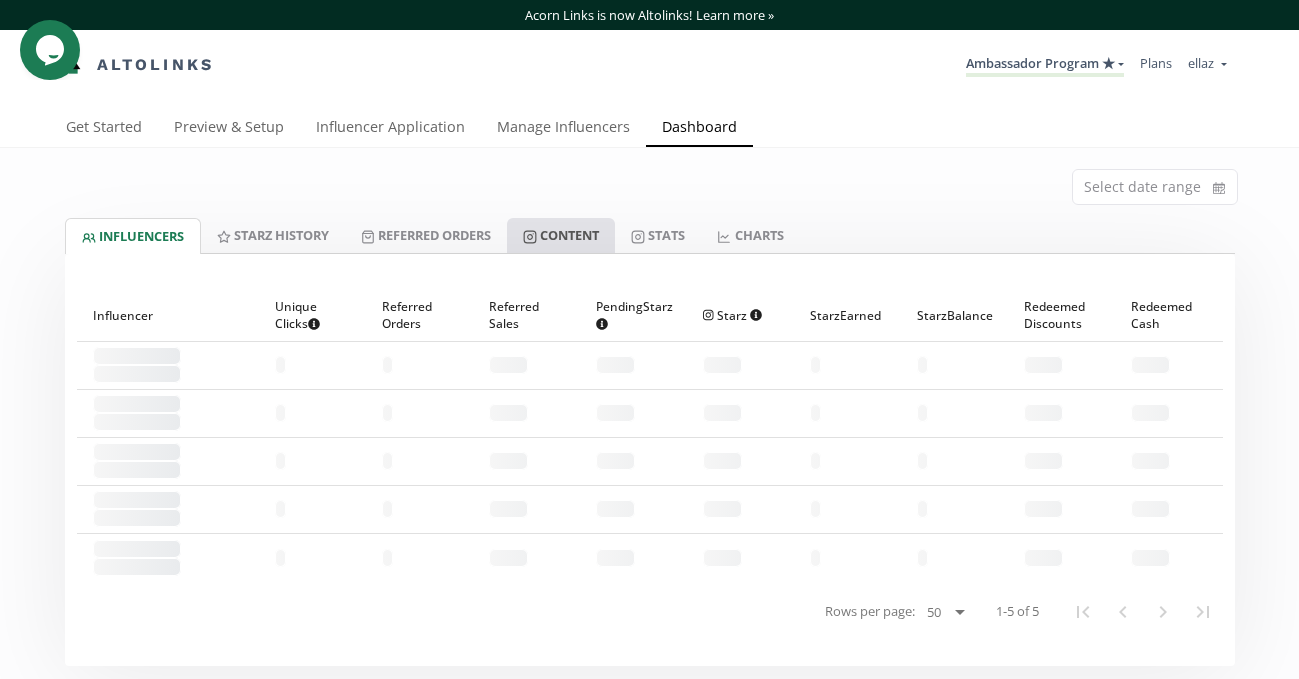 click on "Content" at bounding box center [561, 235] 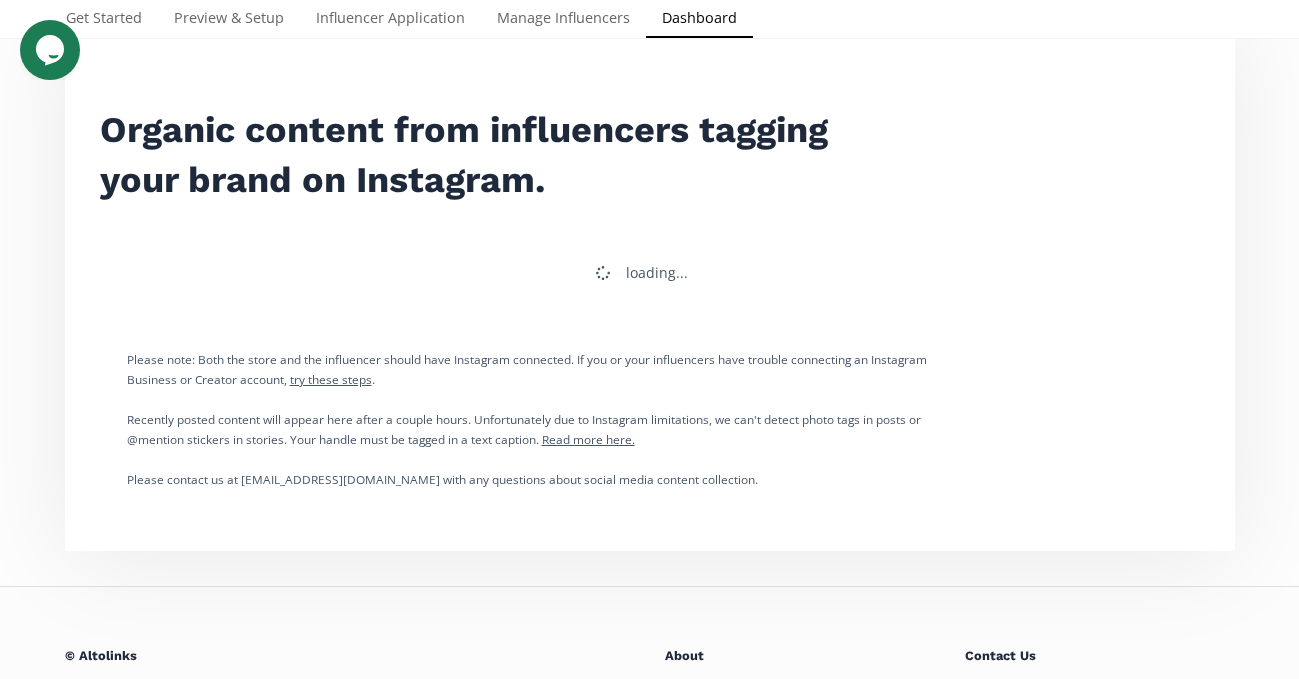 scroll, scrollTop: 244, scrollLeft: 0, axis: vertical 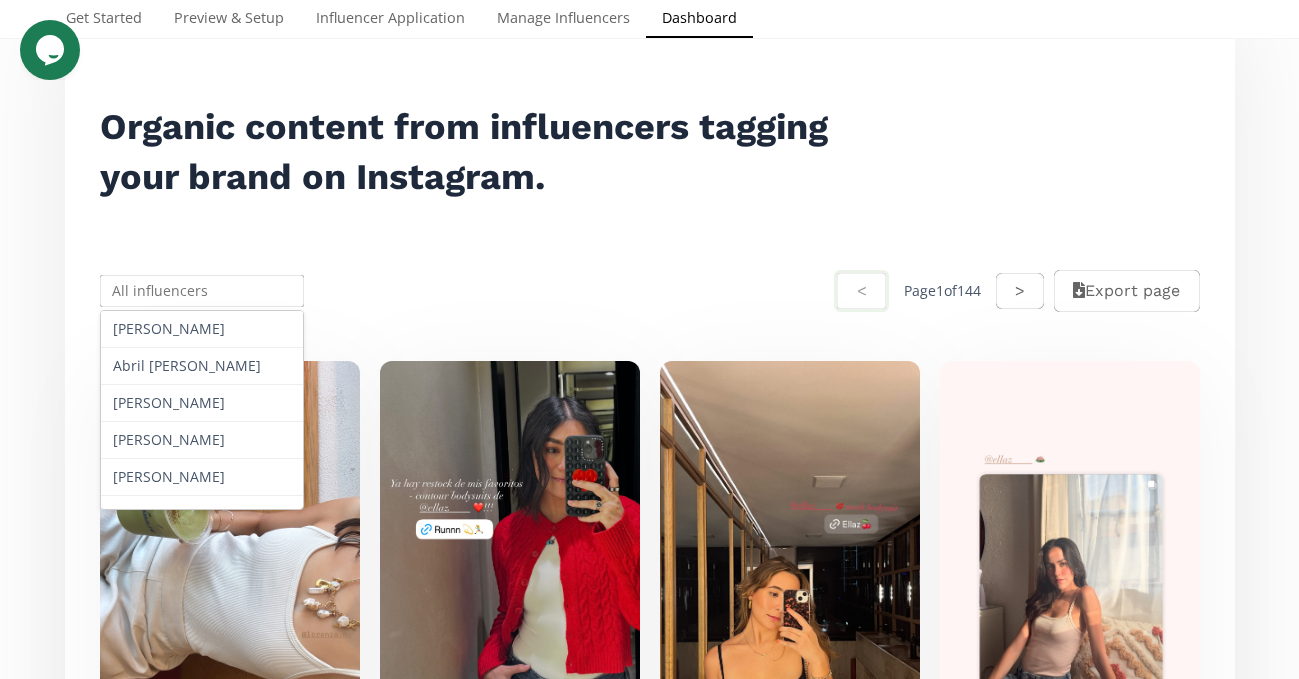 click at bounding box center (202, 291) 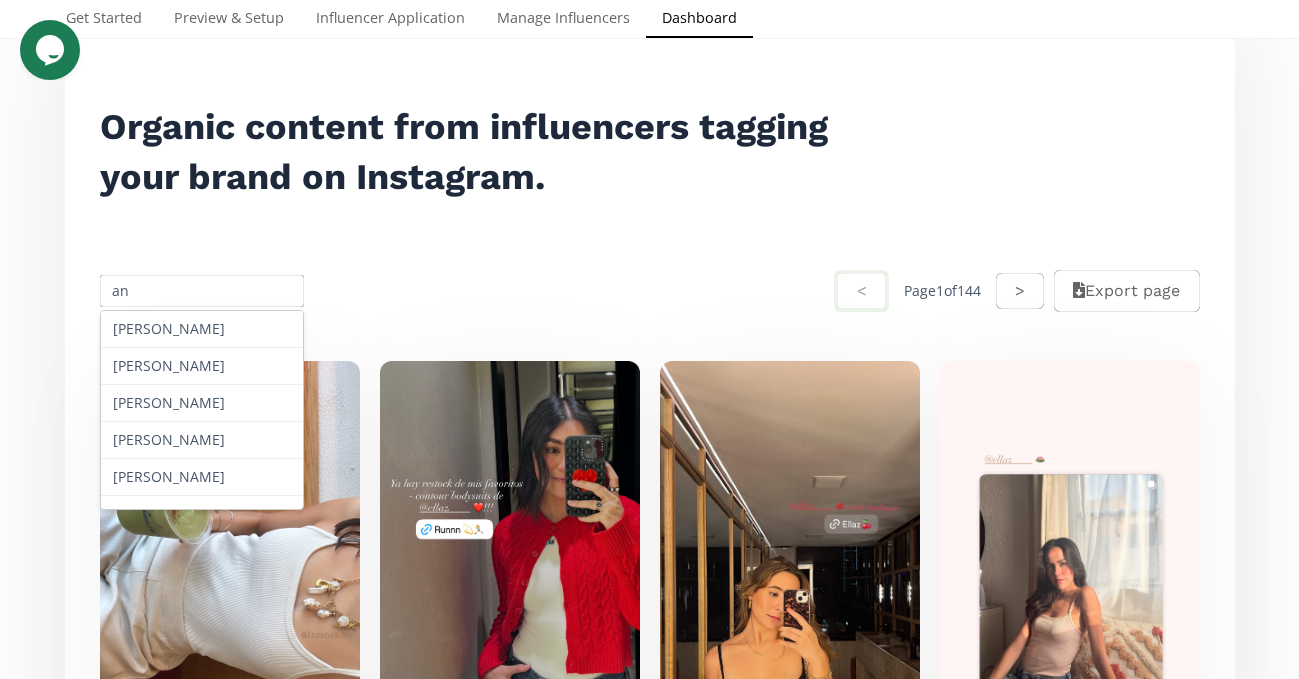 type on "a" 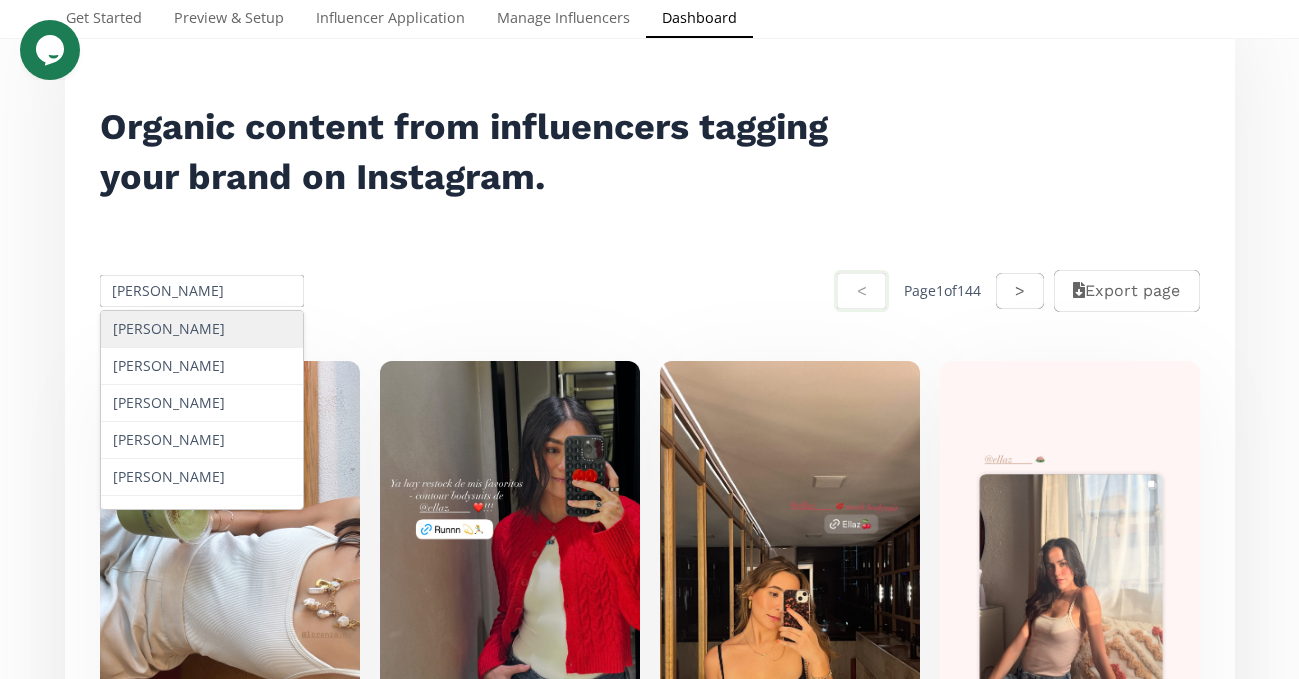 click on "[PERSON_NAME]" at bounding box center [202, 329] 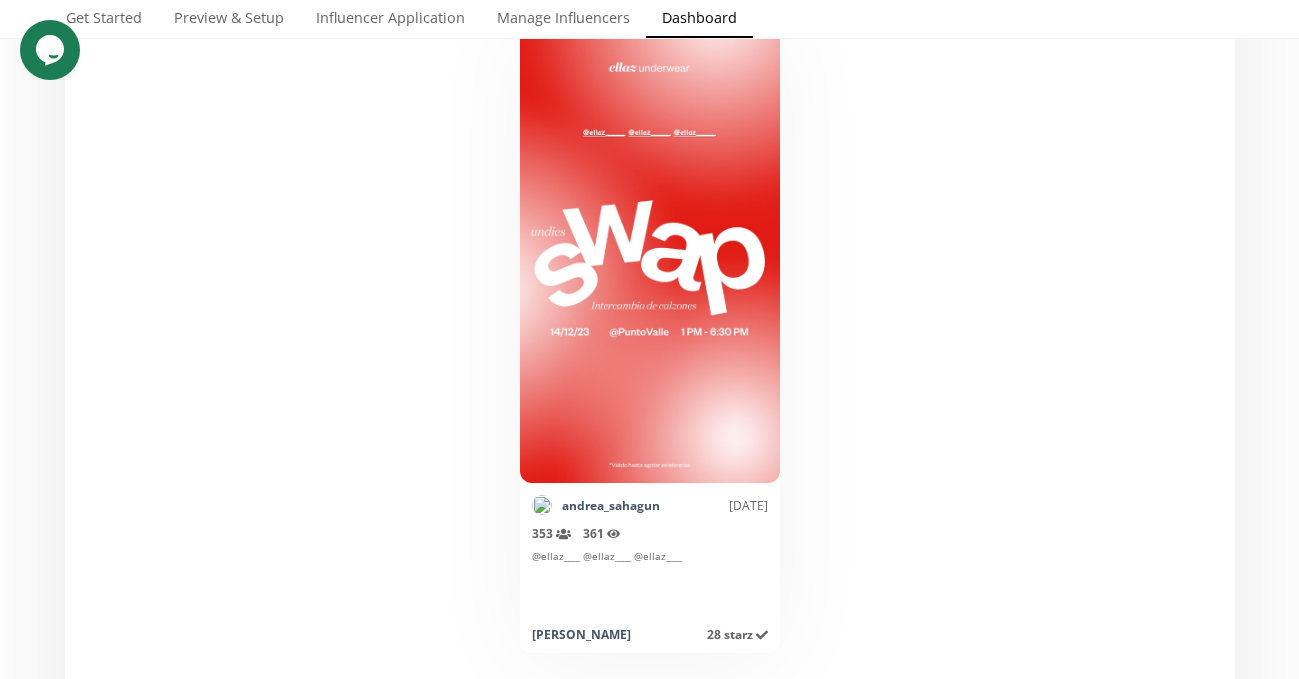 scroll, scrollTop: 0, scrollLeft: 0, axis: both 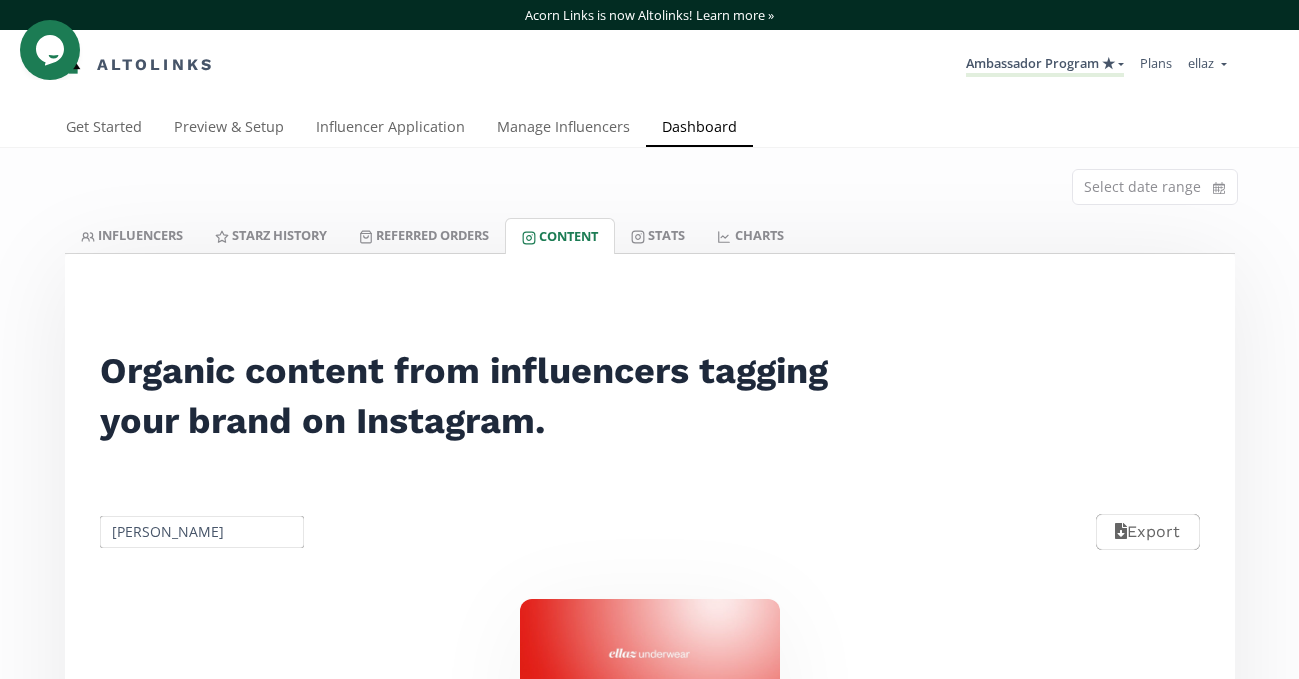 click on "Acorn Links is now Altolinks!  Learn more »
Altolinks
Ambassador Program ★
[GEOGRAPHIC_DATA]
MACRO INFLUENCERS (prog ventas)
TOP ambassador program" at bounding box center [649, 54] 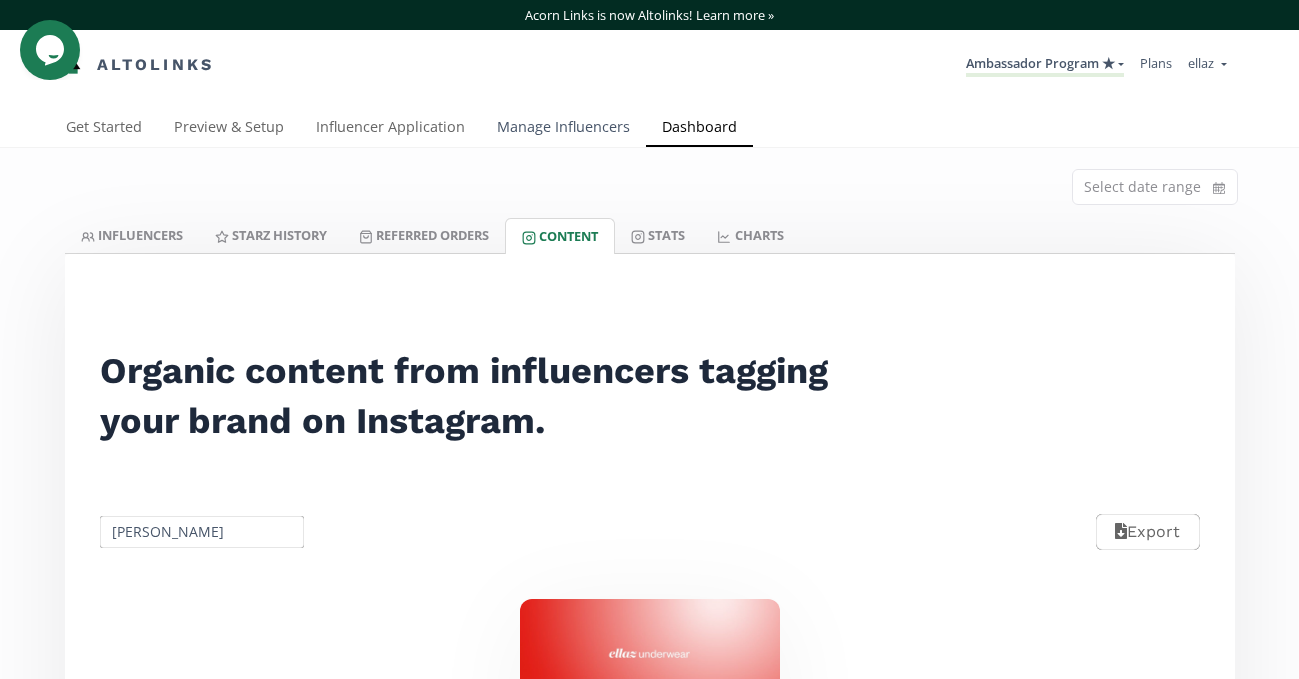 click on "Manage Influencers" at bounding box center (563, 129) 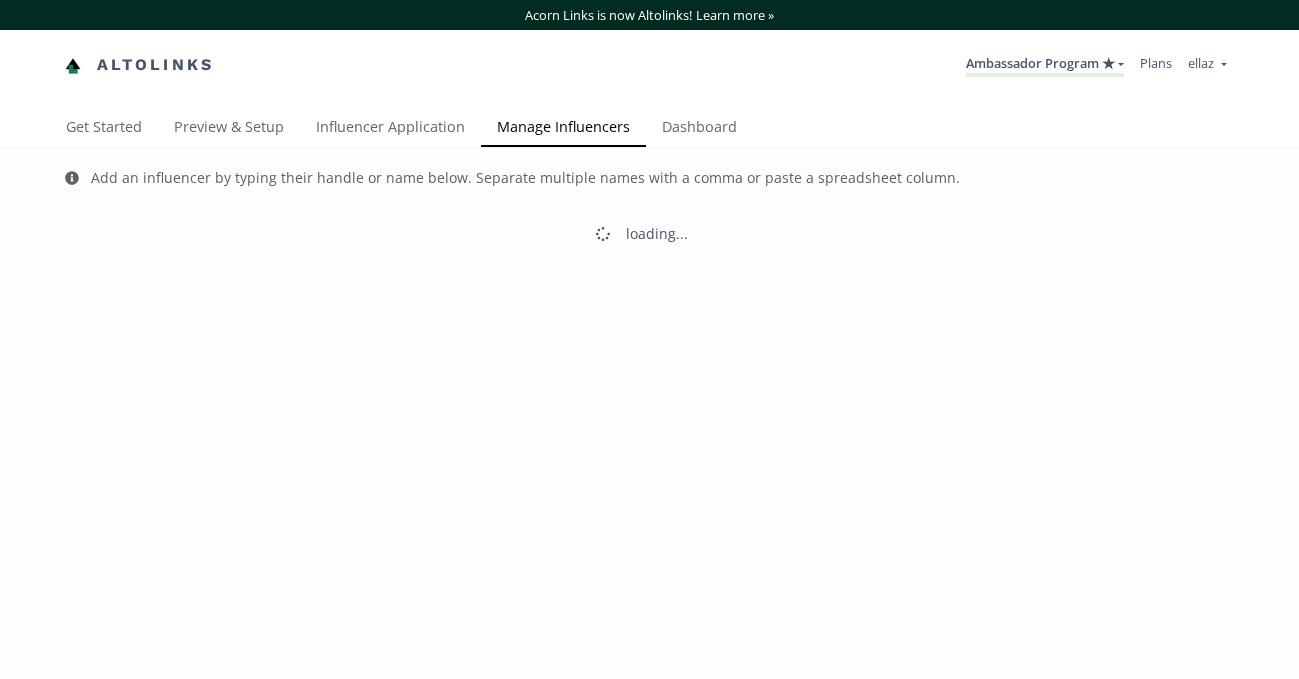 scroll, scrollTop: 0, scrollLeft: 0, axis: both 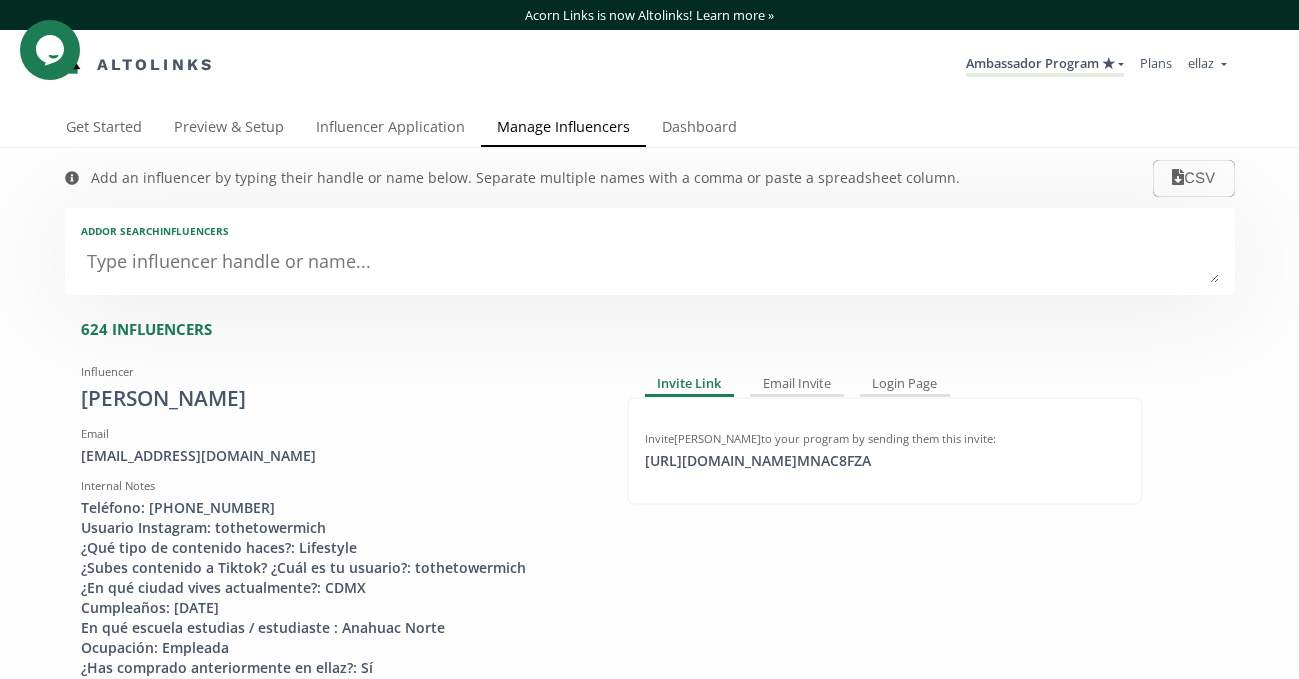 click on "Add  or search  INFLUENCERS" at bounding box center (650, 251) 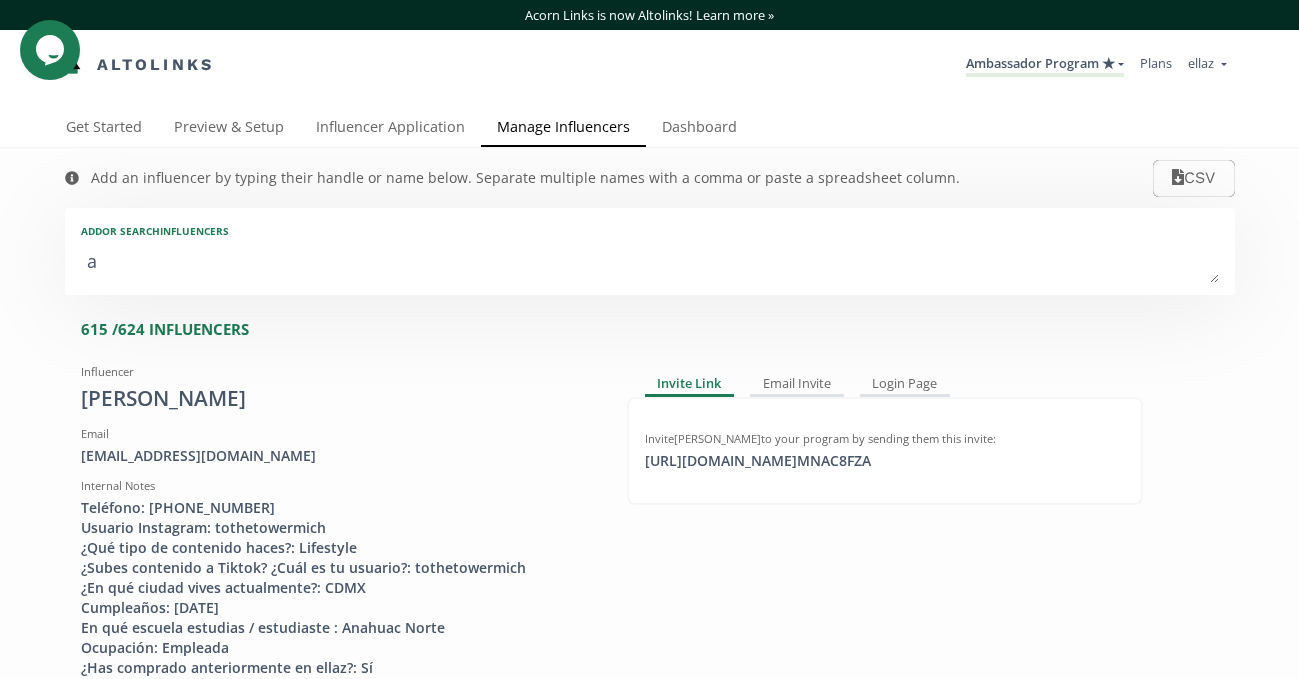 type on "an" 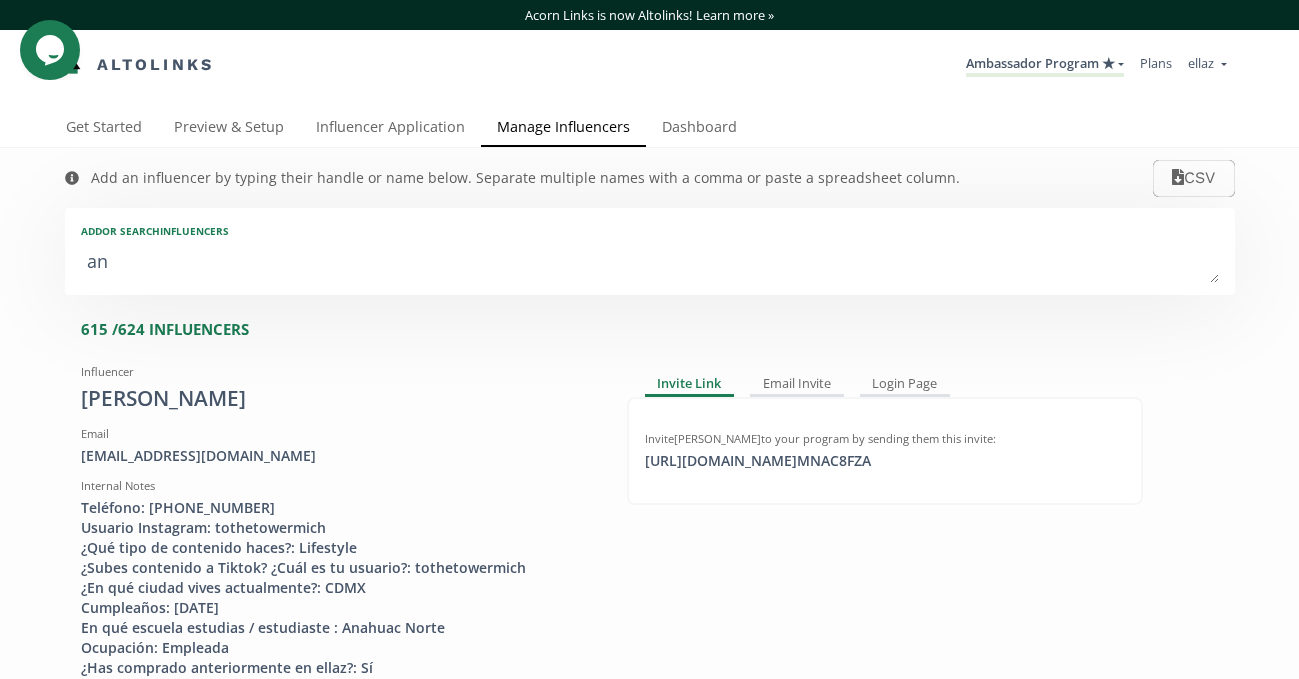 type on "and" 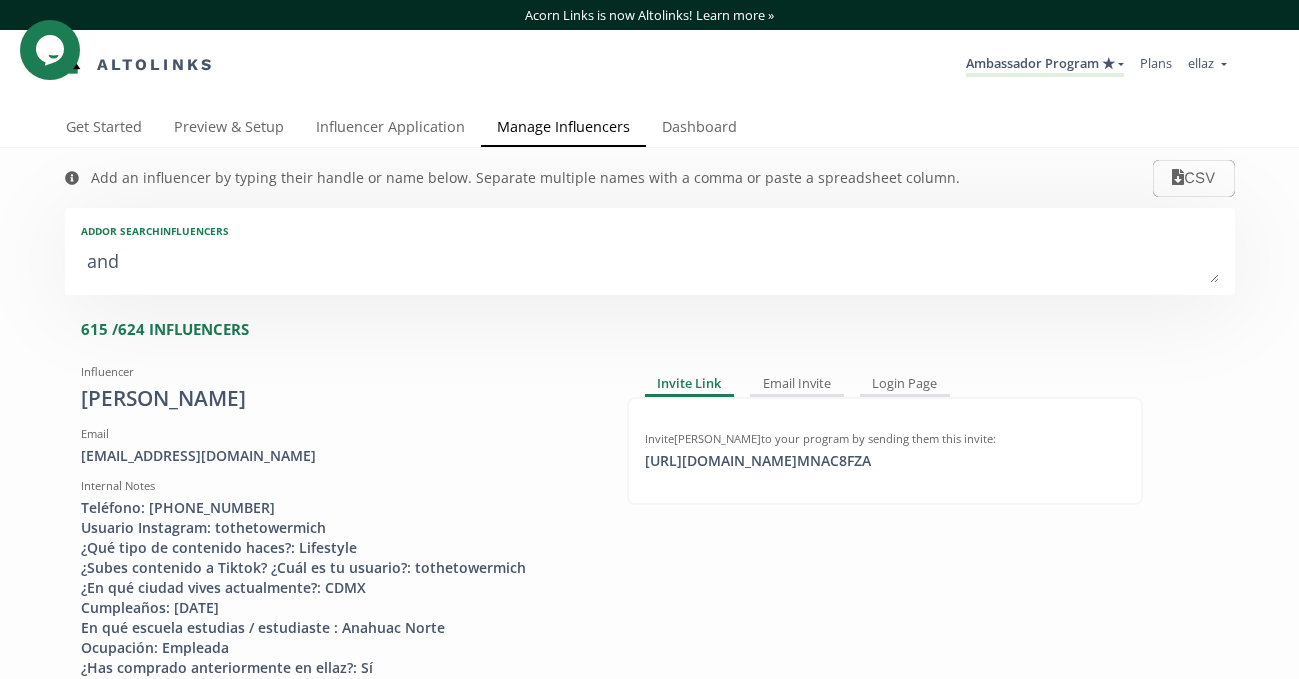 type on "and" 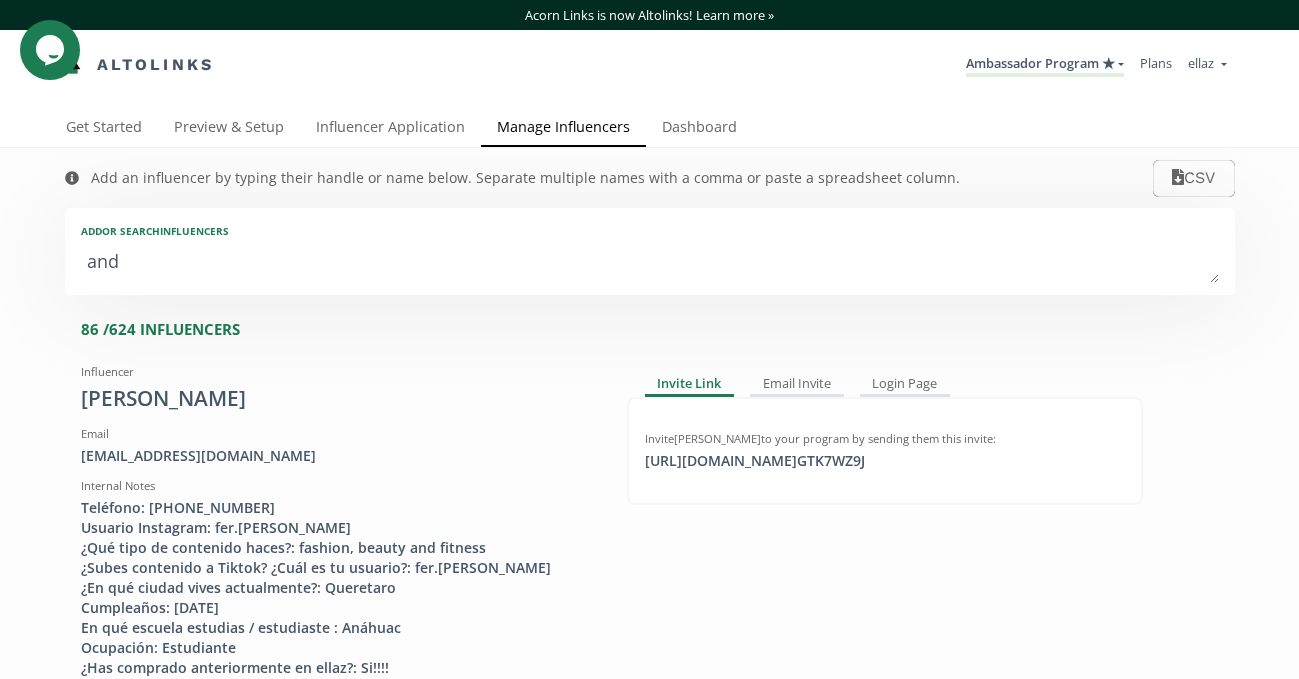 type on "andr" 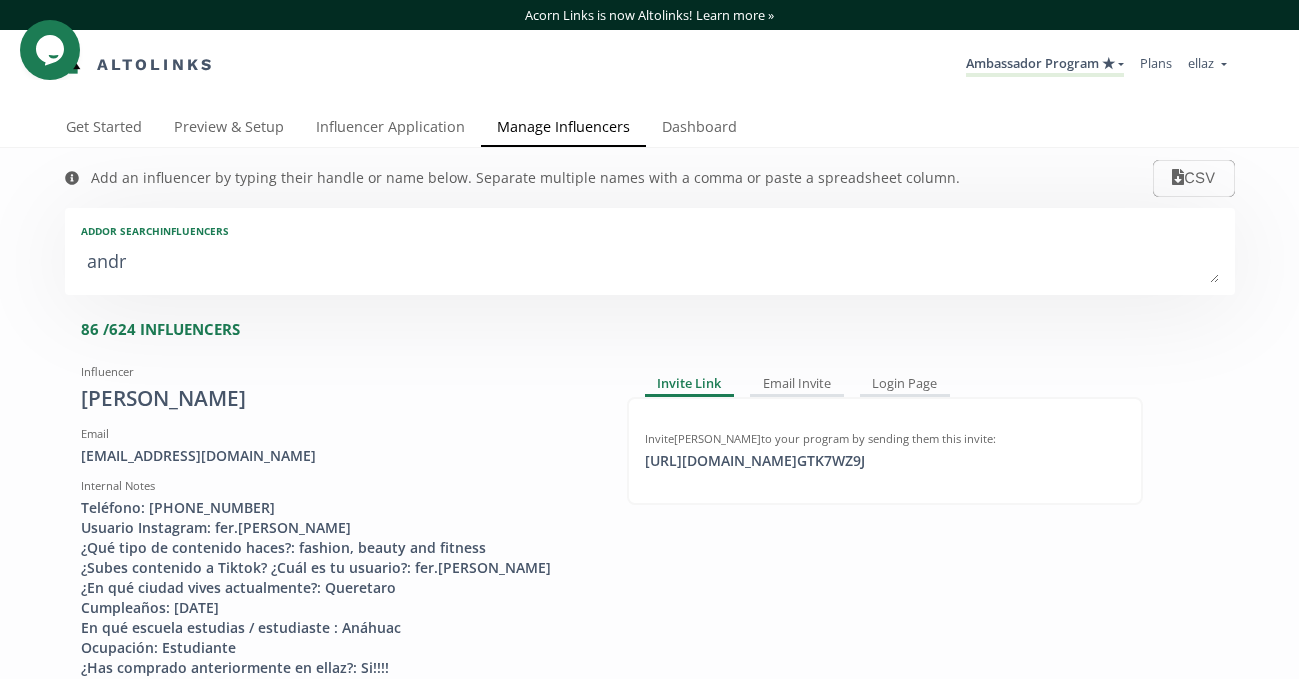 type on "andre" 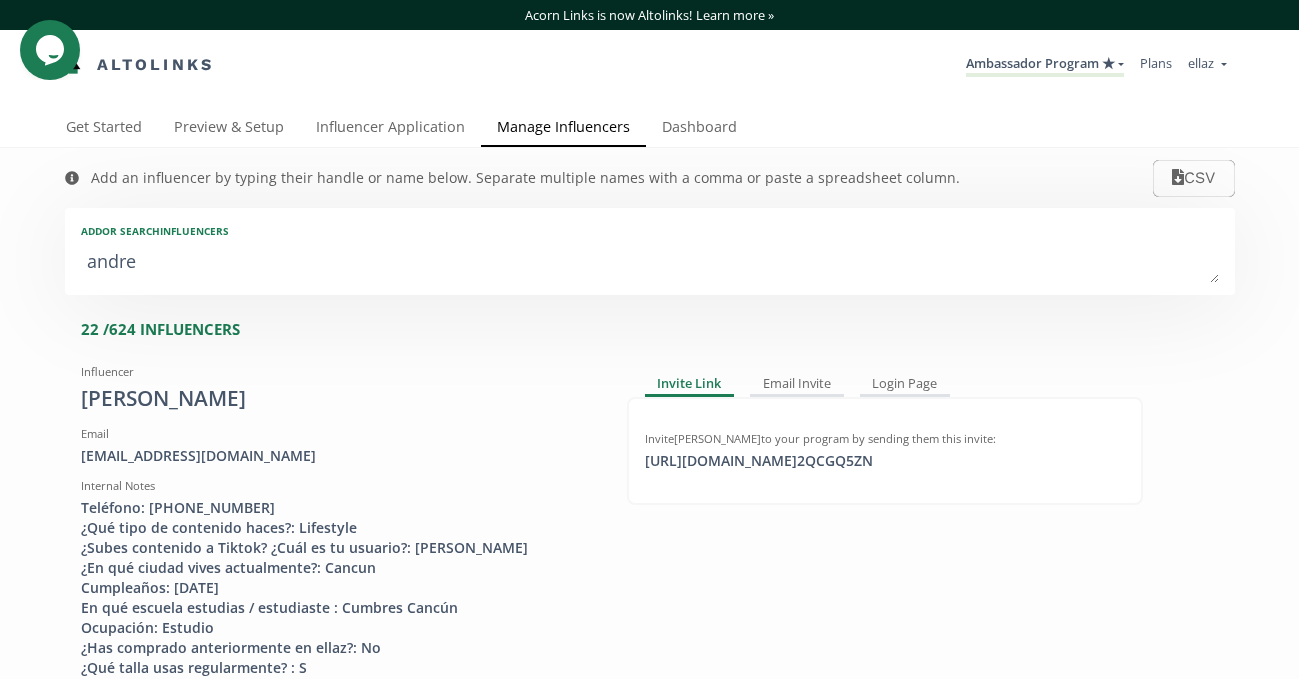 type on "[PERSON_NAME]" 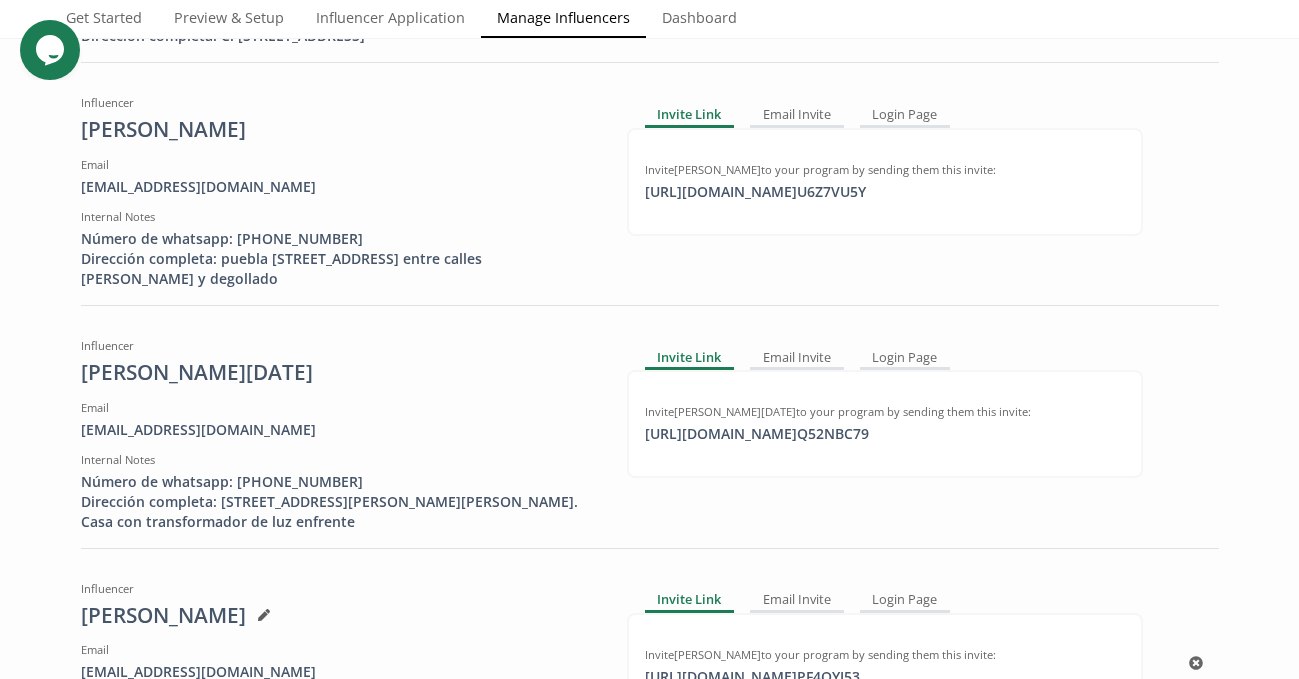 scroll, scrollTop: 1552, scrollLeft: 0, axis: vertical 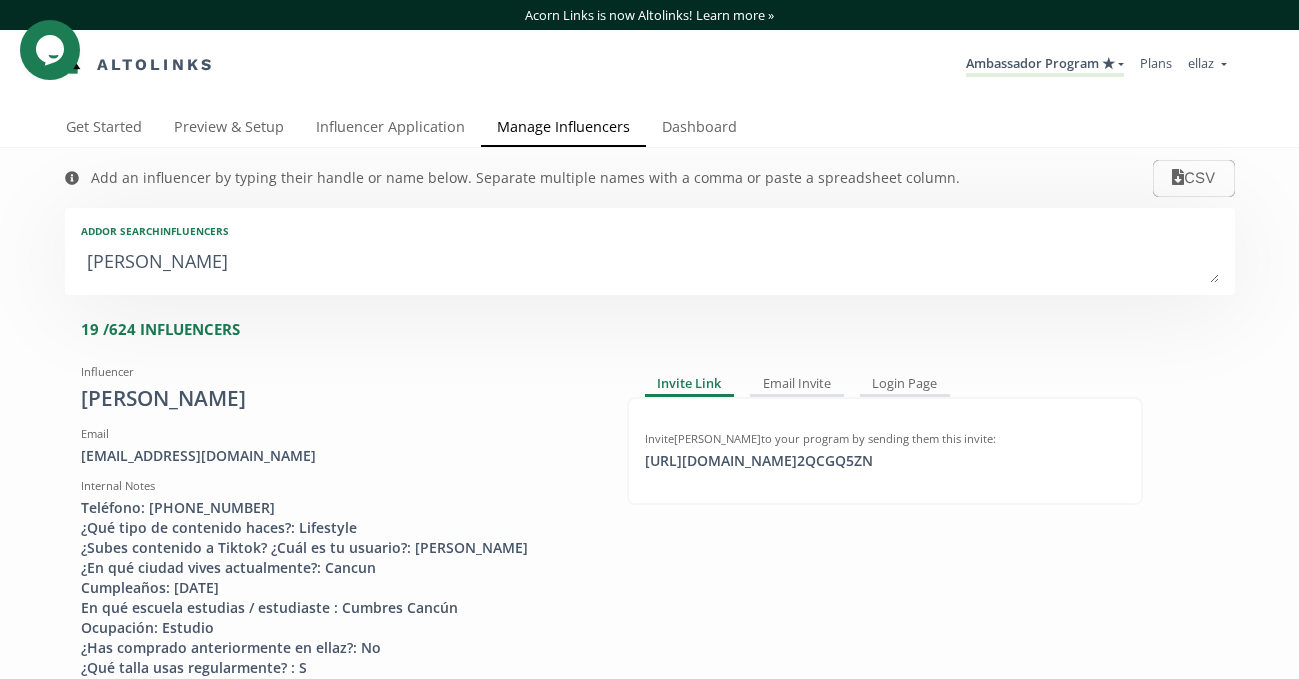 click on "andrea" at bounding box center [650, 263] 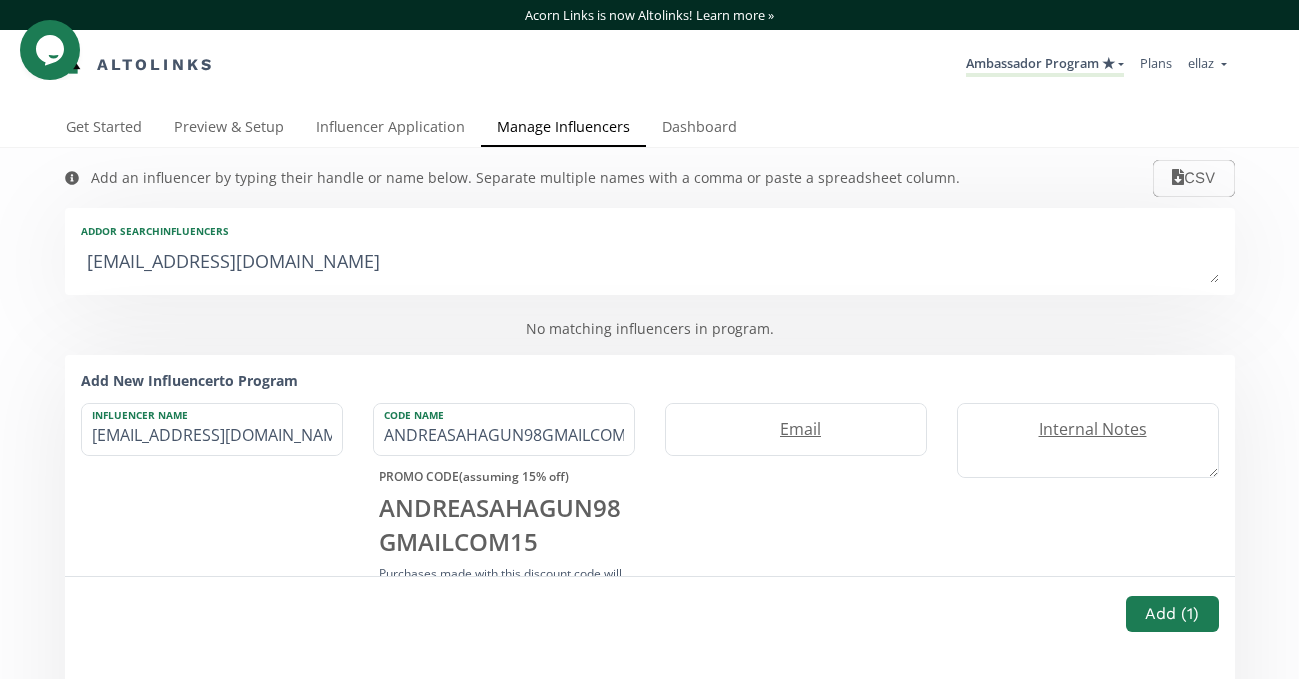 type on "andreasahagun98@gmail.co" 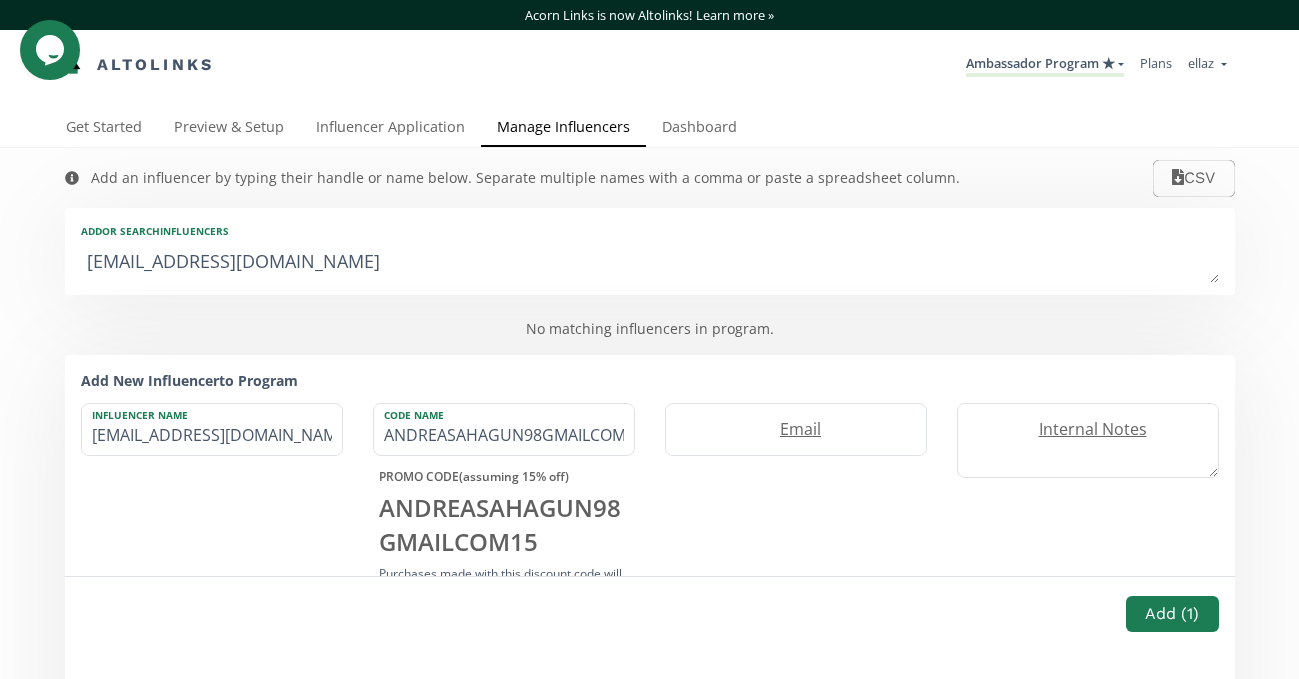 type on "andreasahagun98@gmail.co" 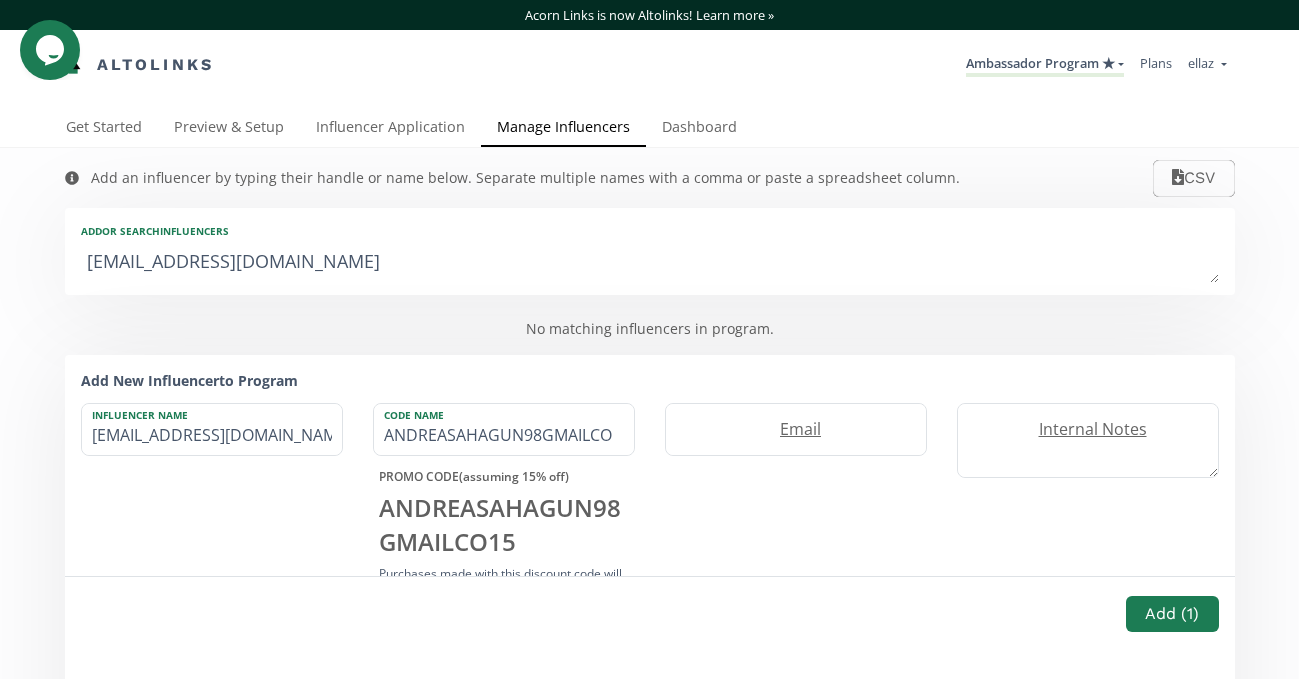type on "andreasahagun98@gmail.c" 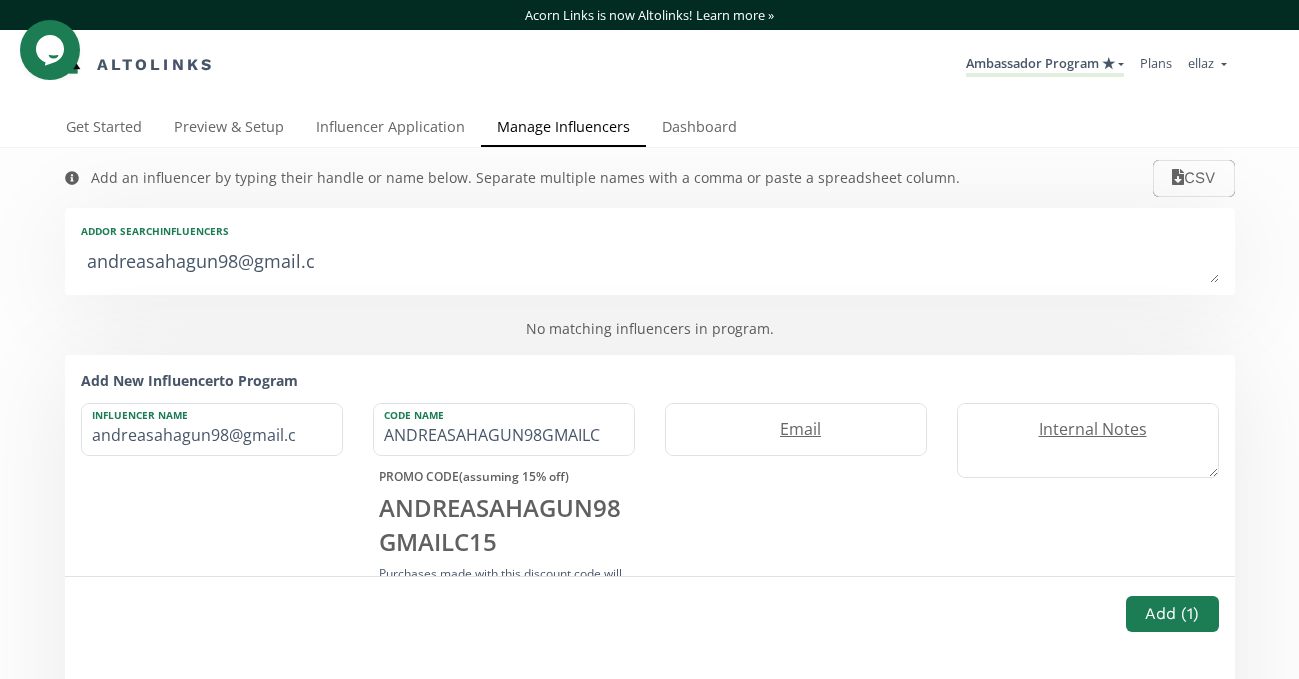type on "andreasahagun98@gmail." 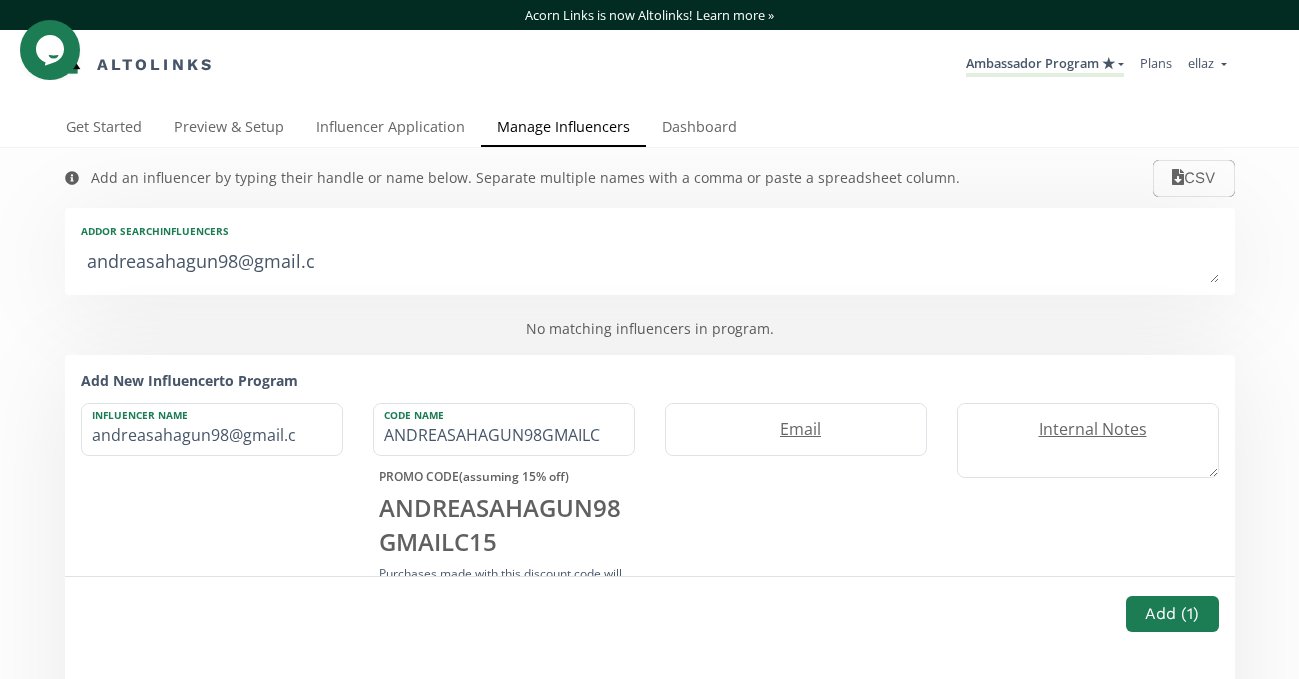 type on "andreasahagun98@gmail." 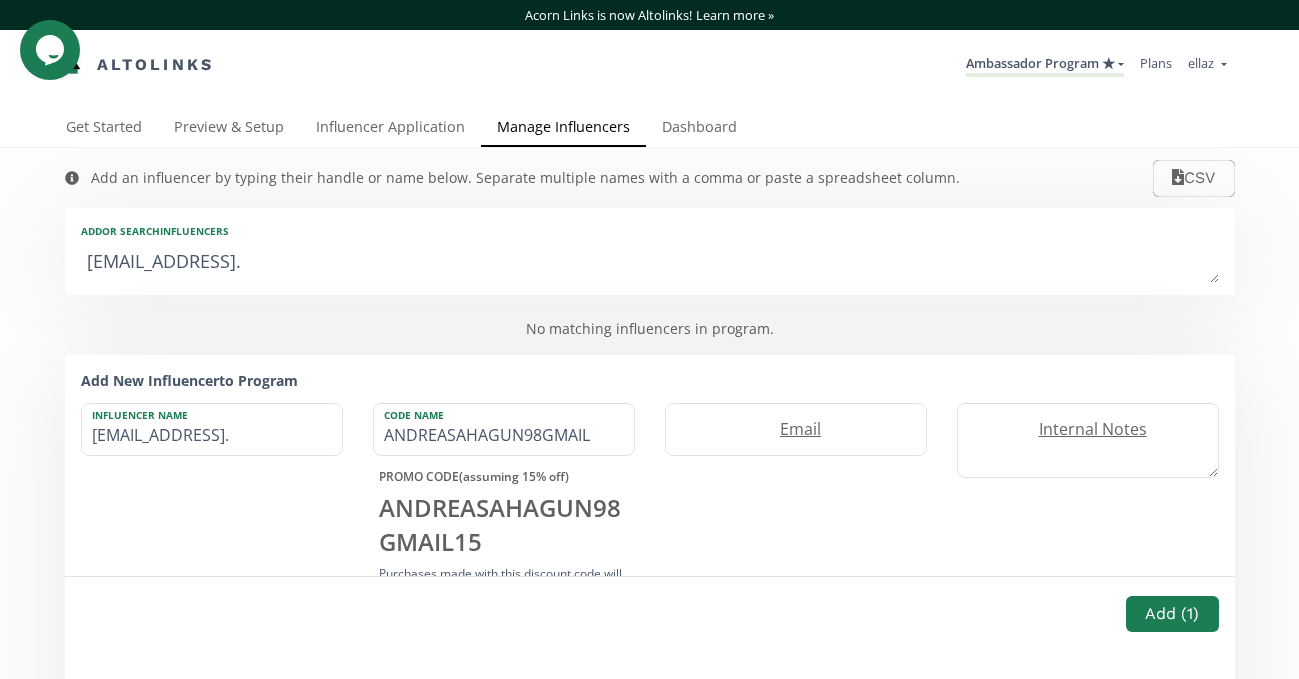 type on "andreasahagun98@gmail" 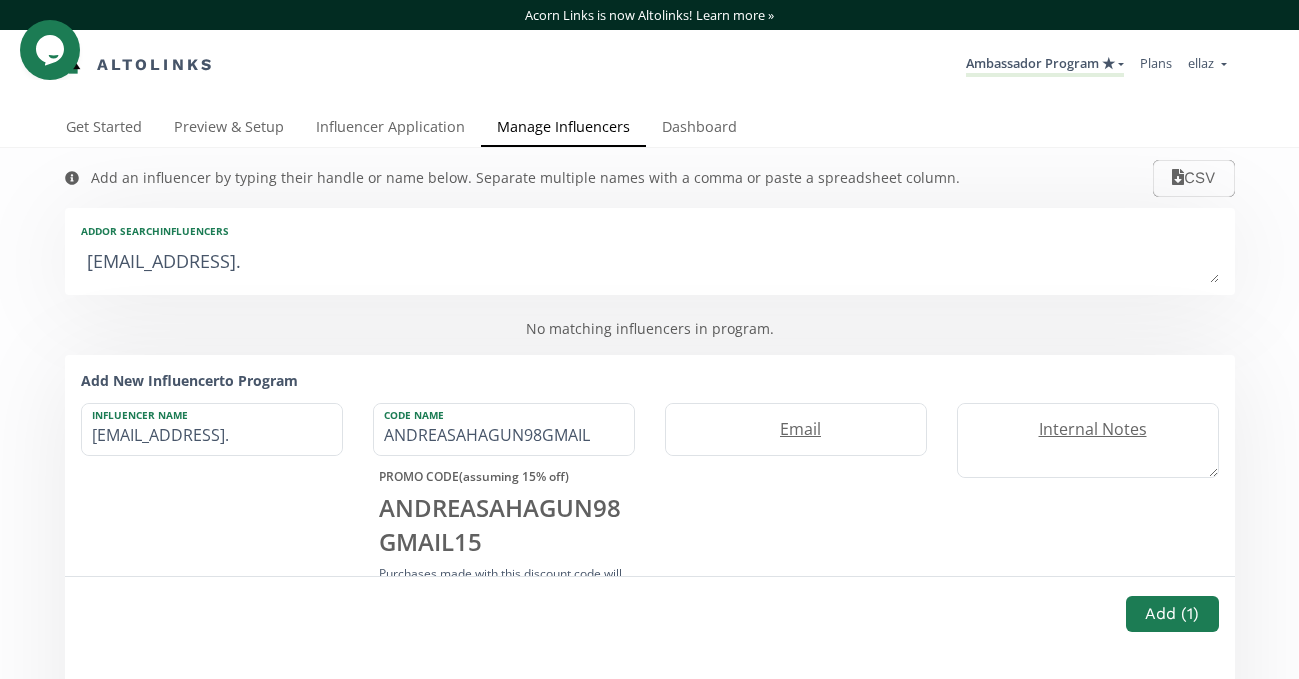 type on "andreasahagun98@gmail" 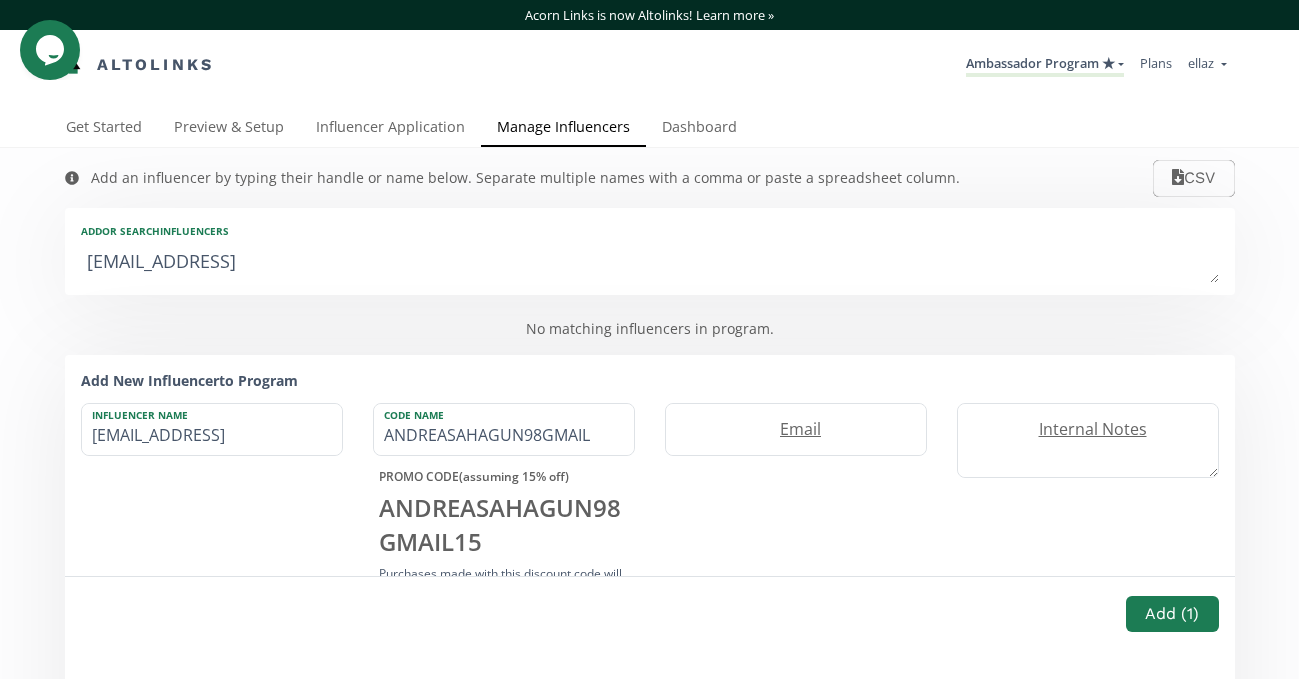 type on "andreasahagun98@gmai" 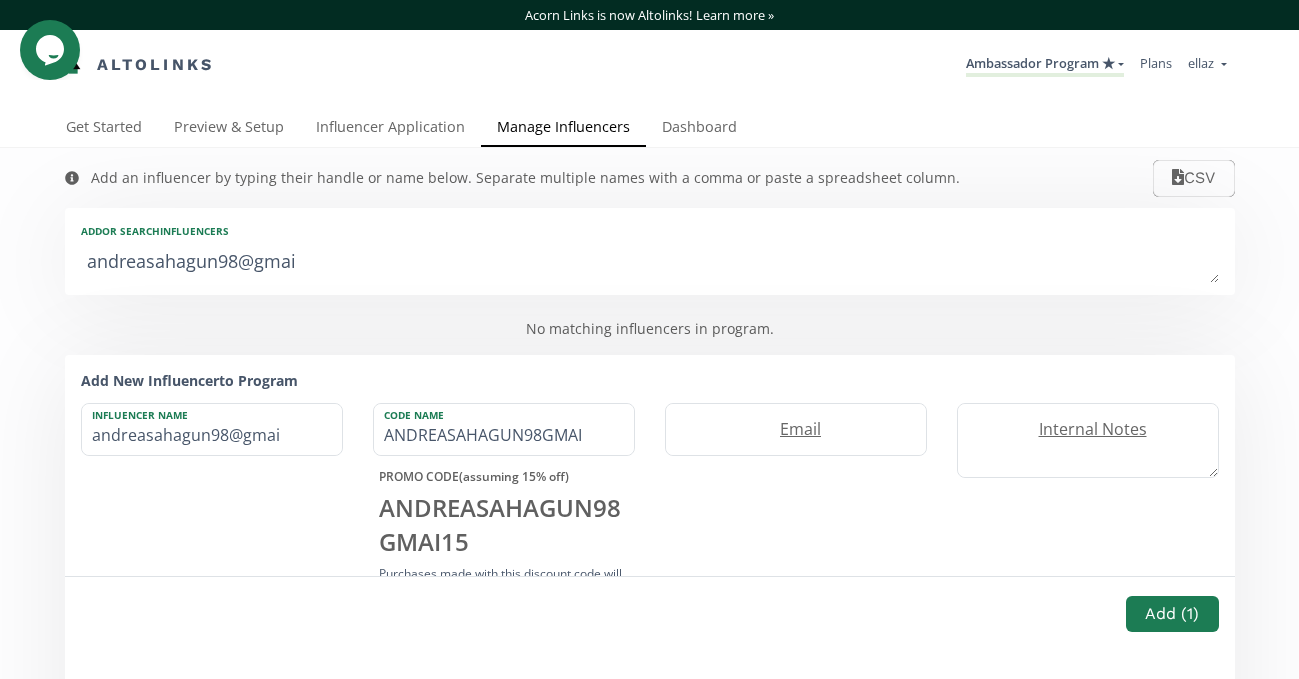 type on "andreasahagun98@gma" 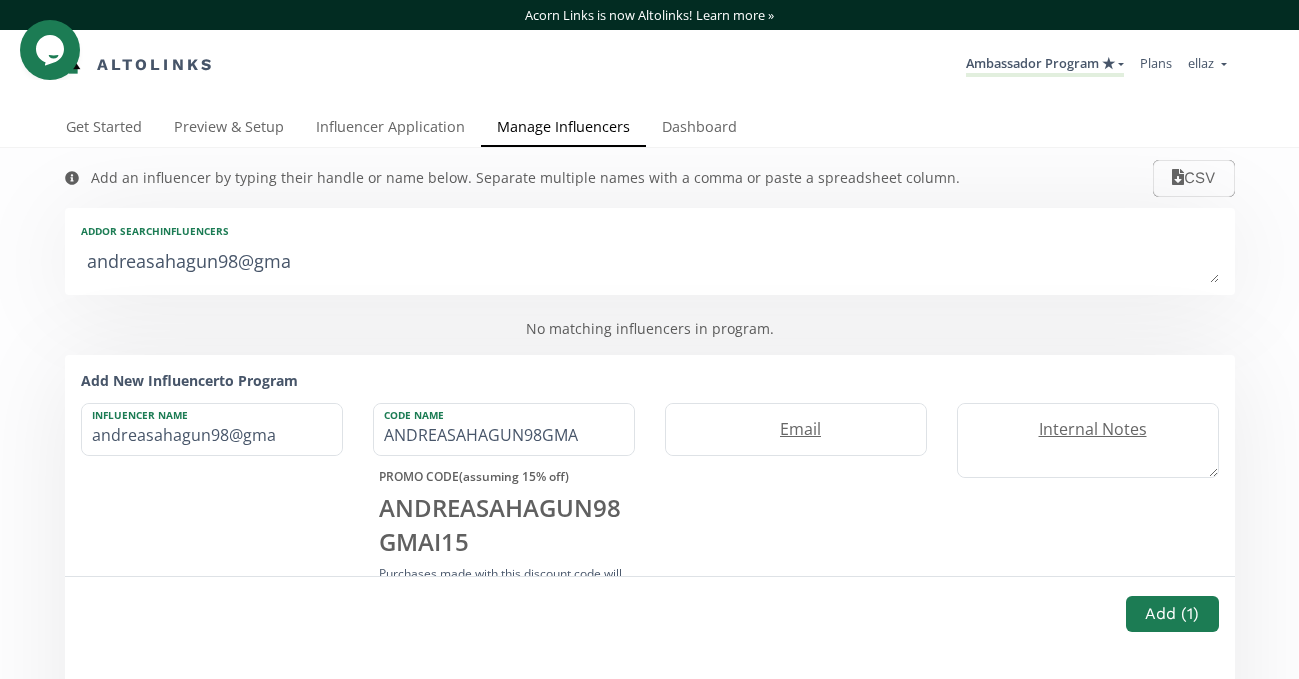 type on "andreasahagun98@gm" 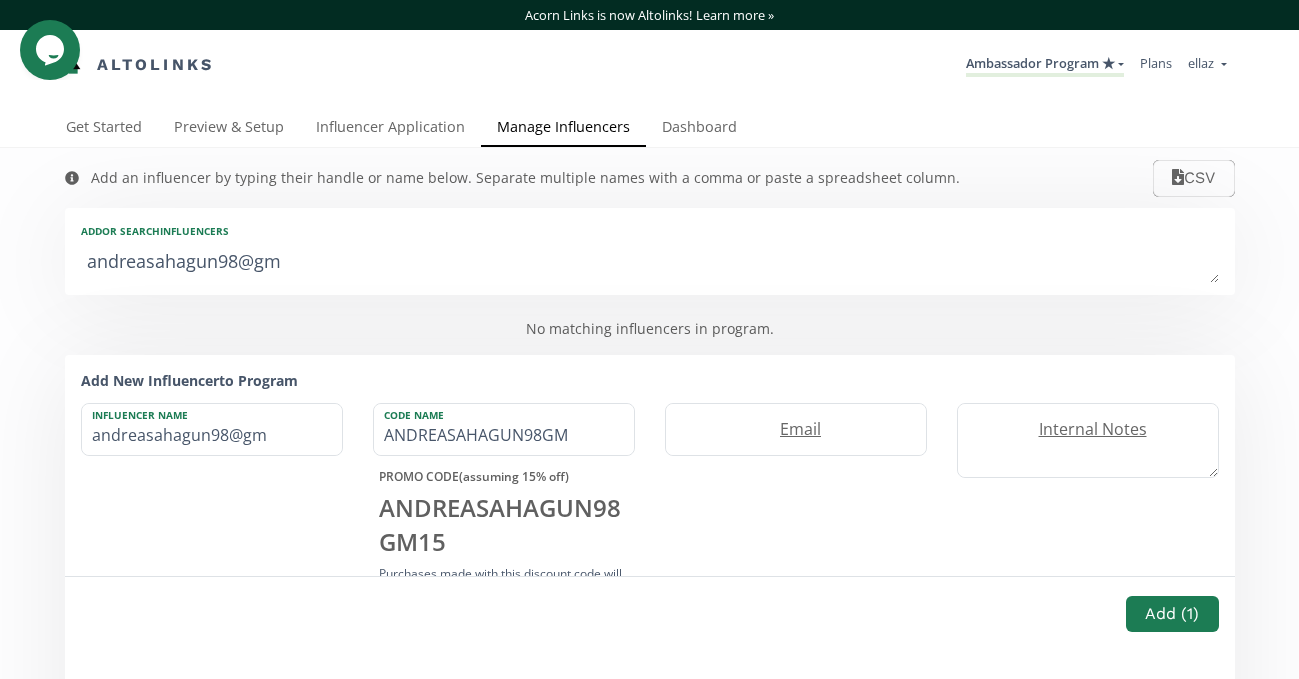 type on "andreasahagun98@g" 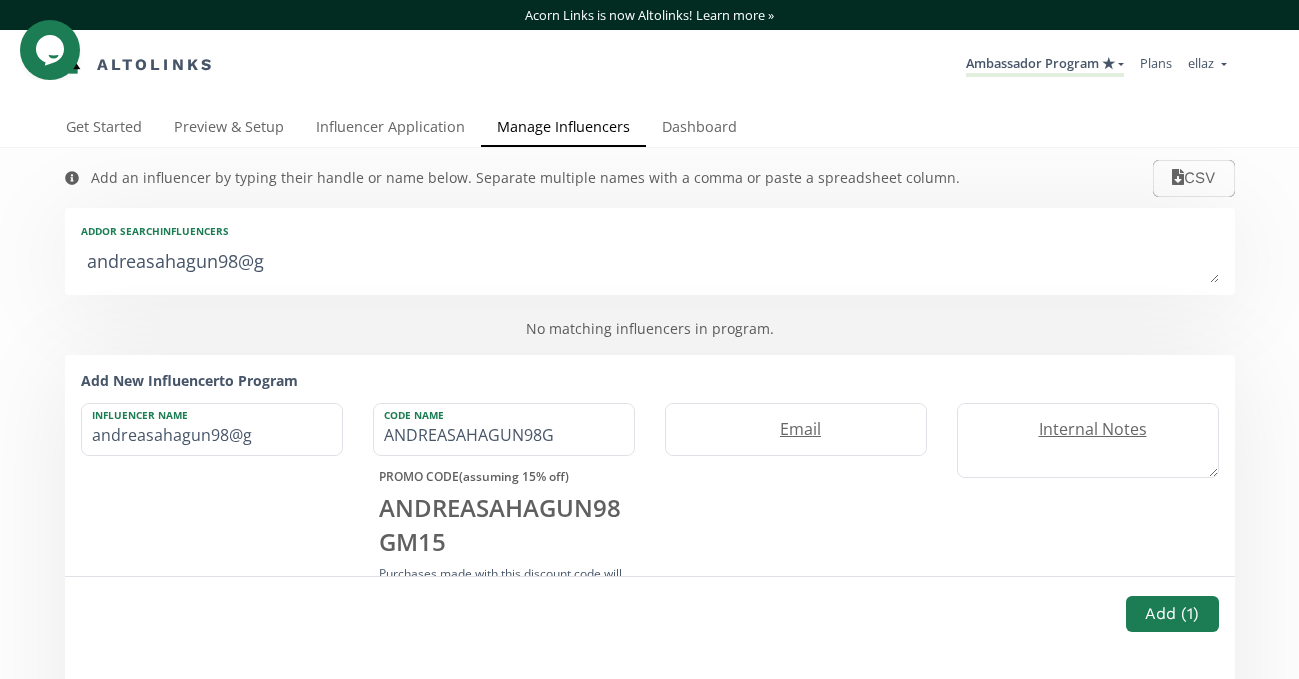 type on "andreasahagun98@" 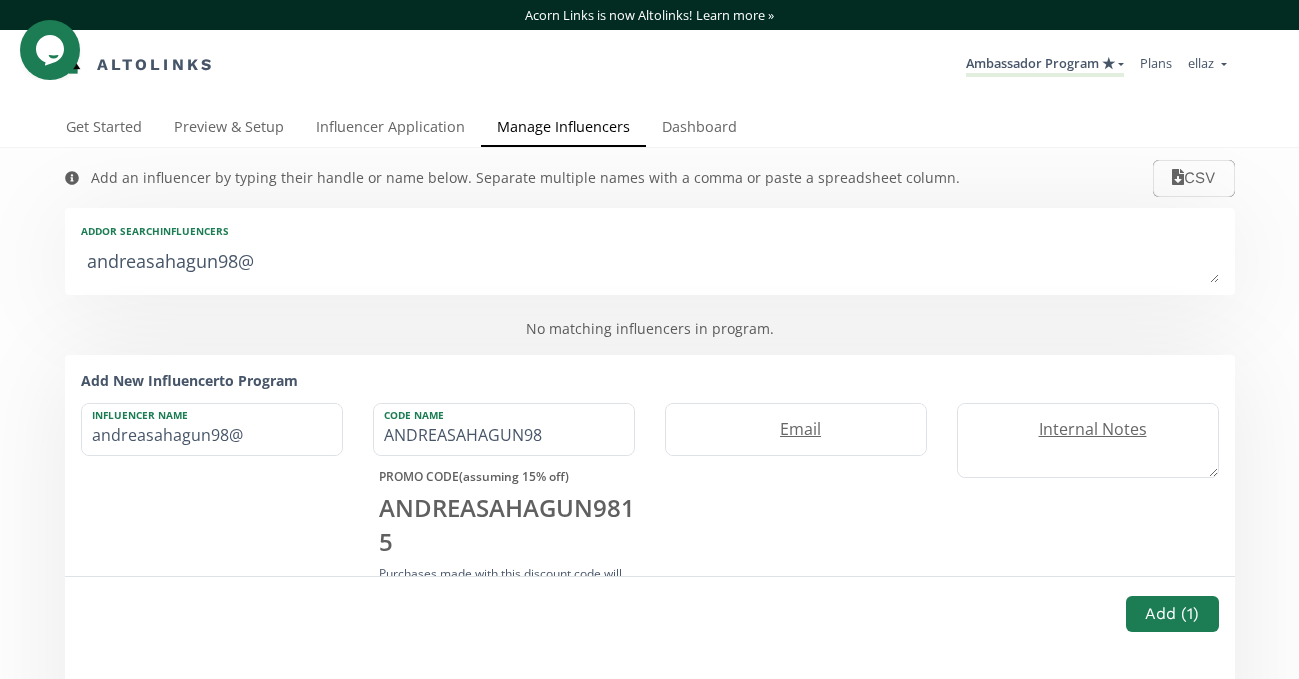 type on "andreasahagun98" 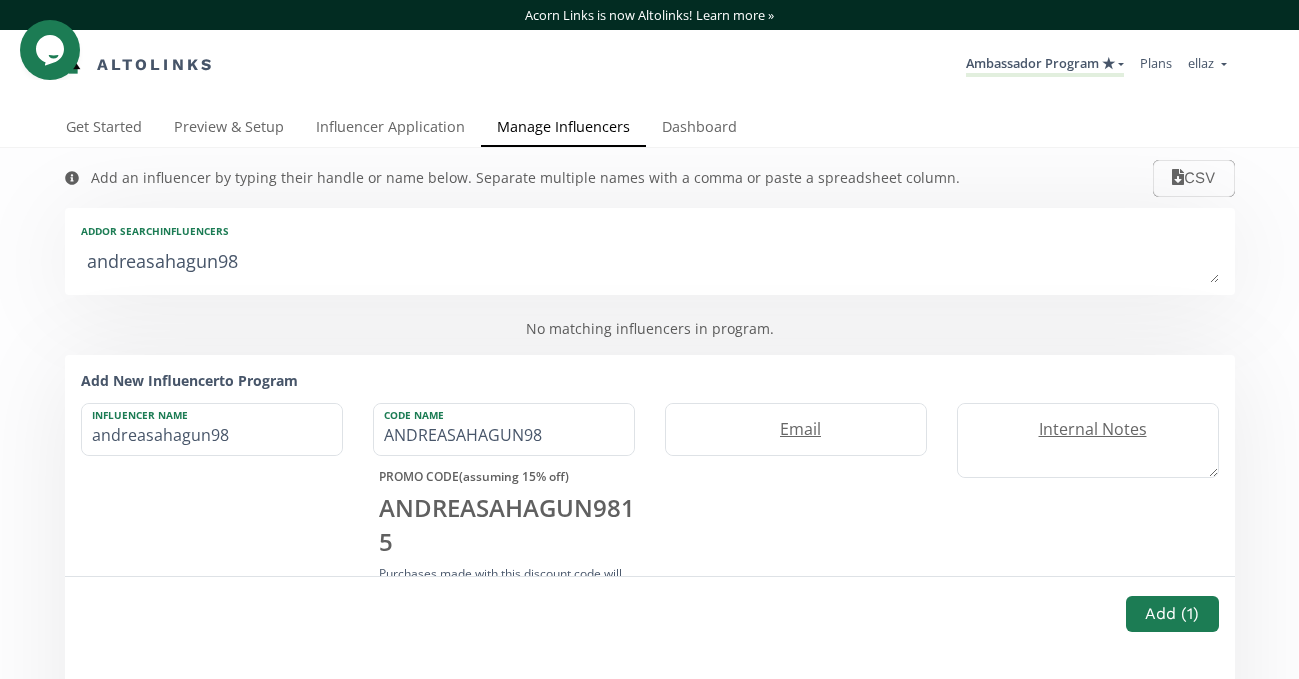 type on "andreasahagun9" 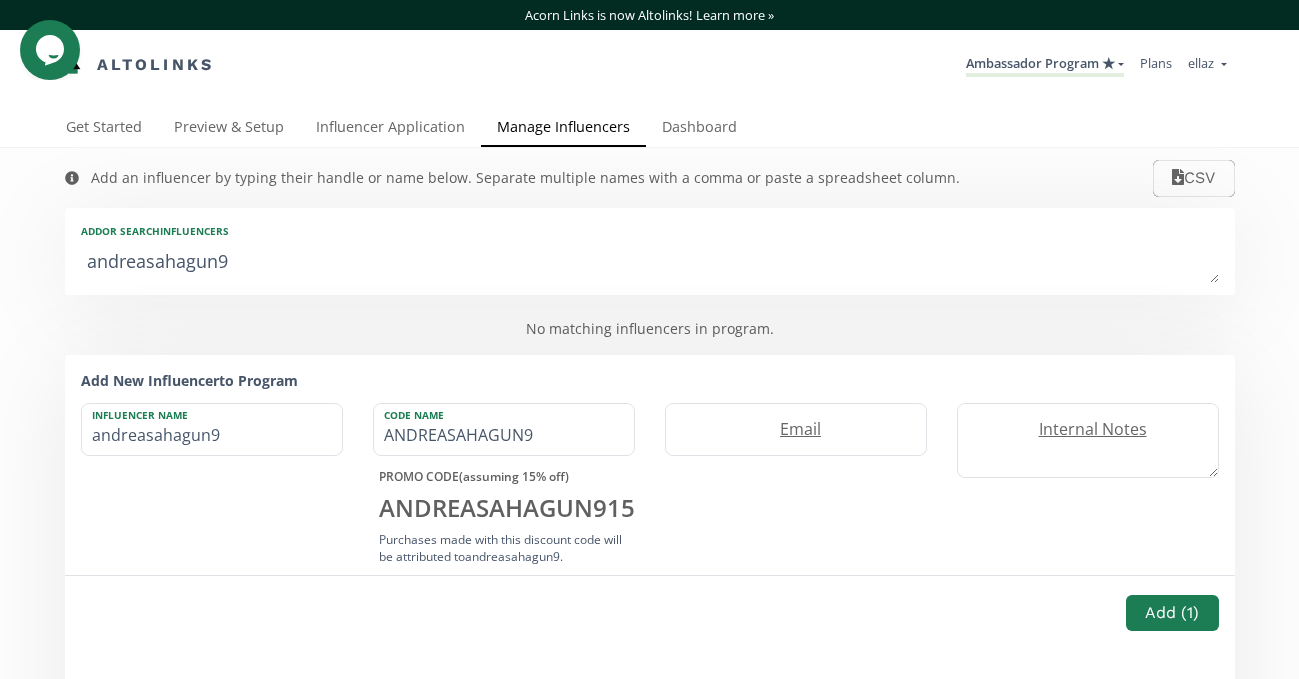 type on "andreasahagun" 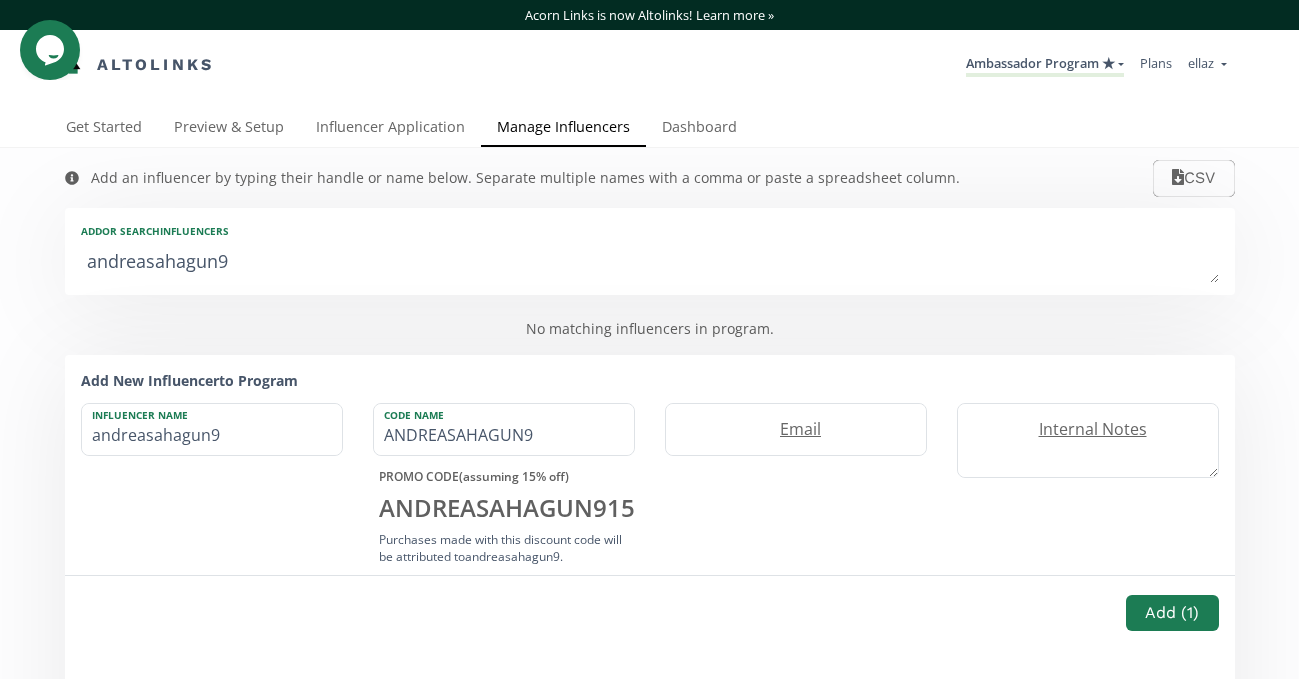 type on "andreasahagun" 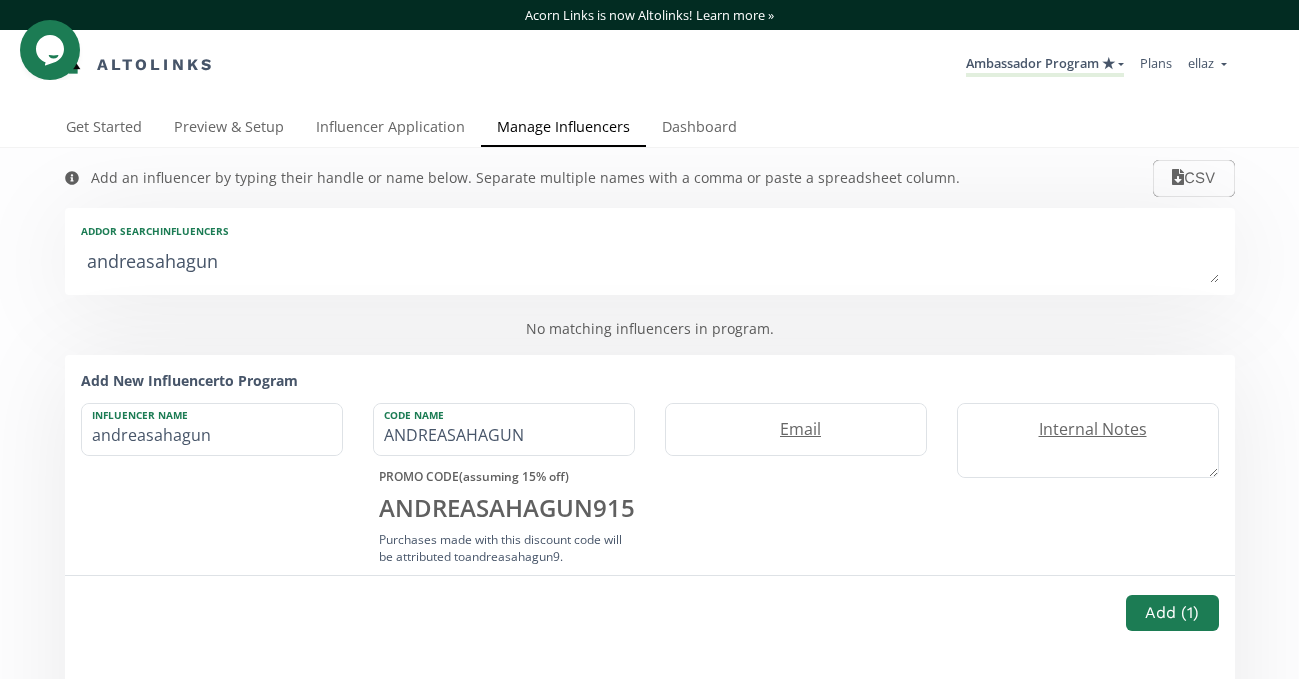 type on "andreasahagu" 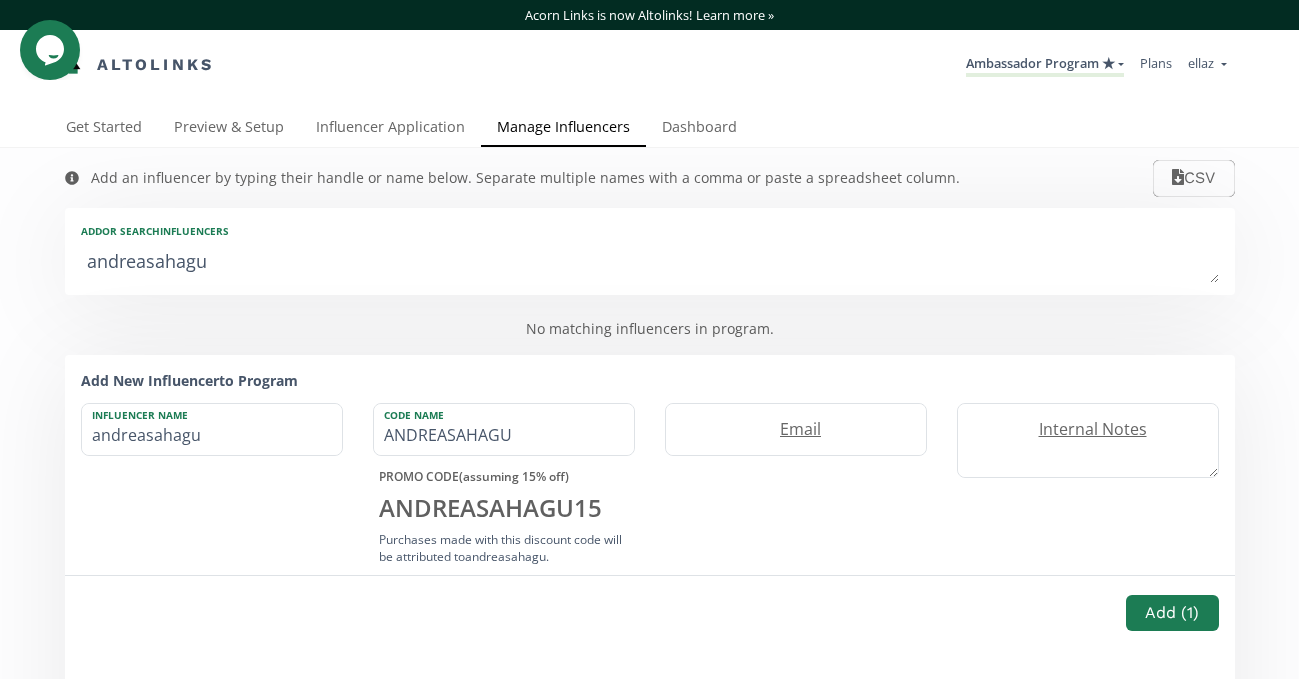 type on "andreasahag" 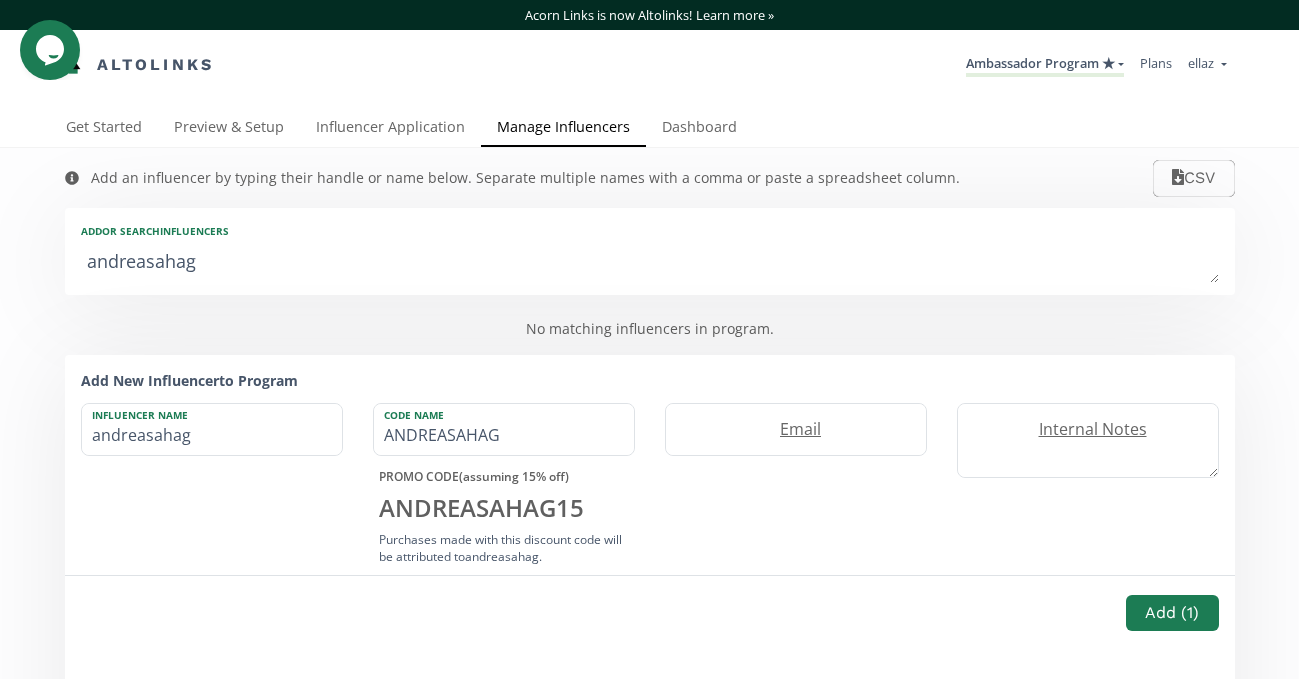 type on "andreasaha" 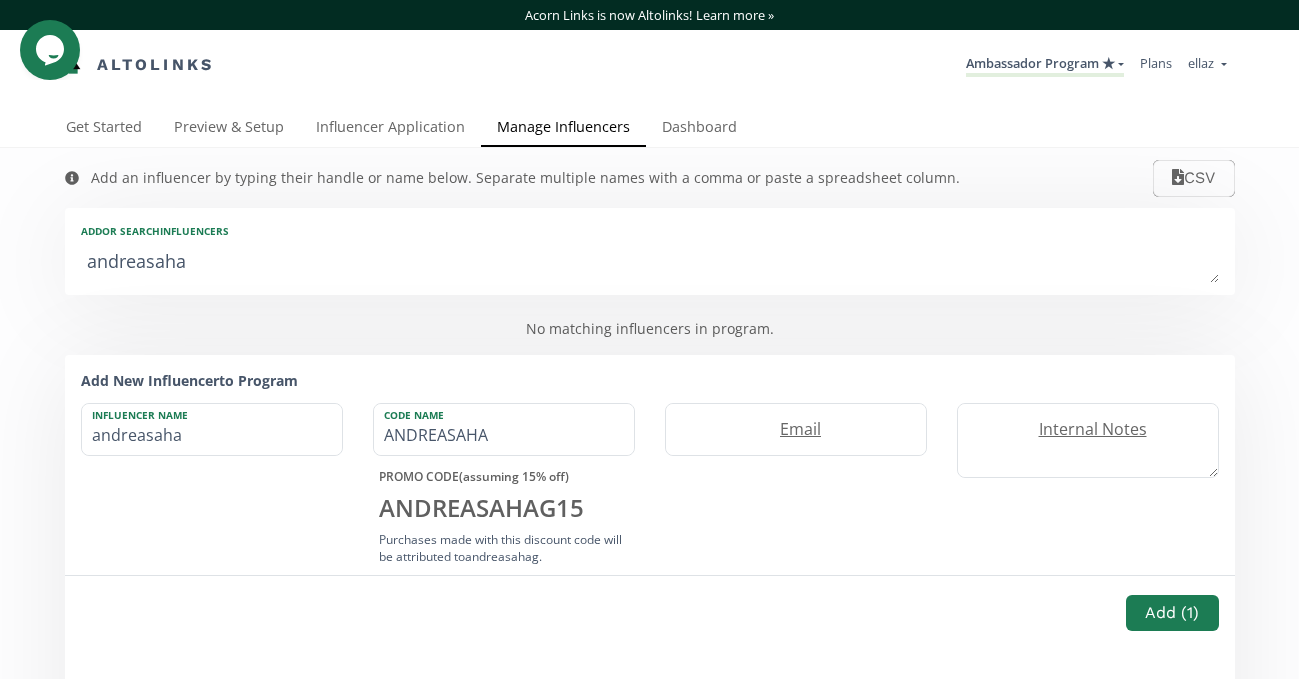 type on "andreasah" 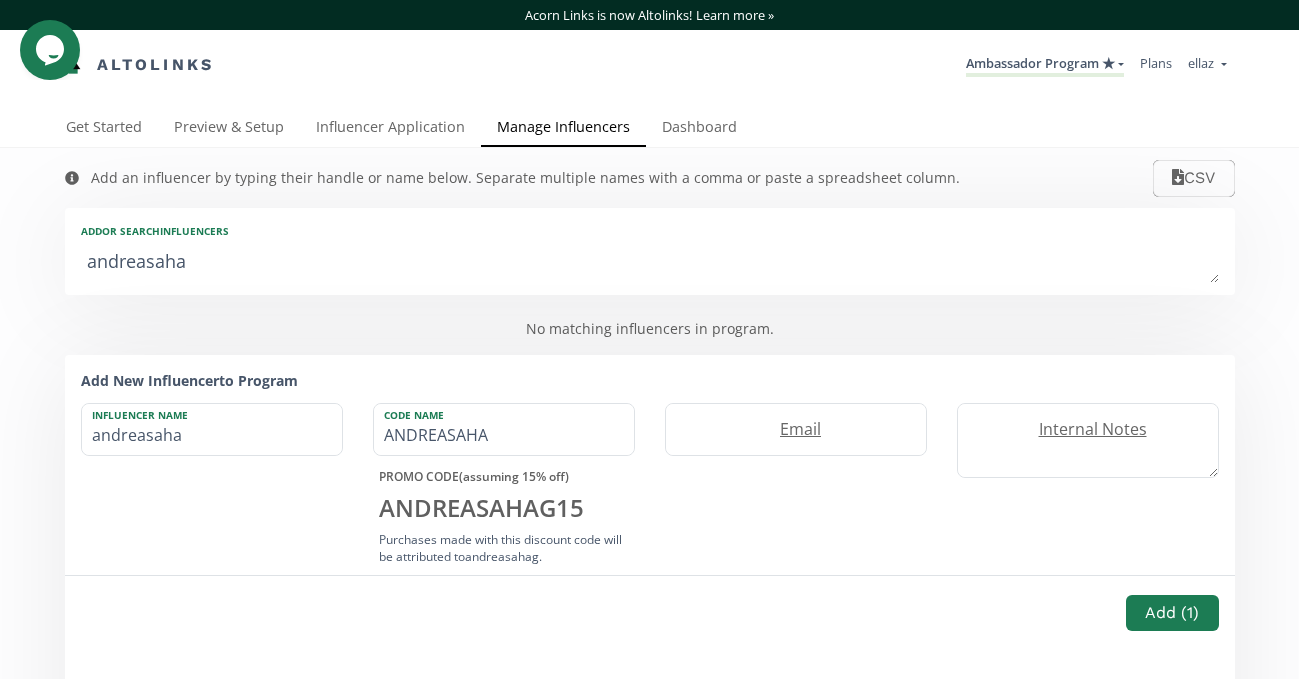 type on "andreasah" 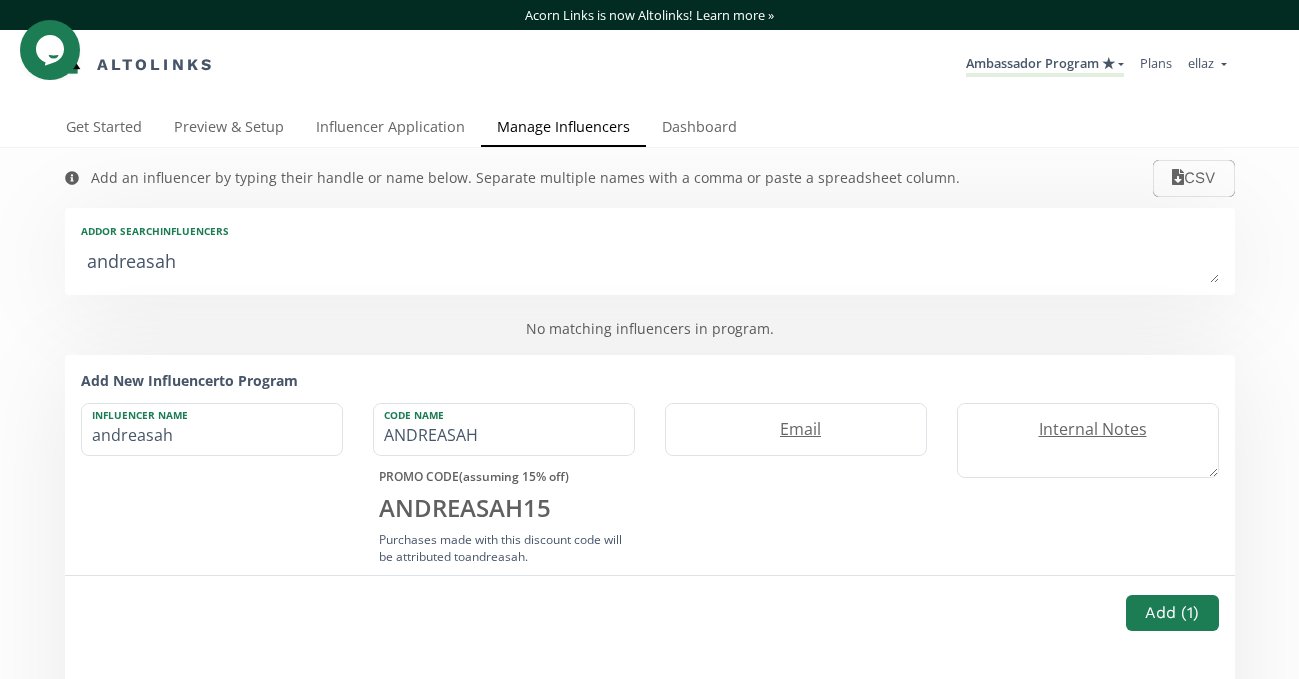 type on "andreasa" 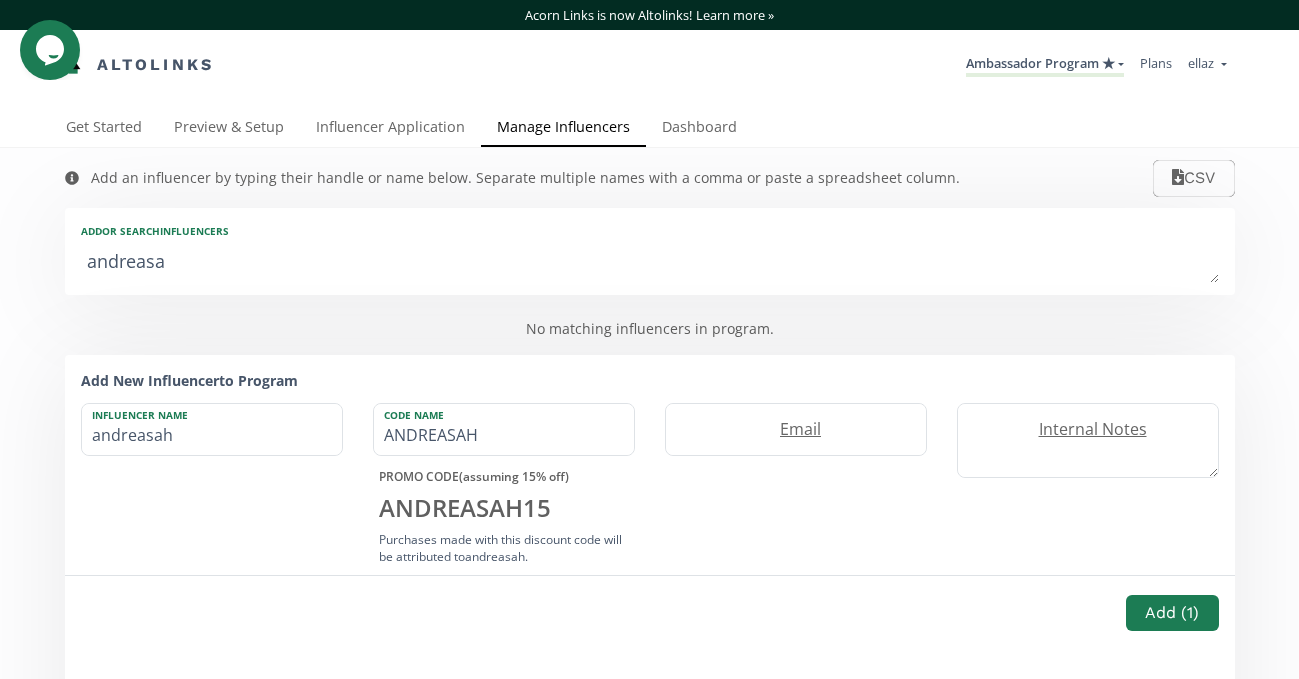 type on "andreasa" 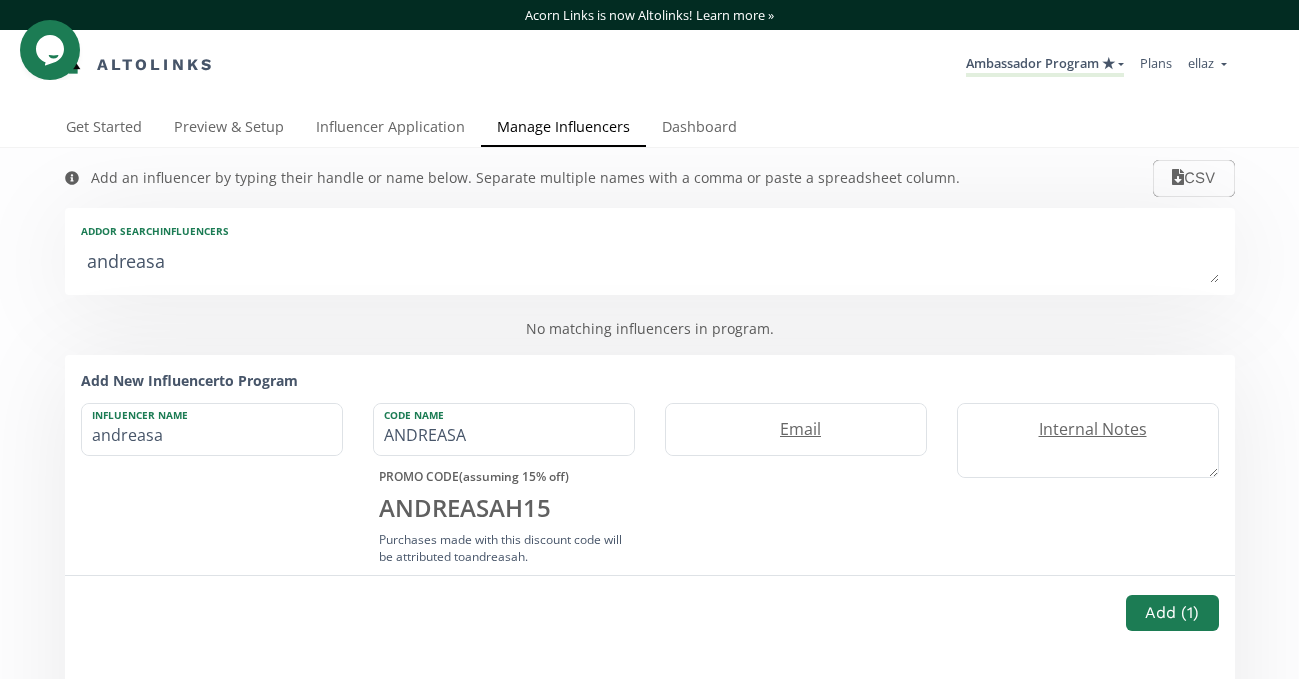 type on "andreas" 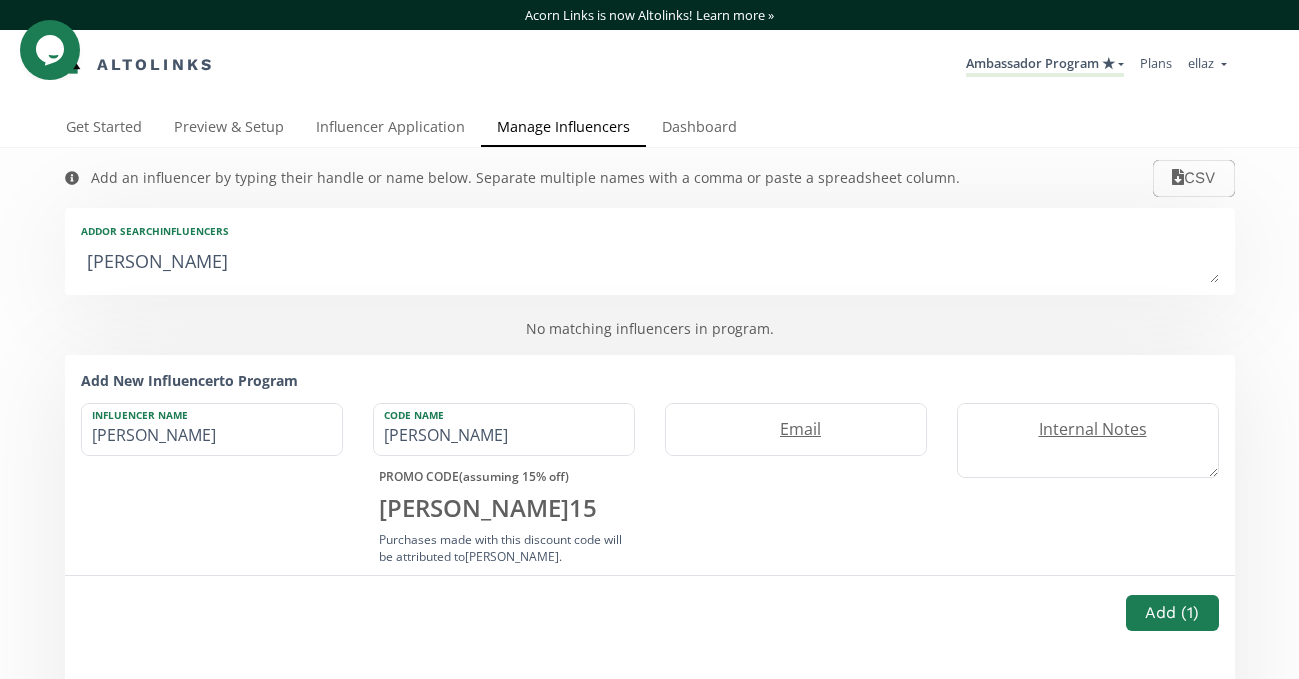 type on "andrea" 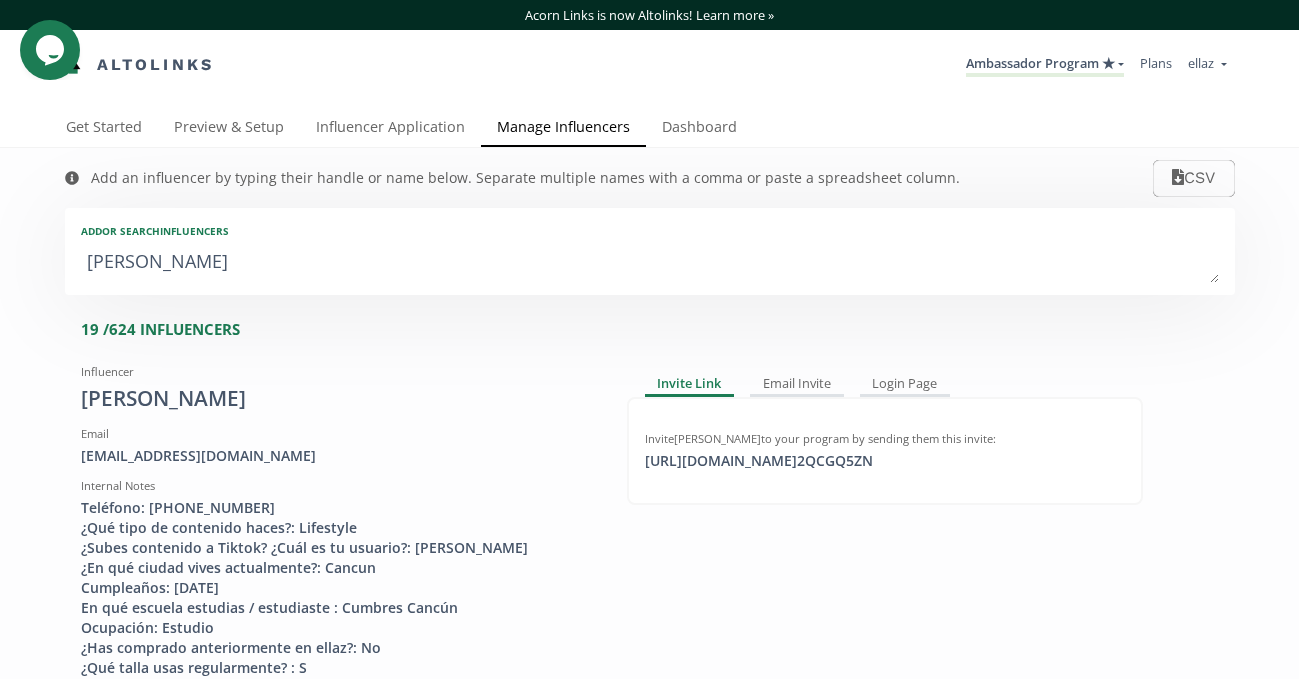 type on "andre" 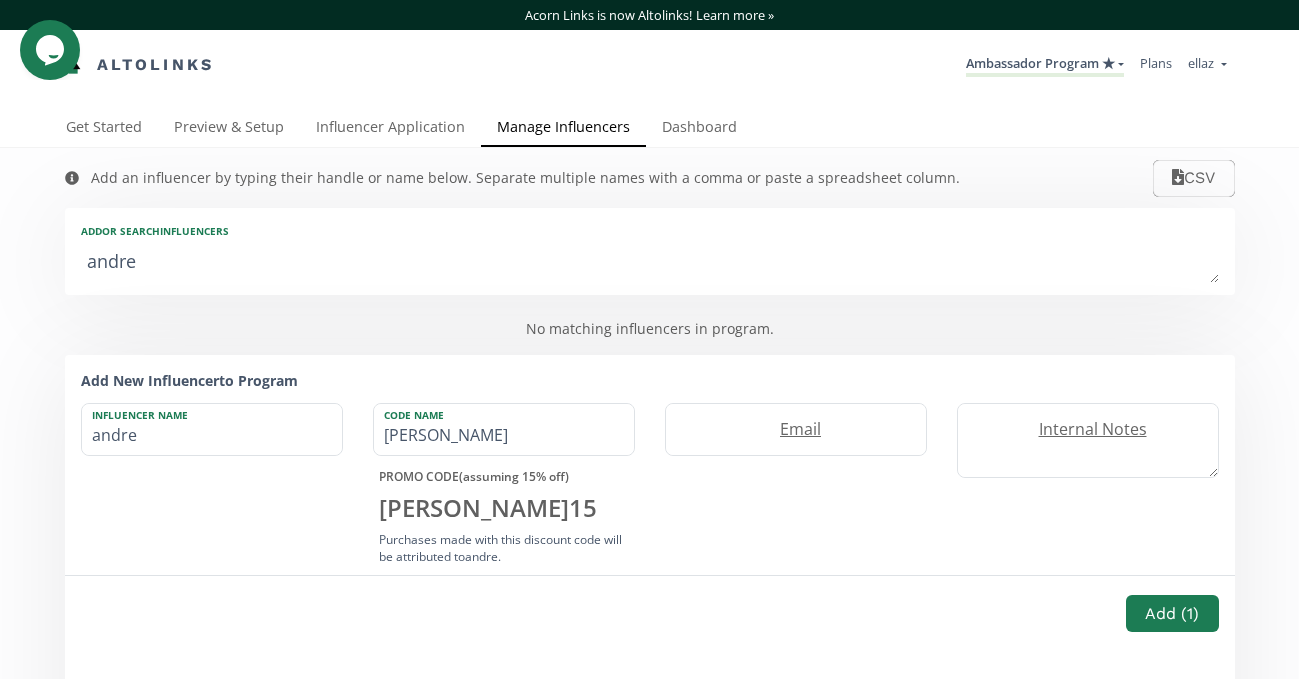 type on "andrea" 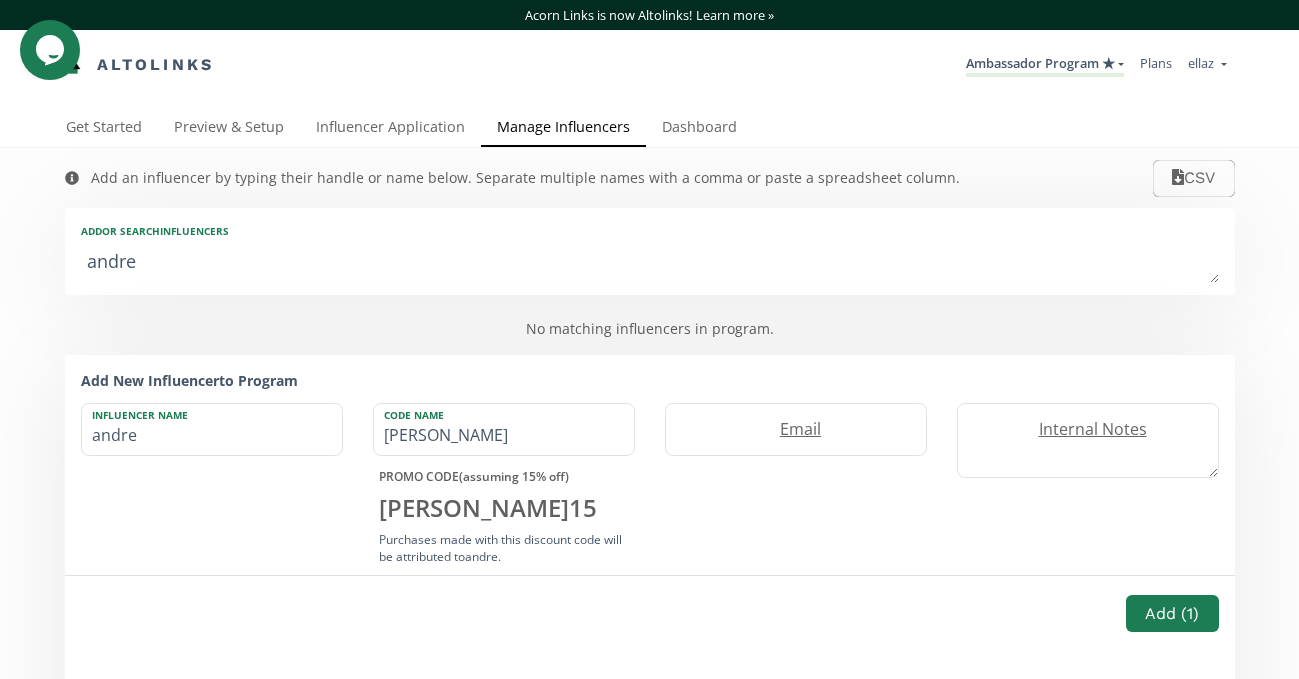 type on "andrea" 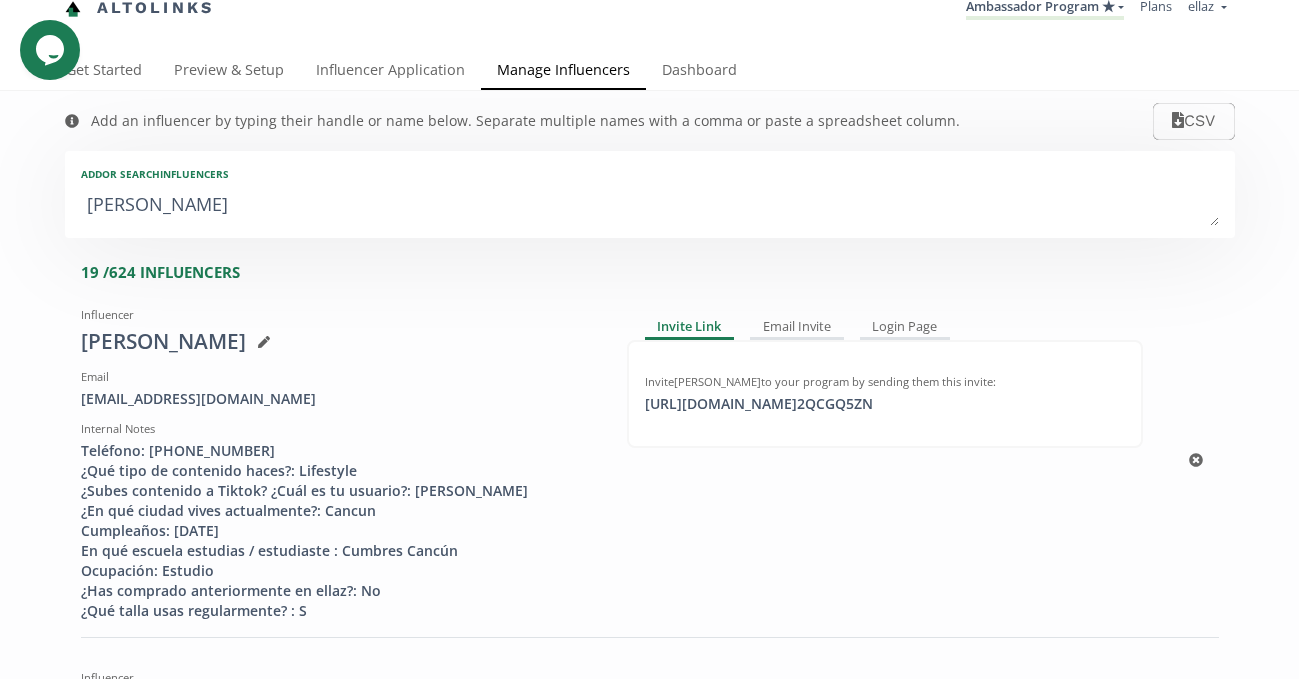 scroll, scrollTop: 62, scrollLeft: 0, axis: vertical 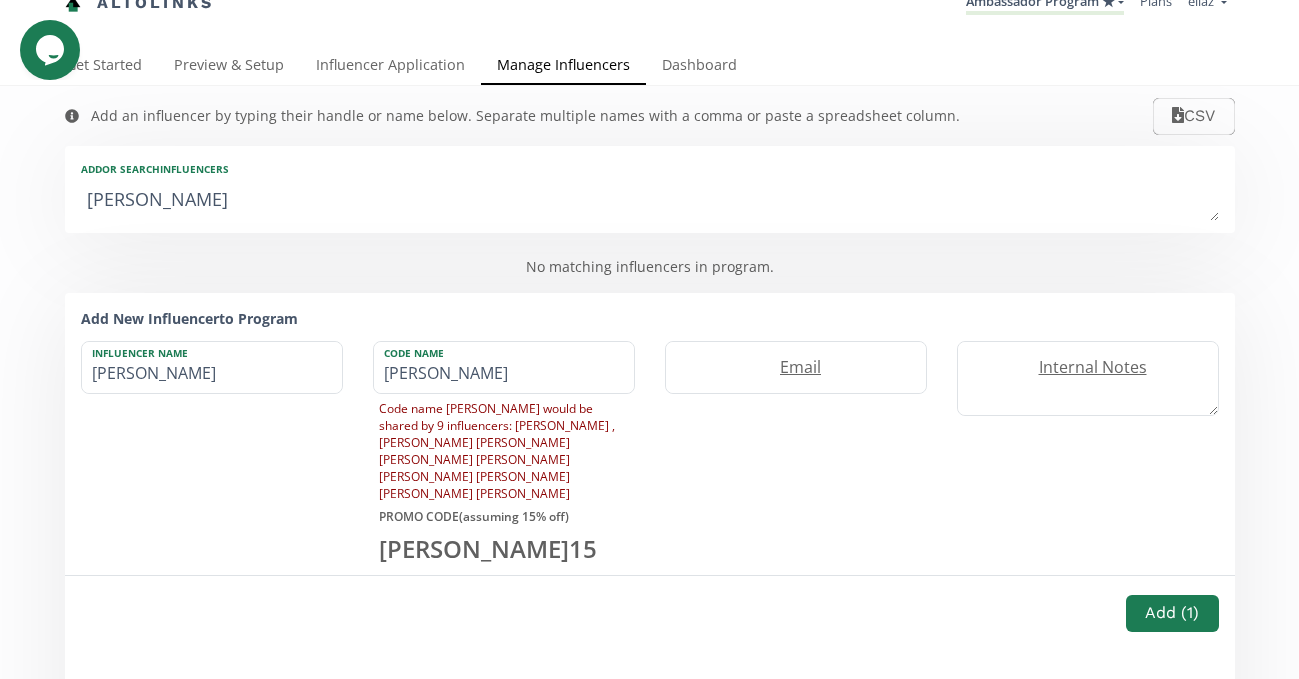 type on "andrea." 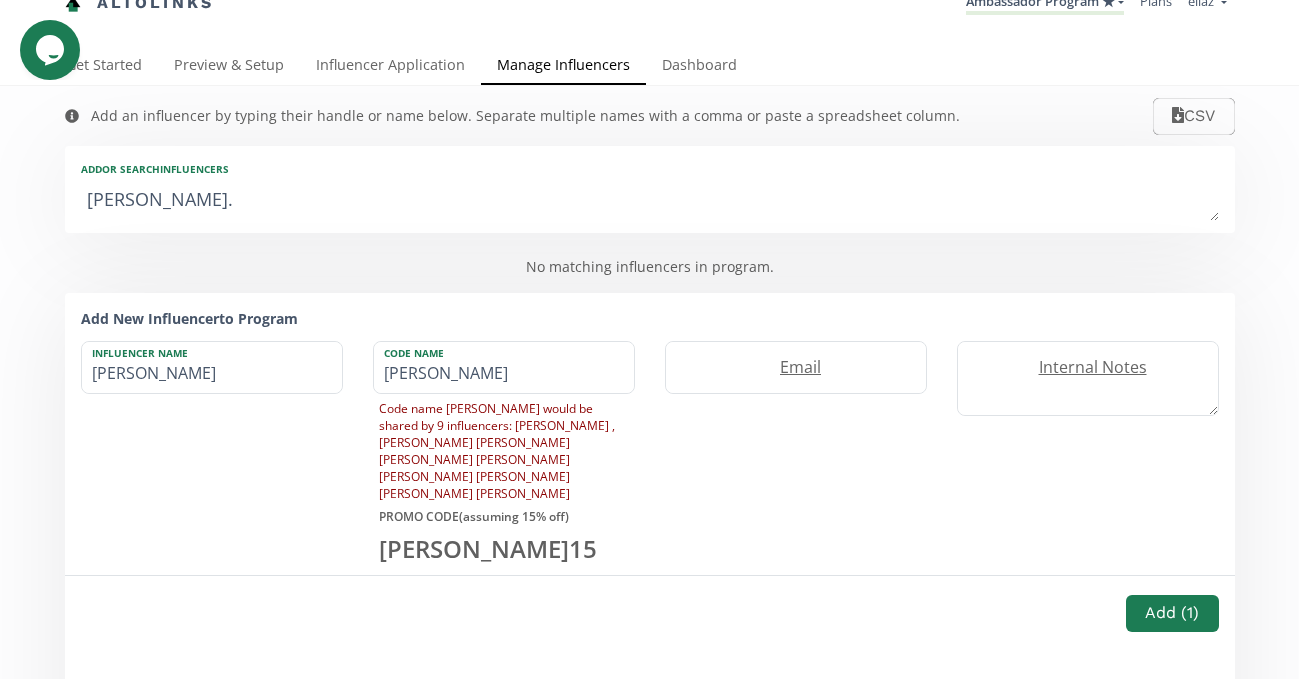 type on "andrea." 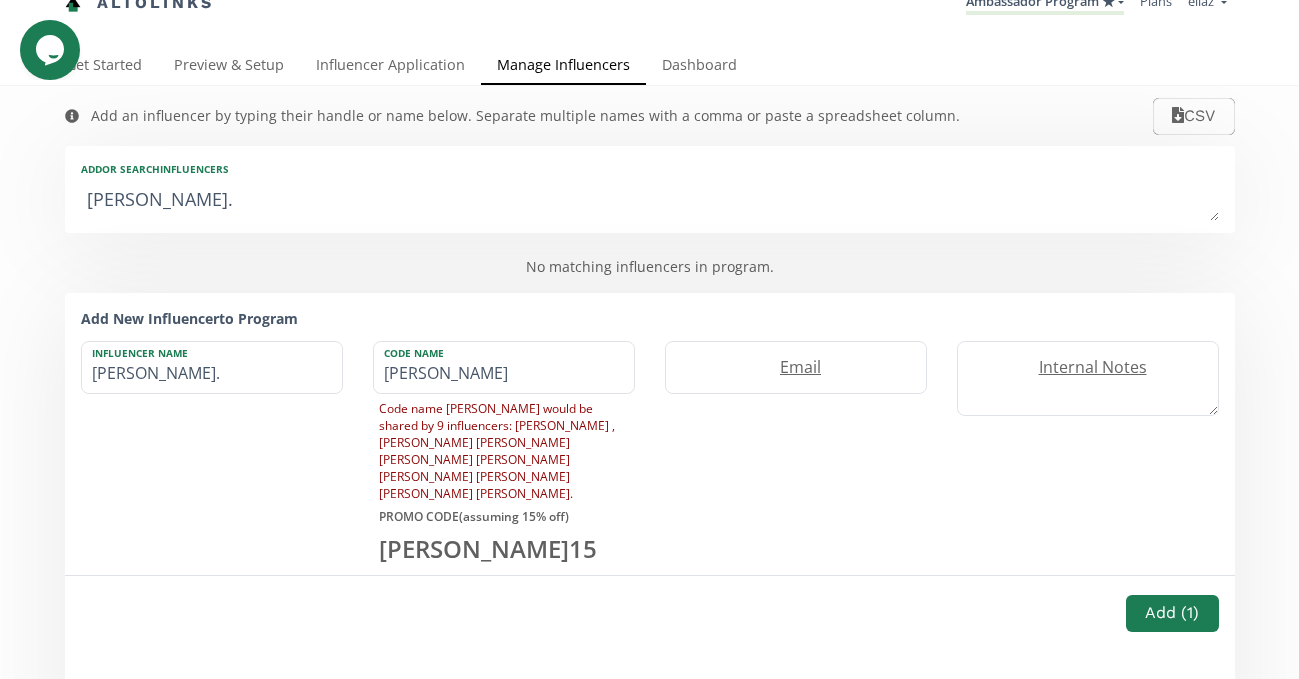type on "[PERSON_NAME]" 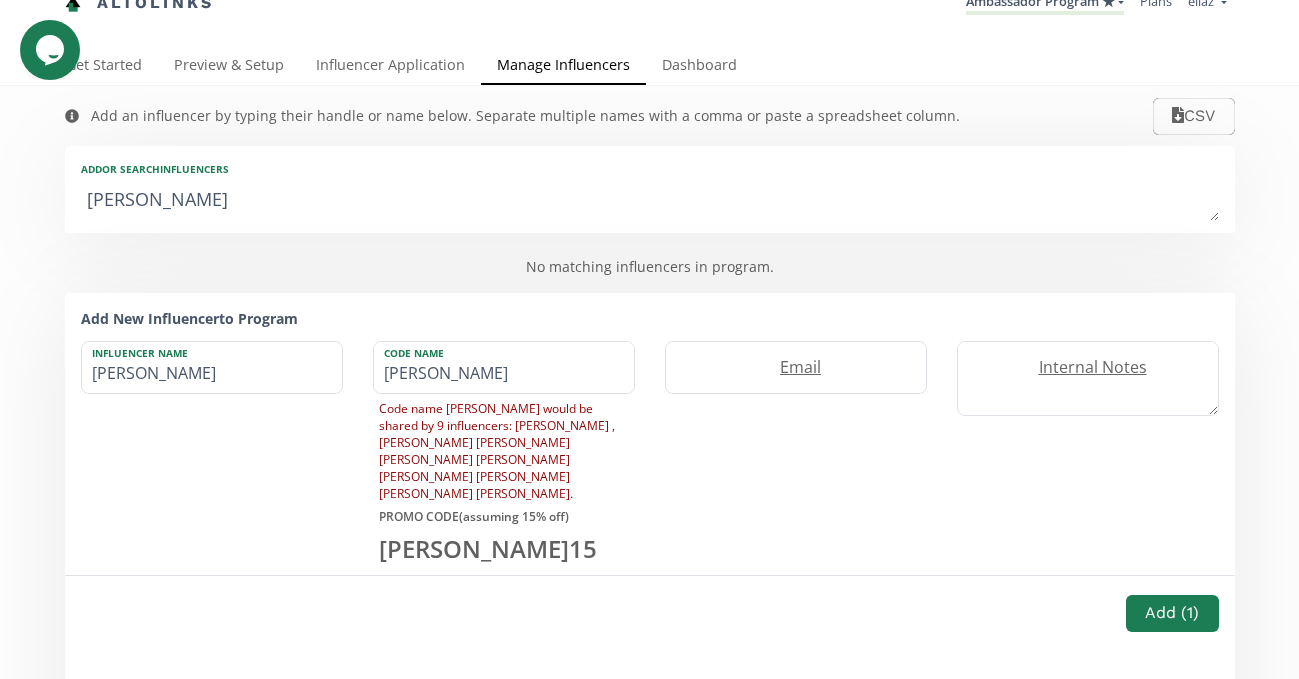 type on "andre" 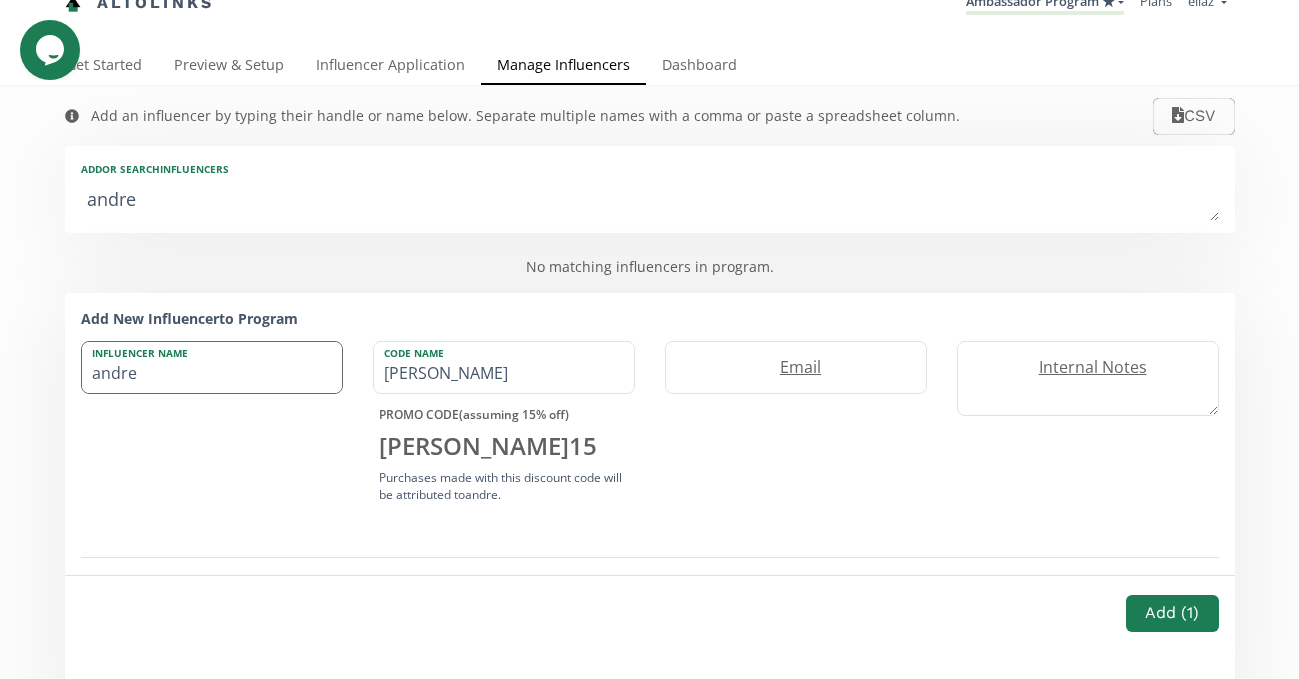 type on "andr" 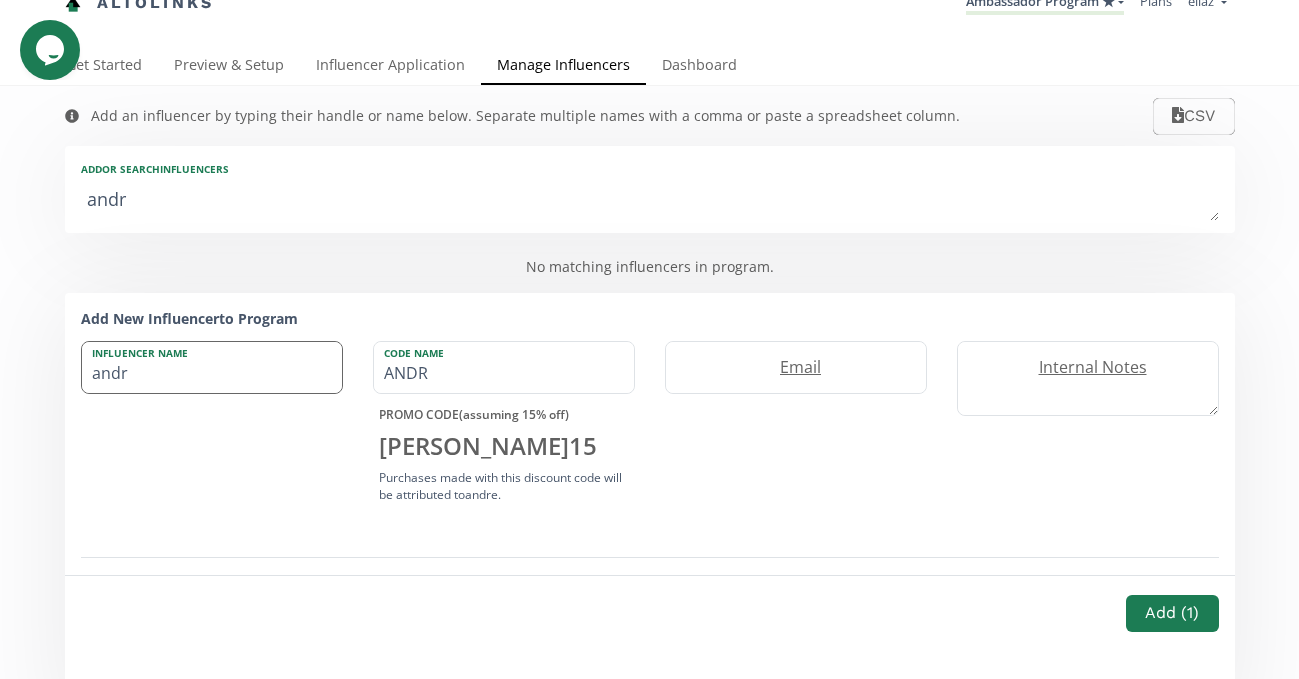 type on "and" 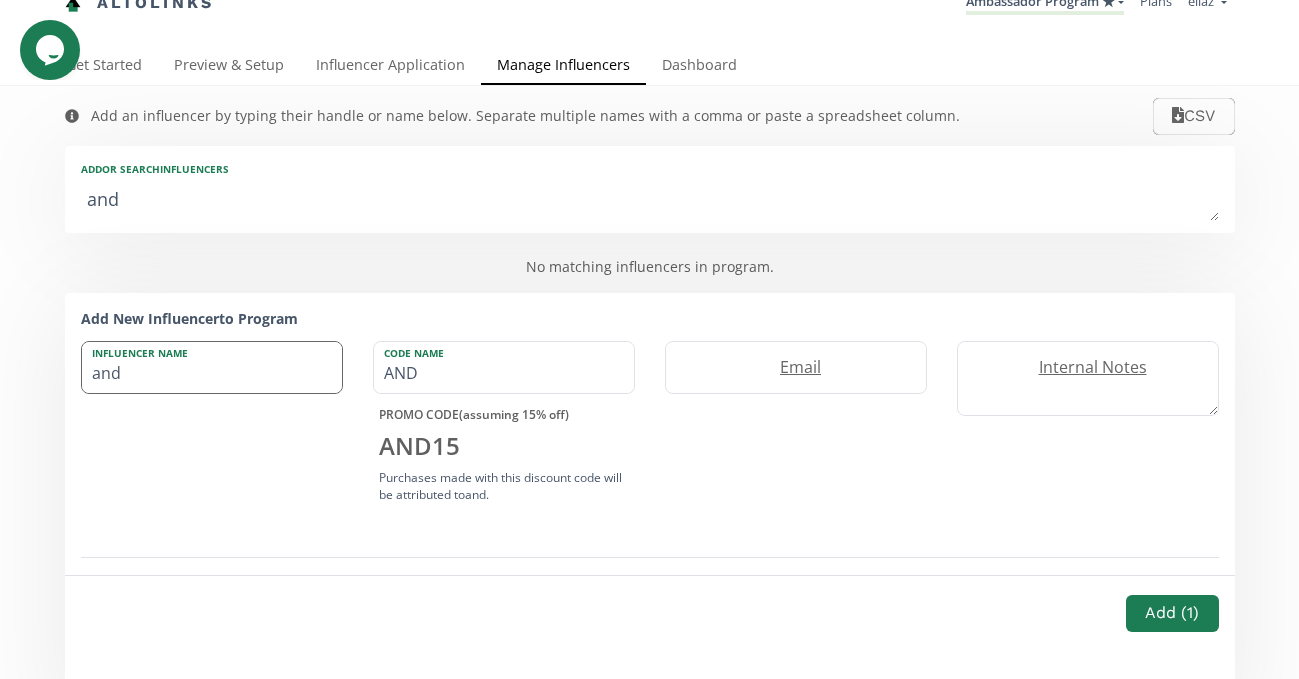 type on "an" 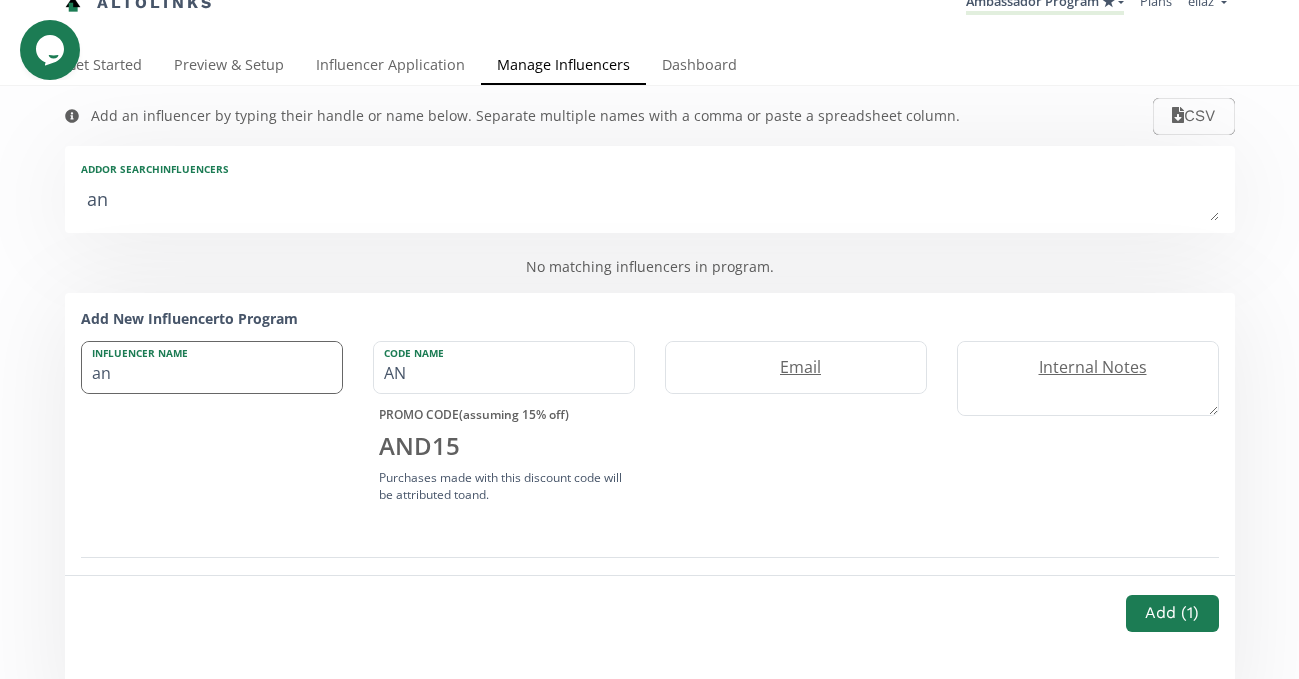 type on "a" 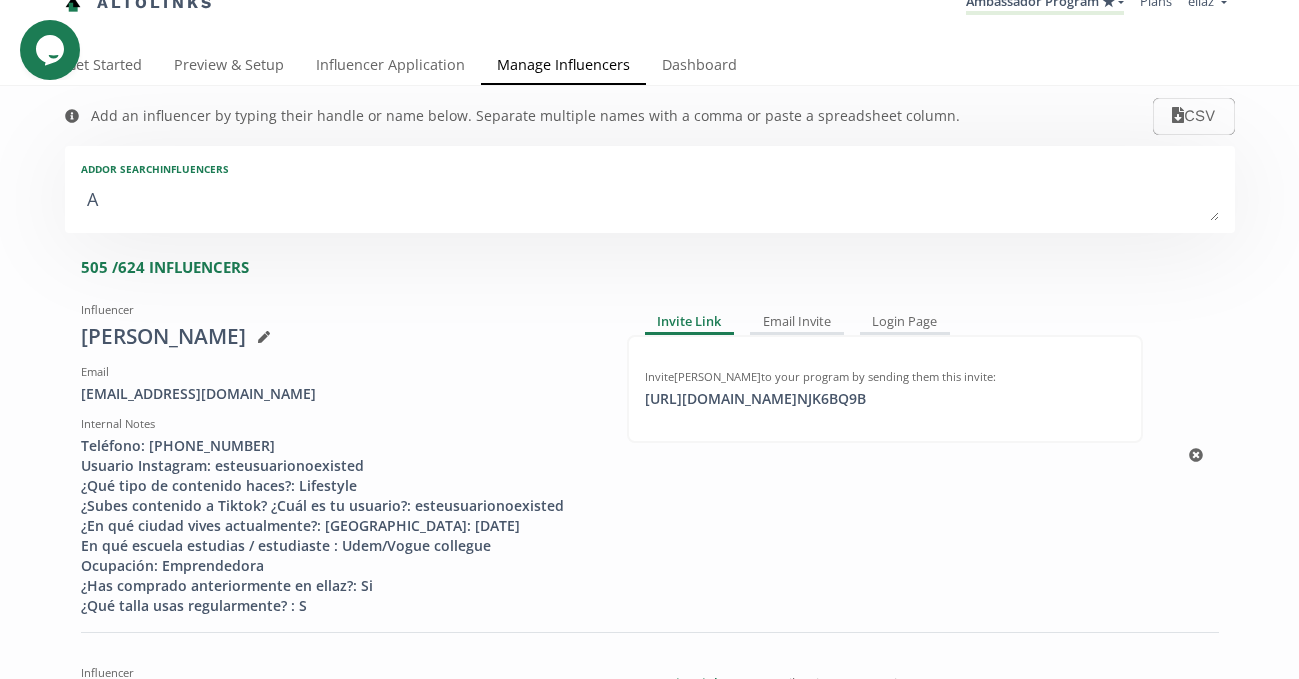 type on "An" 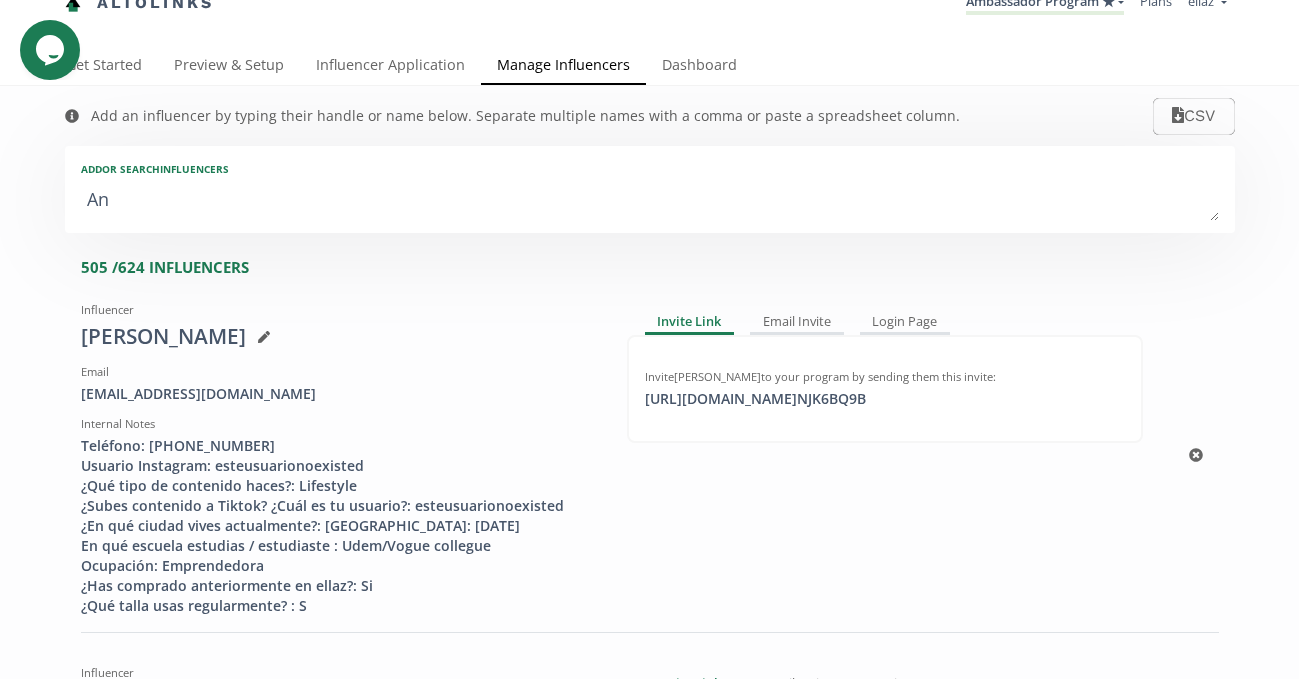 type on "And" 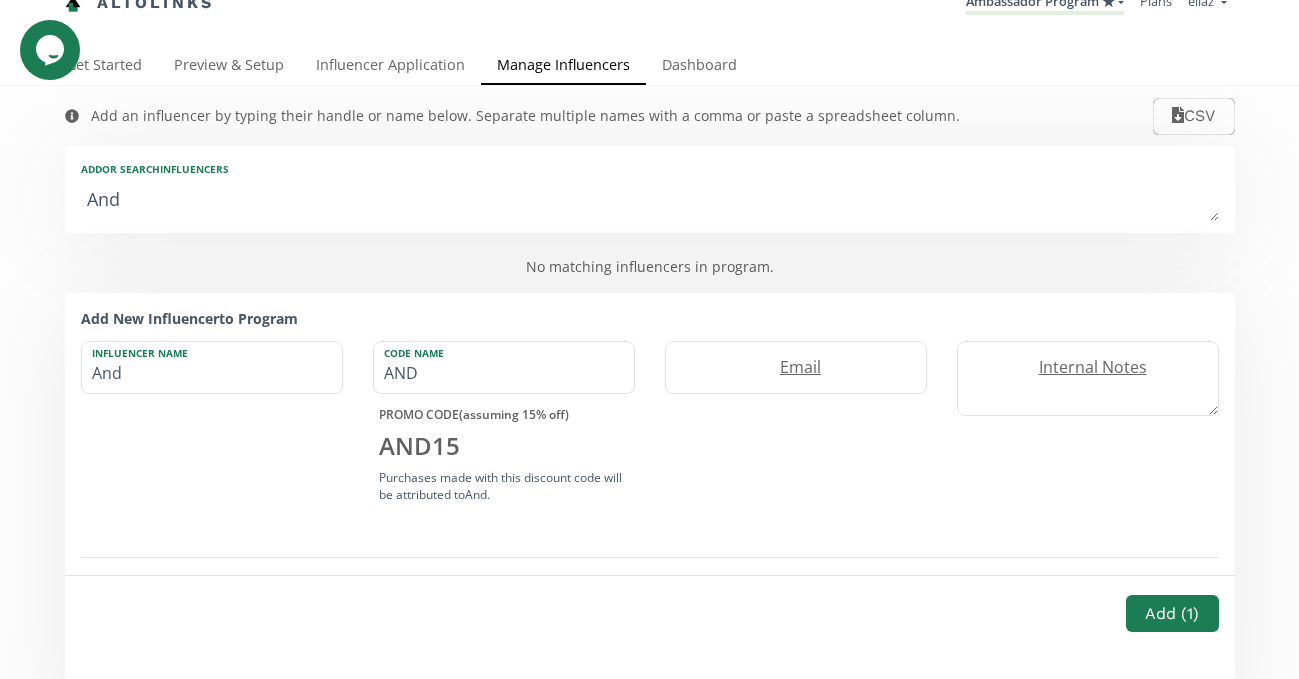 type on "Andr" 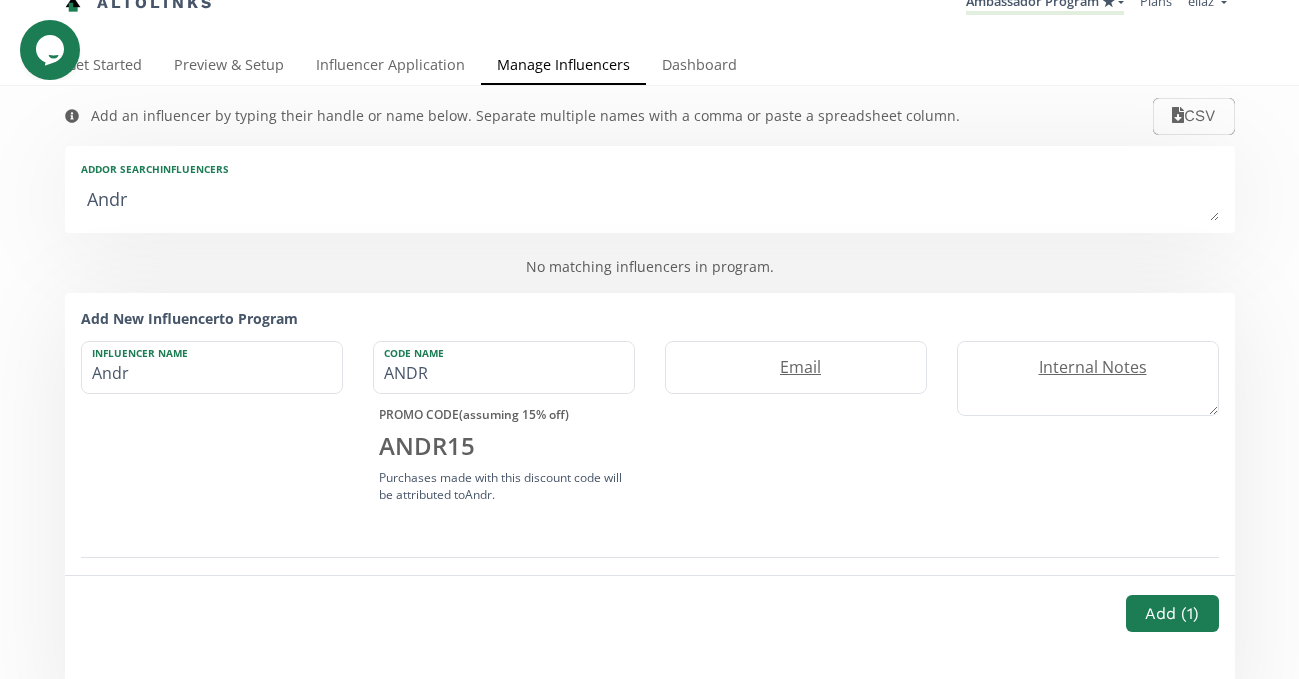 type on "Andre" 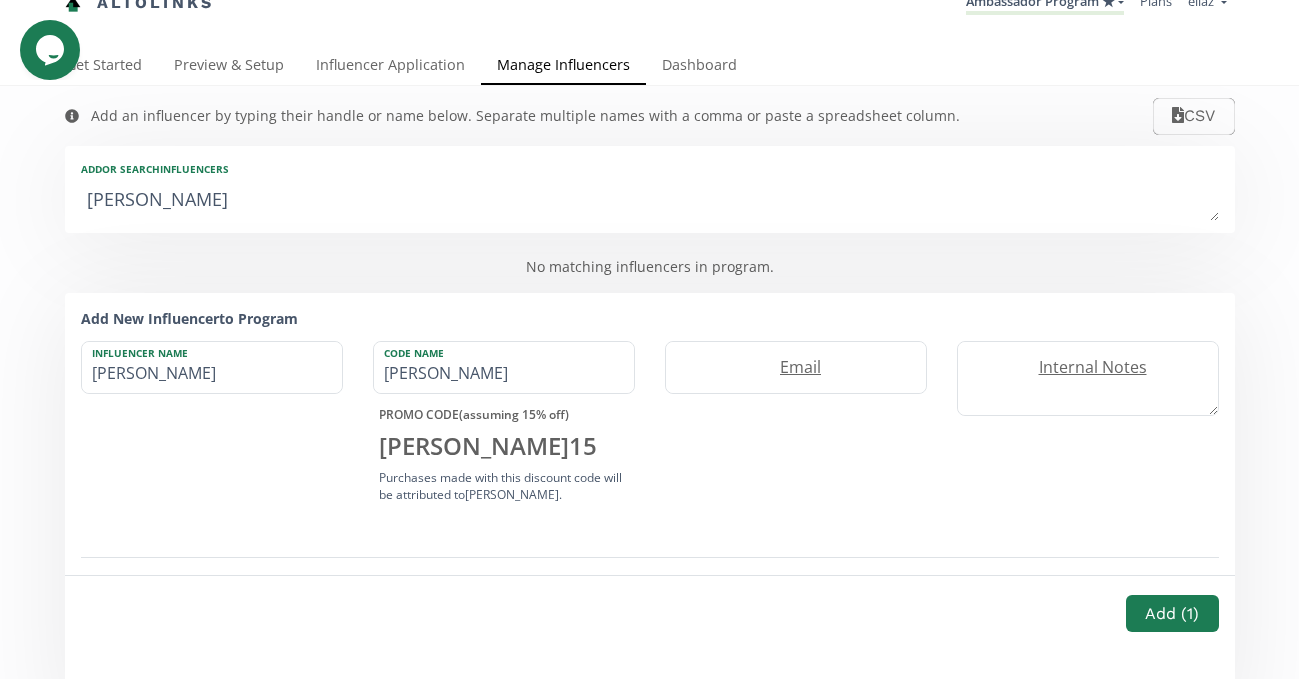 type on "Andrea" 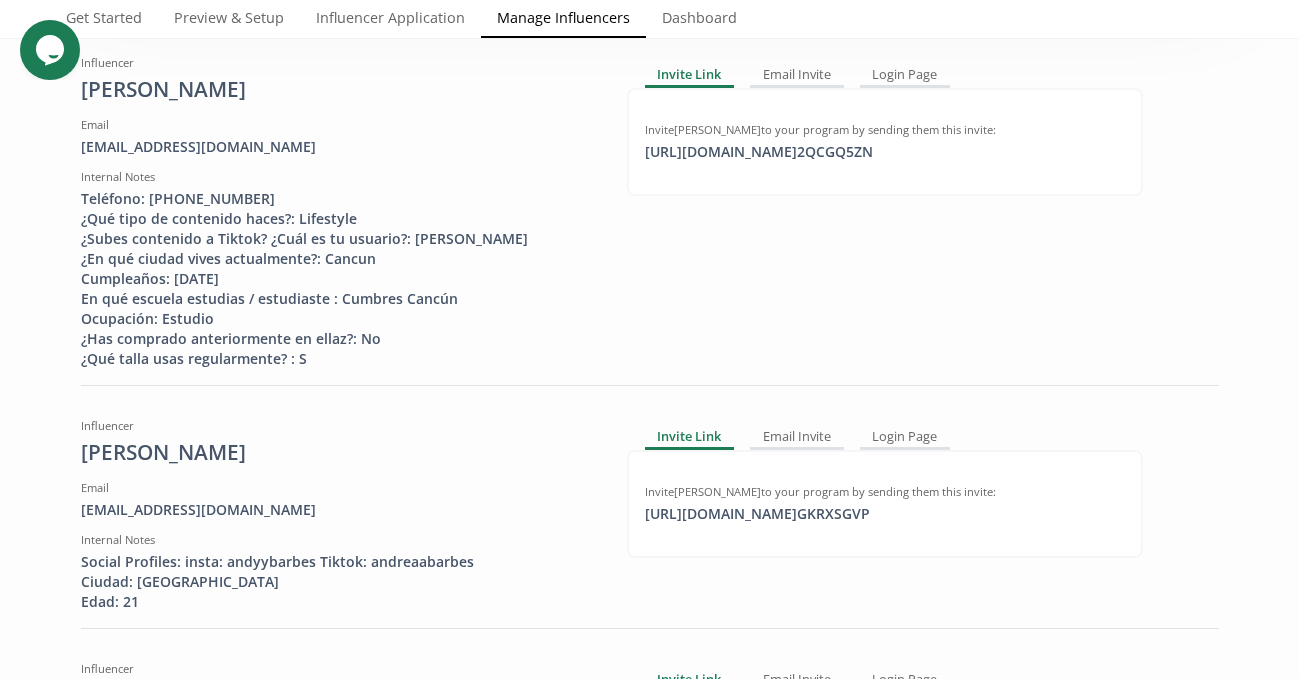 scroll, scrollTop: 0, scrollLeft: 0, axis: both 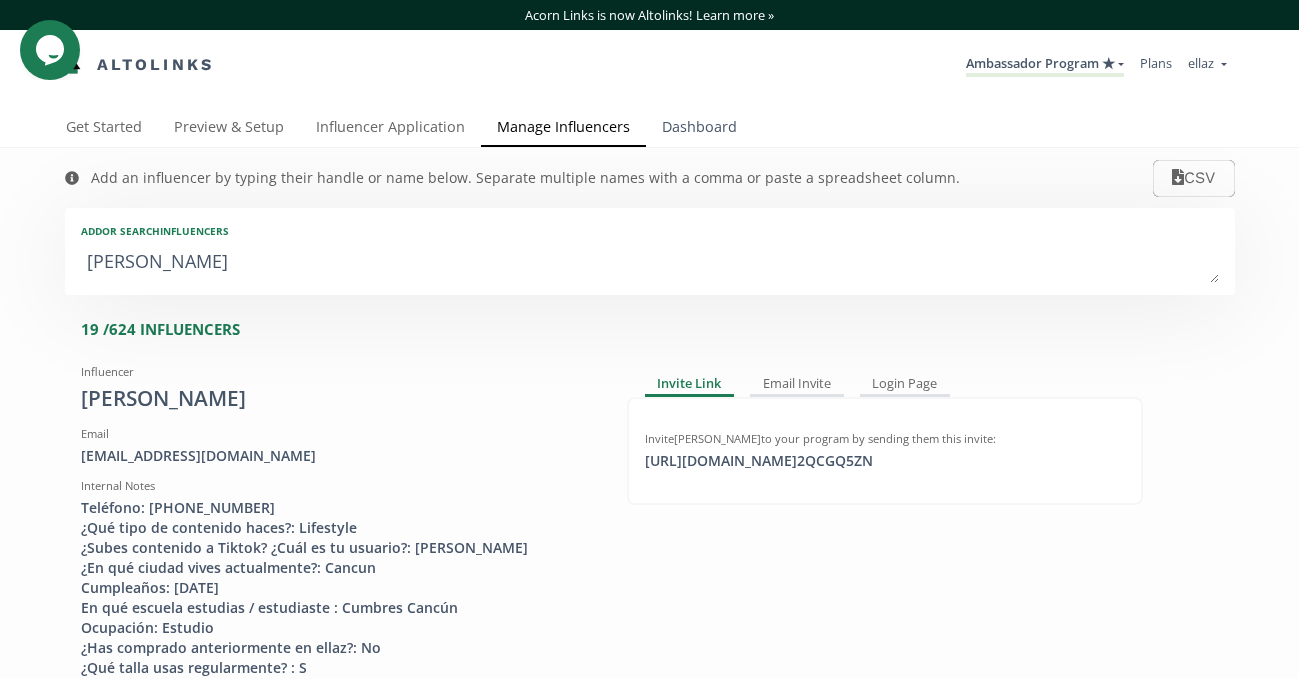 type on "Andrea" 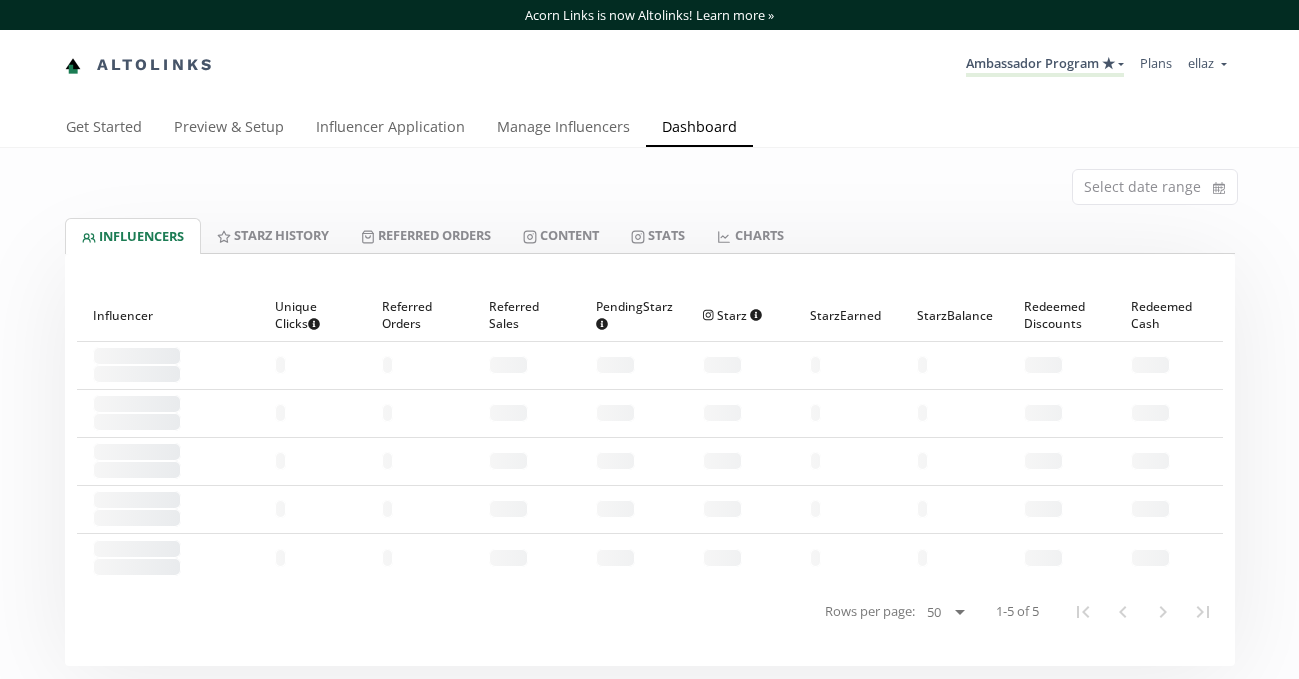 scroll, scrollTop: 0, scrollLeft: 0, axis: both 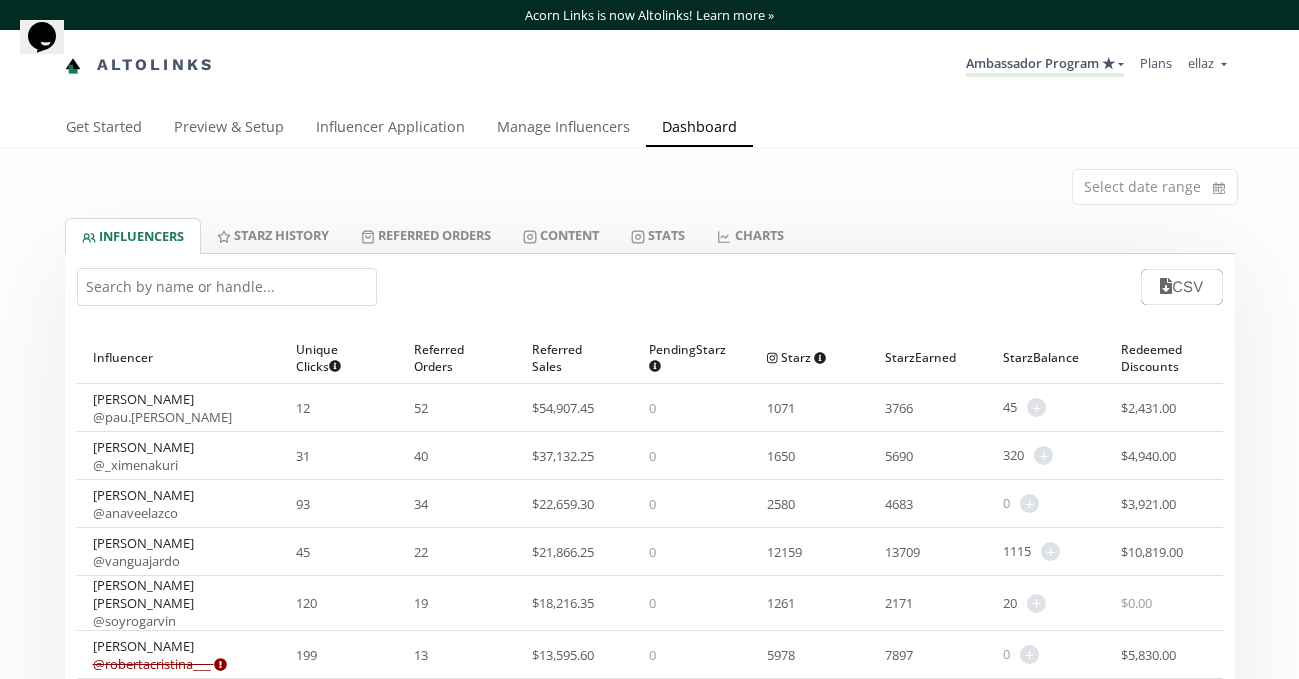 click at bounding box center [227, 287] 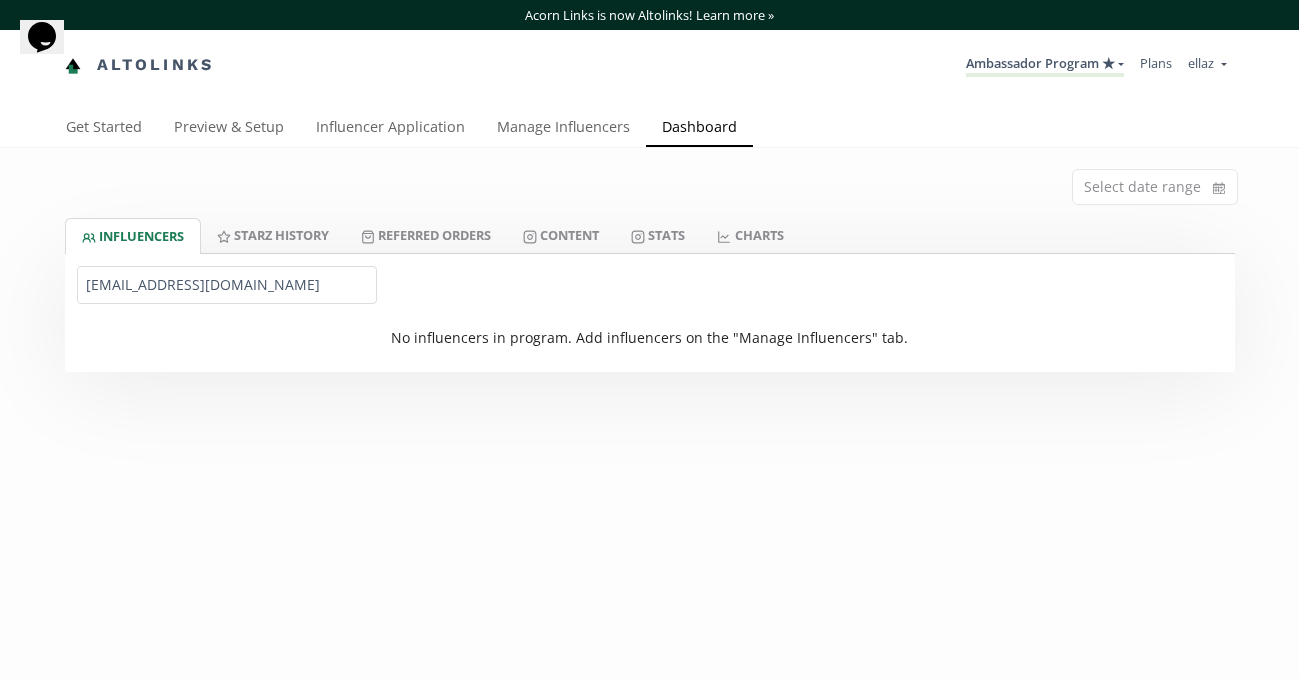 click on "[EMAIL_ADDRESS][DOMAIN_NAME]" at bounding box center [227, 285] 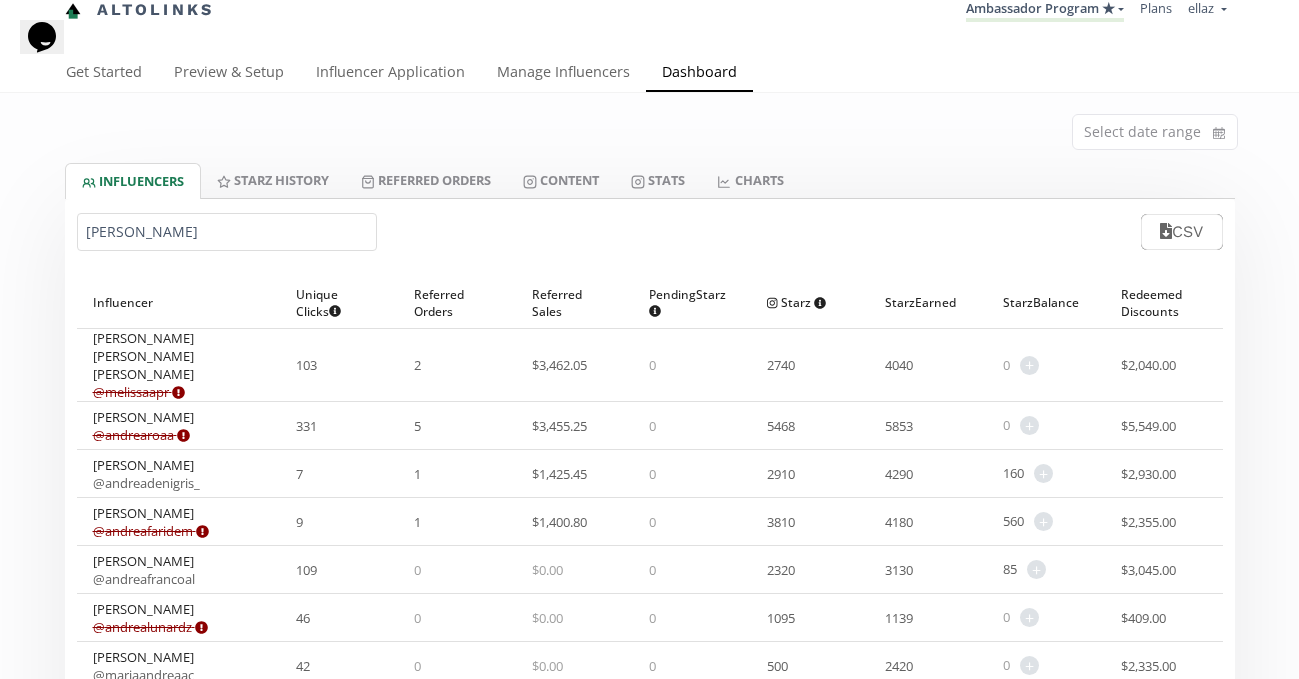 scroll, scrollTop: 0, scrollLeft: 0, axis: both 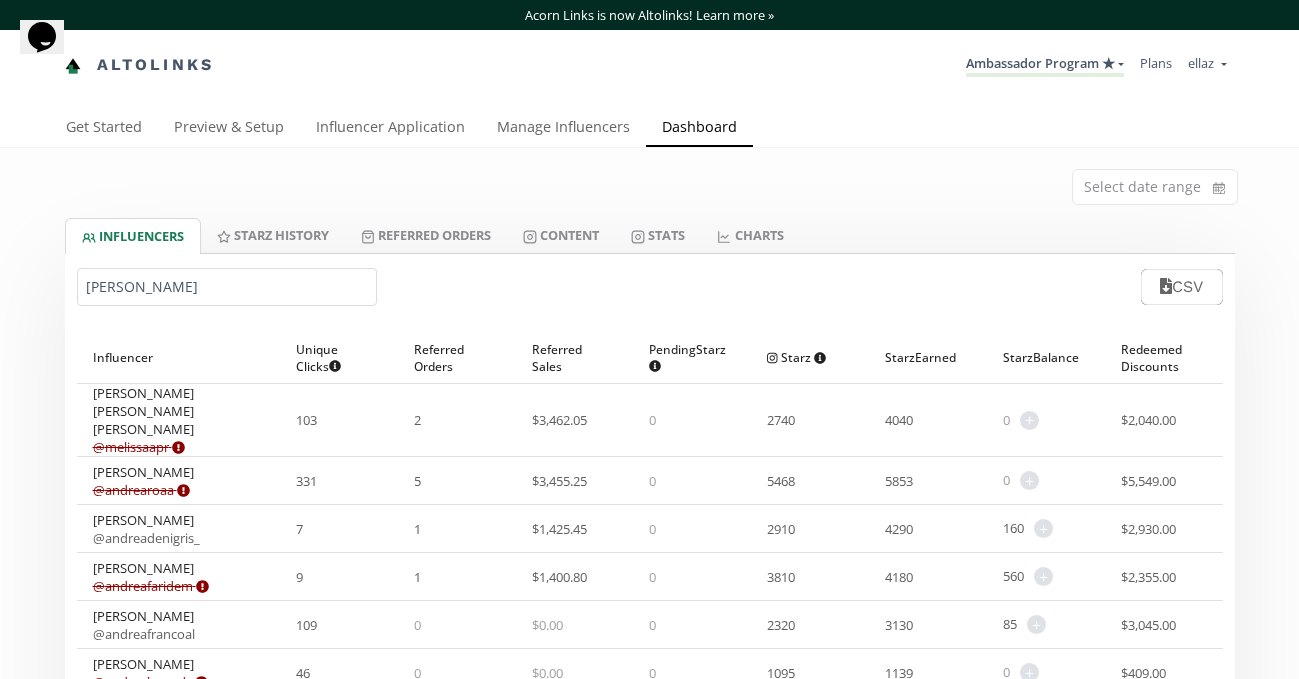 type on "[PERSON_NAME]" 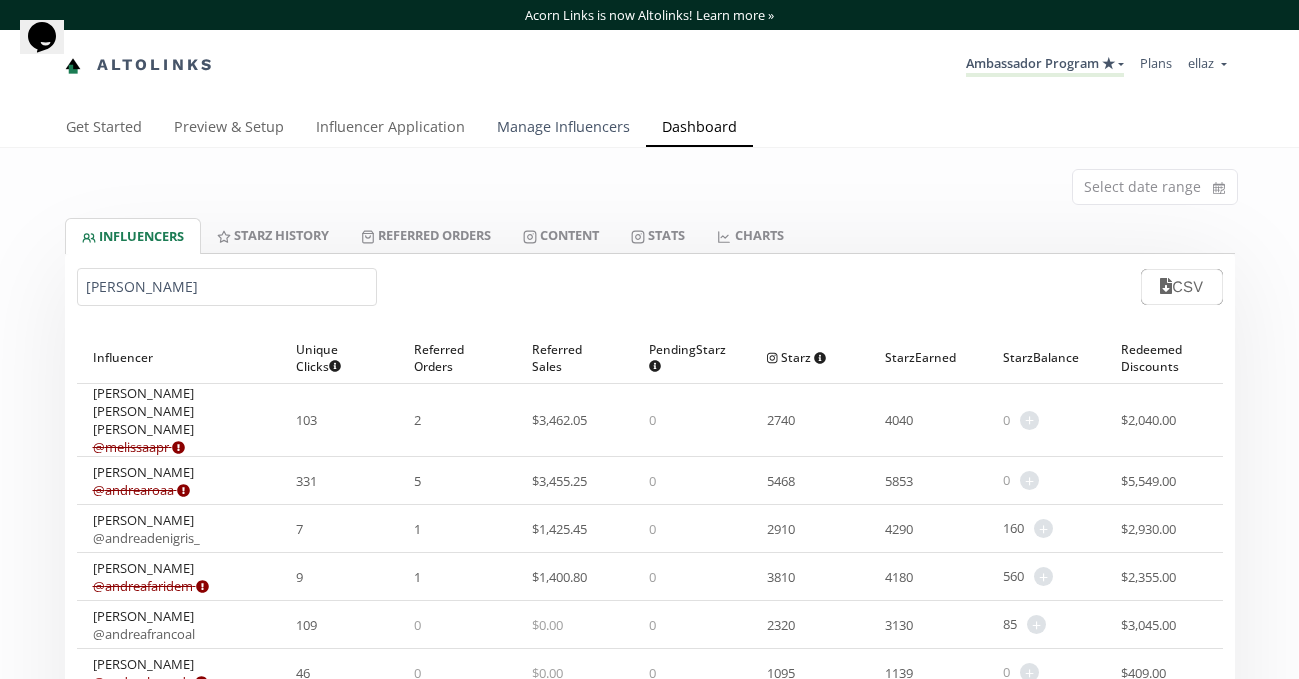 click on "Manage Influencers" at bounding box center (563, 129) 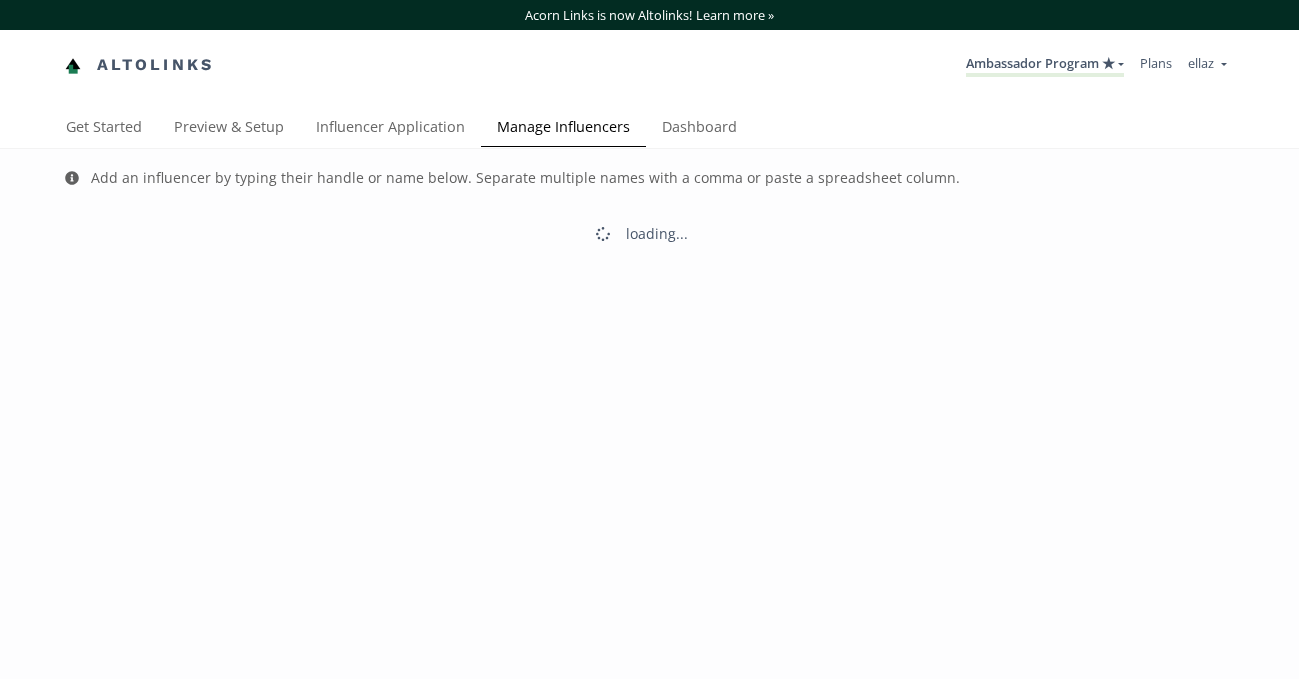 scroll, scrollTop: 0, scrollLeft: 0, axis: both 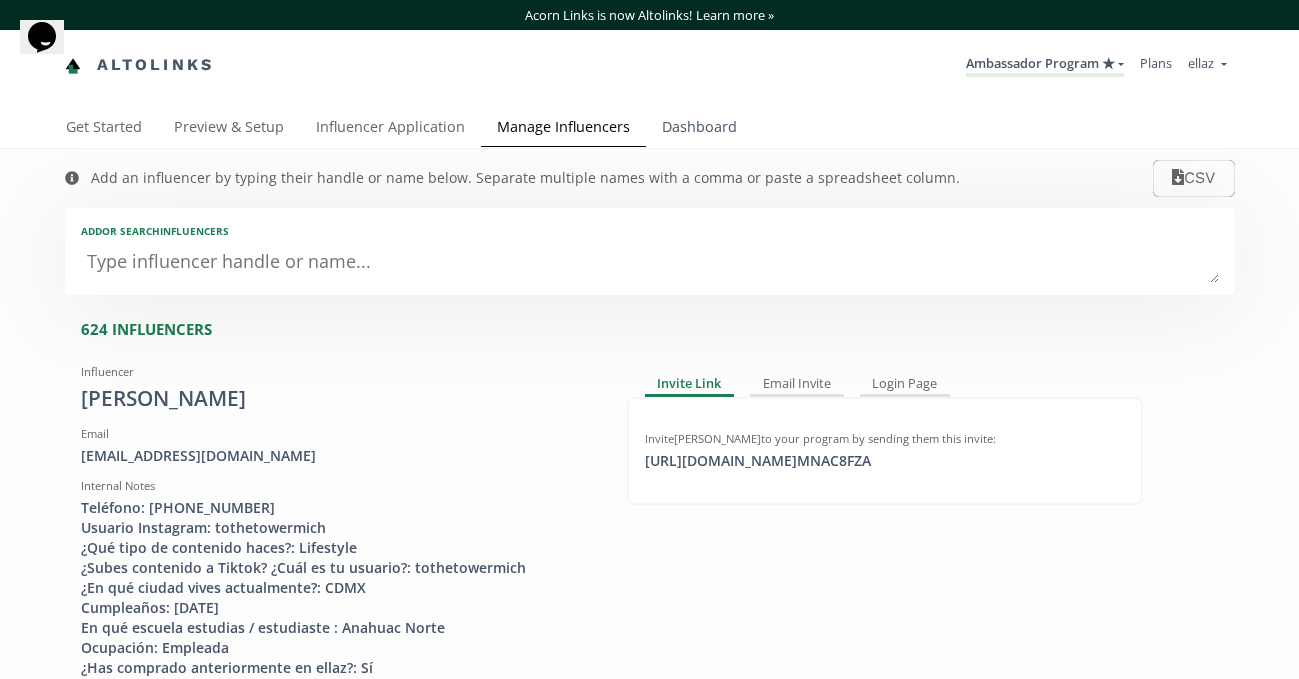 click on "Dashboard" at bounding box center [699, 129] 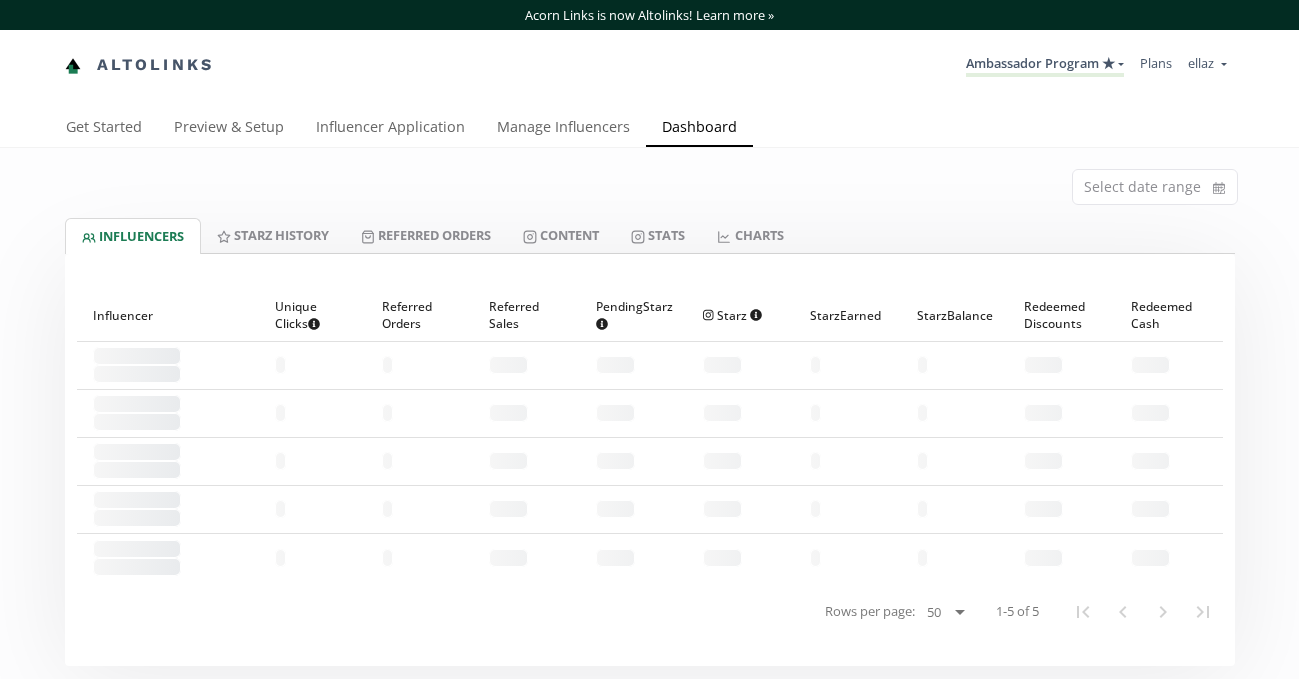 scroll, scrollTop: 0, scrollLeft: 0, axis: both 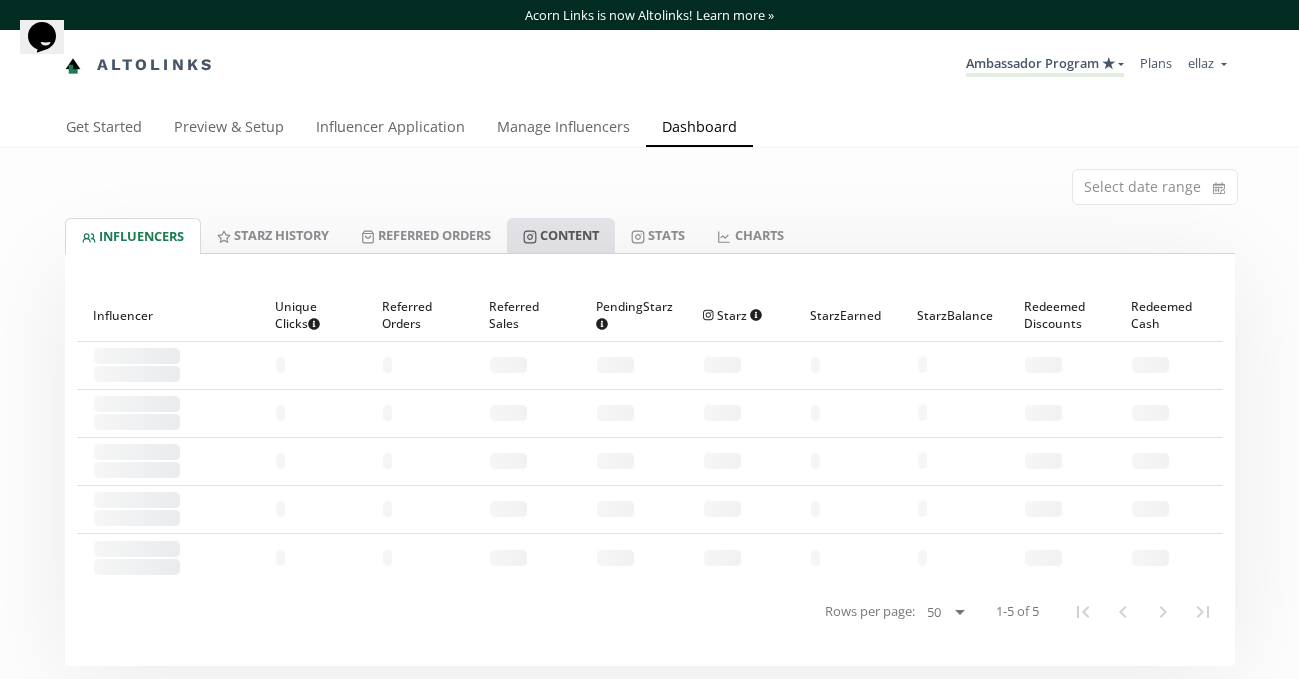 click on "Content" at bounding box center (561, 235) 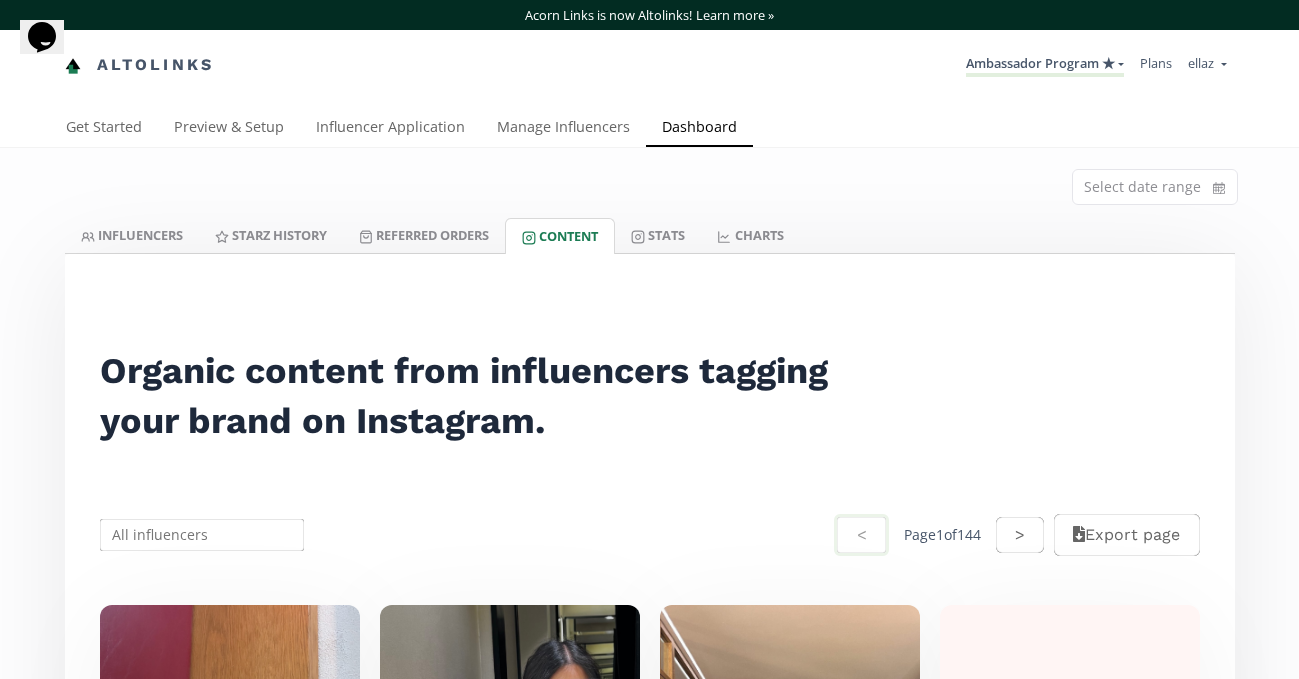 click at bounding box center (202, 535) 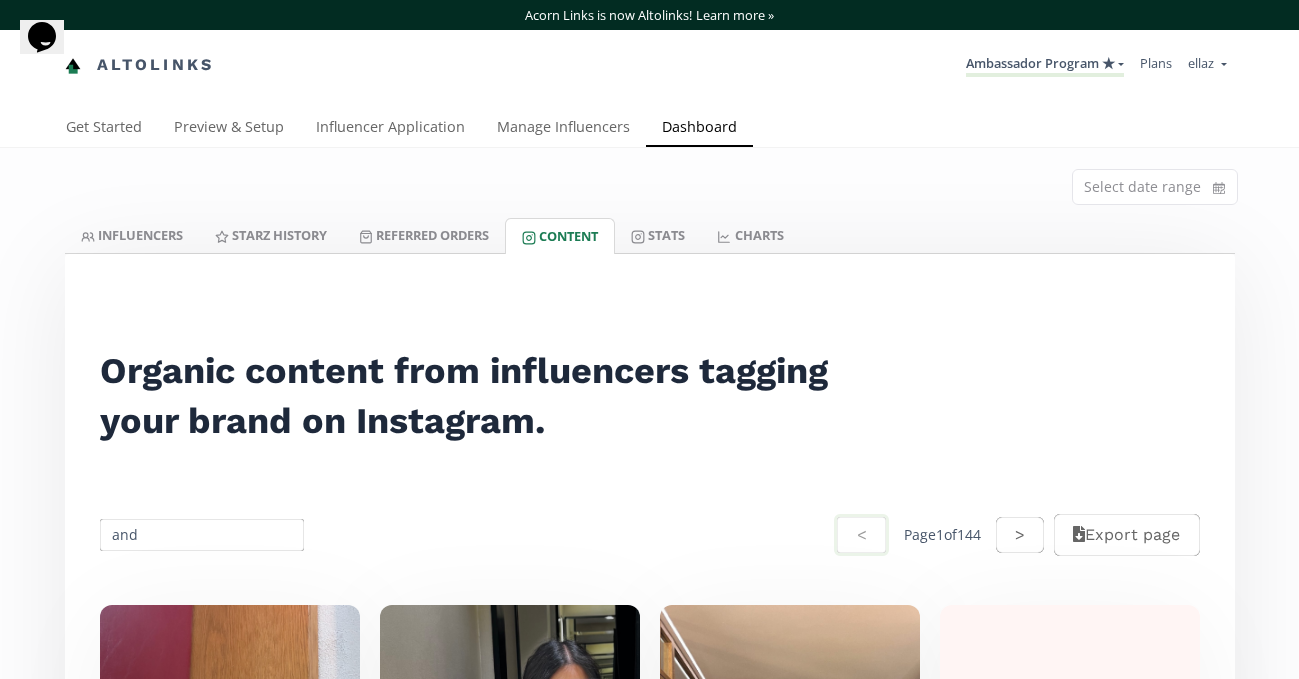 click on "and" at bounding box center (202, 535) 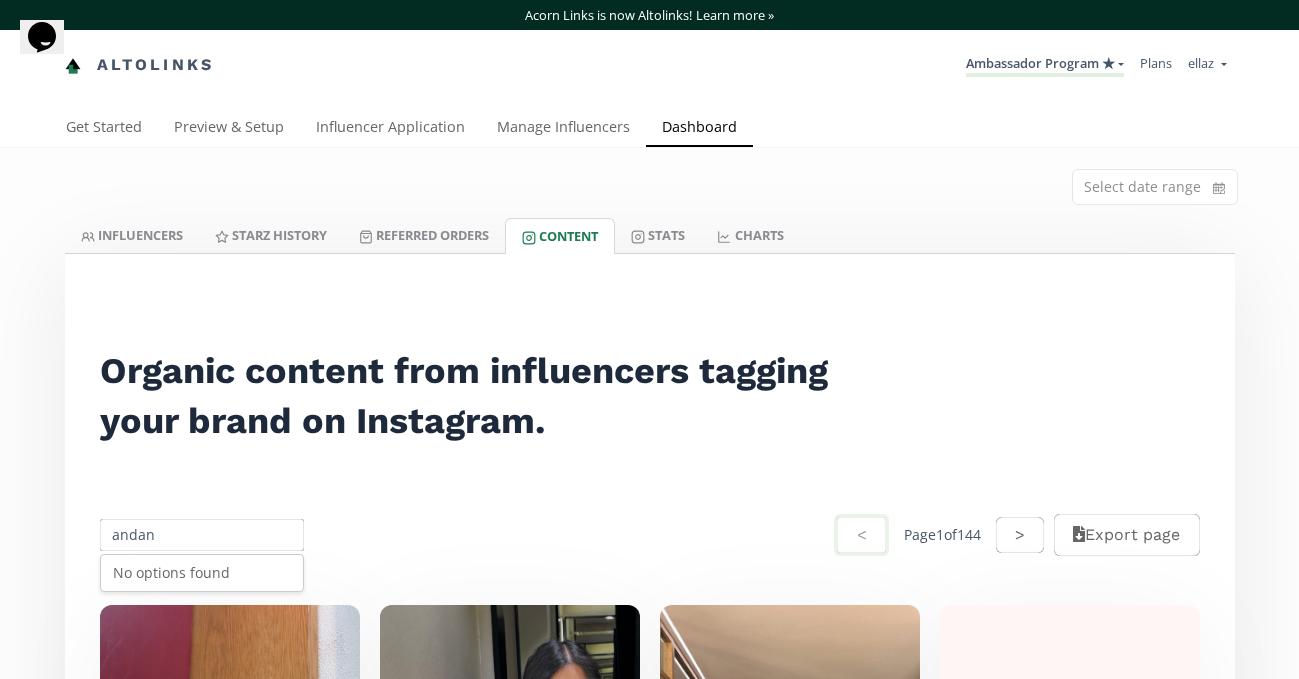 click on "andan" at bounding box center (202, 535) 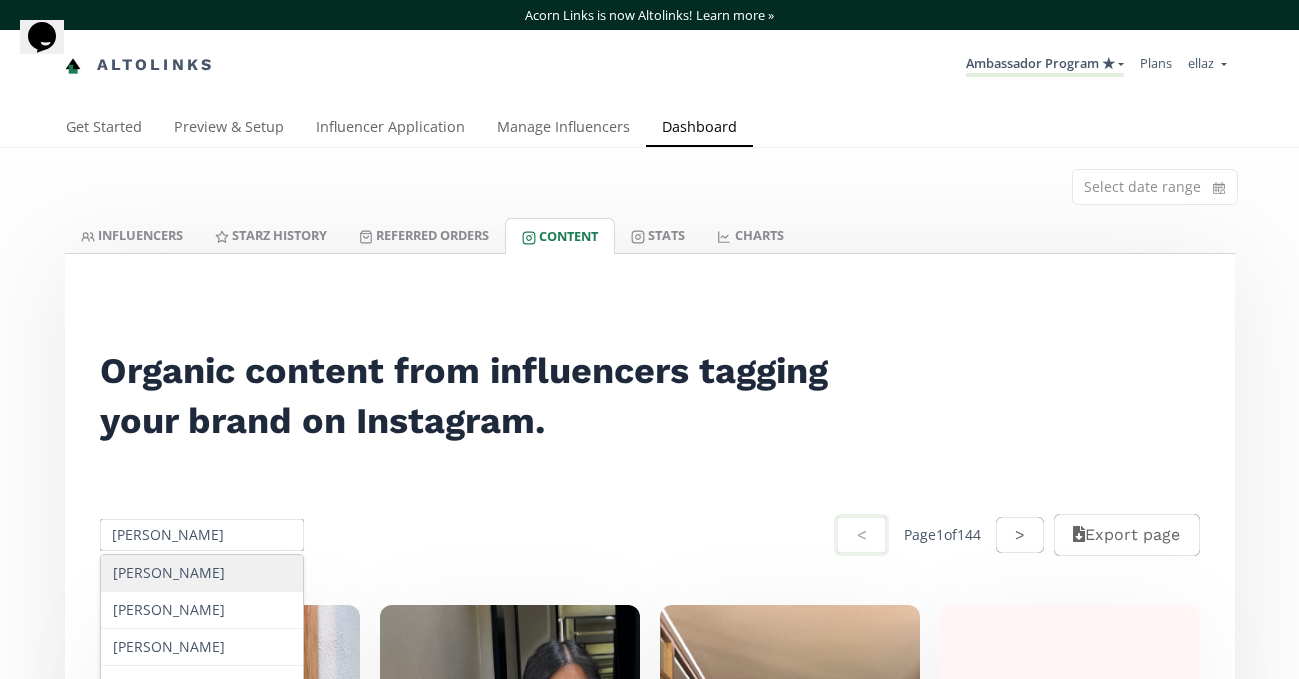 click on "Andrea" at bounding box center [202, 573] 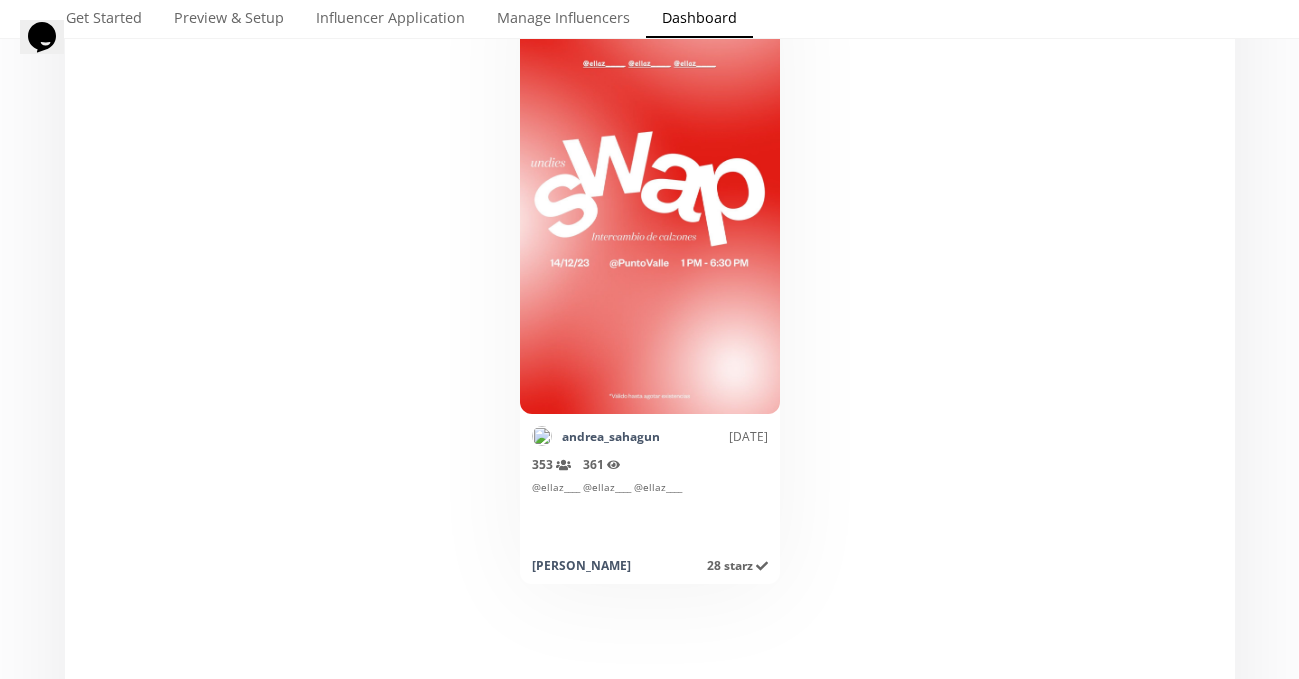 scroll, scrollTop: 682, scrollLeft: 0, axis: vertical 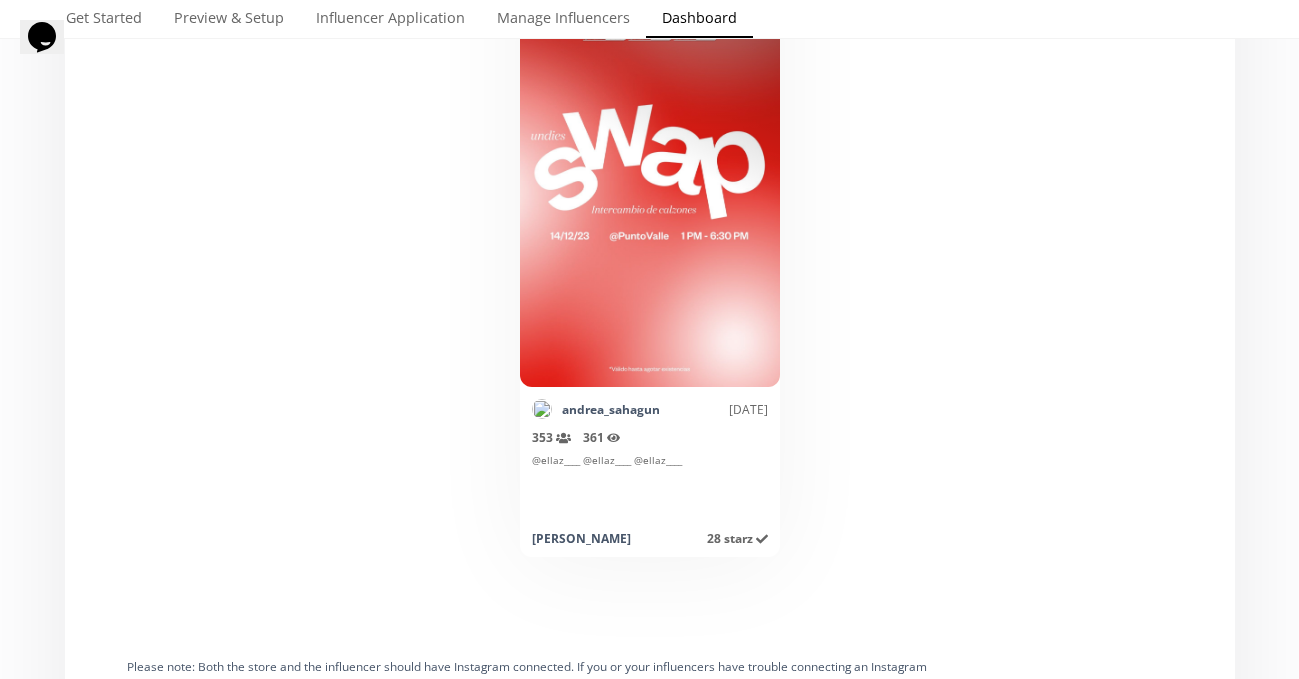 click on "Mark as invalid so that no points awarded." at bounding box center (650, 152) 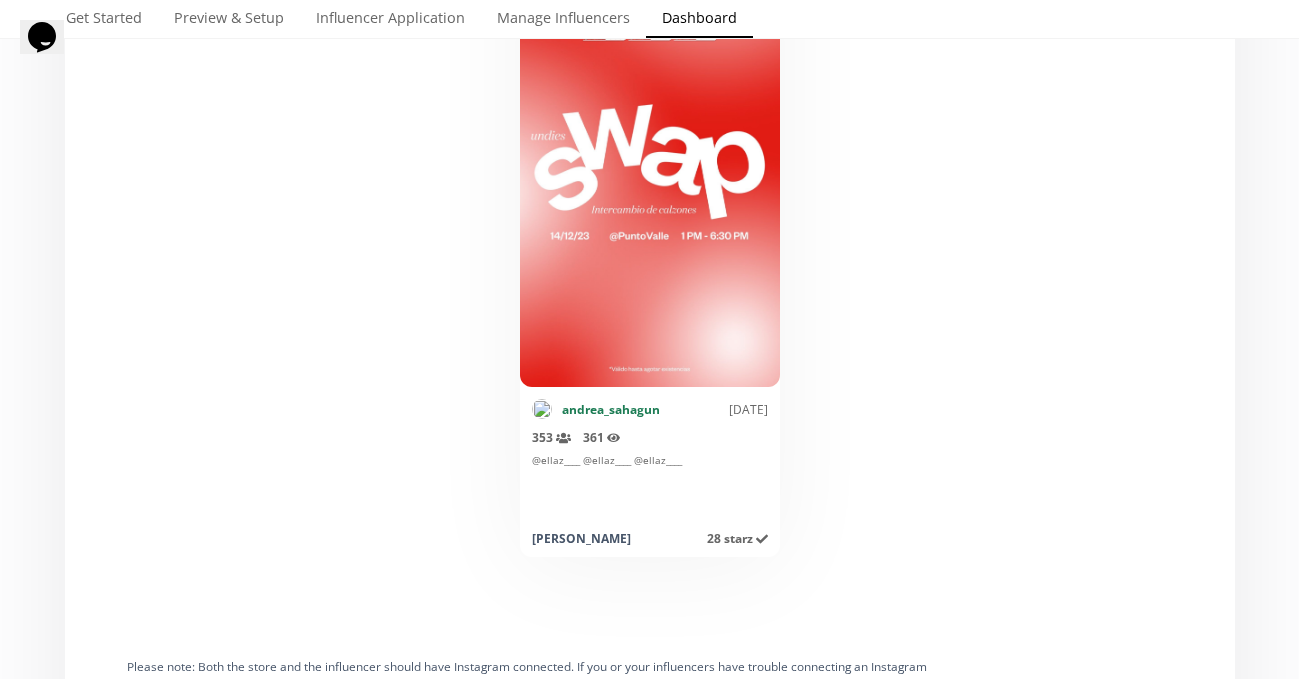 click on "andrea_sahagun" at bounding box center [611, 409] 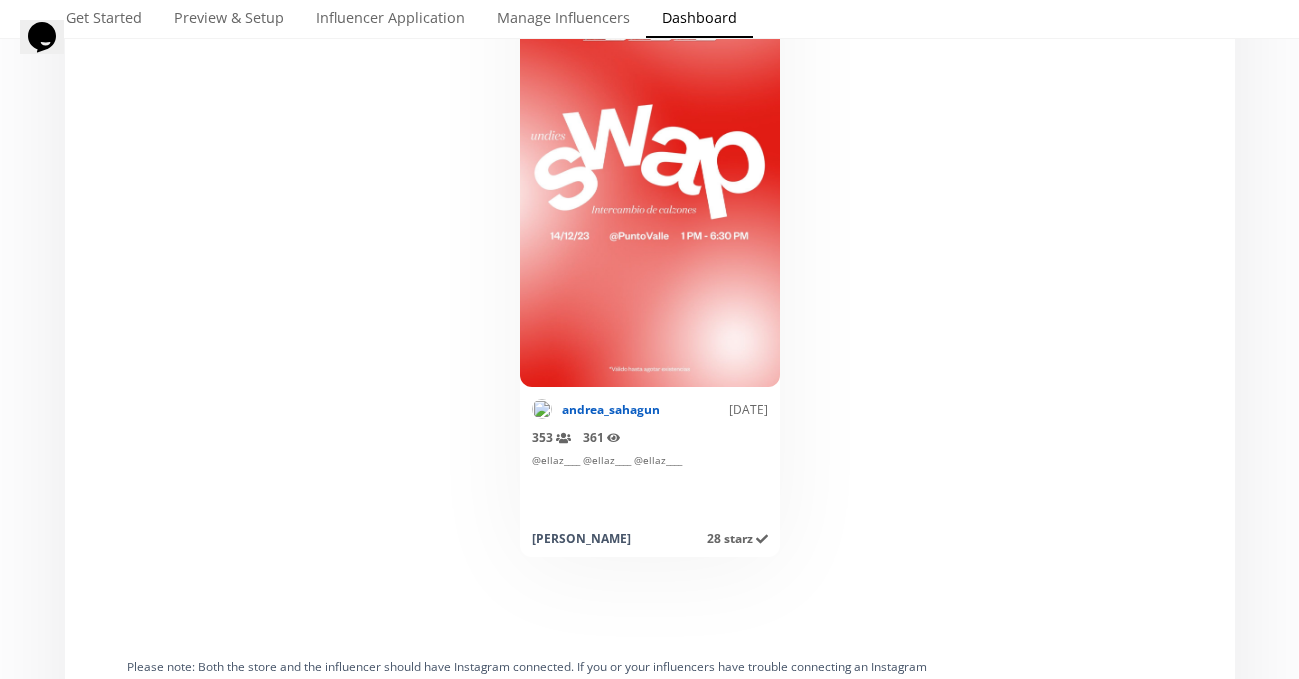 scroll, scrollTop: 0, scrollLeft: 0, axis: both 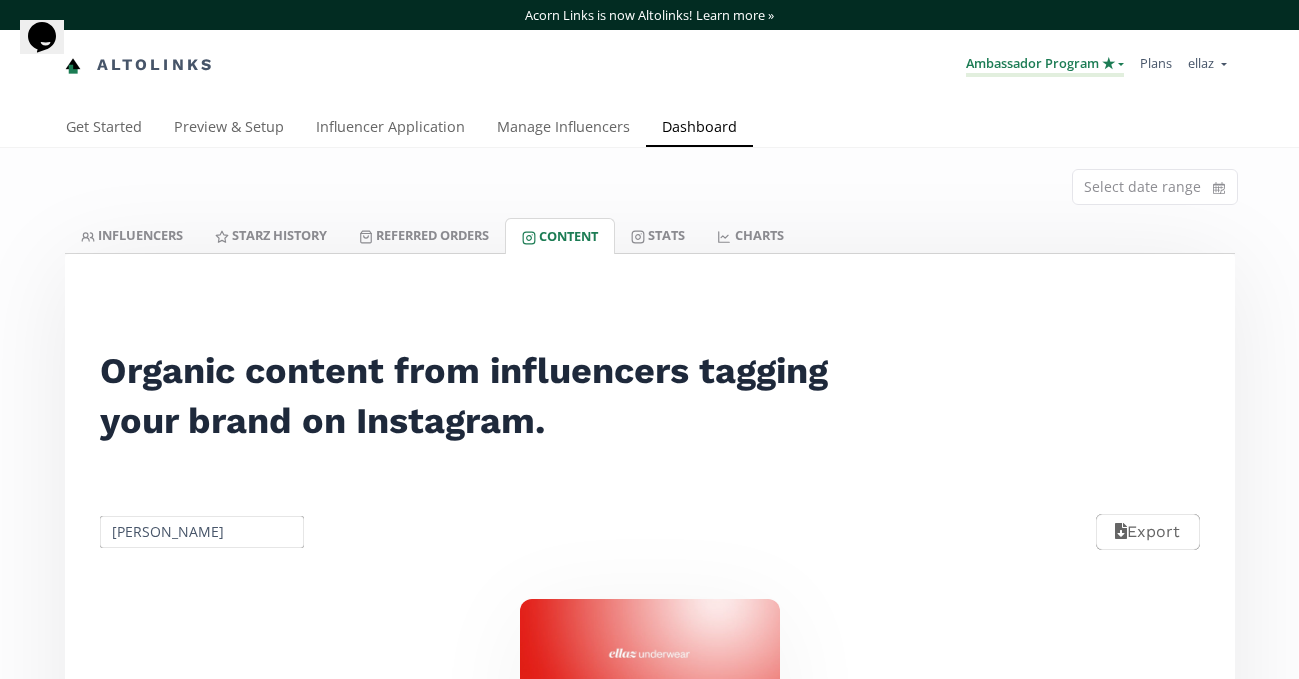 click on "Ambassador Program ★" at bounding box center (1045, 65) 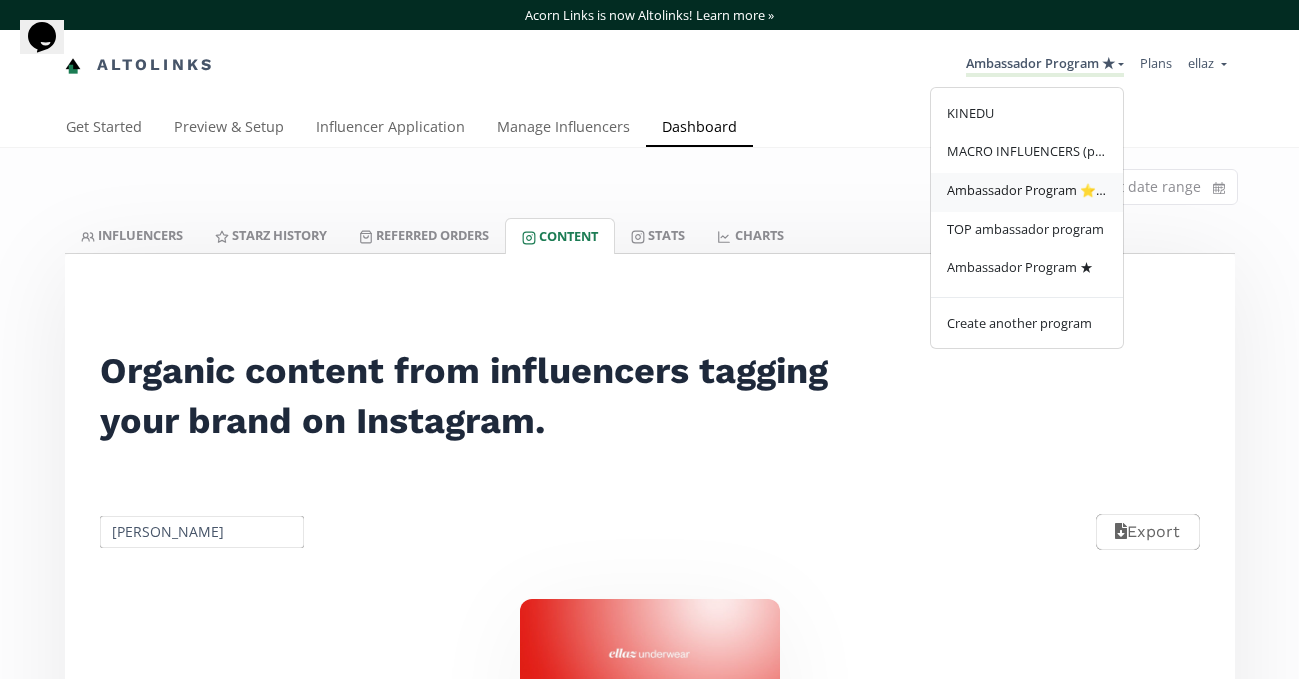 click on "Ambassador Program ⭐️⭐️" at bounding box center [1027, 190] 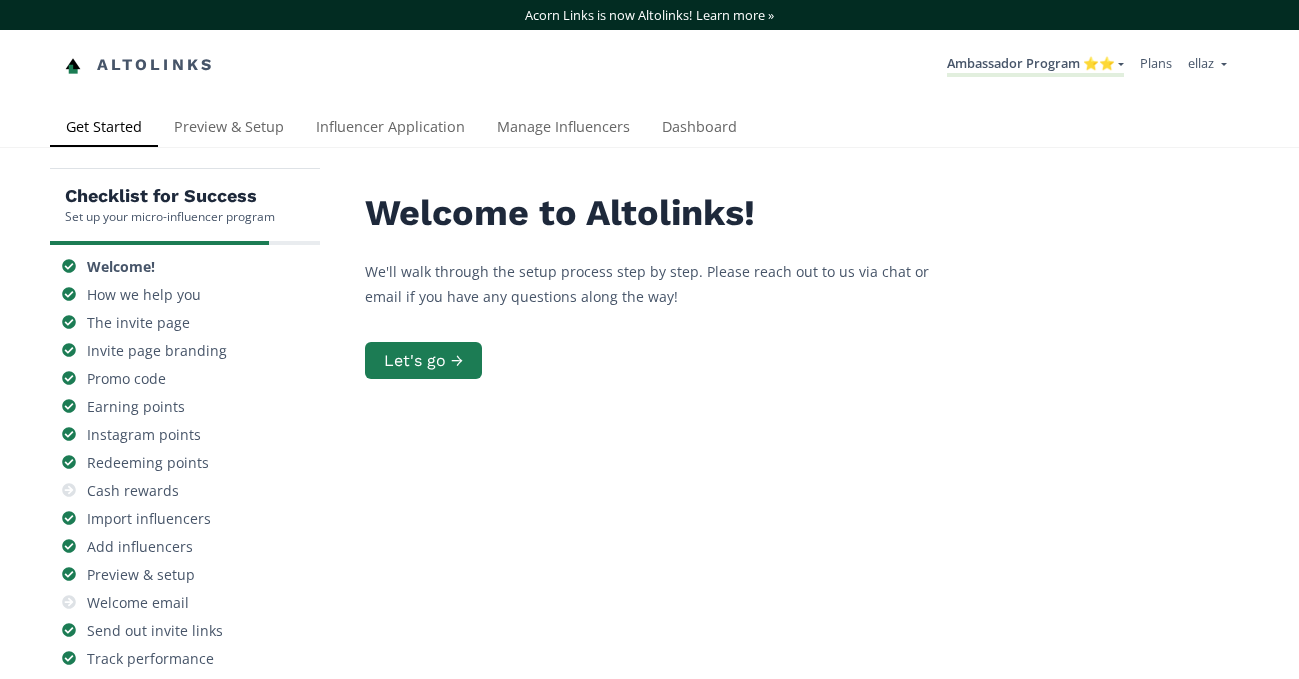 scroll, scrollTop: 0, scrollLeft: 0, axis: both 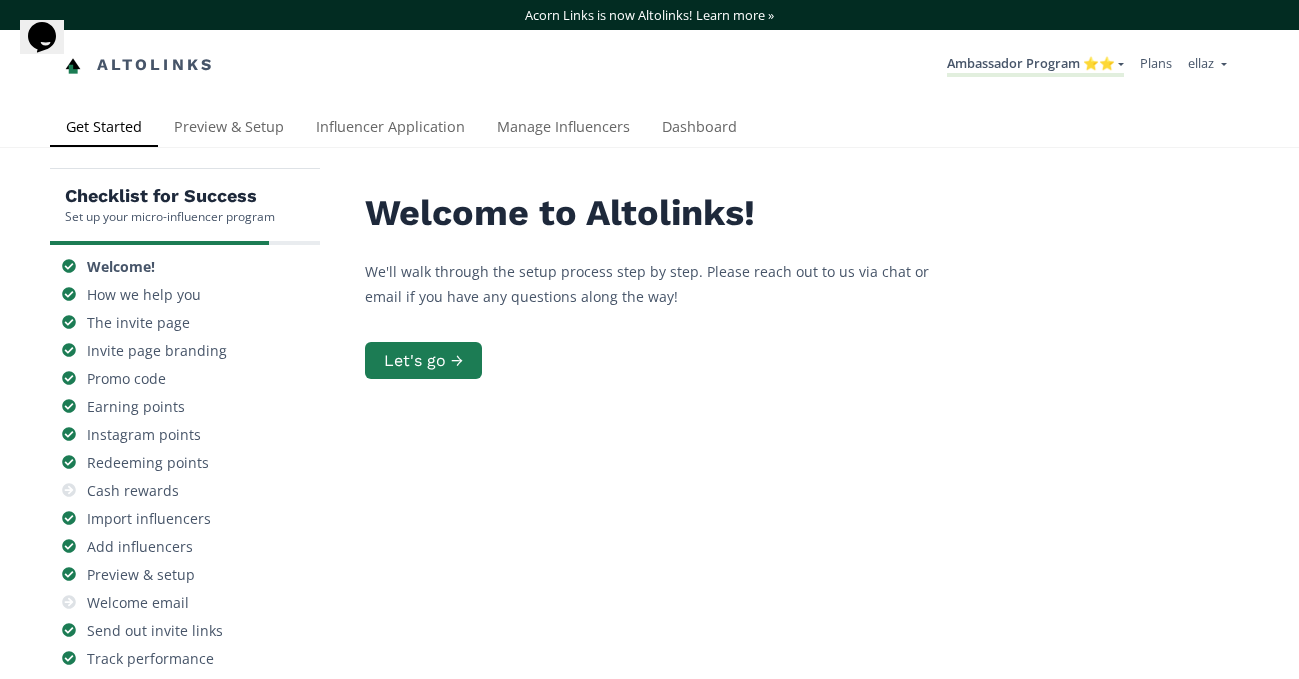 click on "Checklist for Success Set up your micro-influencer program Welcome! How we help you The invite page Invite page branding Promo code Earning points Instagram points Redeeming points Cash rewards Import influencers Add influencers Preview & setup Welcome email Send out invite links Track performance Automated emails We're here for you Welcome to Altolinks! We'll walk through the setup process step by step. Please reach out to us via chat or email if you have any questions along the way! Let's go →" at bounding box center (649, 529) 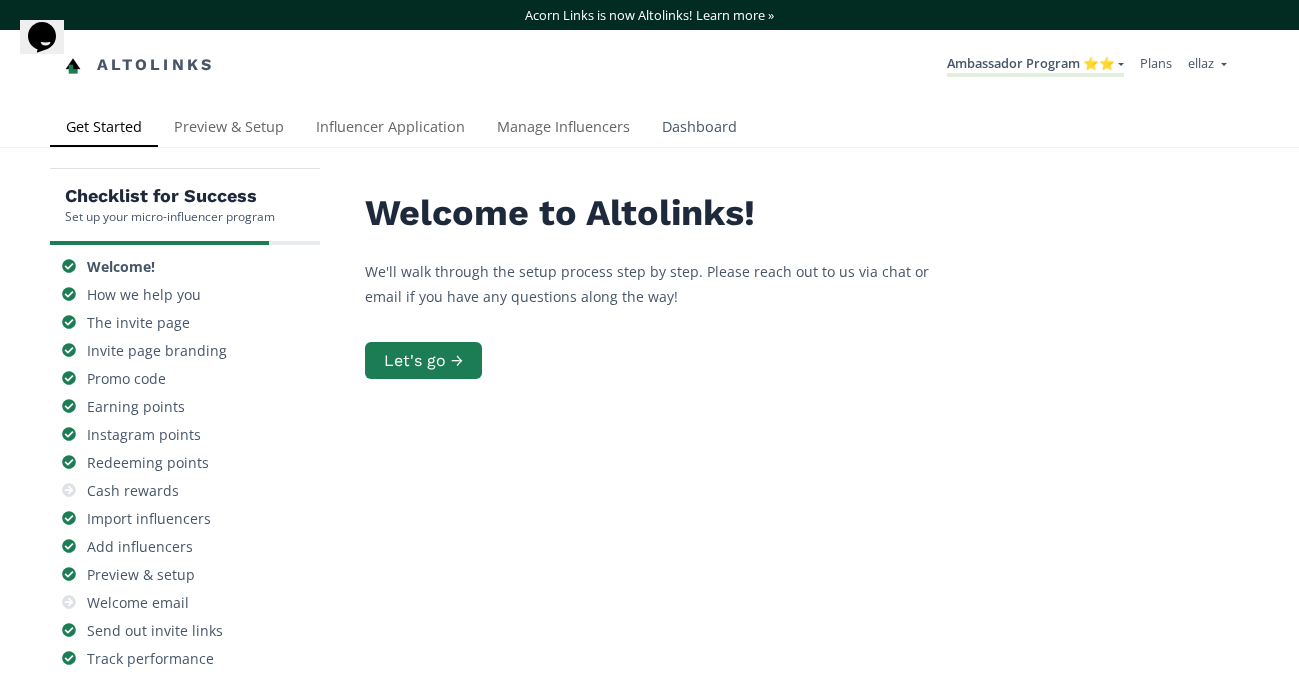 click on "Dashboard" at bounding box center (699, 129) 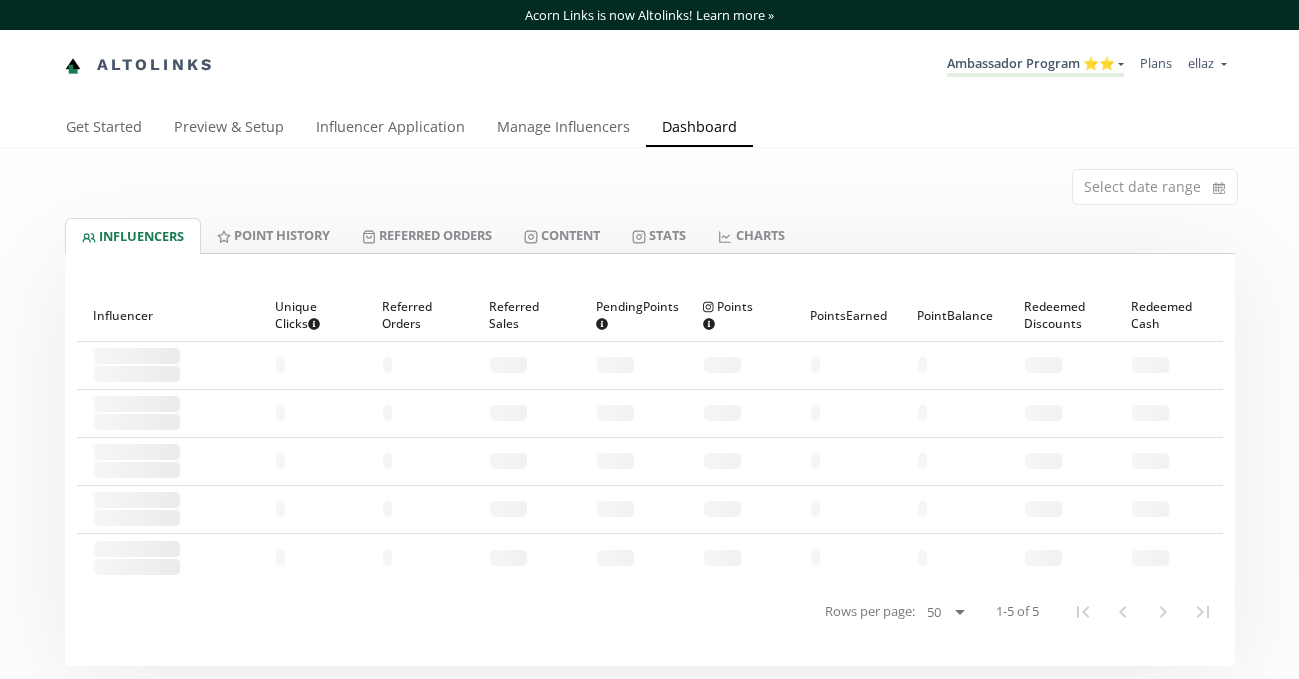 scroll, scrollTop: 0, scrollLeft: 0, axis: both 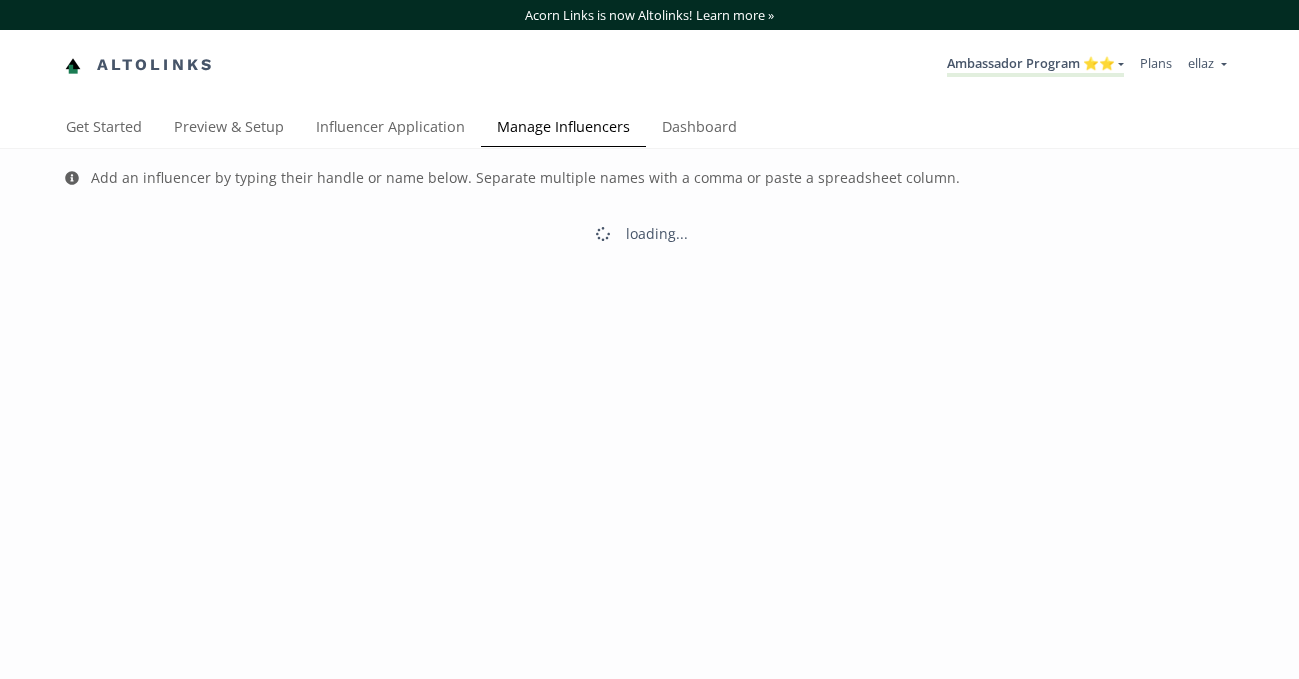 click on "Manage Influencers" at bounding box center [563, 129] 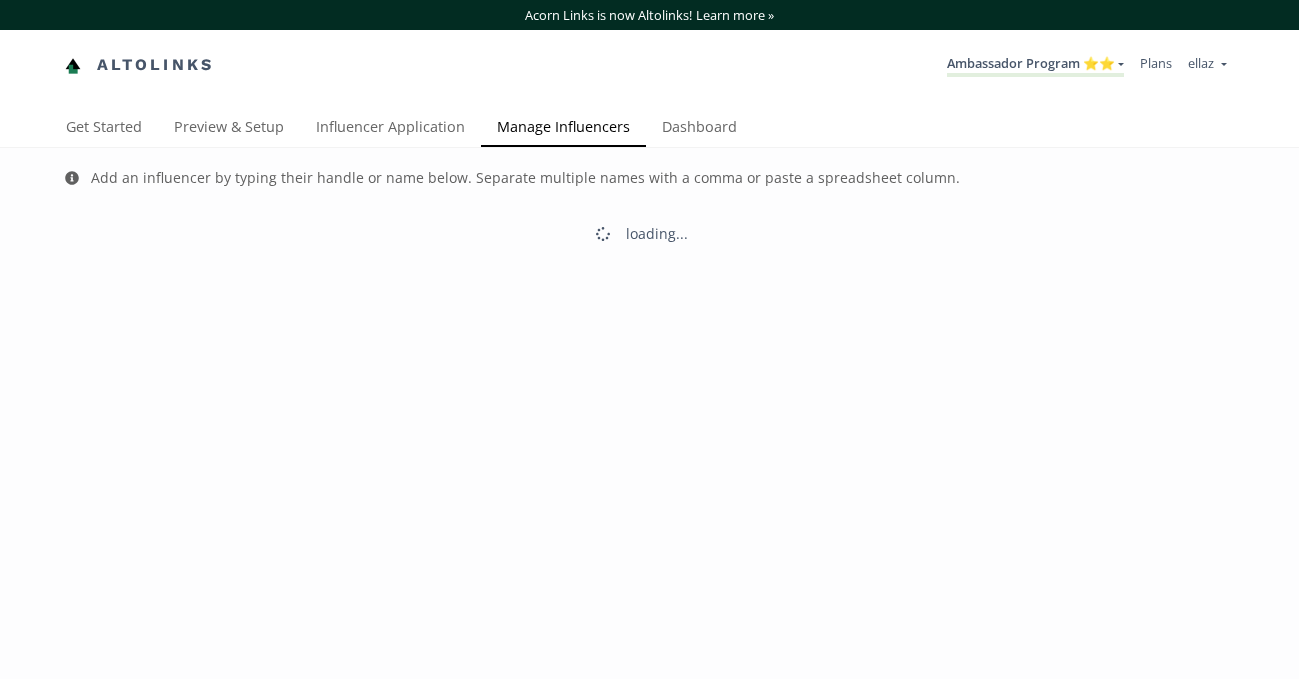 scroll, scrollTop: 0, scrollLeft: 0, axis: both 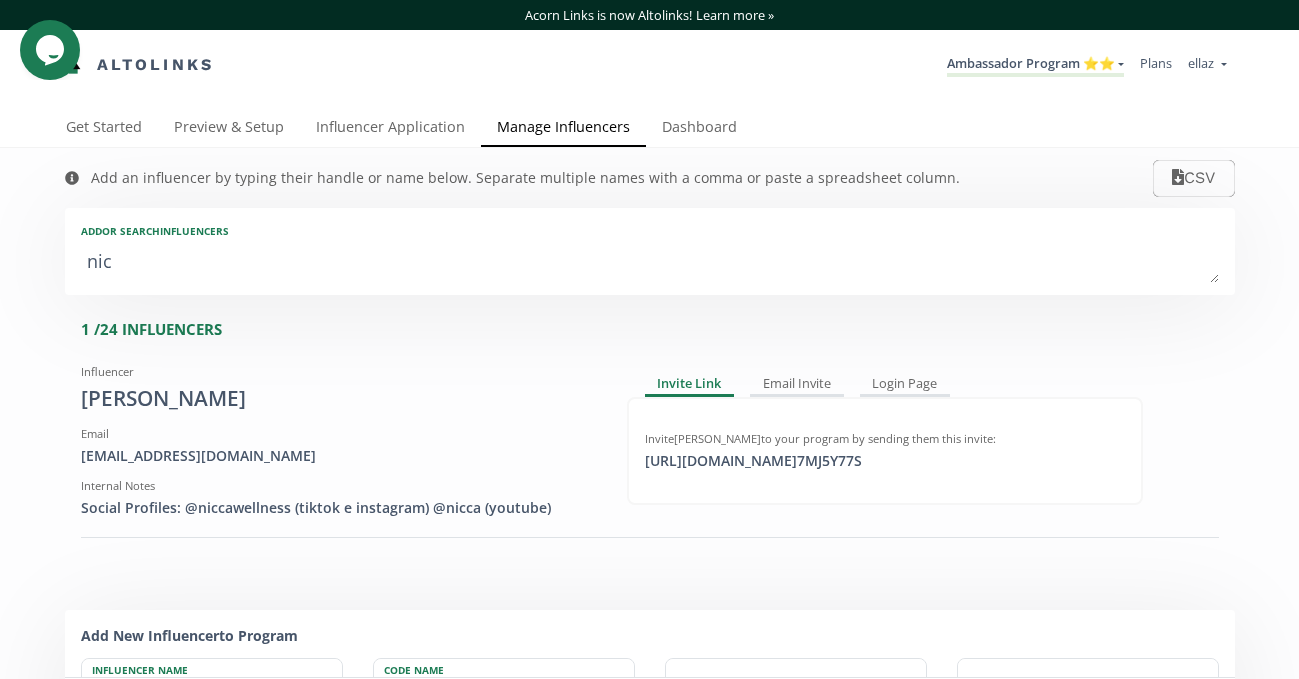 type on "nico" 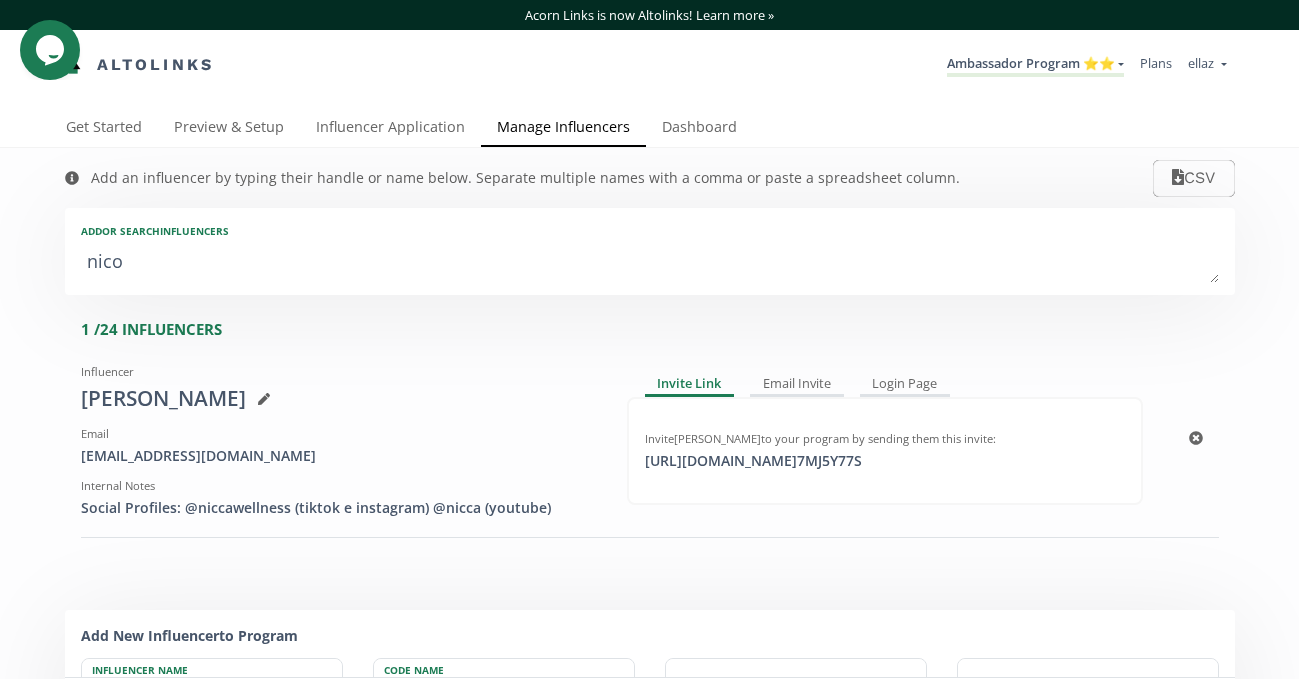 type on "nico" 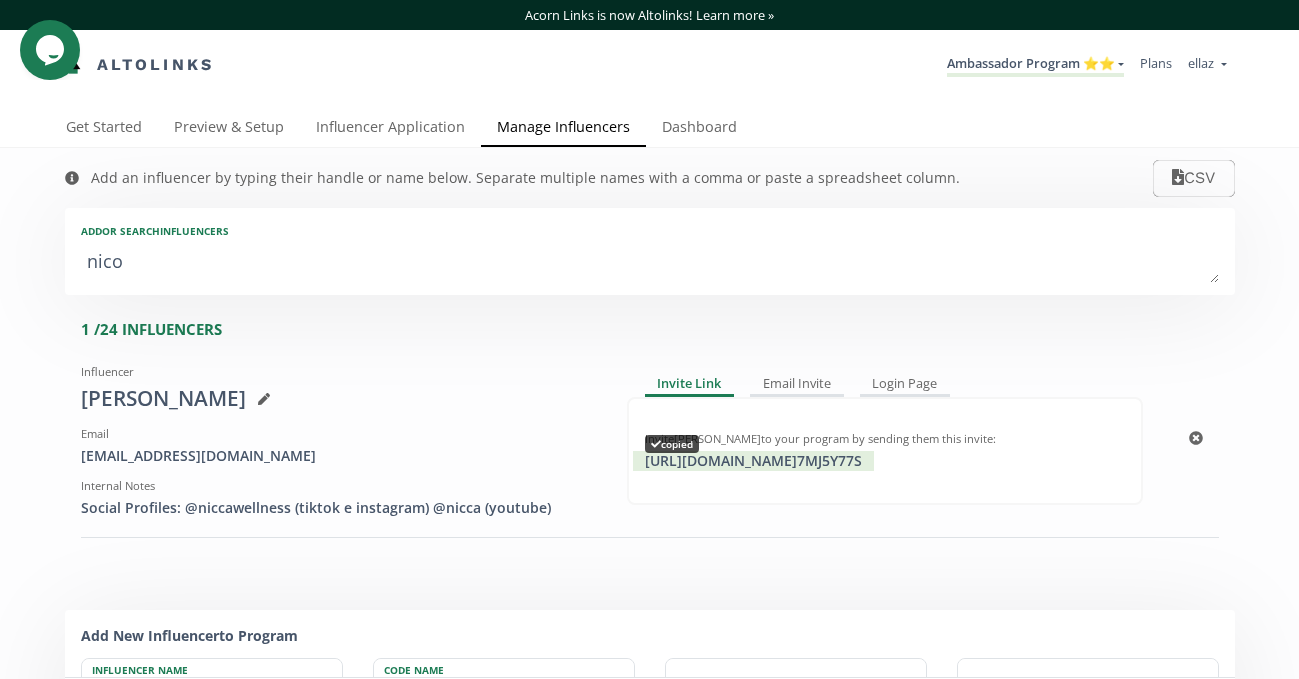 click on "https://app.altolinks.com/invite/ 7MJ5Y77S  copied" at bounding box center [753, 461] 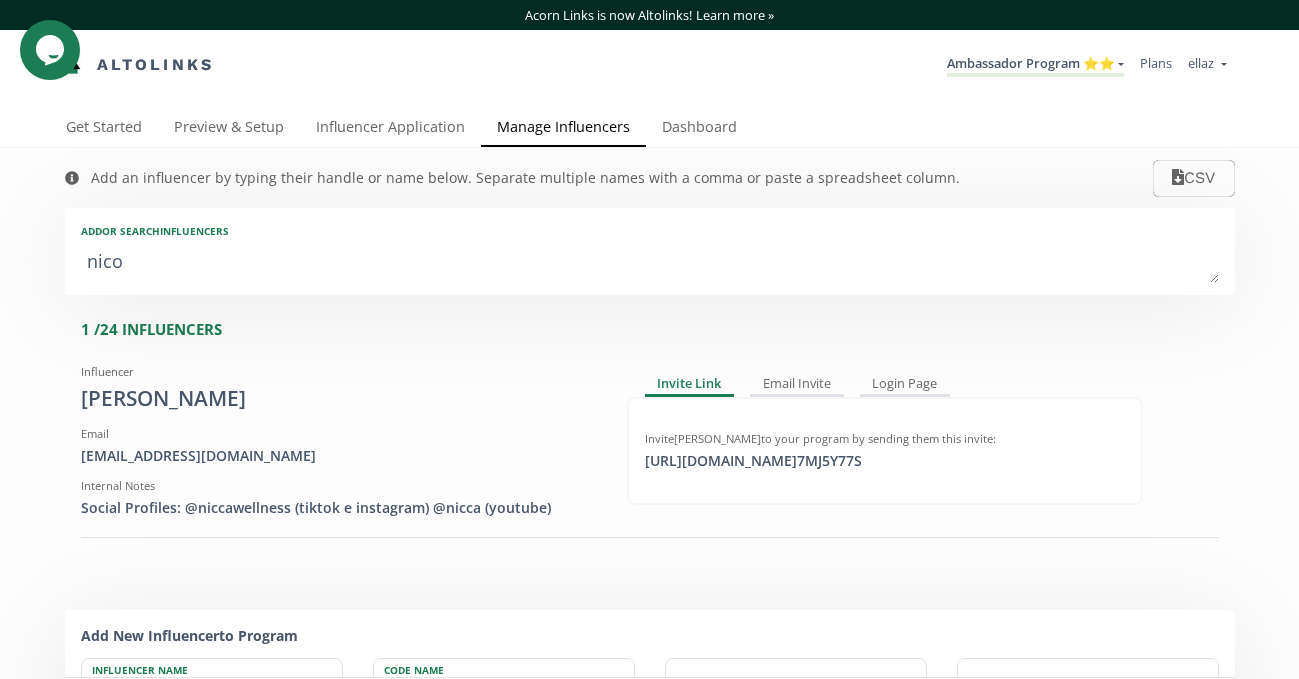 click on "nico" at bounding box center [650, 263] 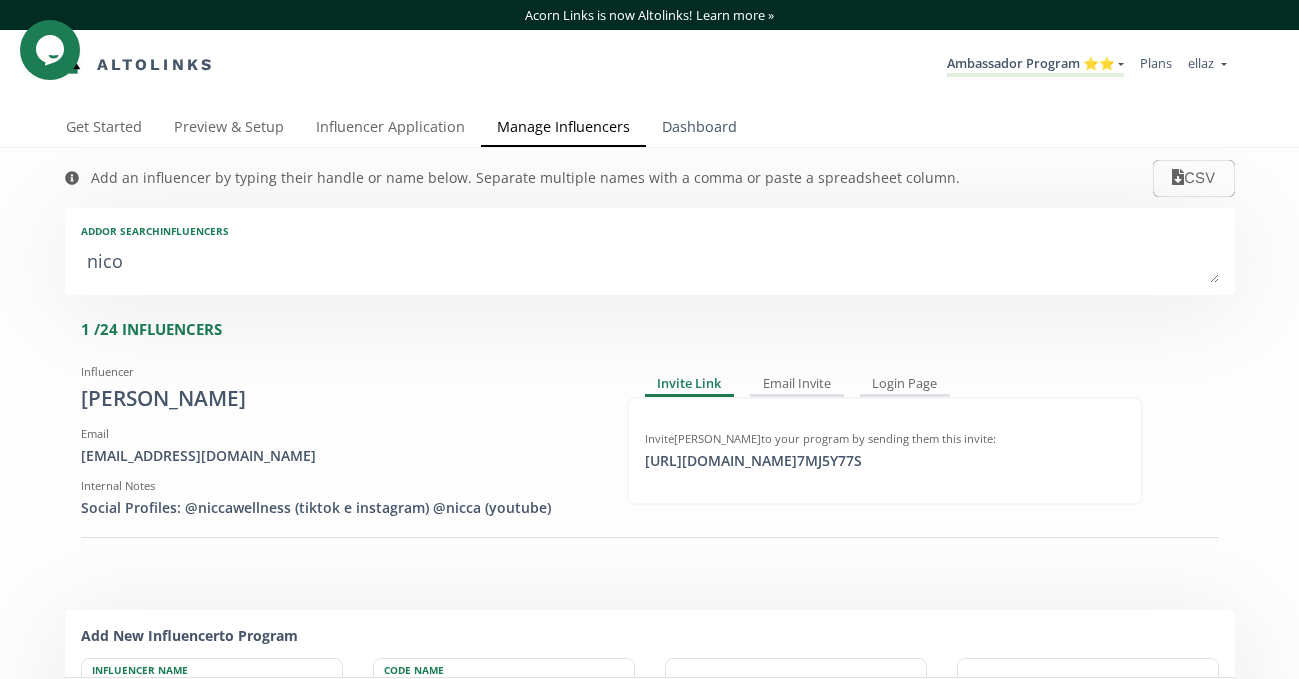 click on "Dashboard" at bounding box center [699, 129] 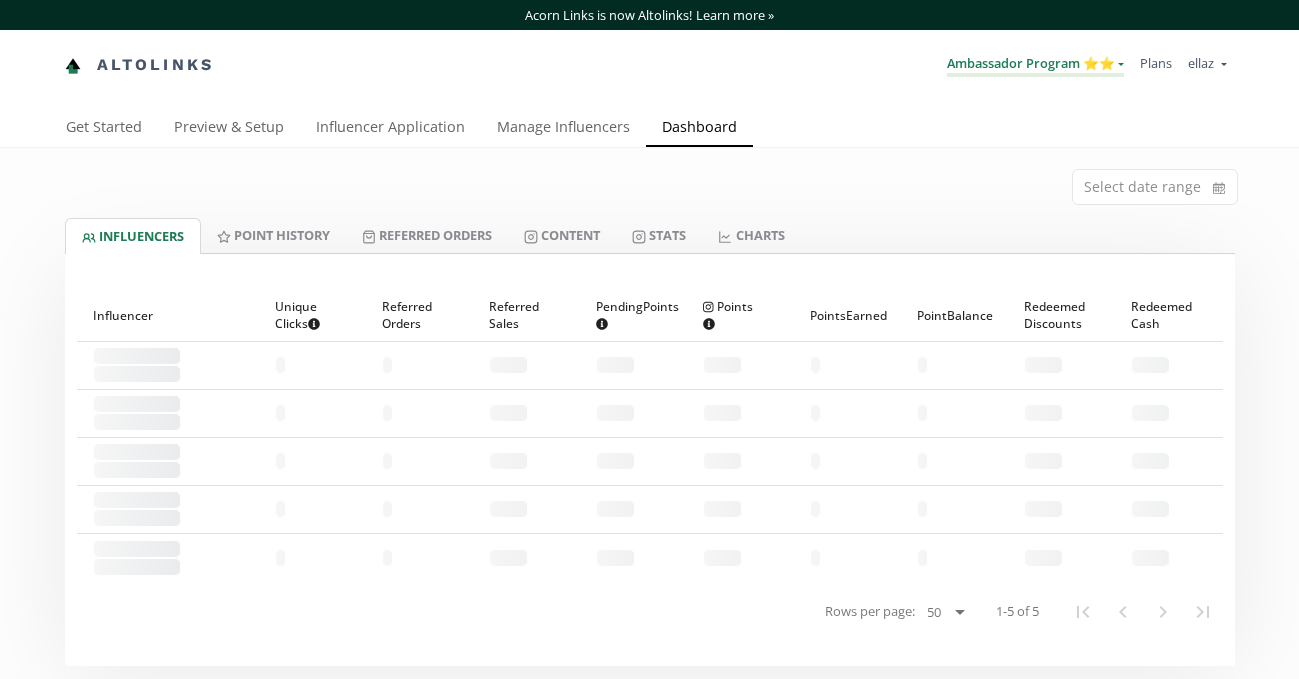 scroll, scrollTop: 0, scrollLeft: 0, axis: both 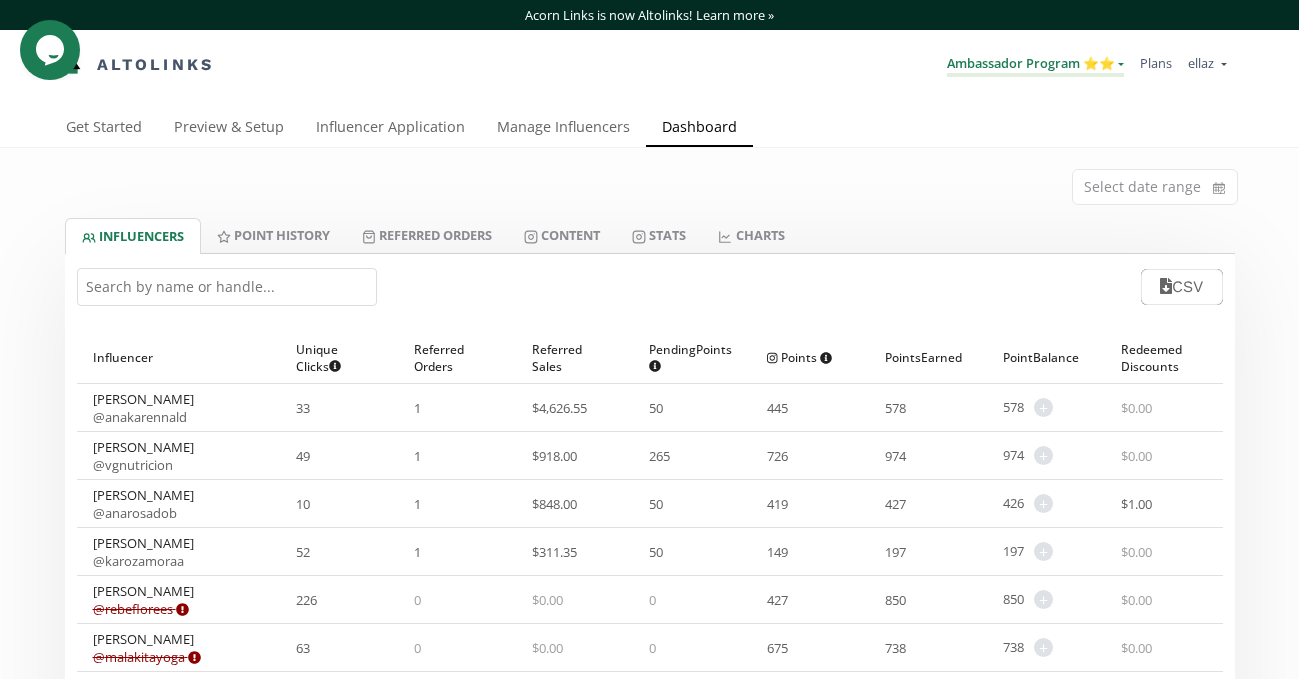 click on "Ambassador Program ⭐️⭐️" at bounding box center [1035, 65] 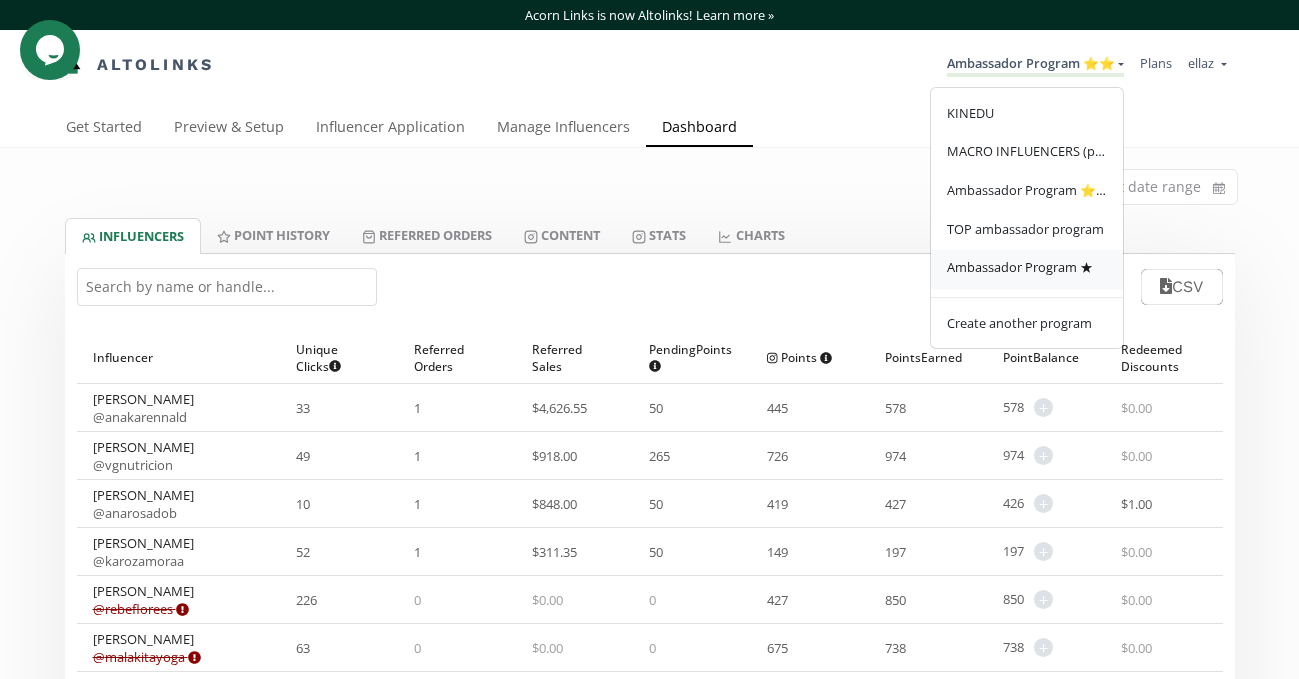 click on "Ambassador Program ★" at bounding box center (1027, 269) 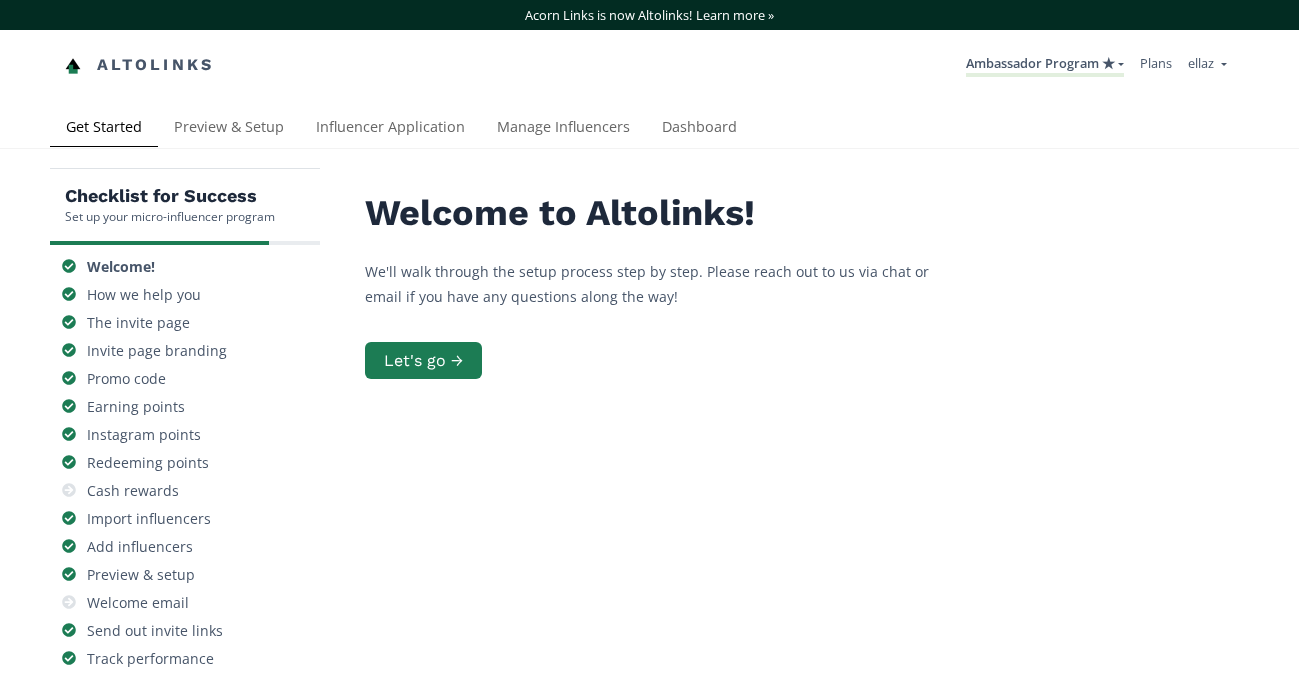 scroll, scrollTop: 0, scrollLeft: 0, axis: both 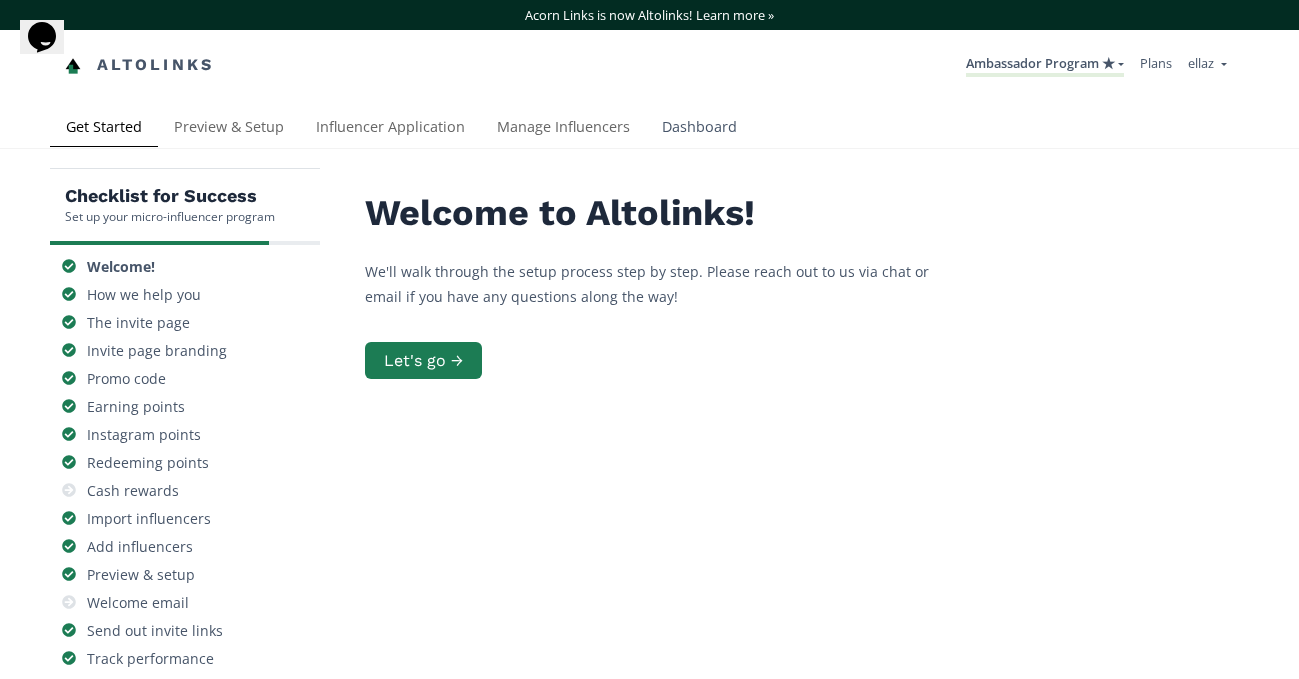 click on "Dashboard" at bounding box center (699, 129) 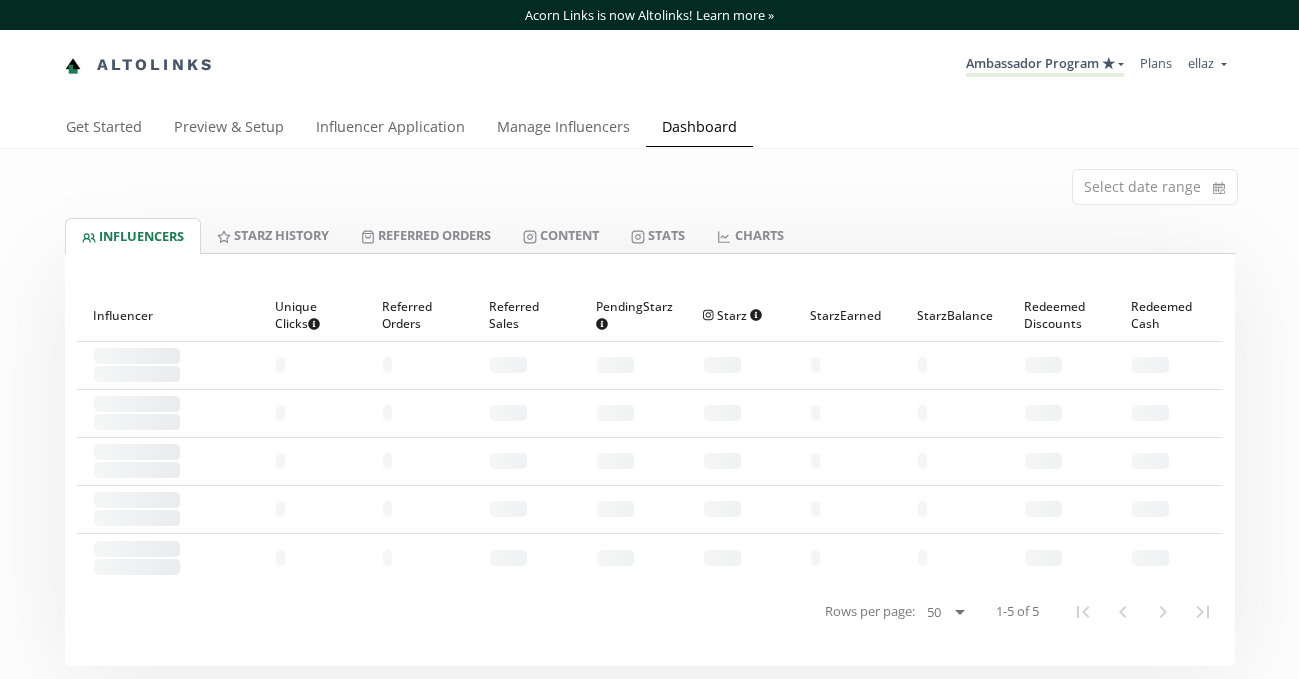 scroll, scrollTop: 0, scrollLeft: 0, axis: both 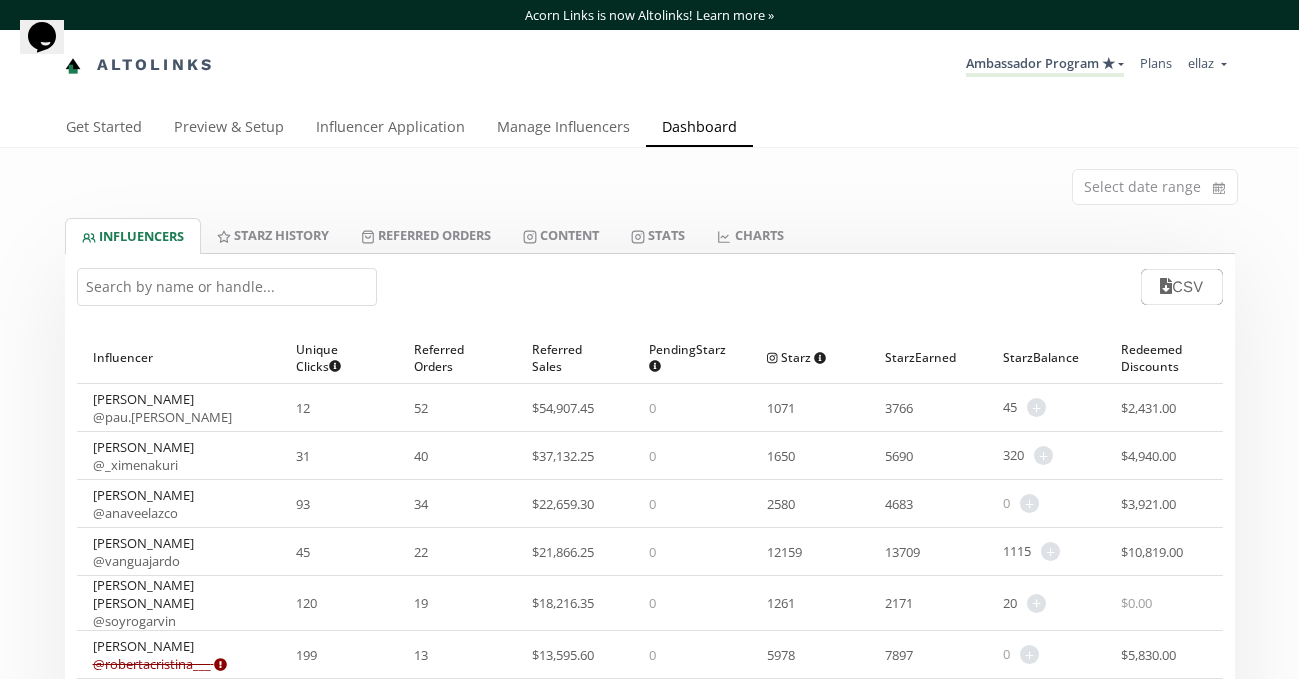 click at bounding box center [227, 287] 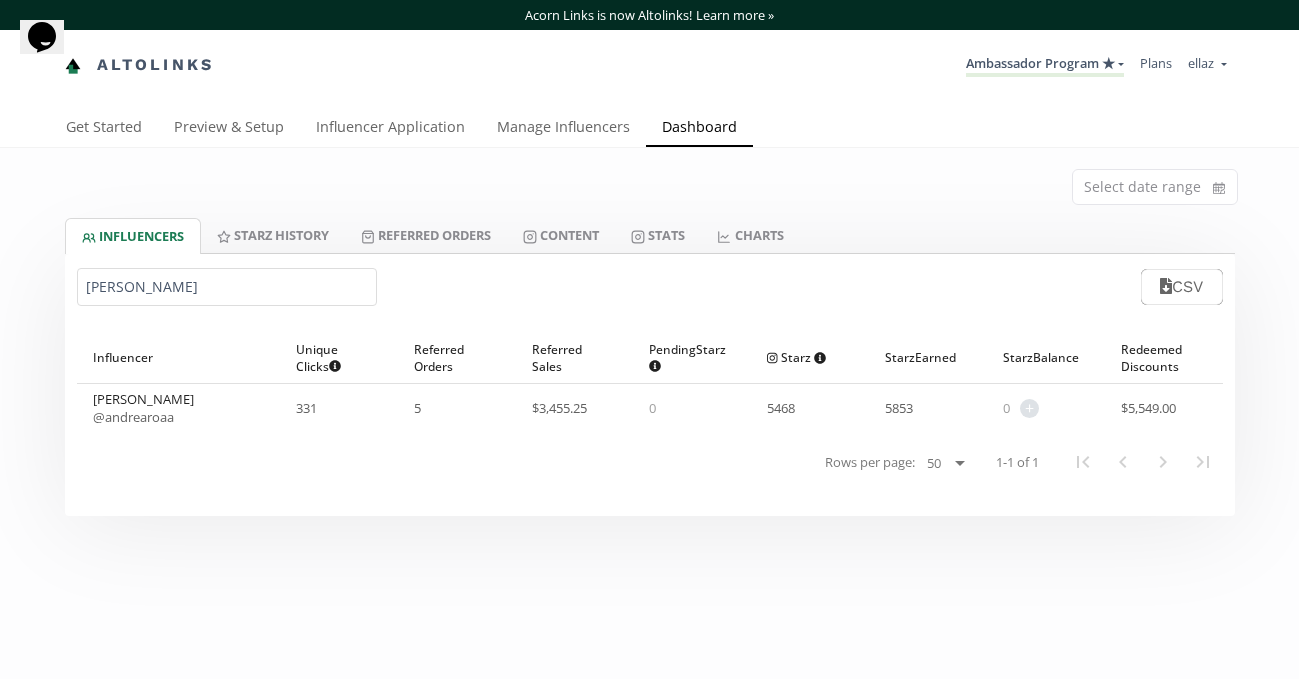 click on "[PERSON_NAME]" at bounding box center (227, 287) 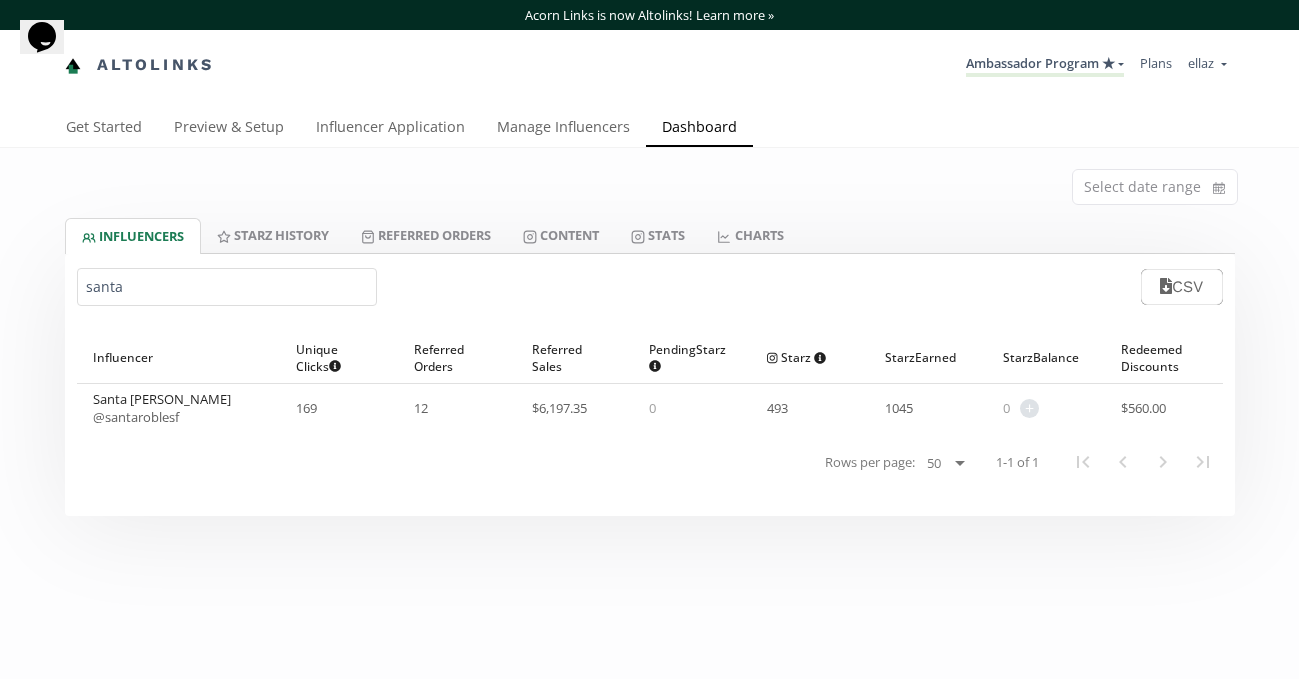 click on "@ santaroblesf" at bounding box center [136, 417] 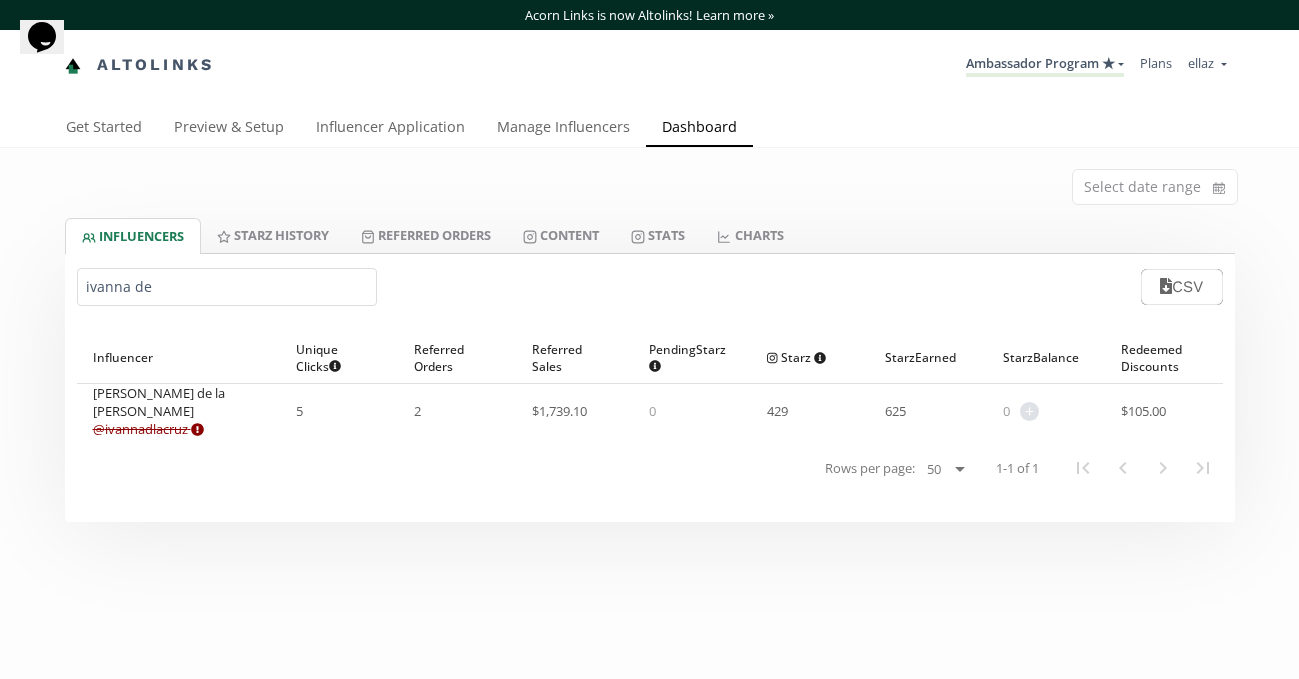 click on "ivanna de" at bounding box center [227, 287] 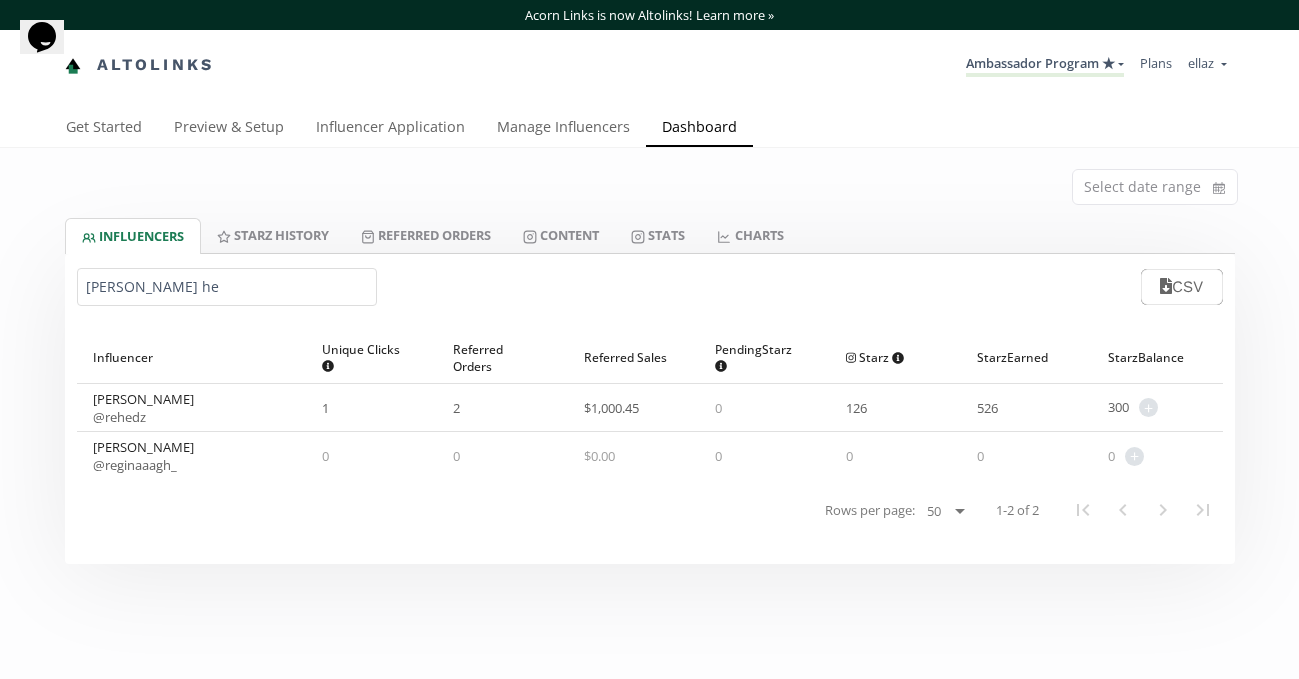 type on "regina he" 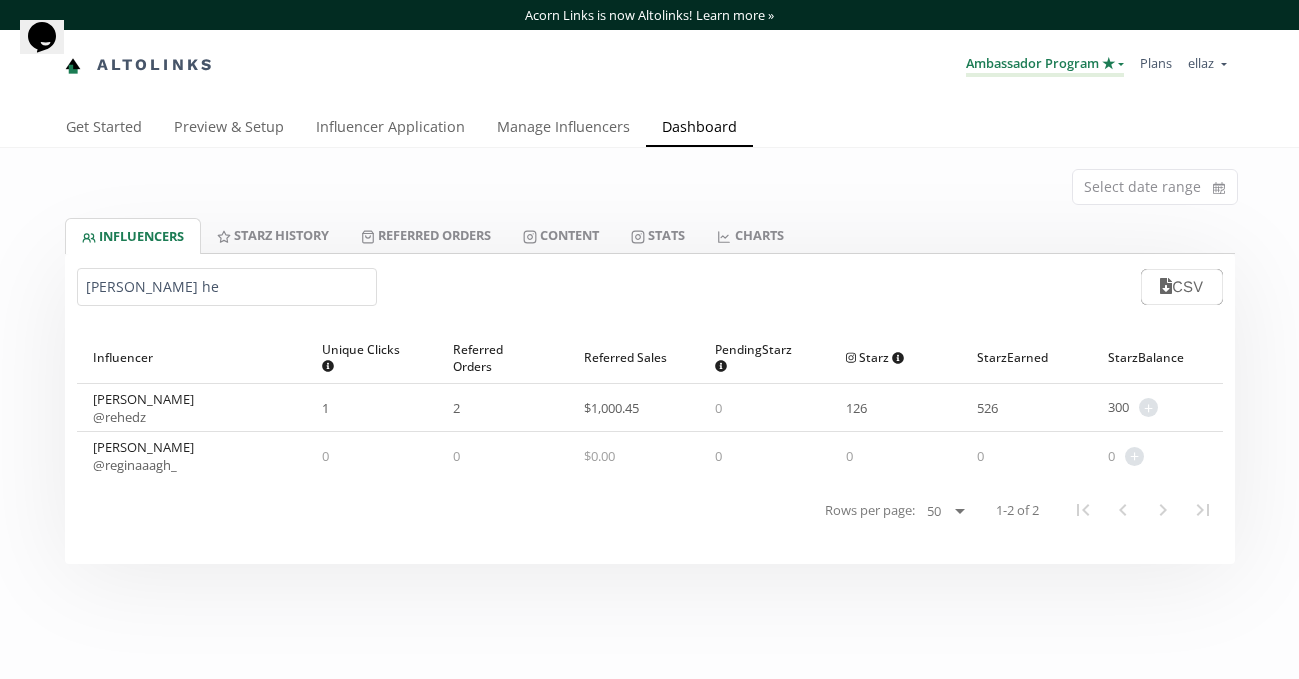 click on "Ambassador Program ★" at bounding box center (1045, 65) 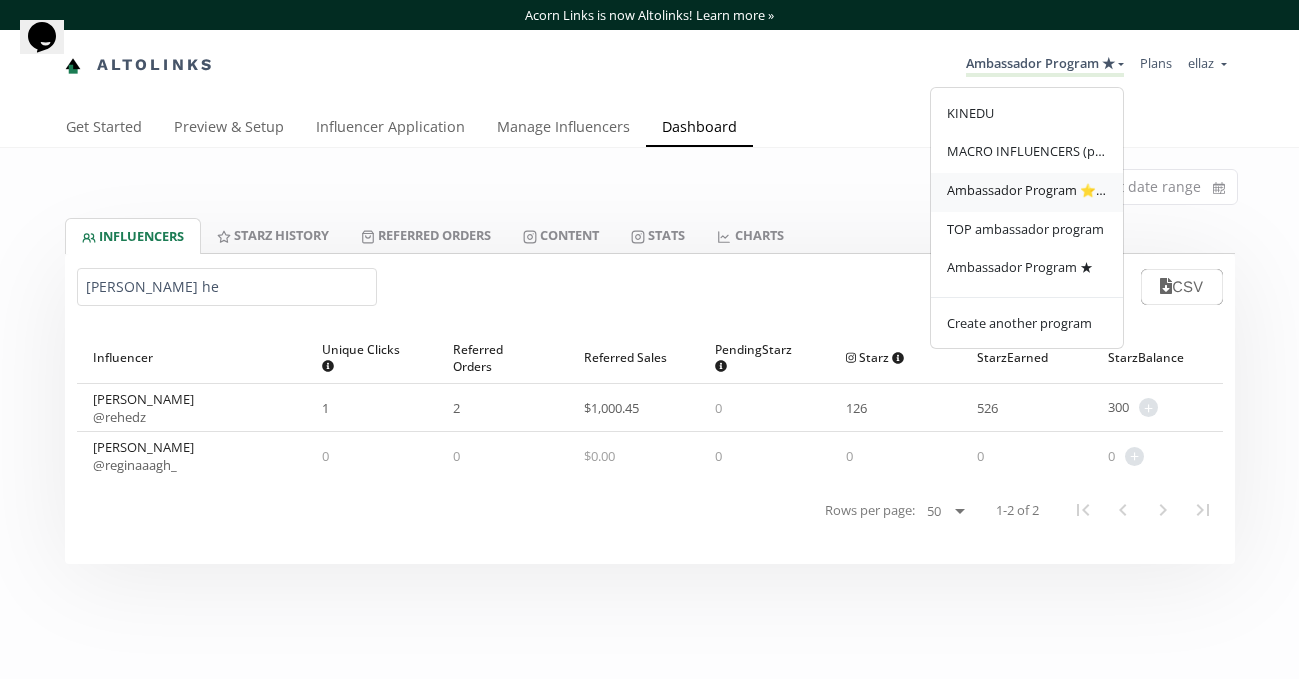 click on "Ambassador Program ⭐️⭐️" at bounding box center [1027, 190] 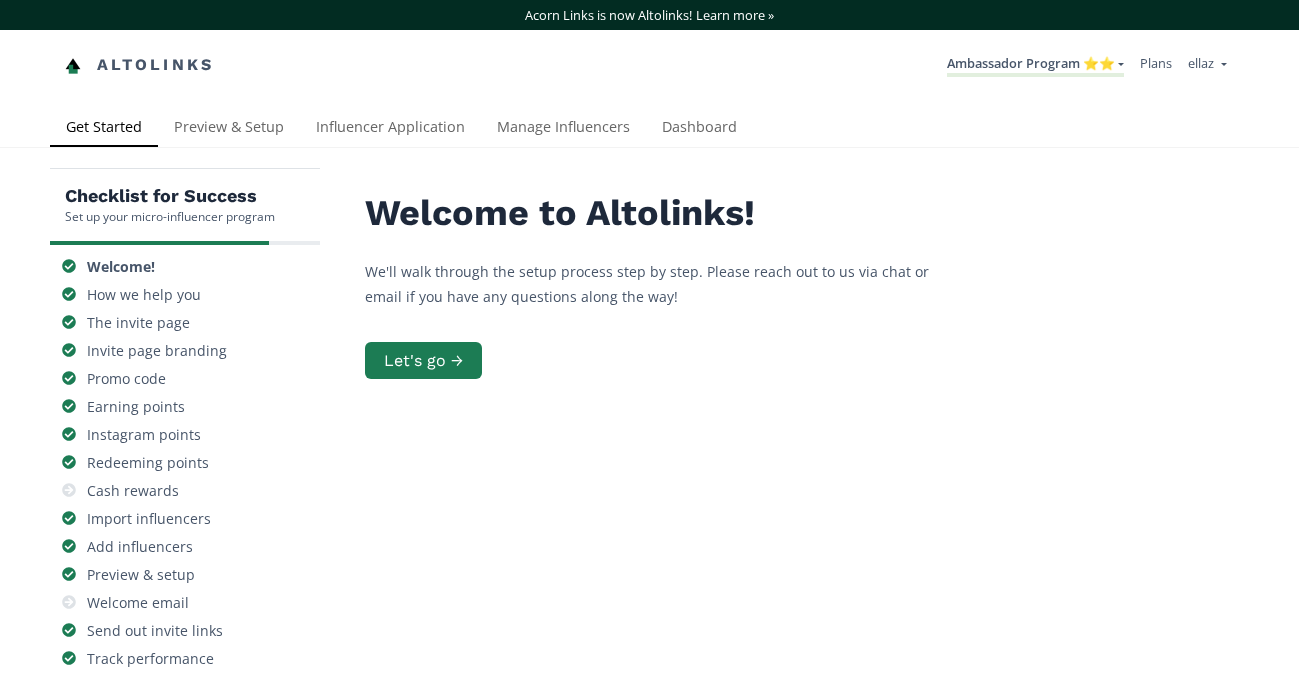 scroll, scrollTop: 0, scrollLeft: 0, axis: both 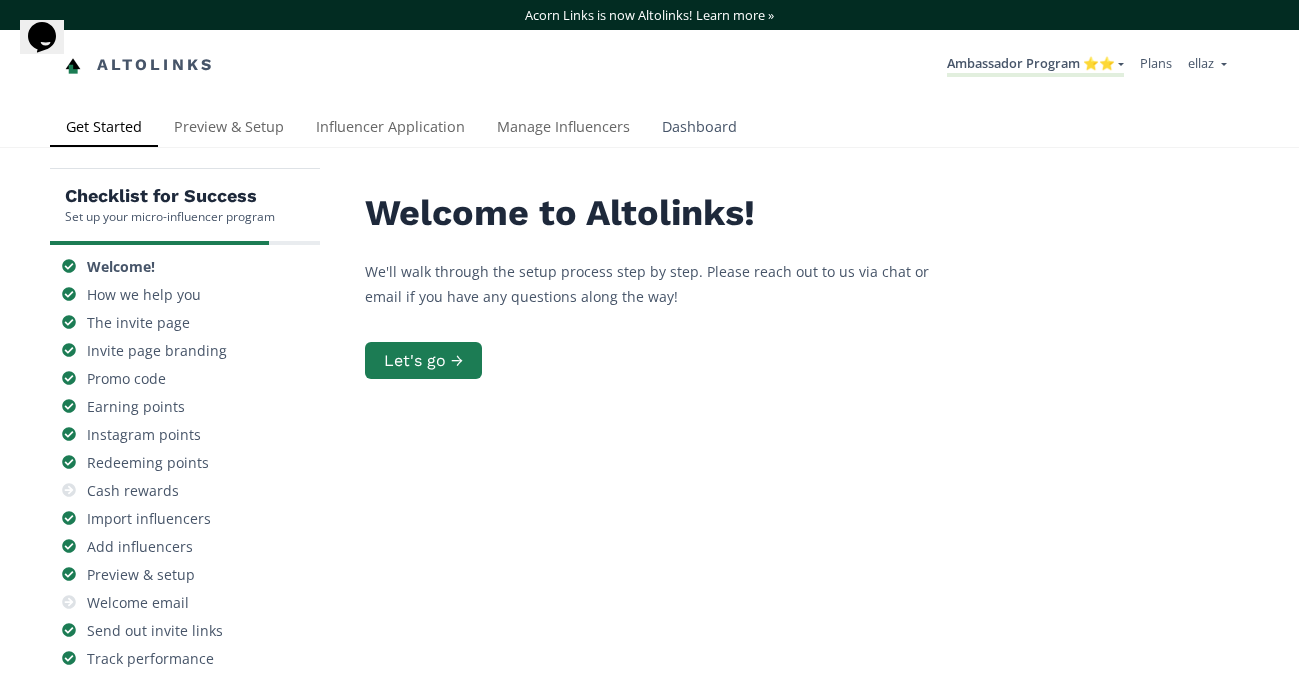 click on "Dashboard" at bounding box center (699, 129) 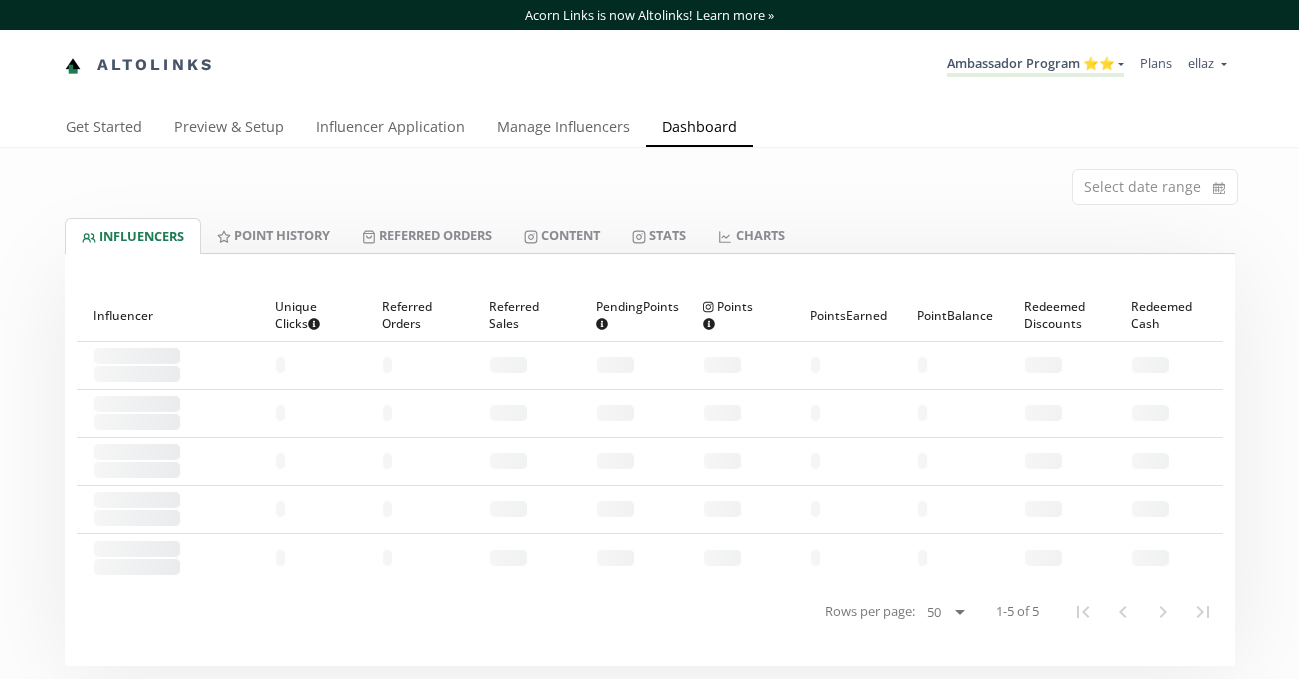 scroll, scrollTop: 0, scrollLeft: 0, axis: both 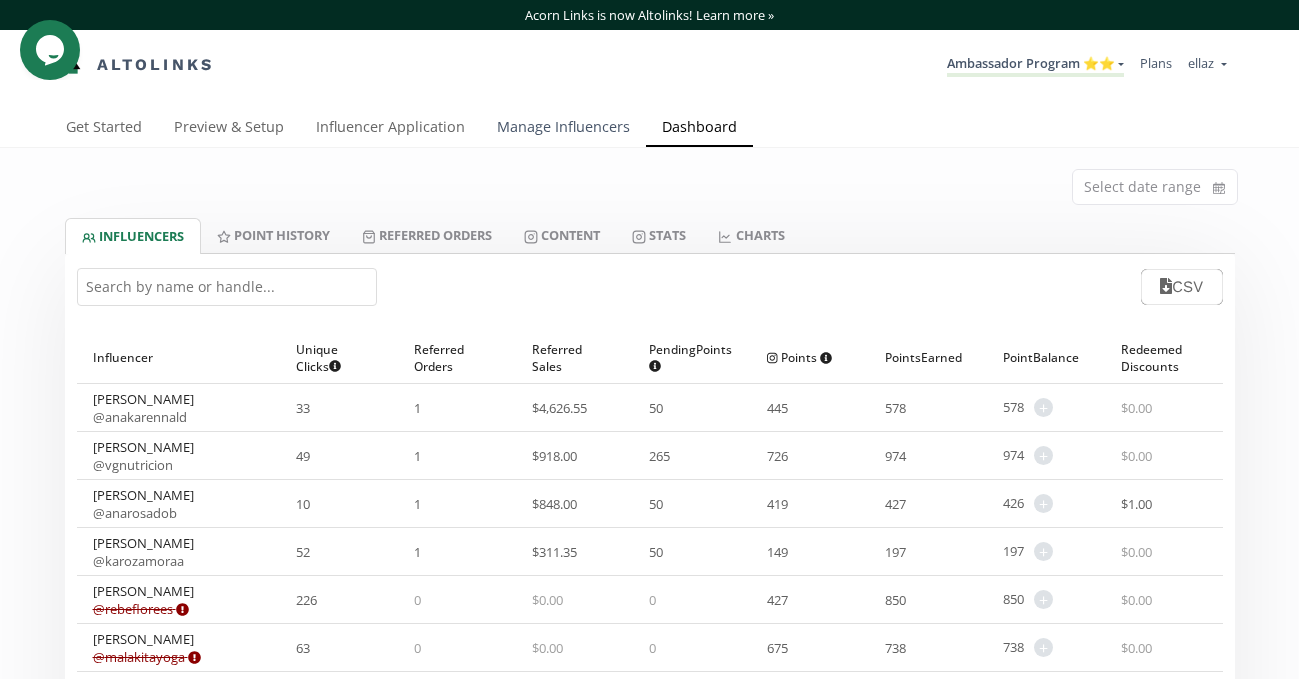 click on "Manage Influencers" at bounding box center [563, 129] 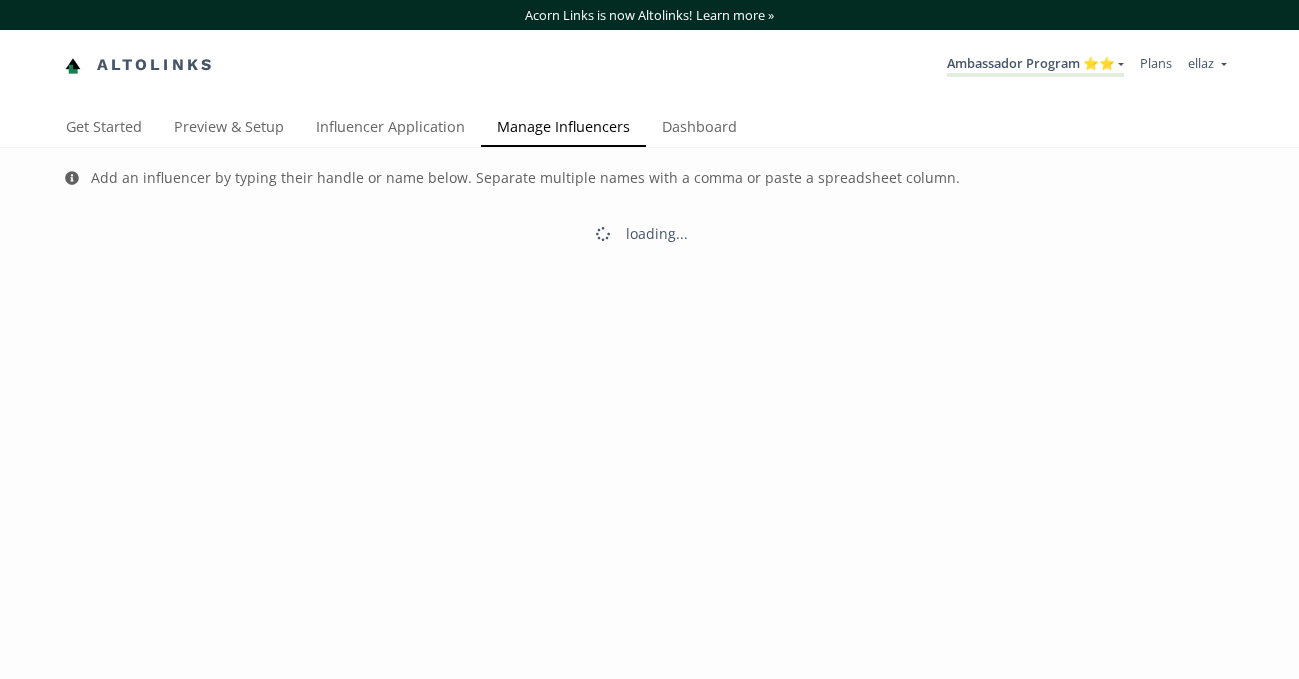 scroll, scrollTop: 0, scrollLeft: 0, axis: both 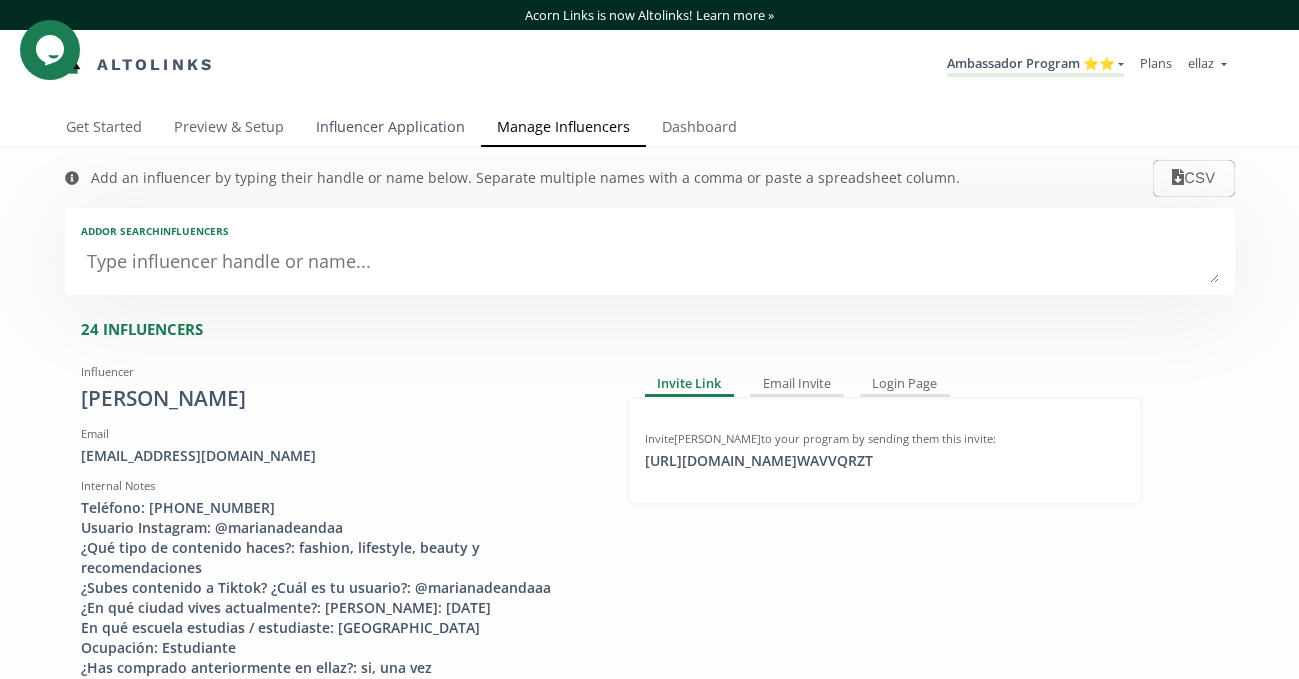 click on "Influencer Application" at bounding box center [390, 129] 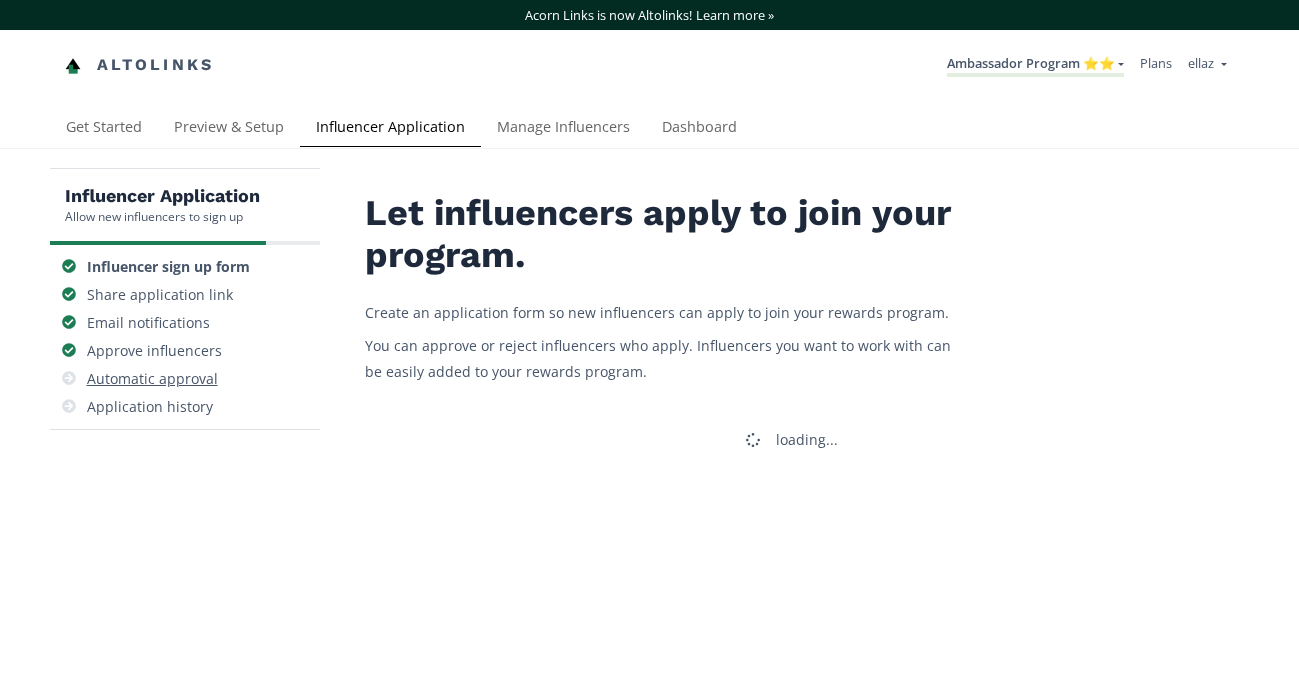scroll, scrollTop: 0, scrollLeft: 0, axis: both 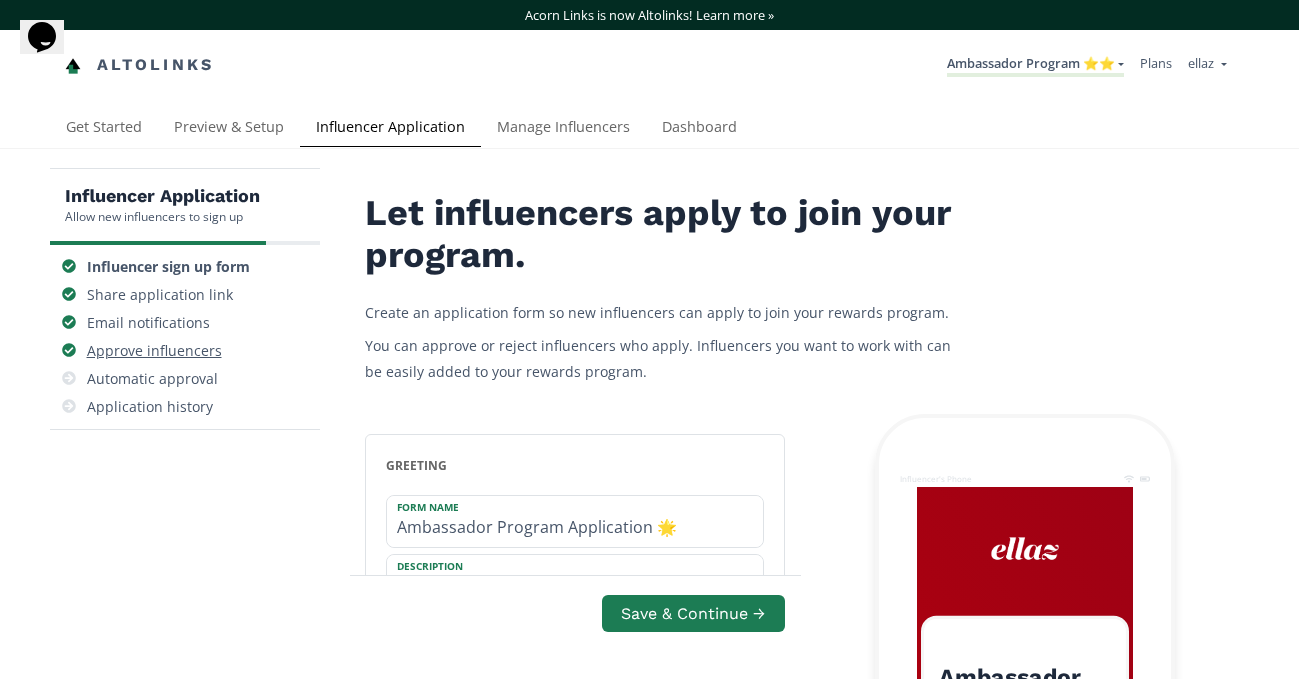 click on "Approve influencers" at bounding box center (154, 351) 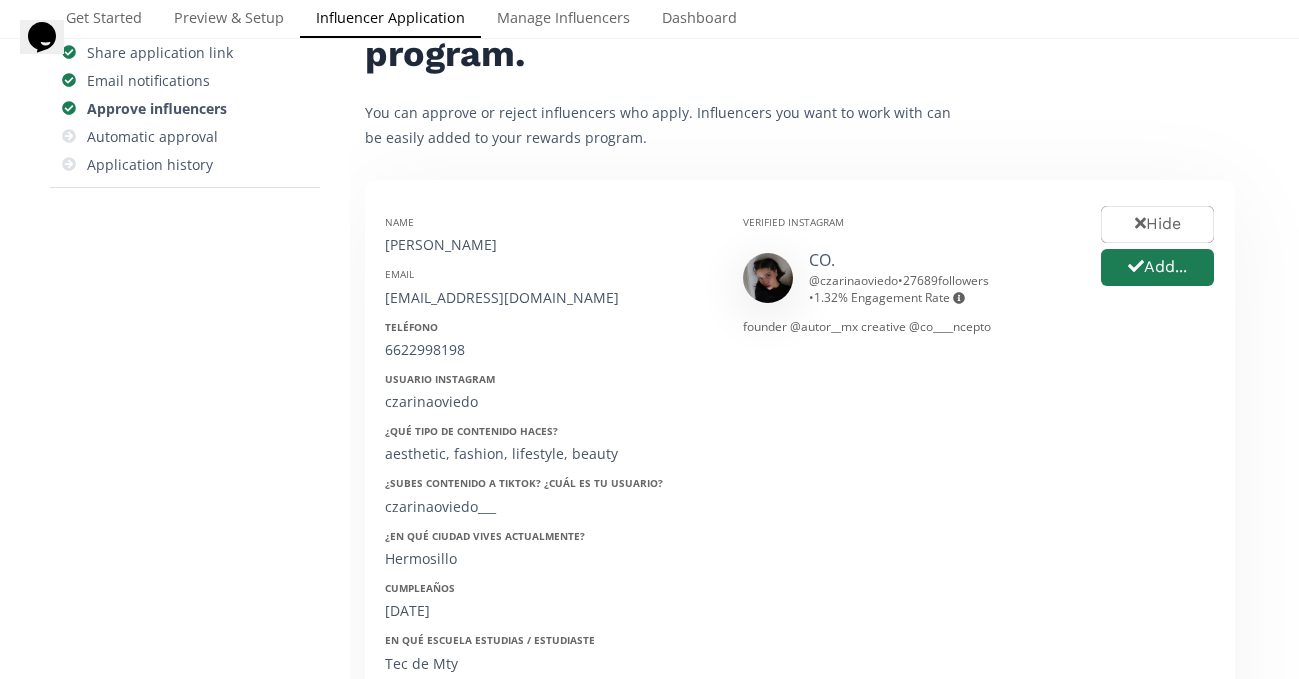 scroll, scrollTop: 241, scrollLeft: 0, axis: vertical 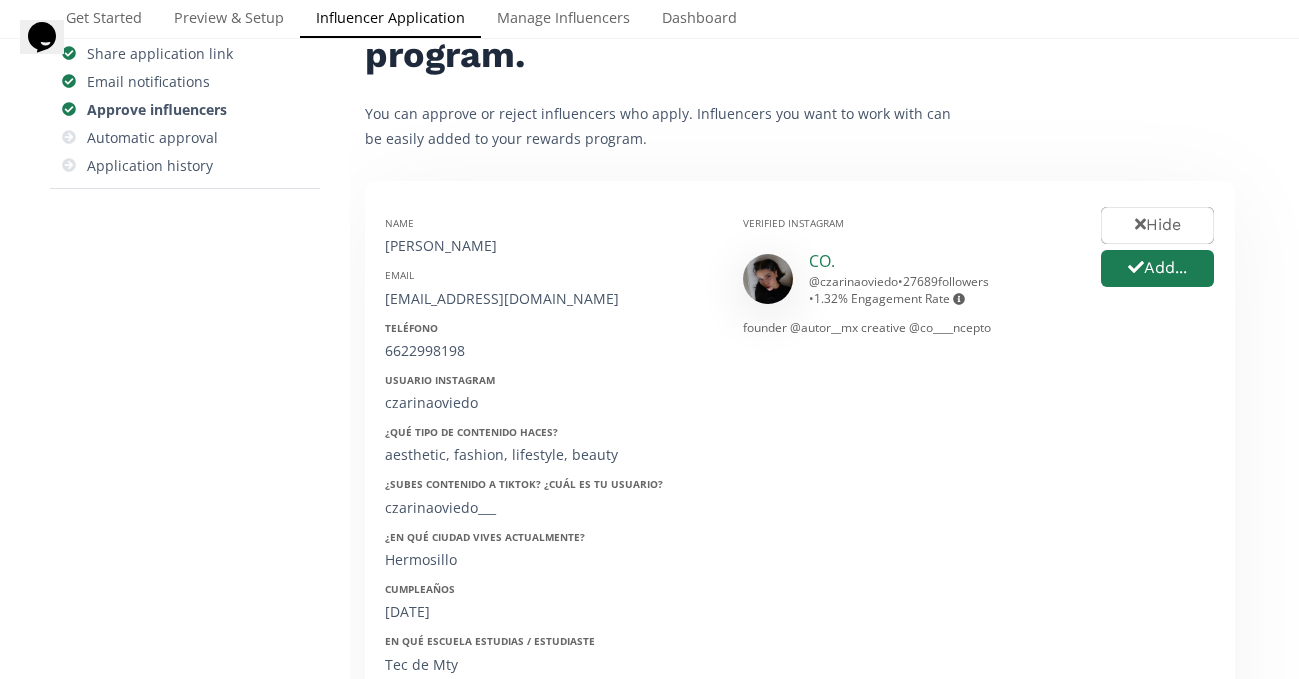 click on "CO." at bounding box center [822, 261] 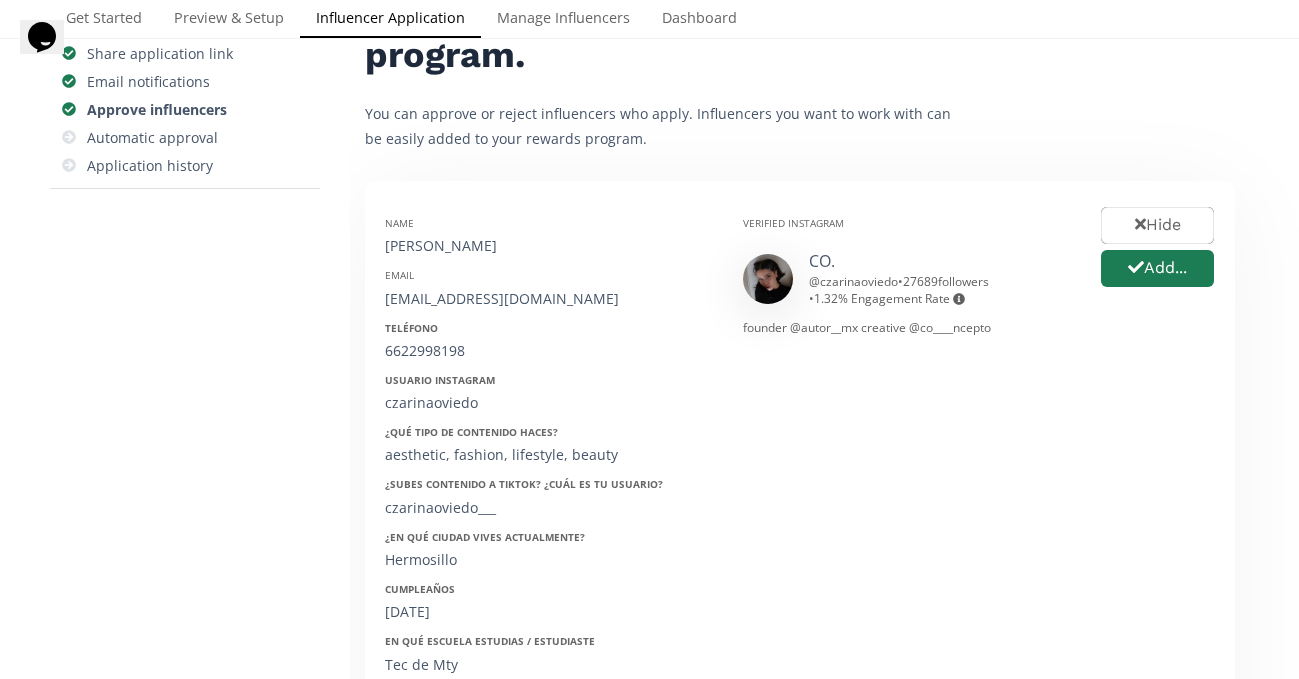 click on "Czarina Oviedo" at bounding box center [549, 246] 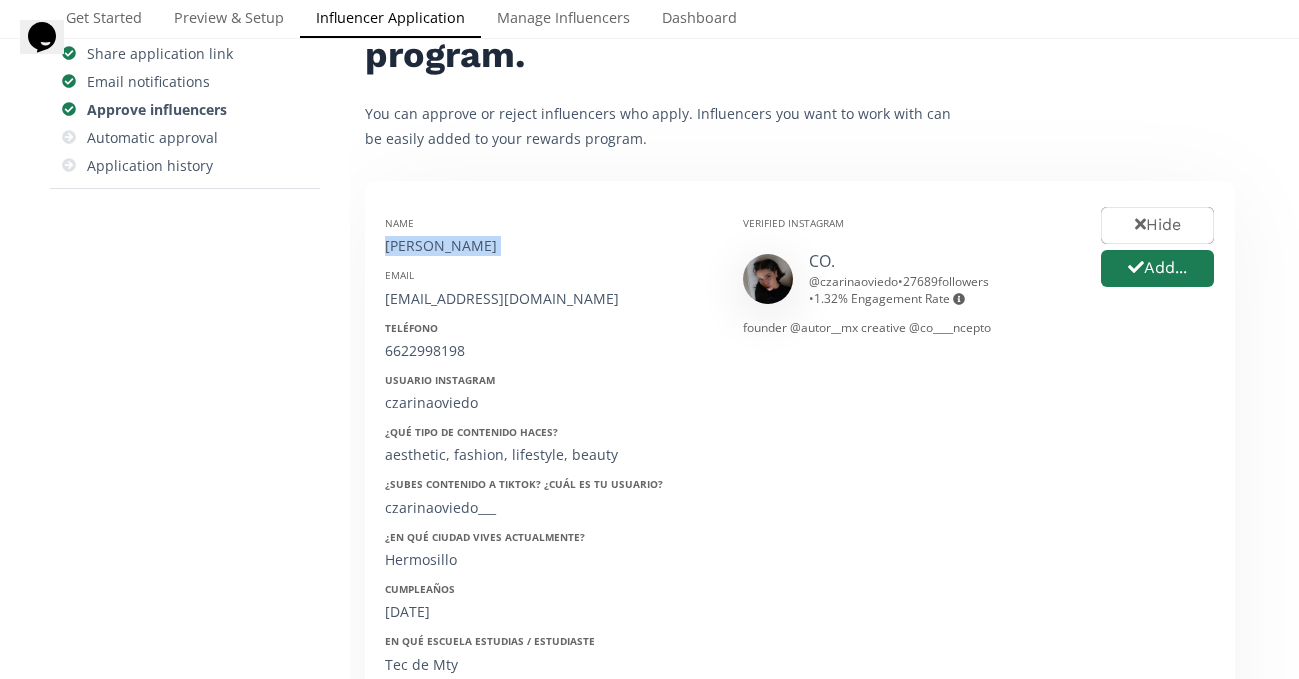 click on "Czarina Oviedo" at bounding box center (549, 246) 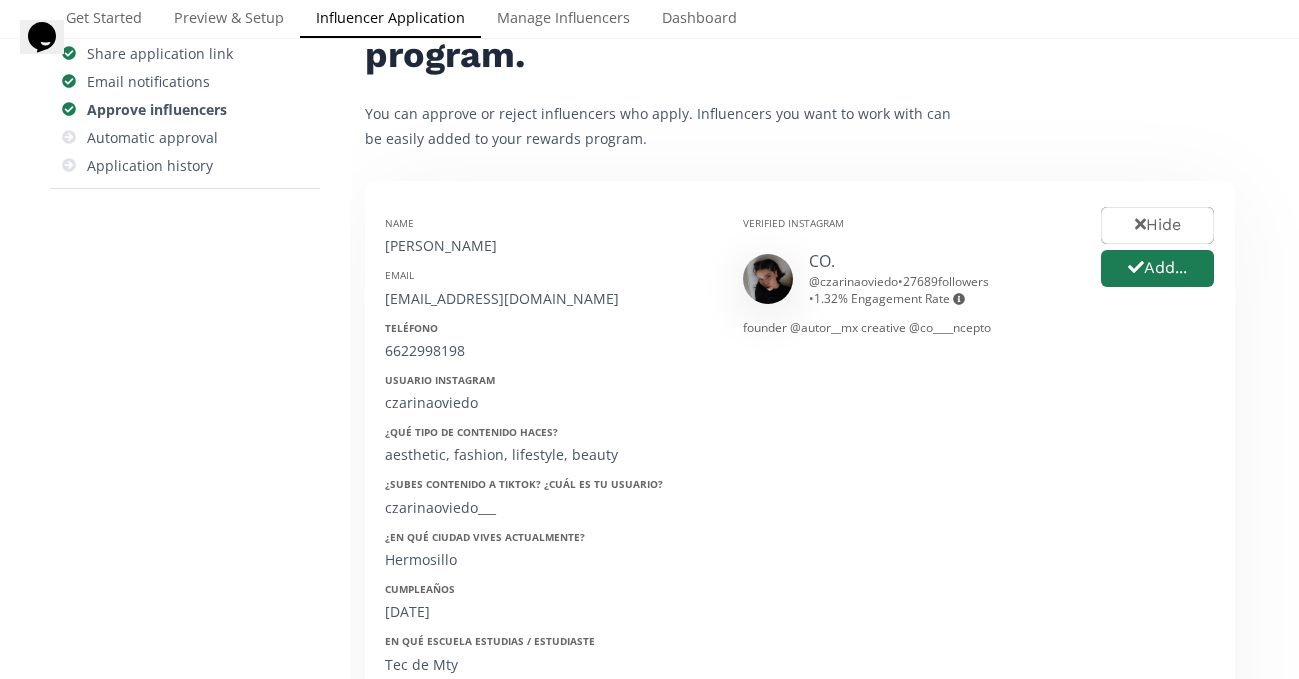 click on "helloczari@gmail.com" at bounding box center (549, 299) 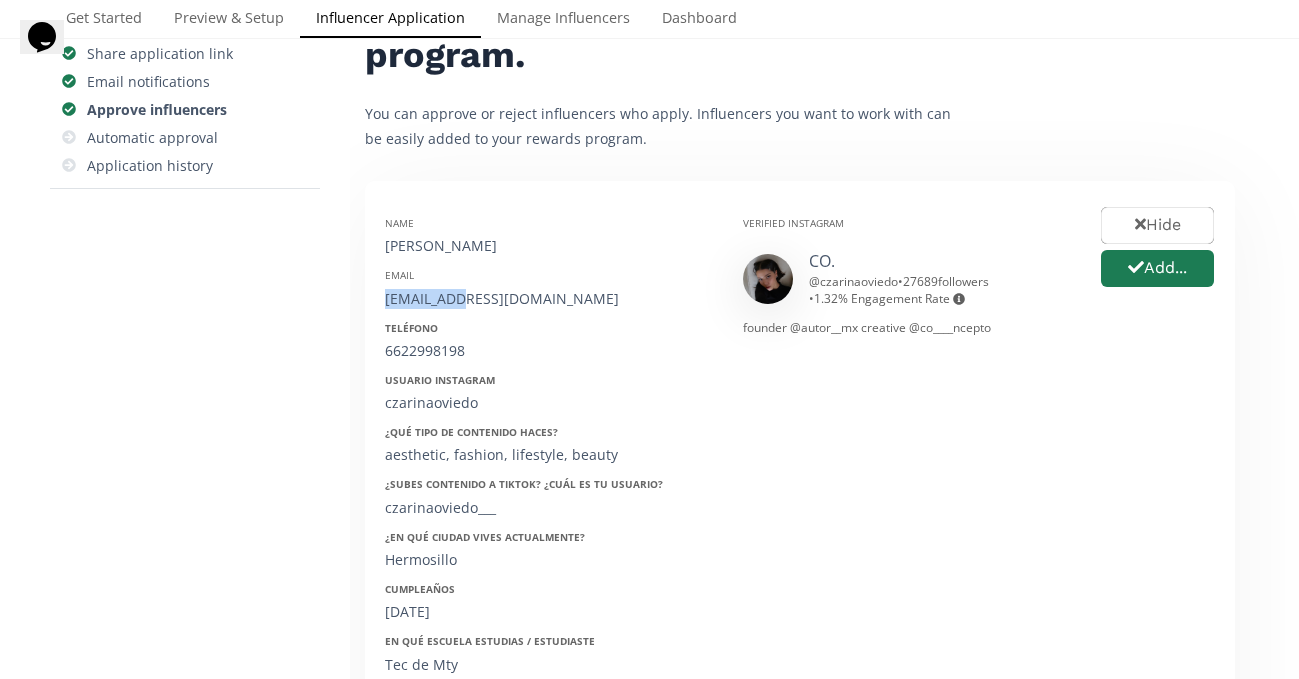 click on "helloczari@gmail.com" at bounding box center [549, 299] 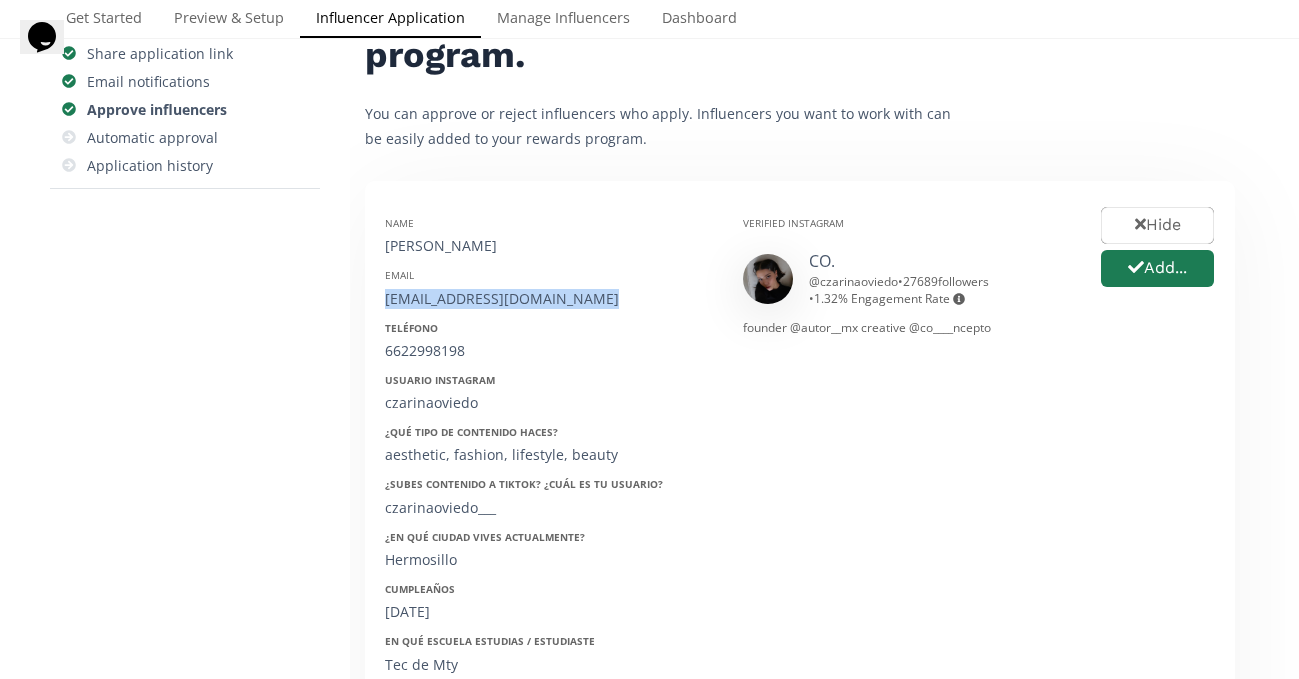 click on "helloczari@gmail.com" at bounding box center [549, 299] 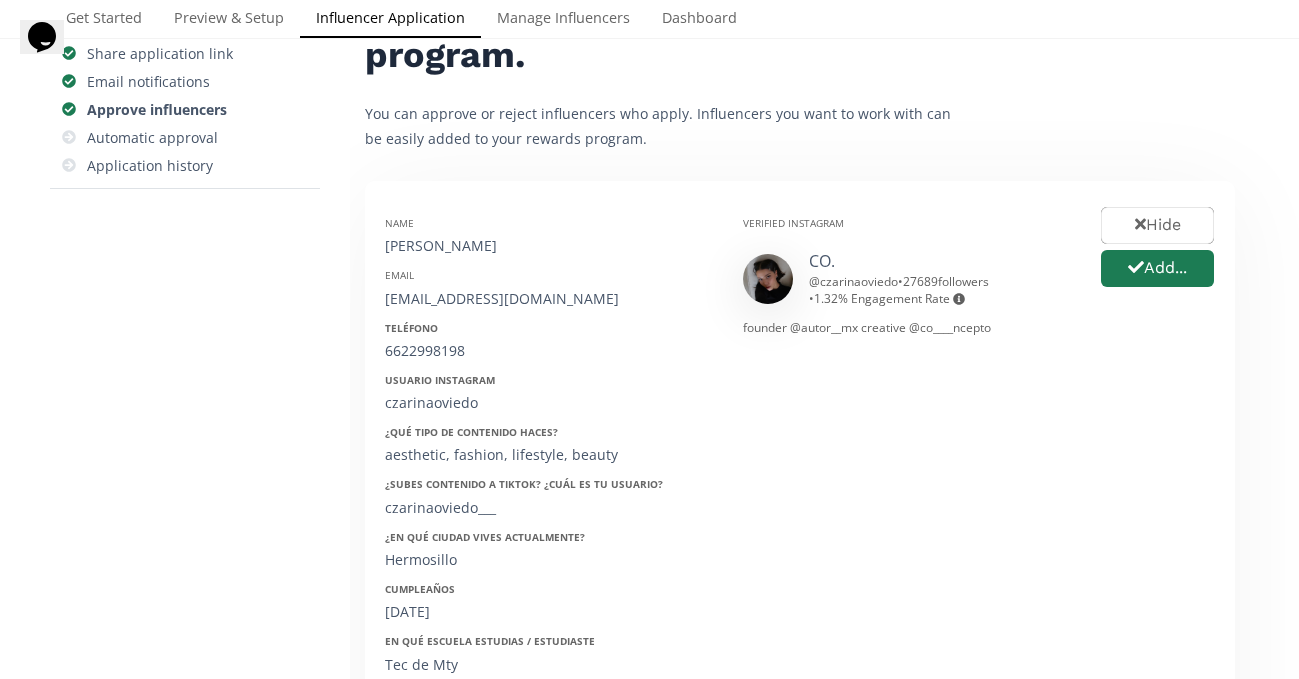 click on "6622998198" at bounding box center (549, 351) 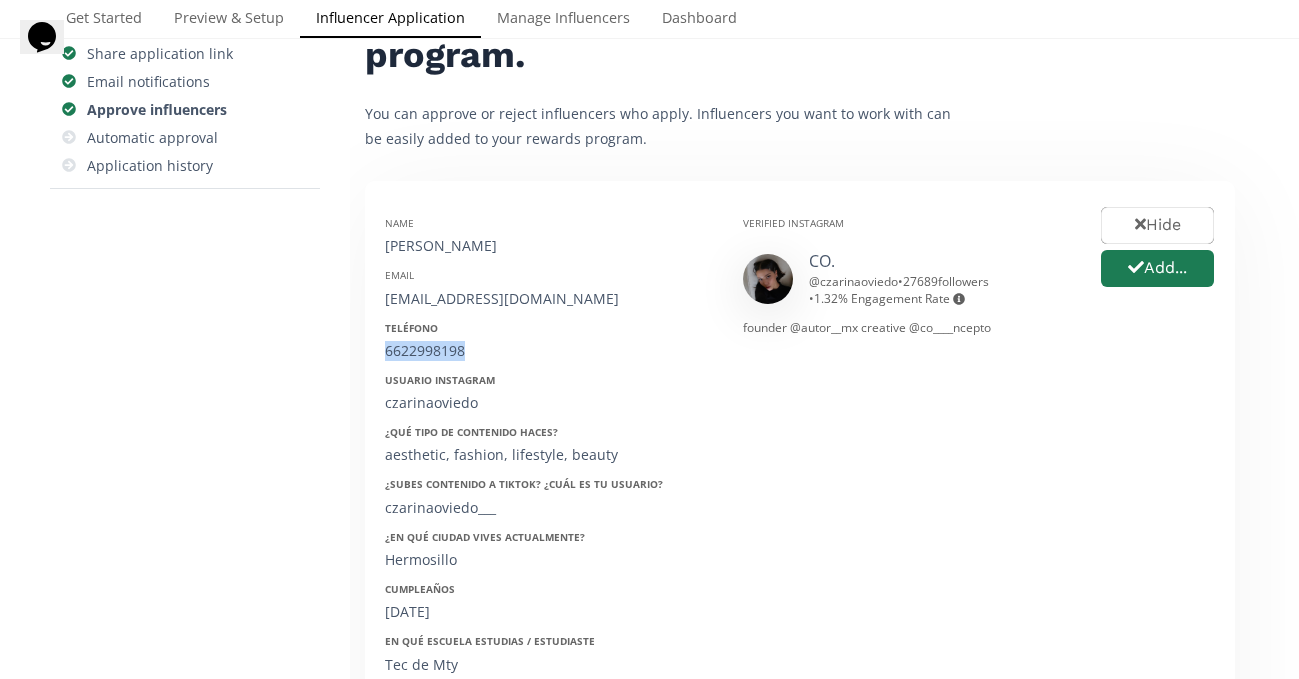 click on "6622998198" at bounding box center (549, 351) 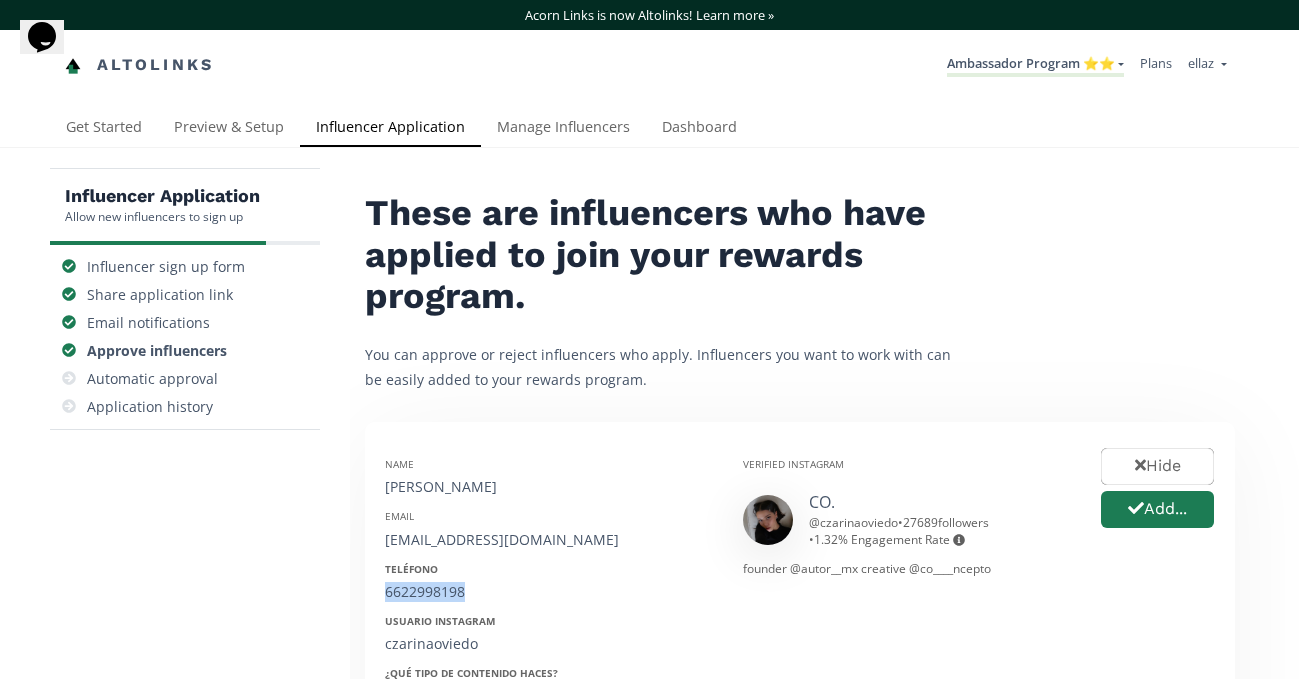 scroll, scrollTop: 241, scrollLeft: 0, axis: vertical 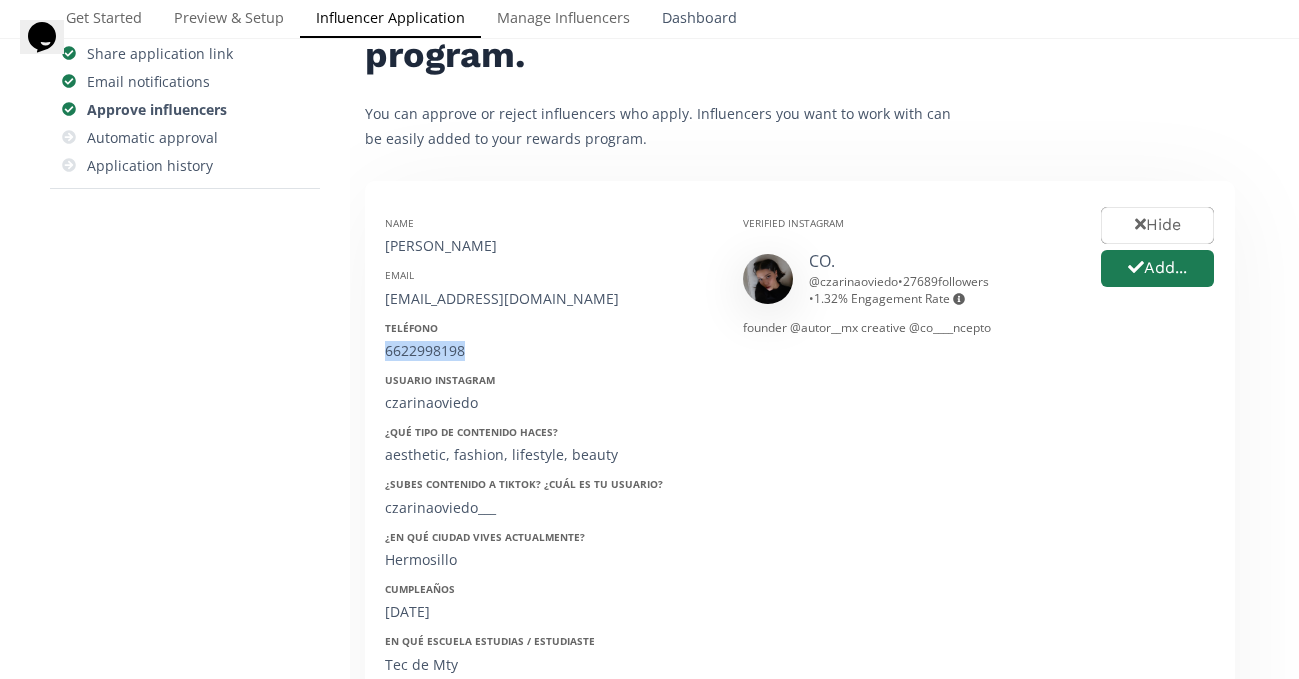 copy on "6622998198" 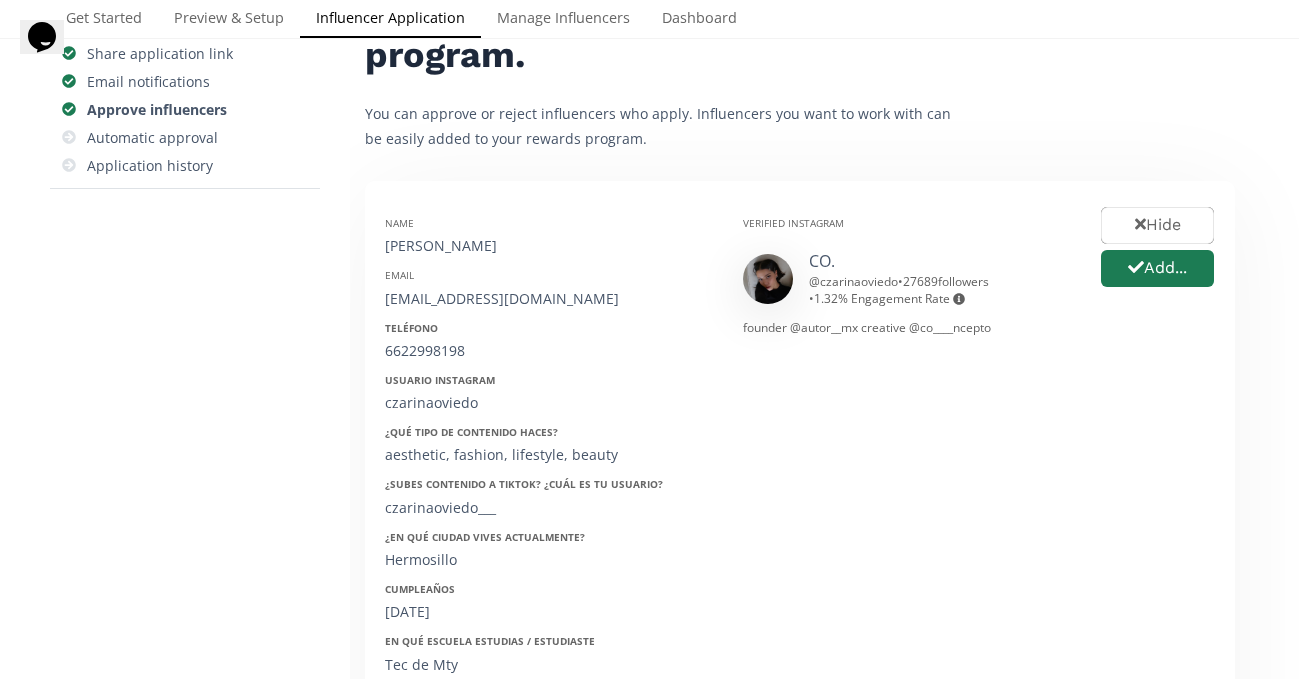 click on "helloczari@gmail.com" at bounding box center [549, 299] 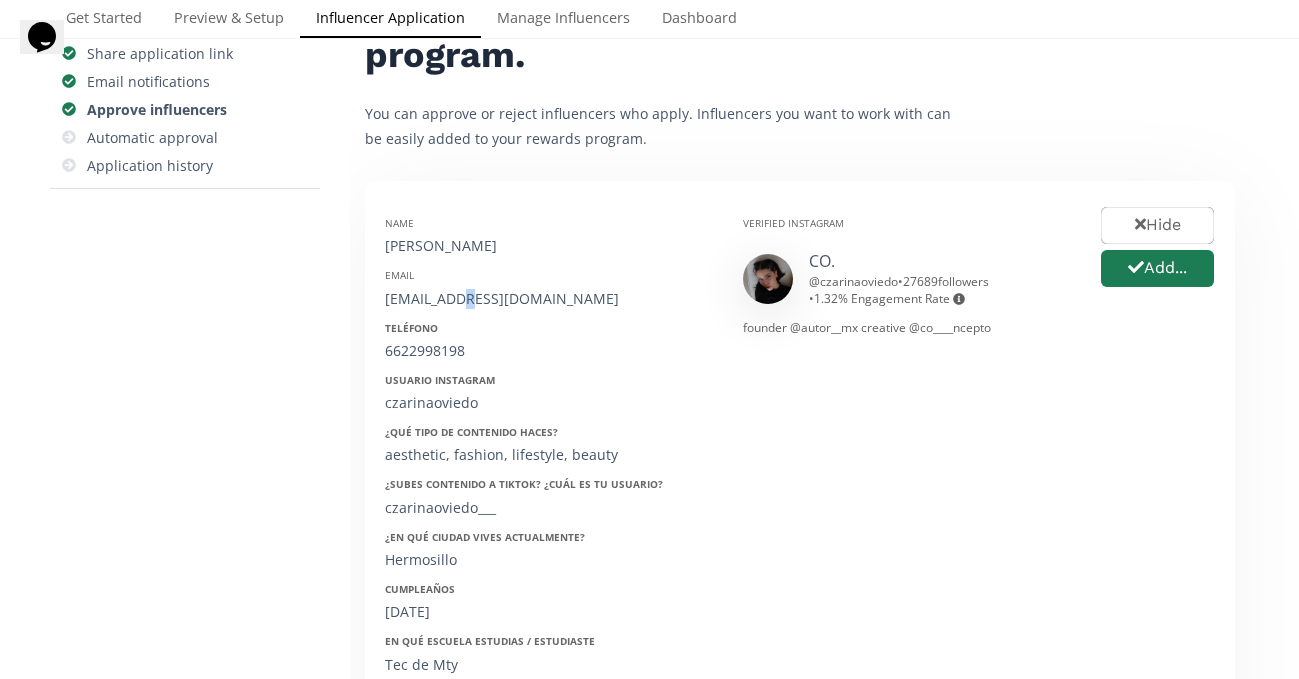click on "helloczari@gmail.com" at bounding box center [549, 299] 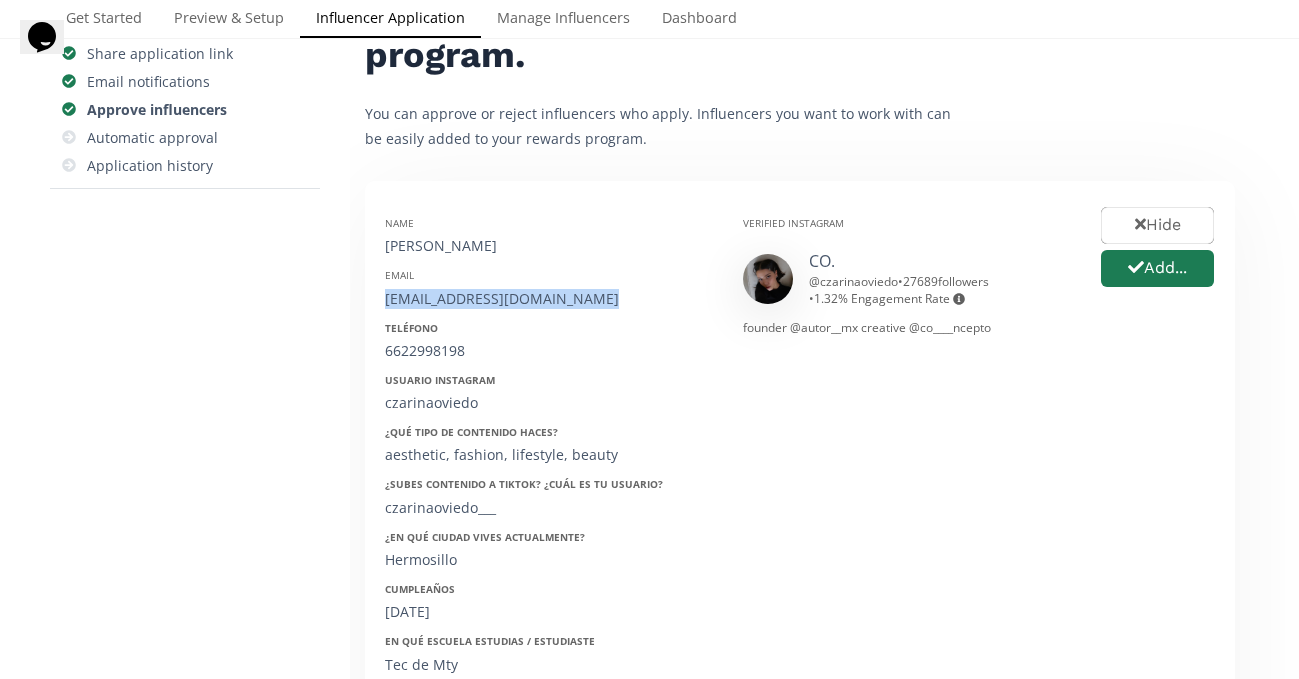 click on "helloczari@gmail.com" at bounding box center [549, 299] 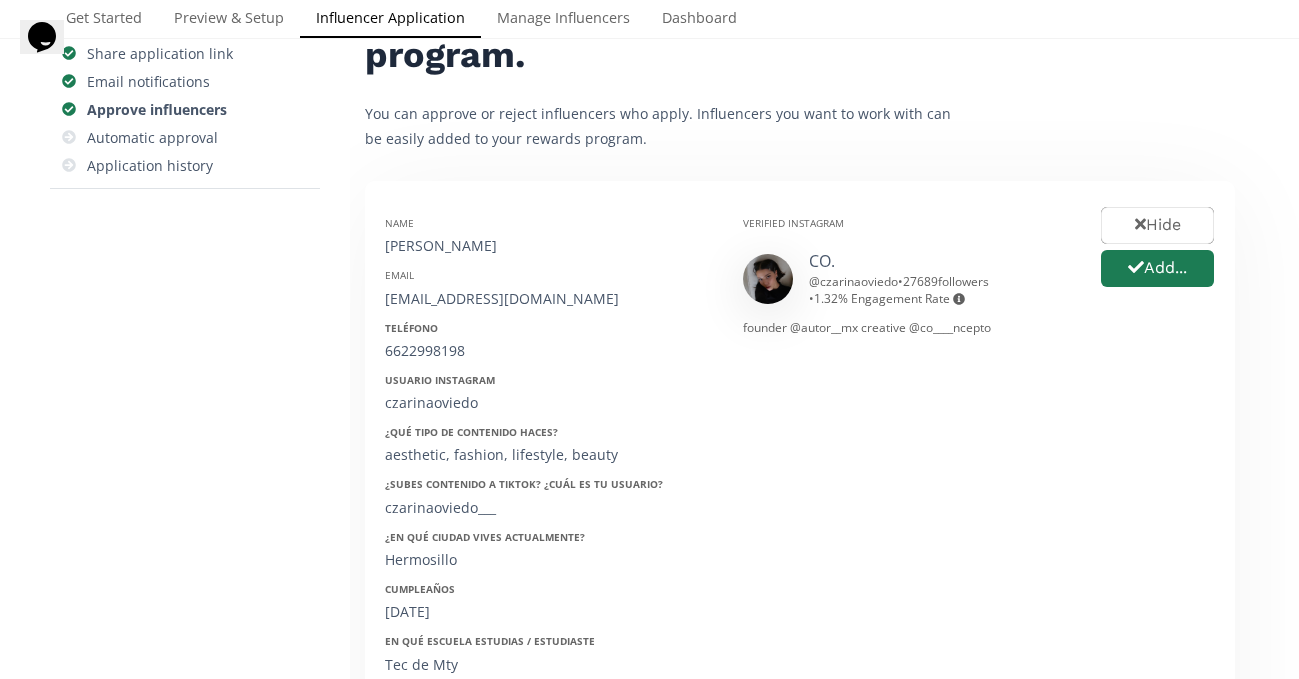 click on "Czarina Oviedo" at bounding box center [549, 246] 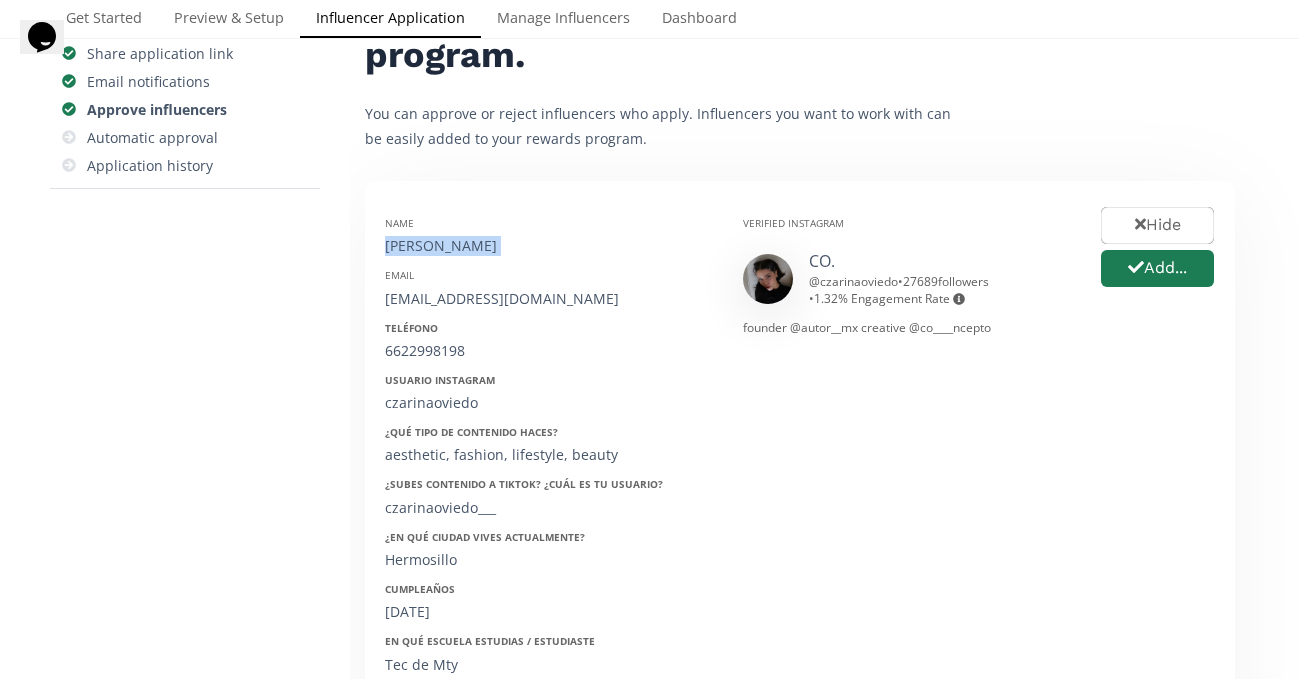 click on "Czarina Oviedo" at bounding box center [549, 246] 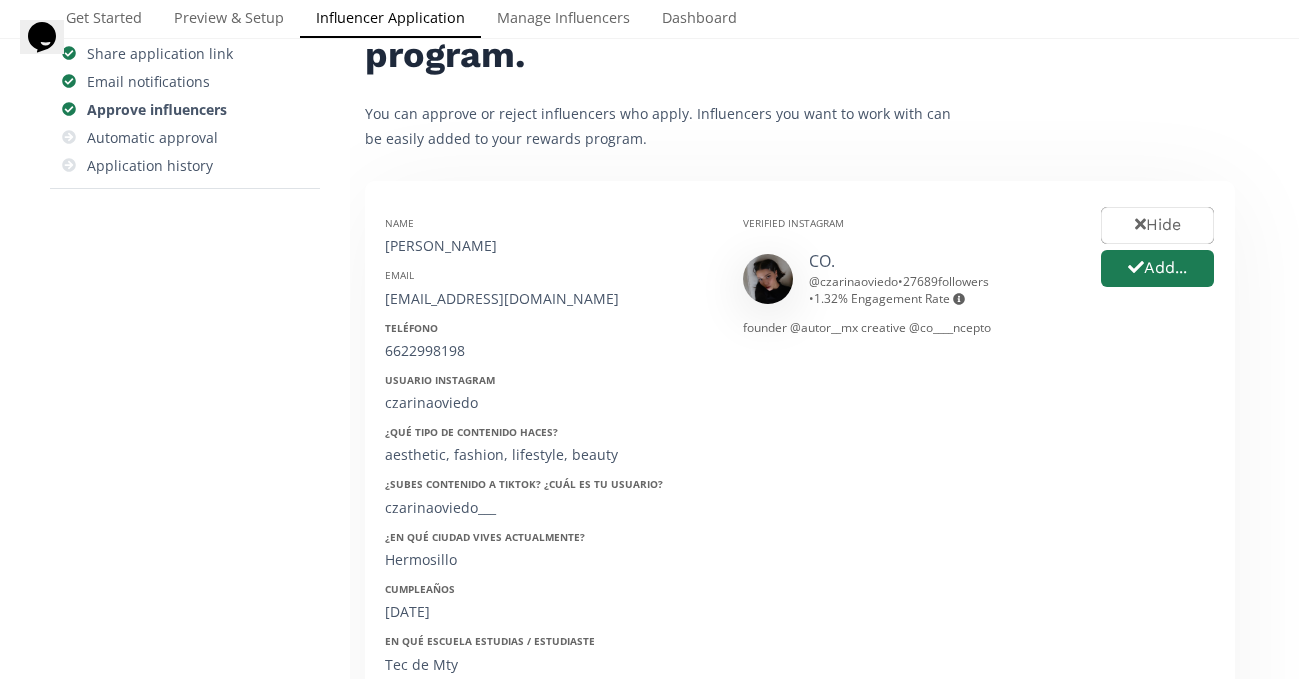 click on "Name Czarina Oviedo Email helloczari@gmail.com Teléfono 6622998198 Usuario Instagram czarinaoviedo ¿Qué tipo de contenido haces? aesthetic, fashion, lifestyle, beauty ¿Subes contenido a Tiktok? ¿Cuál es tu usuario? czarinaoviedo___ ¿En qué ciudad vives actualmente? Hermosillo Cumpleaños 01/09/1995 En qué escuela estudias / estudiaste Tec de Mty Ocupación Diseñadora Grafica ¿Has comprado anteriormente en ellaz? Si ¿Qué talla usas regularmente? S" at bounding box center (549, 517) 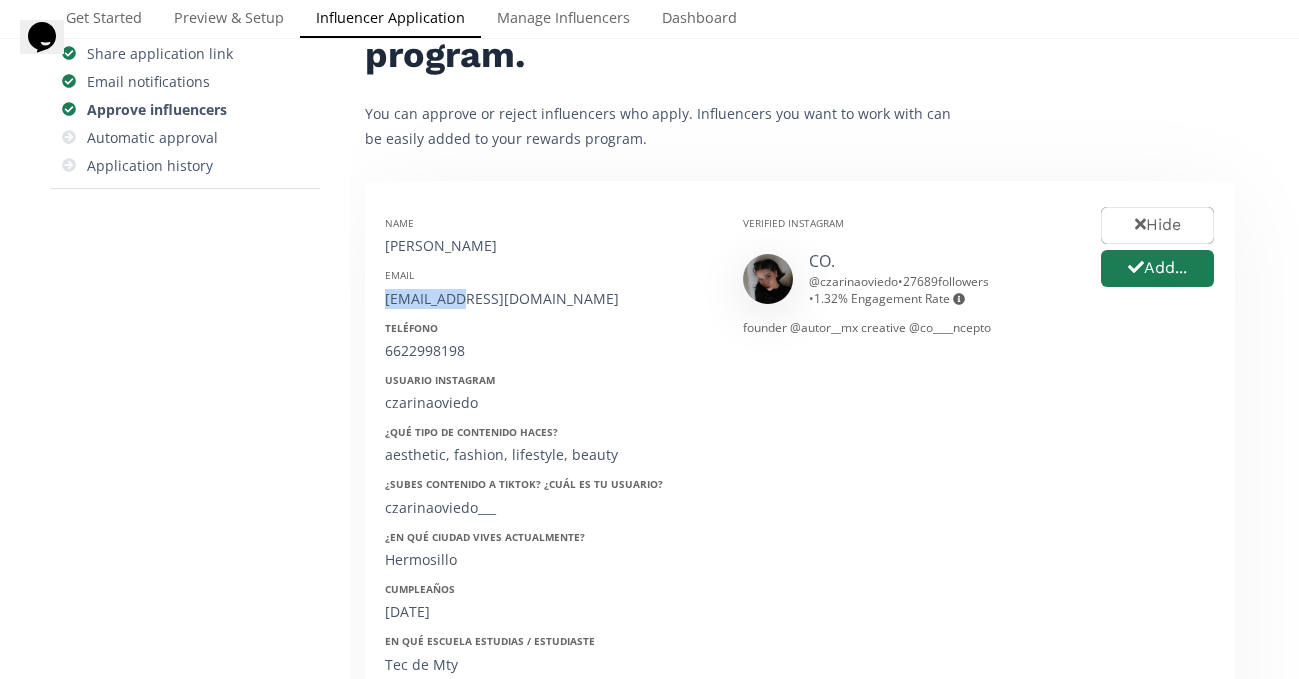 click on "helloczari@gmail.com" at bounding box center [549, 299] 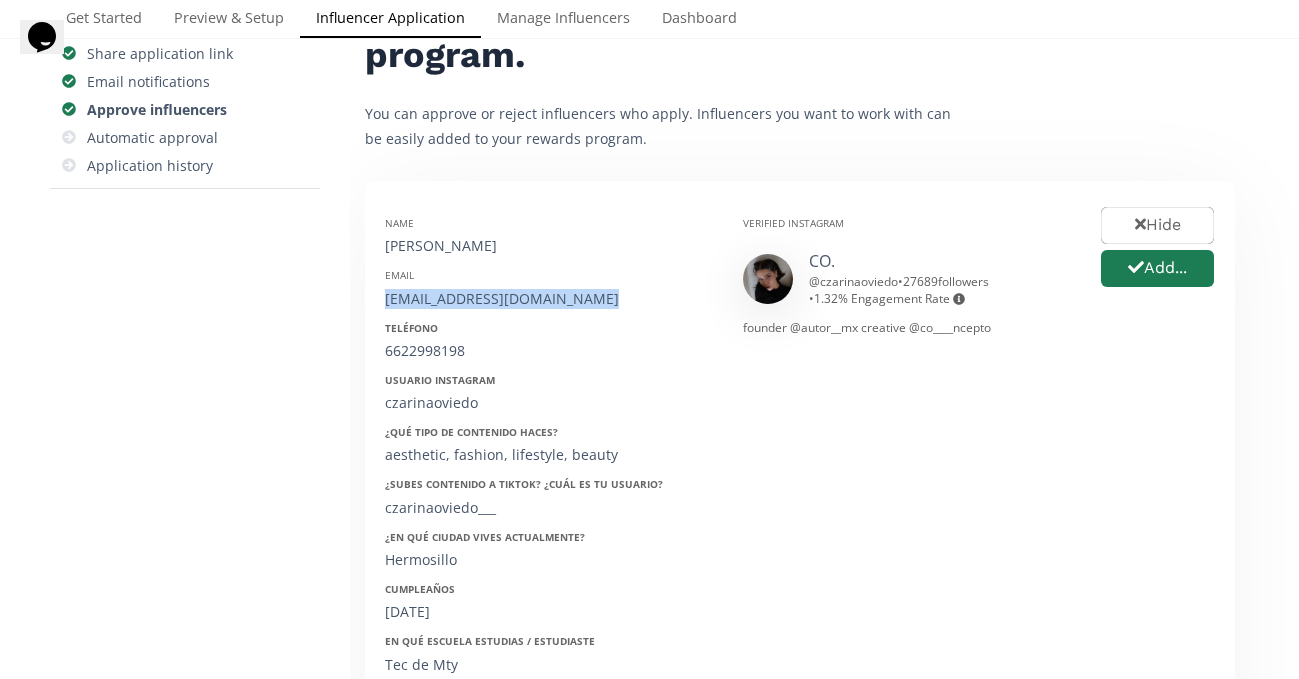 click on "helloczari@gmail.com" at bounding box center [549, 299] 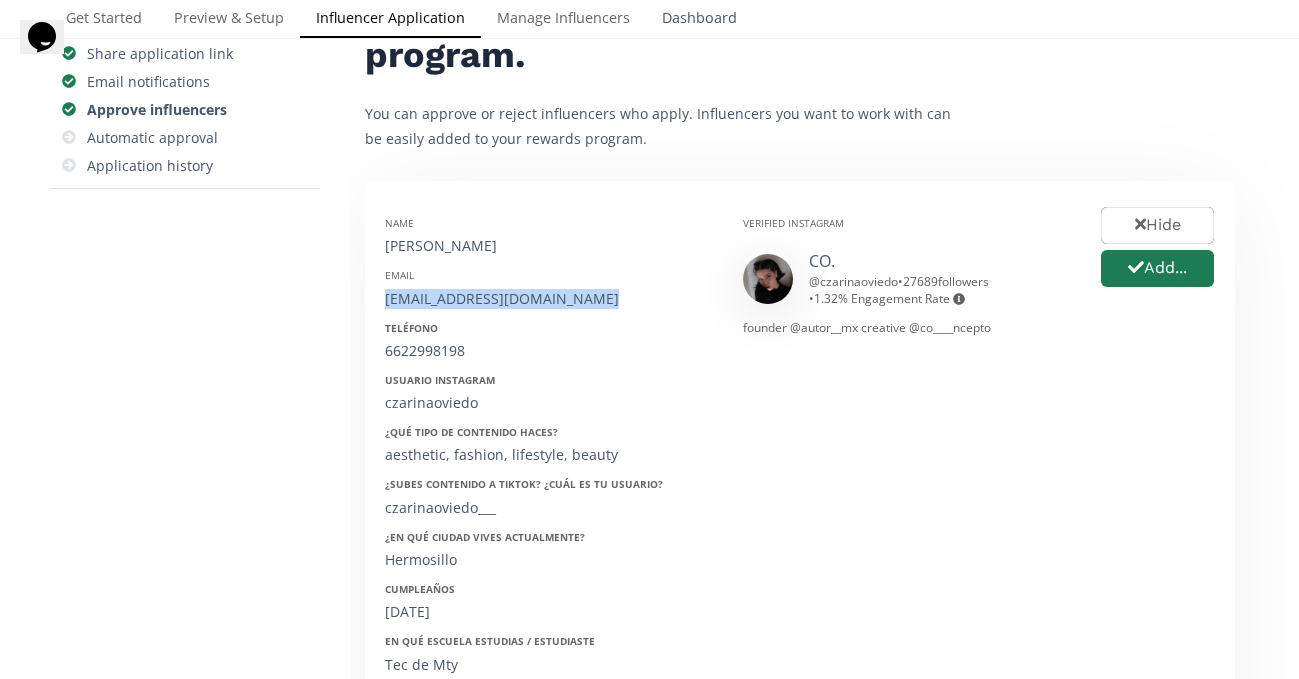 copy on "helloczari@gmail.com" 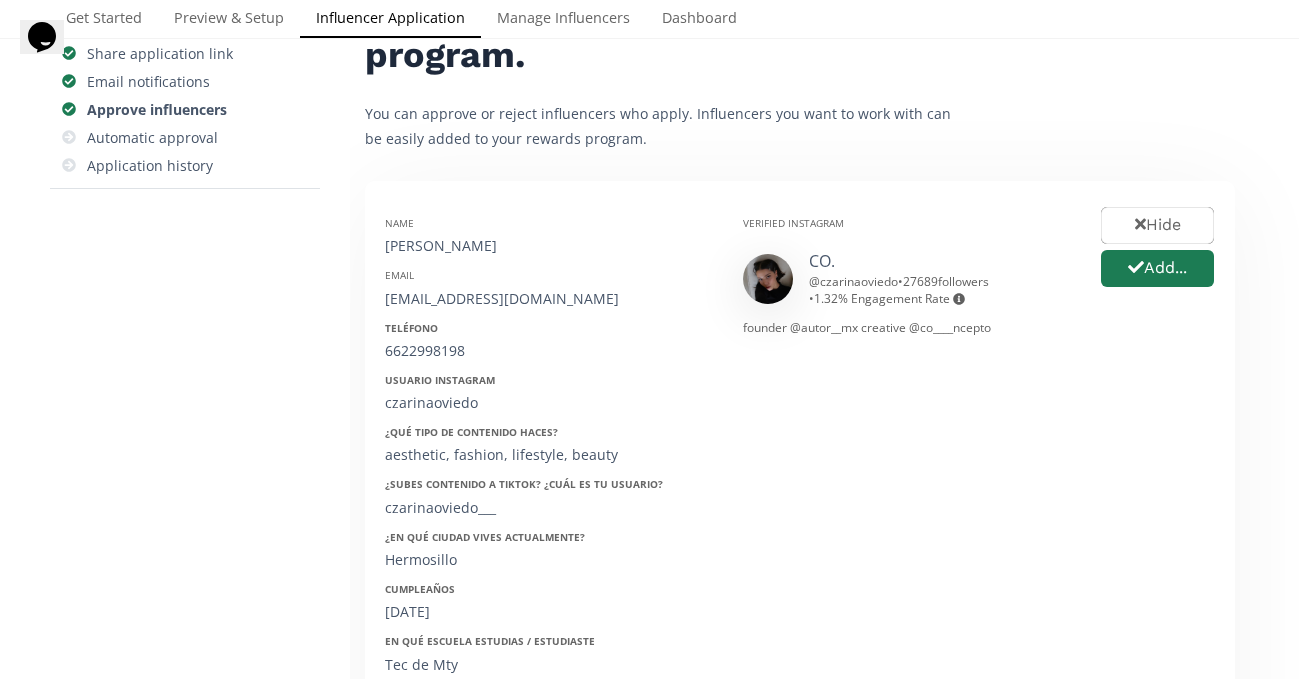 click on "Czarina Oviedo" at bounding box center (549, 246) 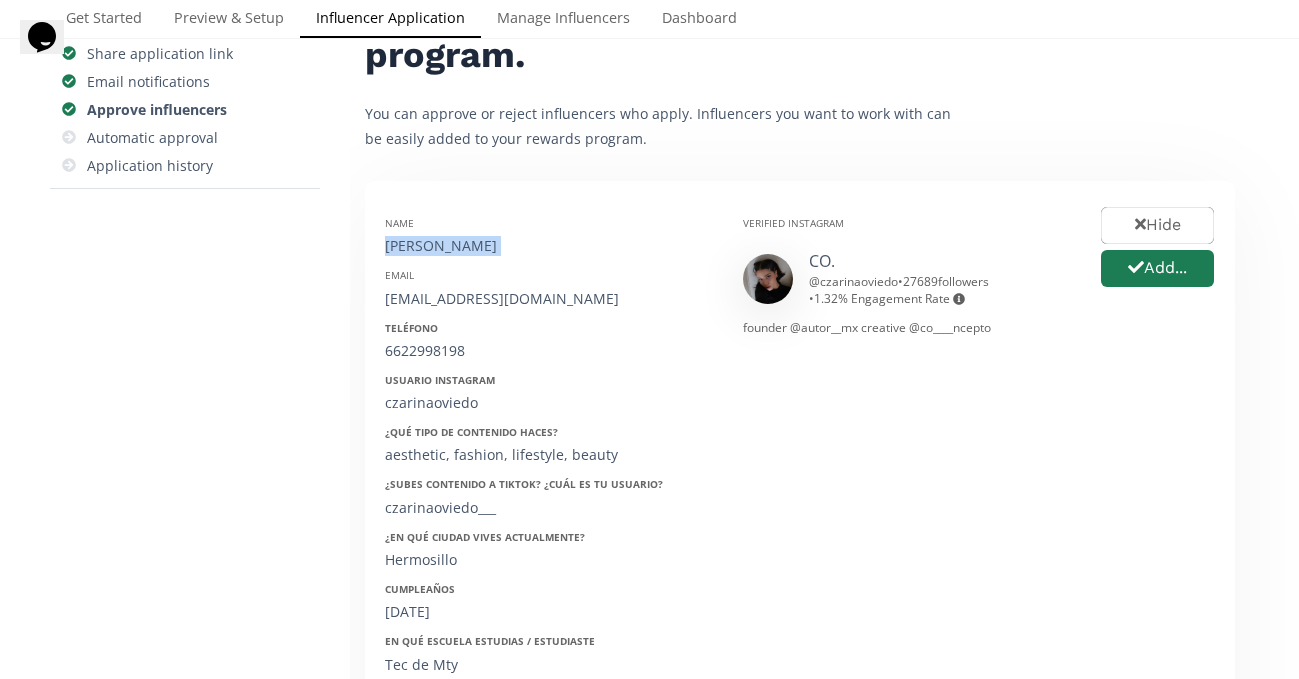 click on "Czarina Oviedo" at bounding box center (549, 246) 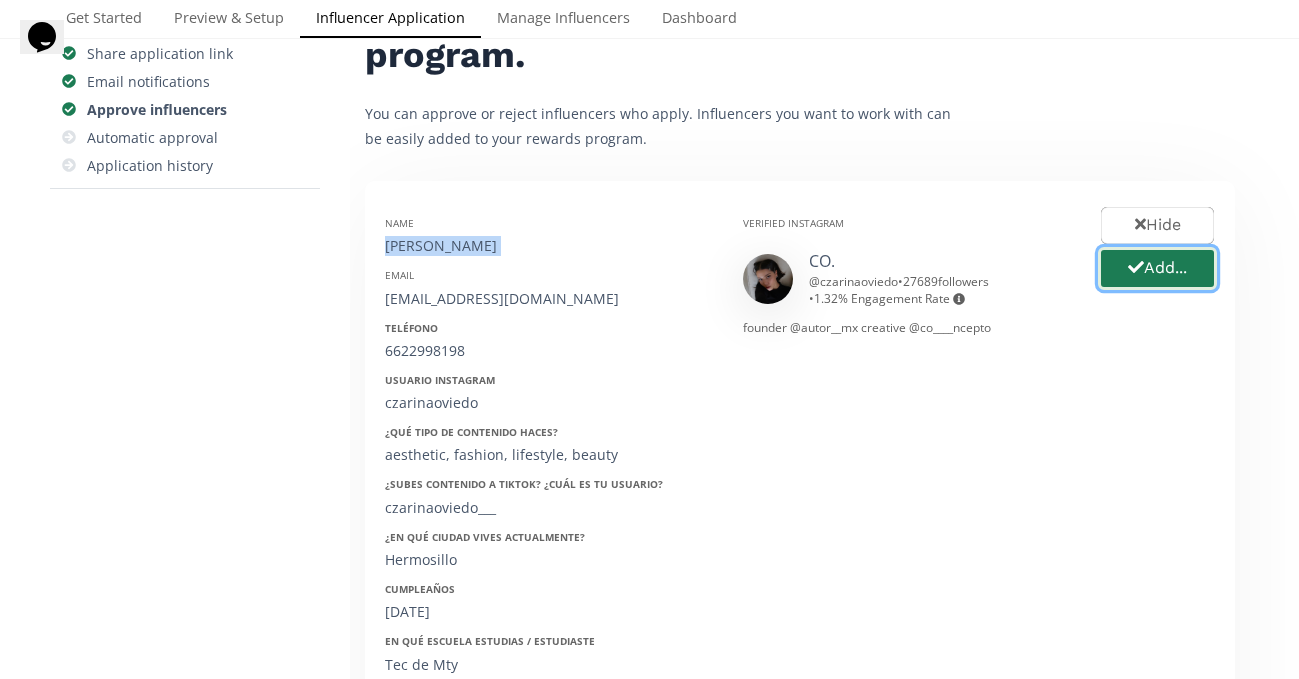click 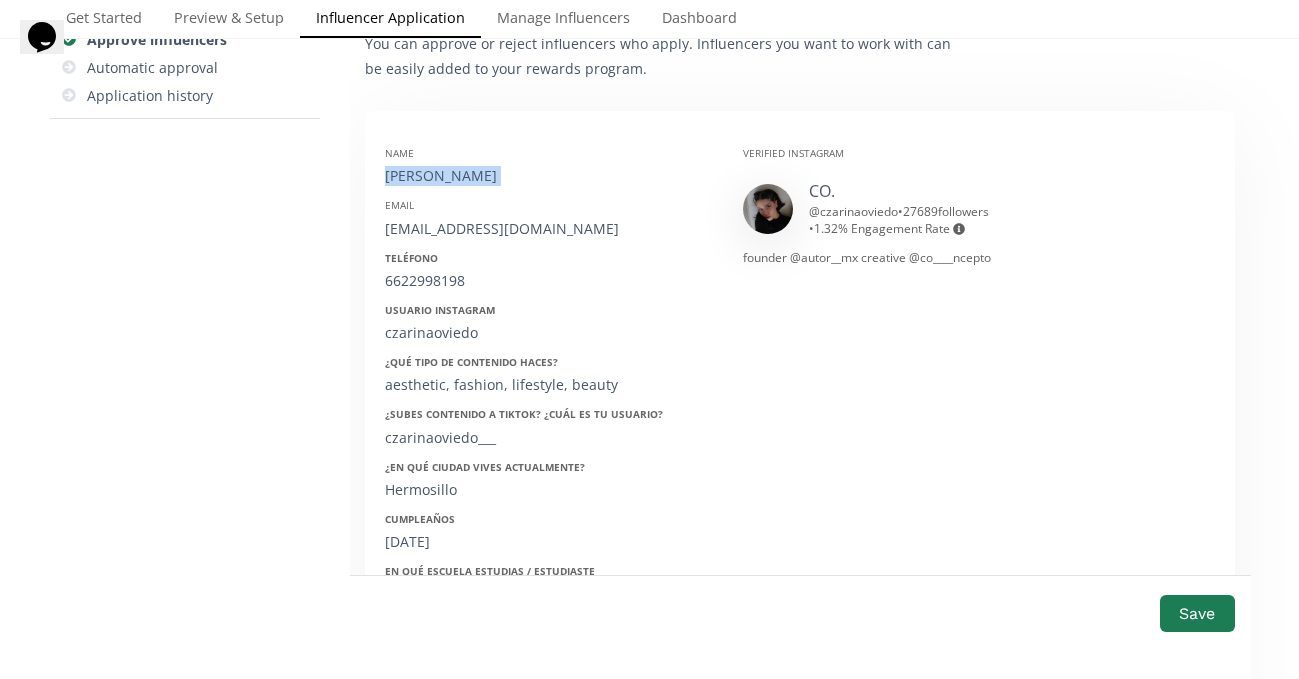 scroll, scrollTop: 312, scrollLeft: 0, axis: vertical 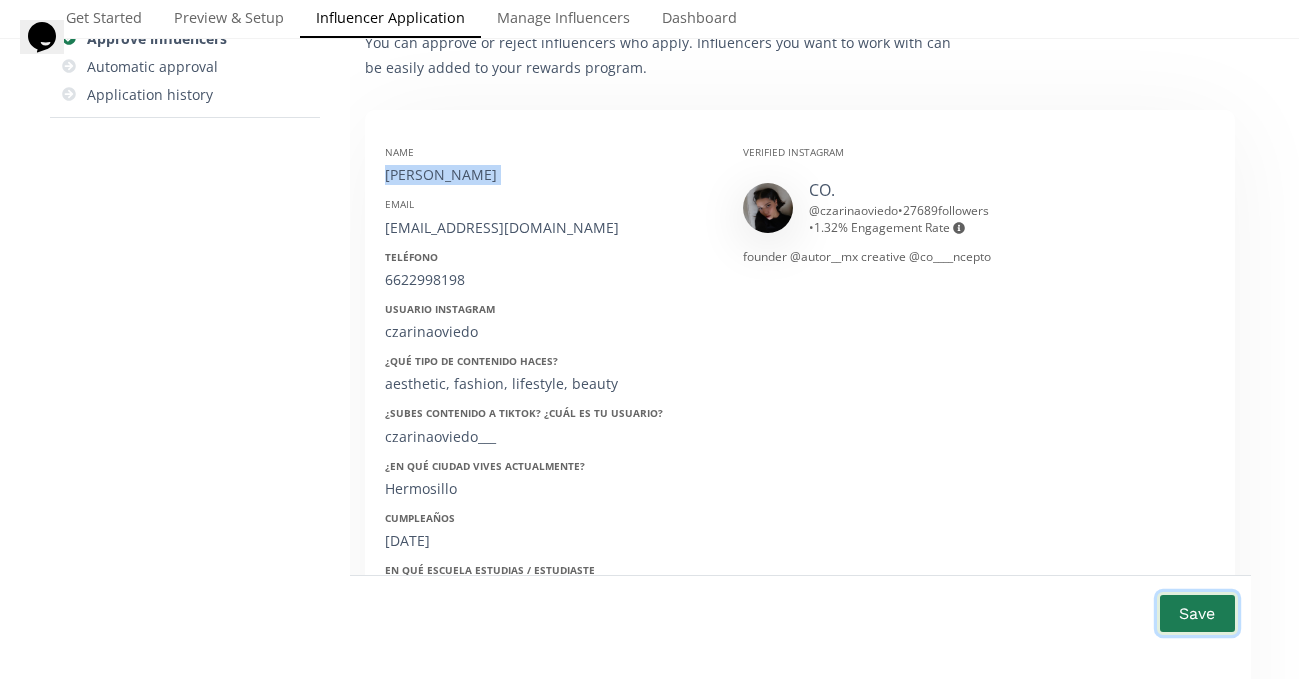 click on "Save" at bounding box center [1197, 613] 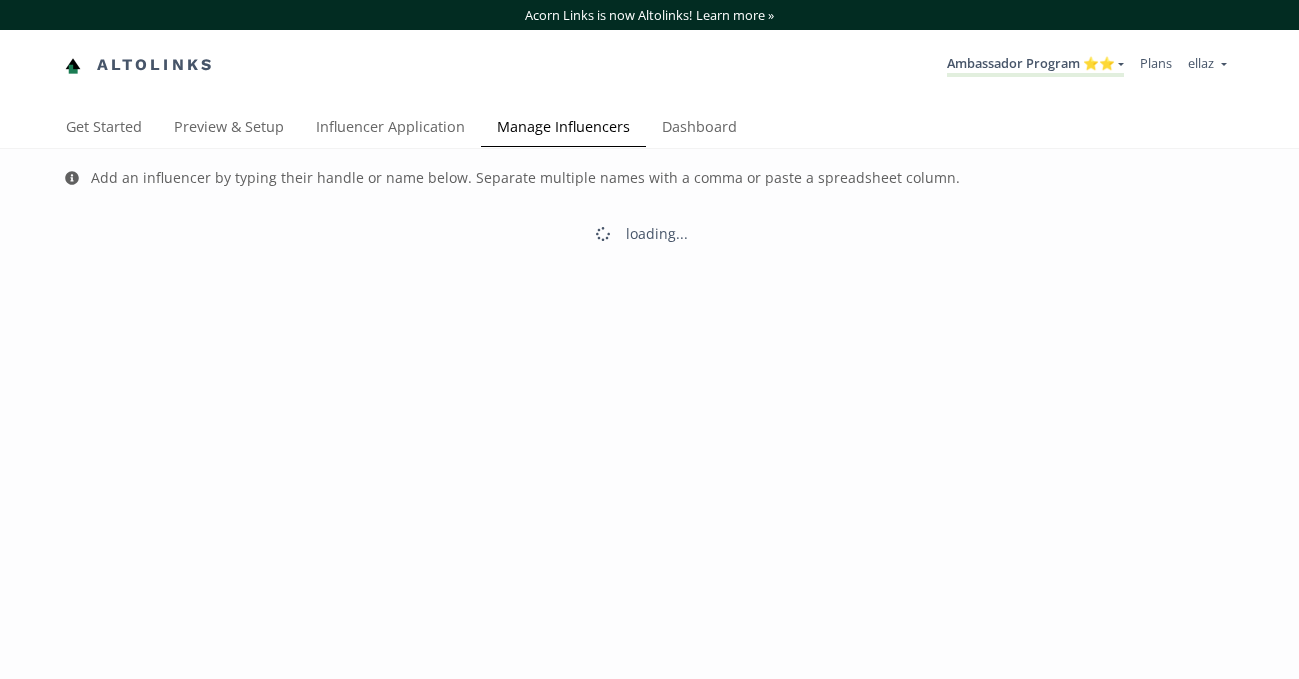 scroll, scrollTop: 0, scrollLeft: 0, axis: both 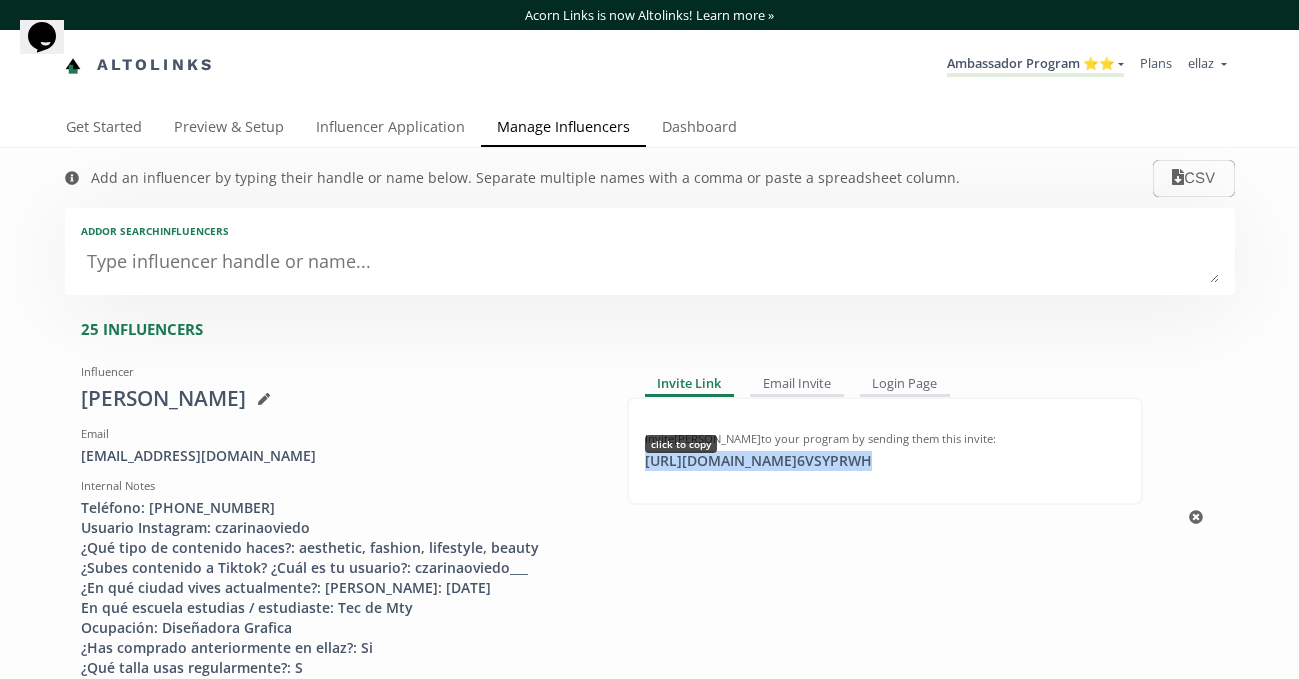 click on "https://app.altolinks.com/invite/ 6VSYPRWH click to copy" at bounding box center (758, 461) 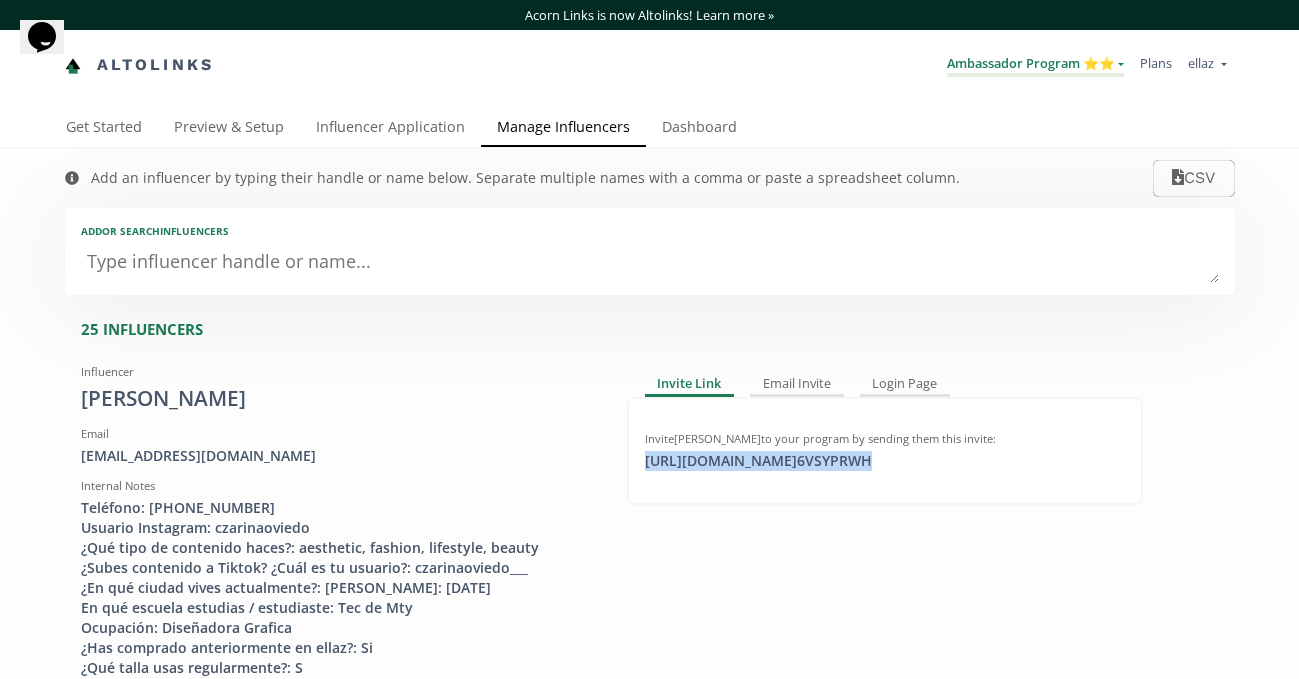 click on "Ambassador Program ⭐️⭐️" at bounding box center [1035, 65] 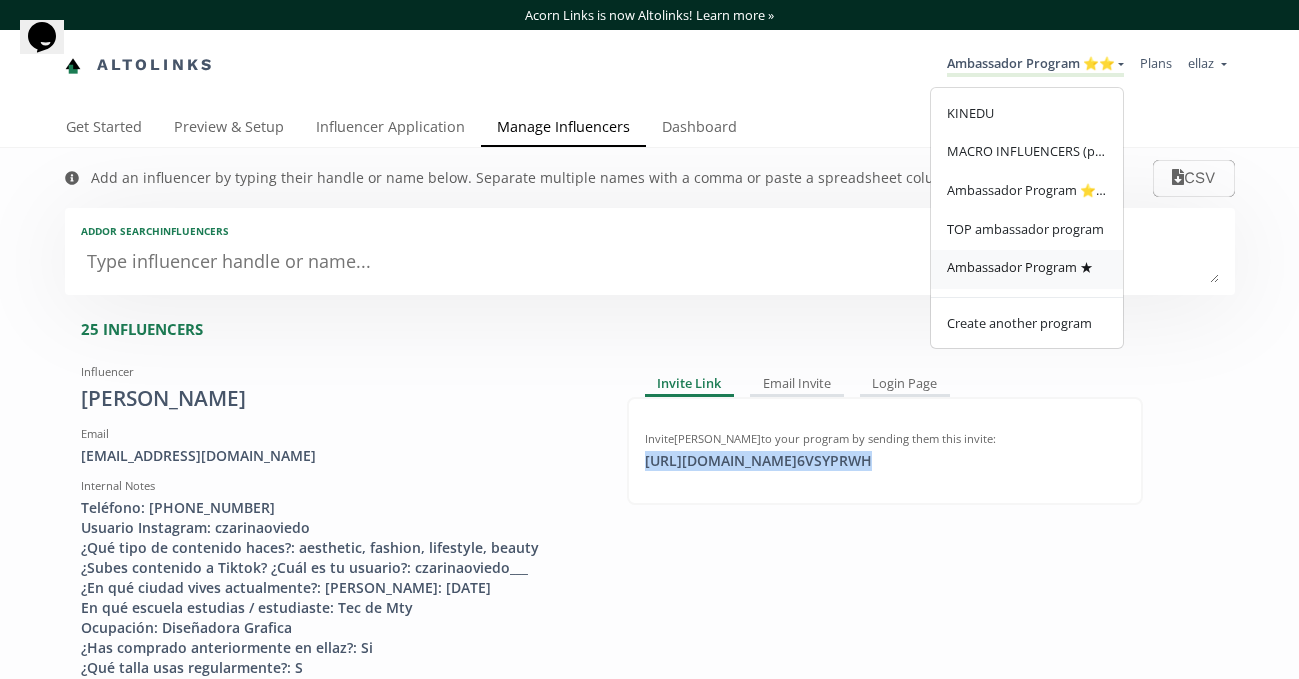 click on "Ambassador Program ★" at bounding box center (1020, 267) 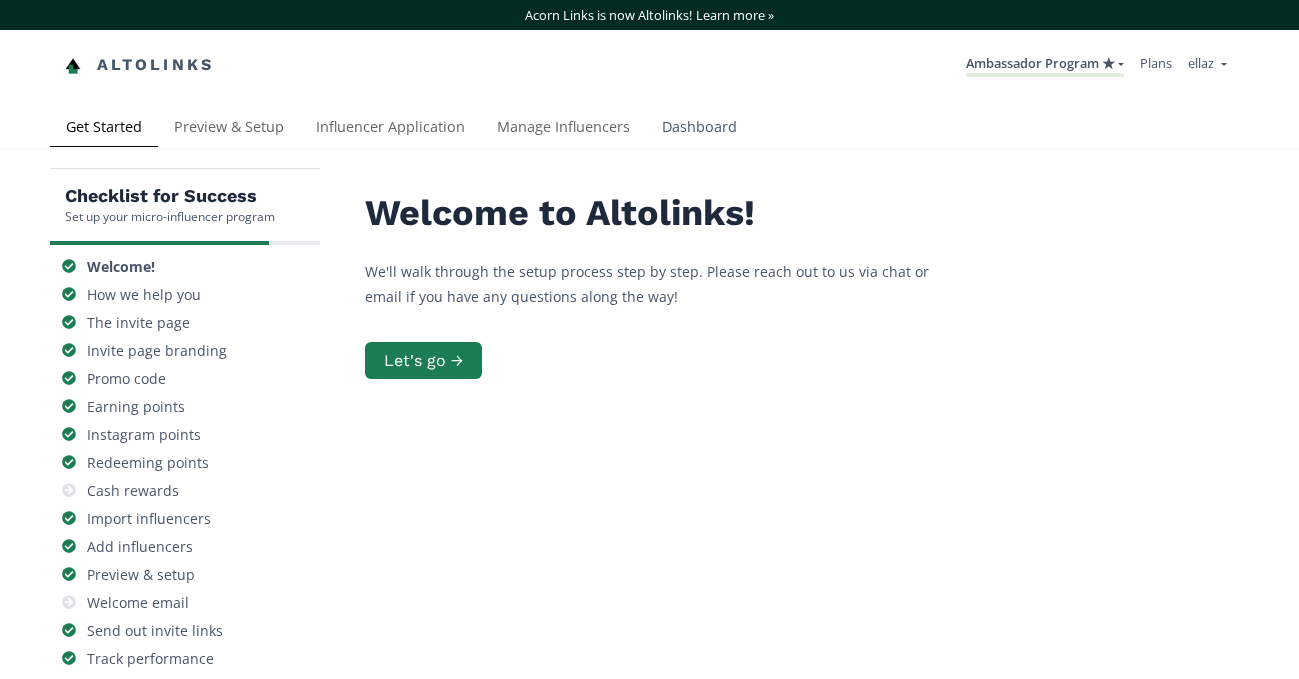 scroll, scrollTop: 0, scrollLeft: 0, axis: both 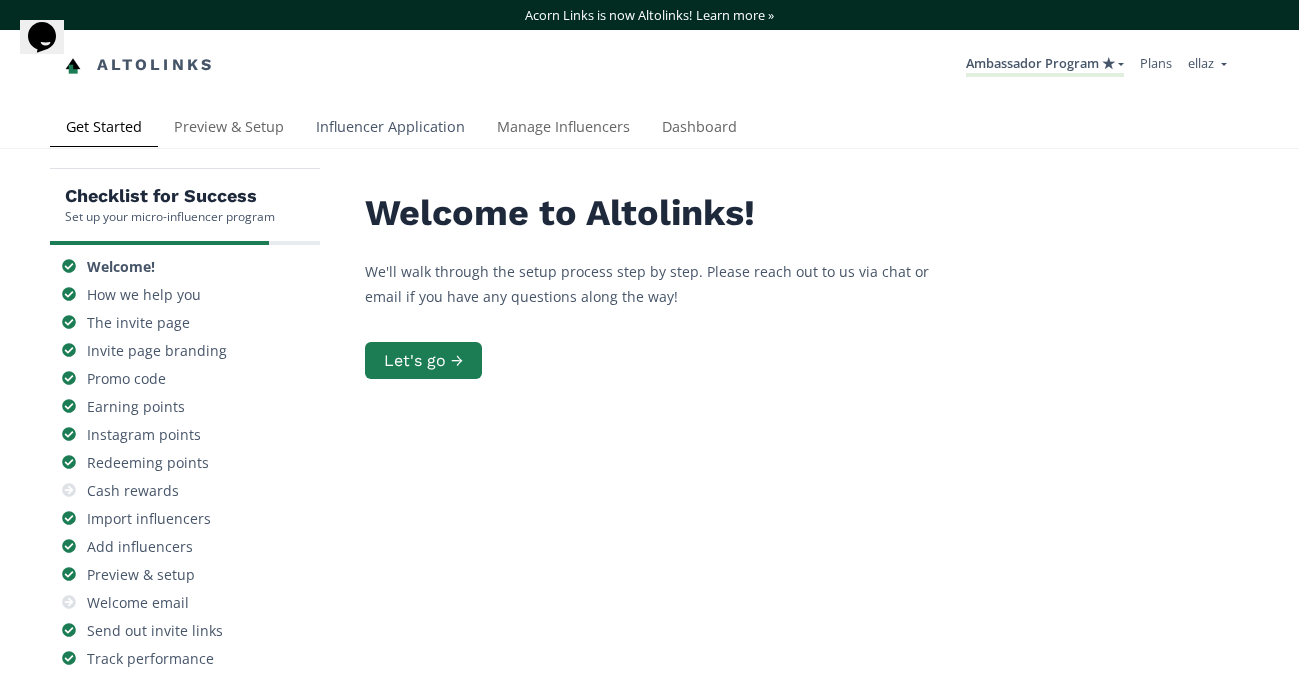 click on "Influencer Application" at bounding box center [390, 129] 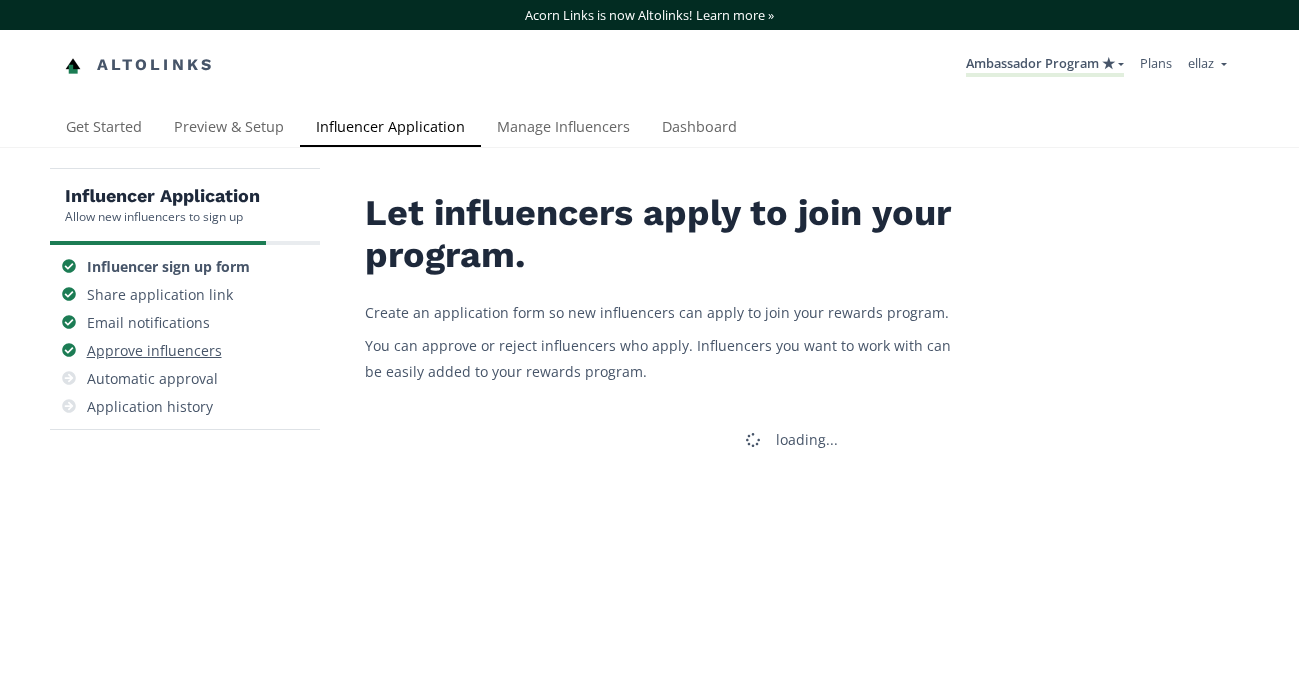scroll, scrollTop: 0, scrollLeft: 0, axis: both 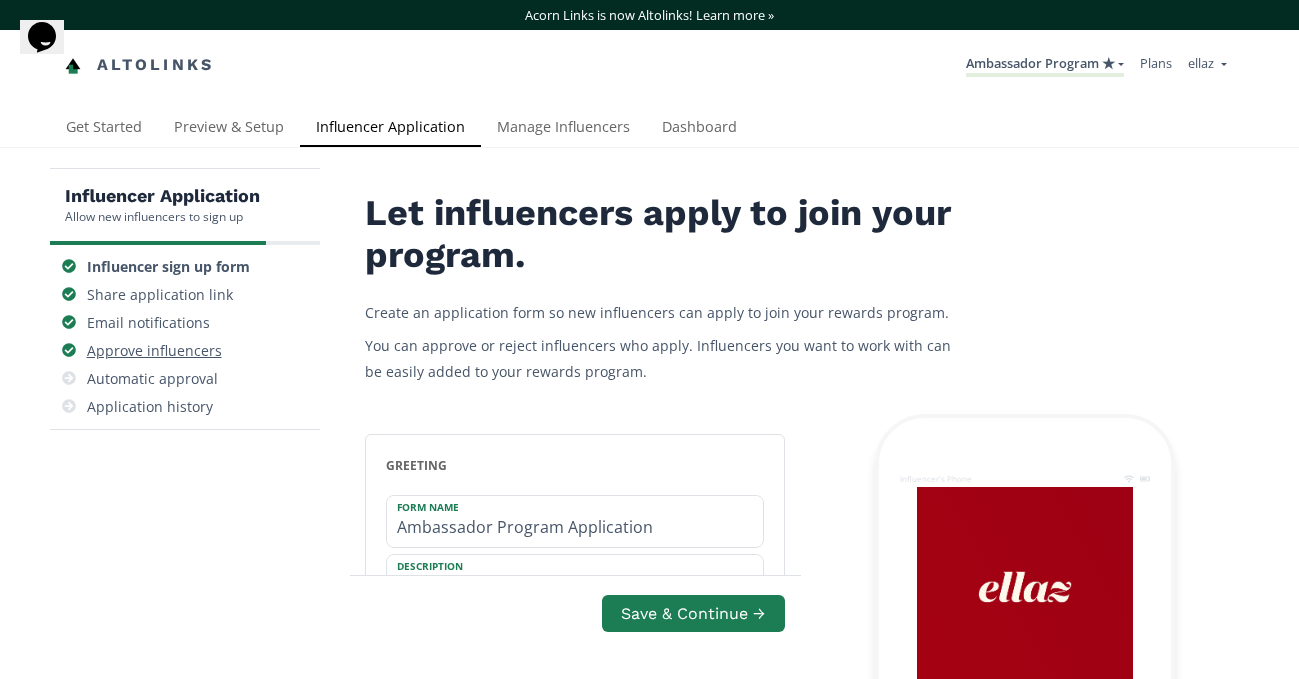 click on "Approve influencers" at bounding box center (185, 351) 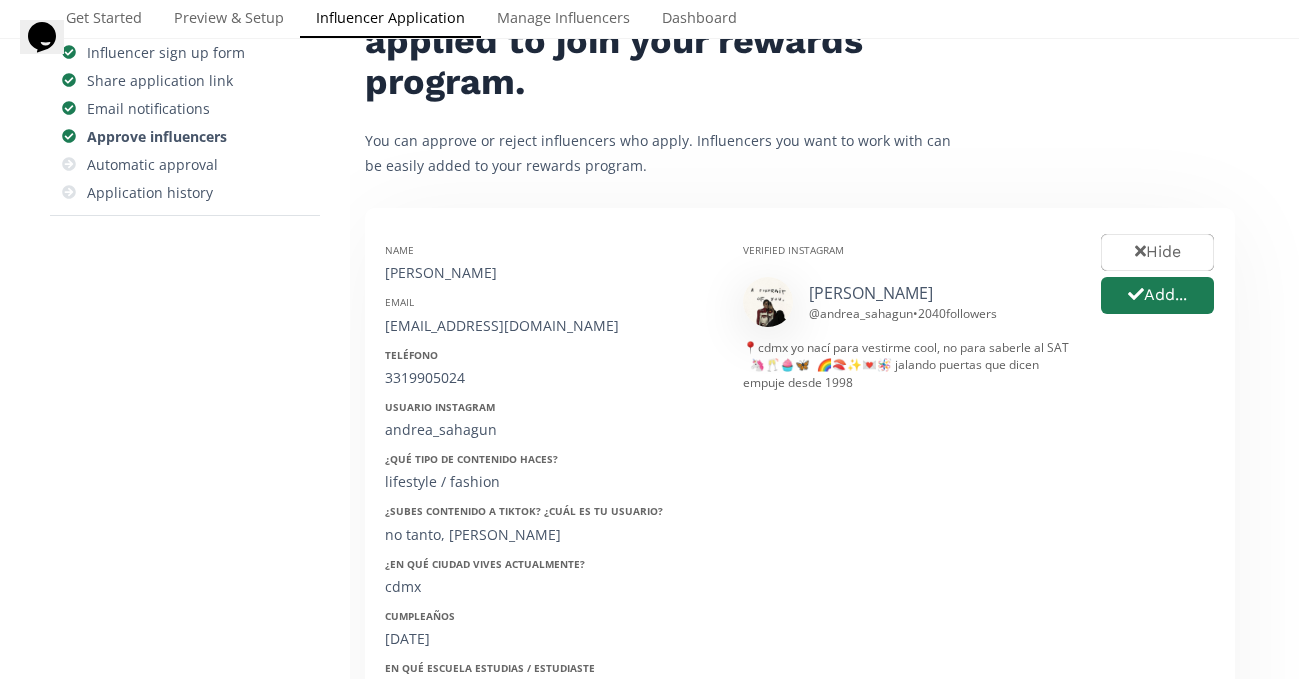 scroll, scrollTop: 41, scrollLeft: 0, axis: vertical 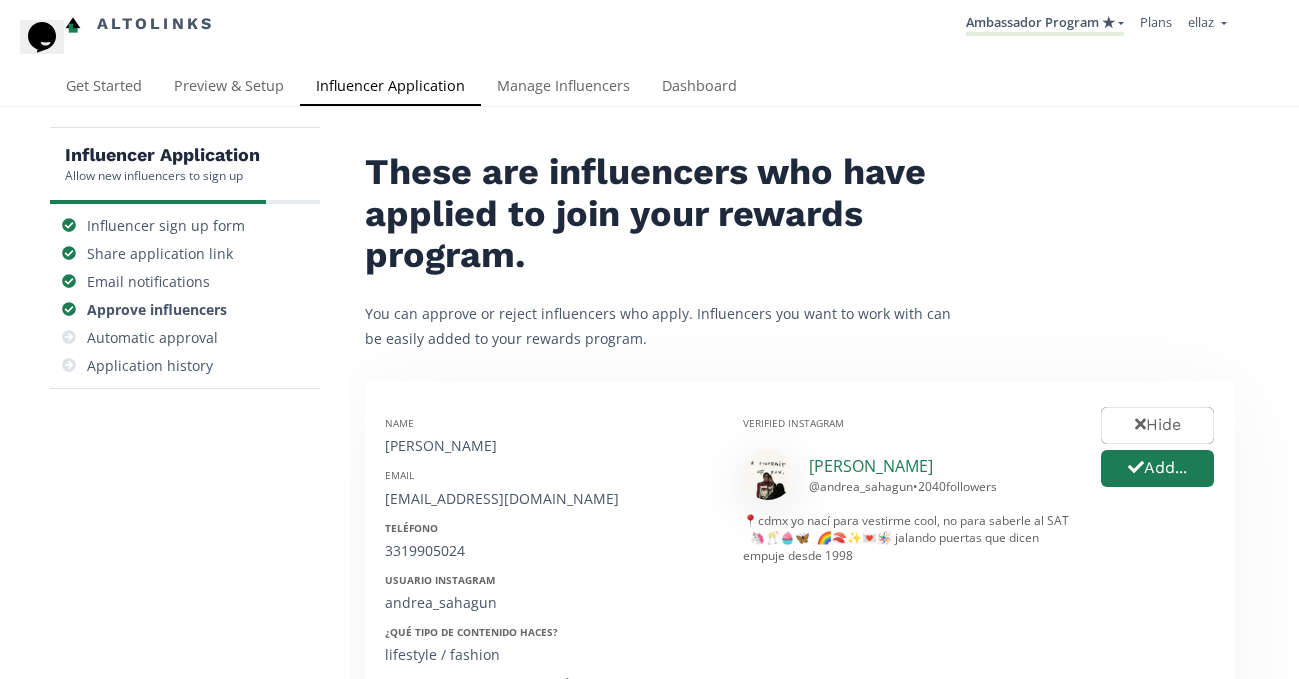 click on "Andrea" at bounding box center (871, 466) 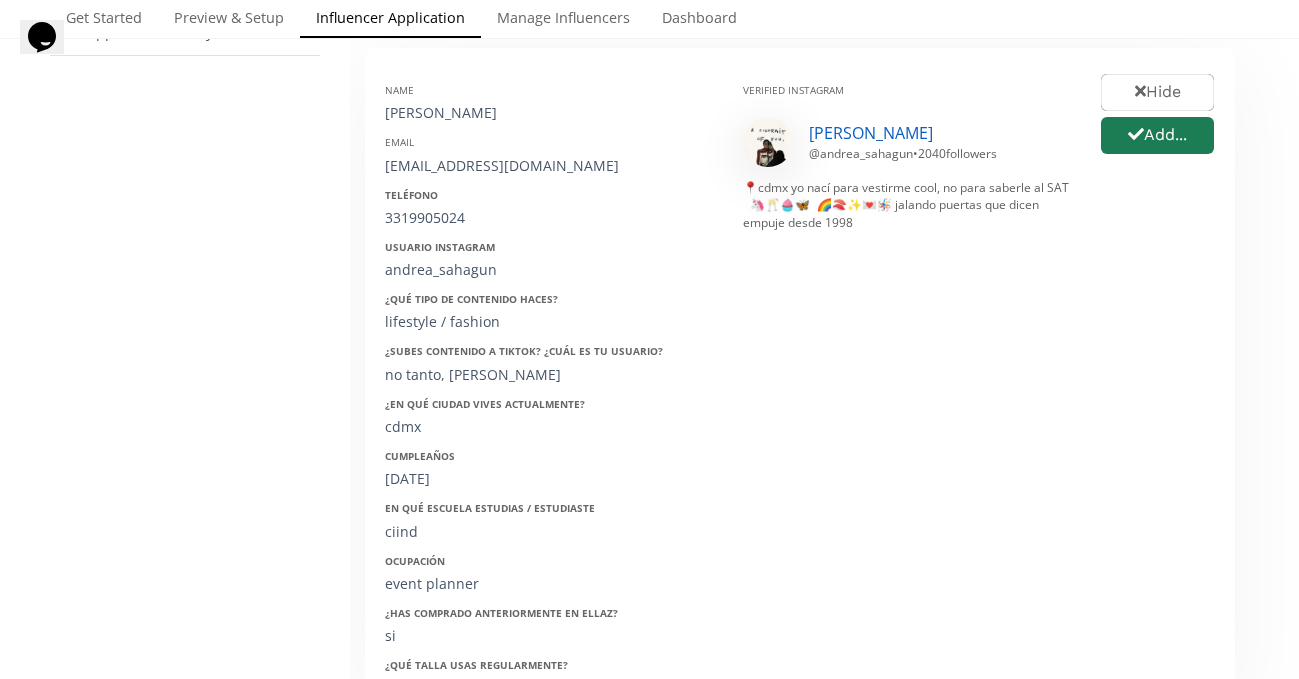scroll, scrollTop: 392, scrollLeft: 0, axis: vertical 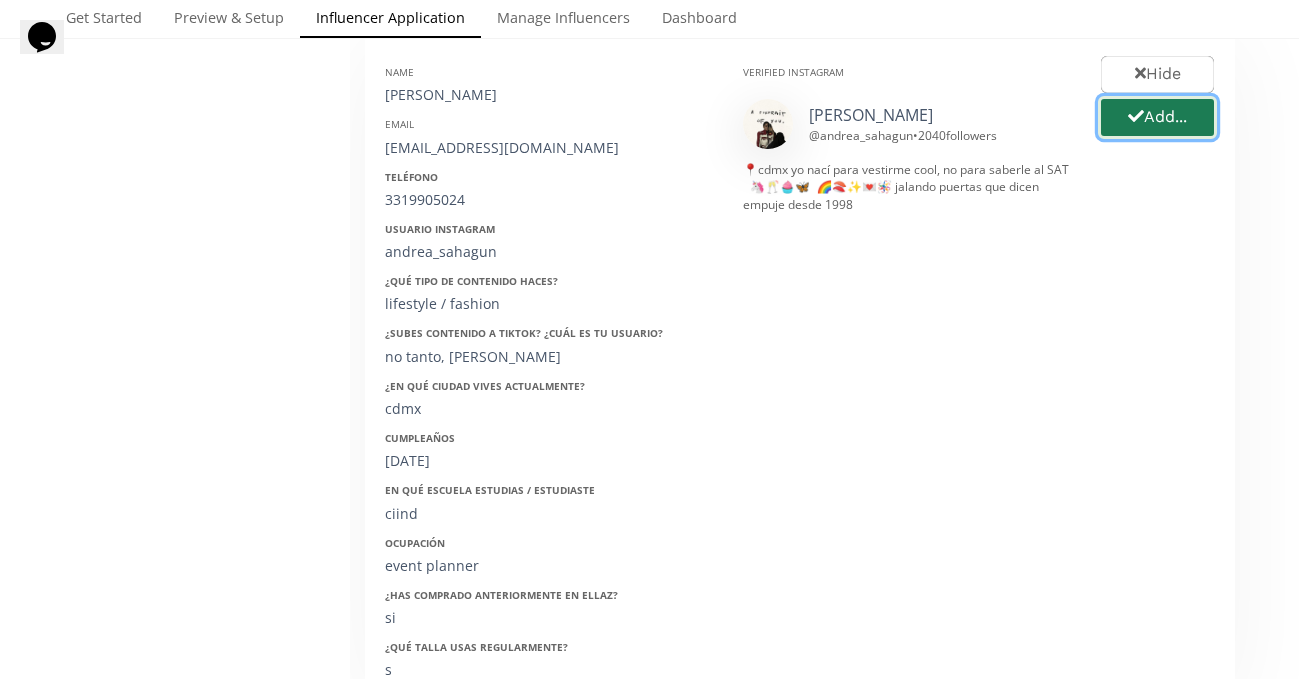 click 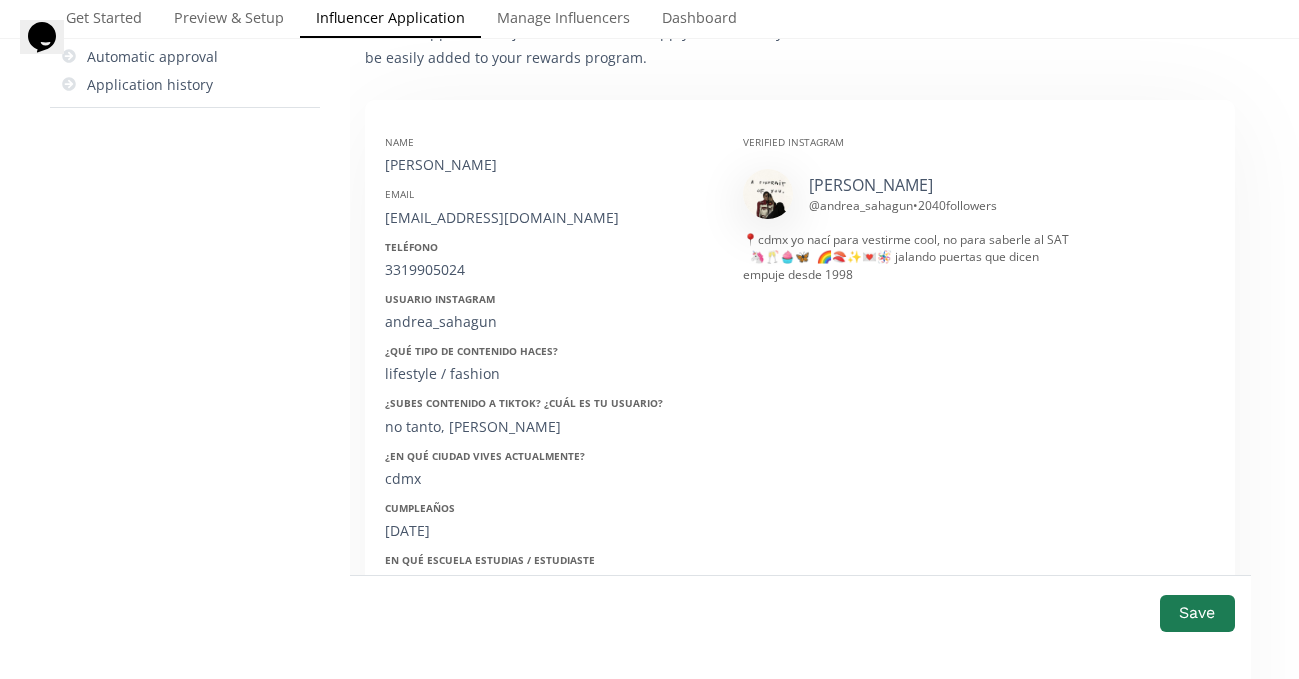 scroll, scrollTop: 314, scrollLeft: 0, axis: vertical 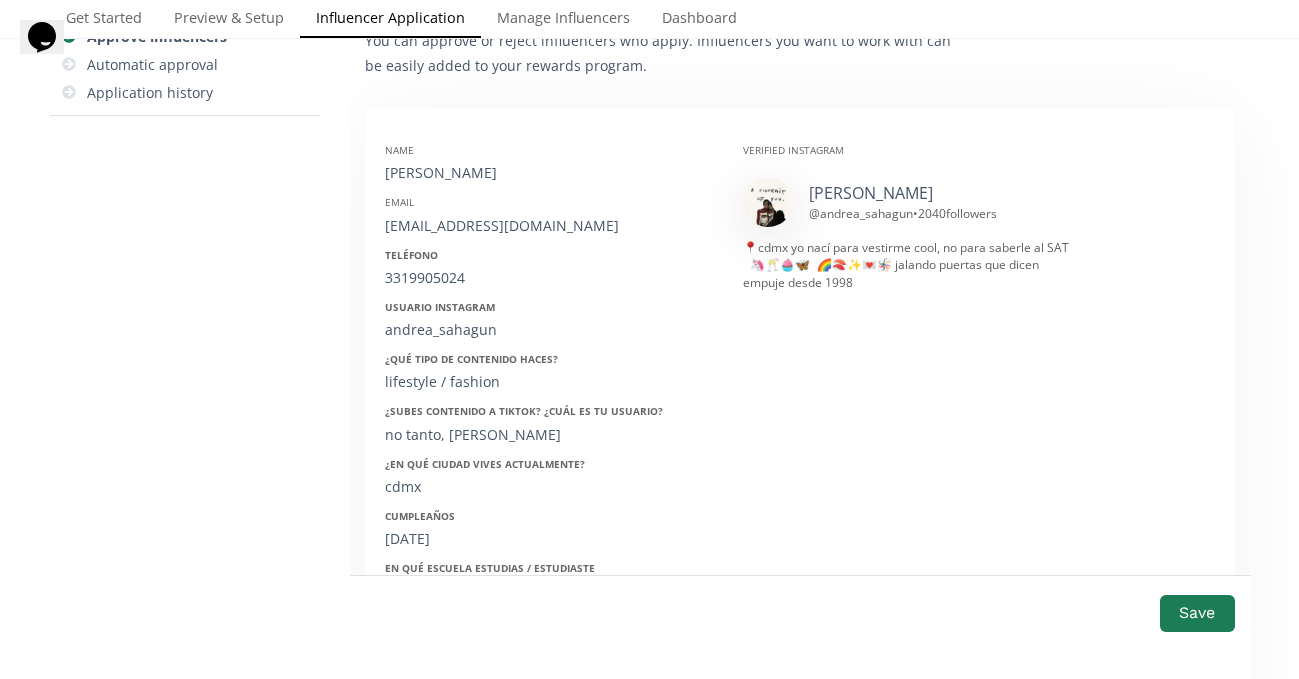 click on "[PERSON_NAME]" at bounding box center (549, 173) 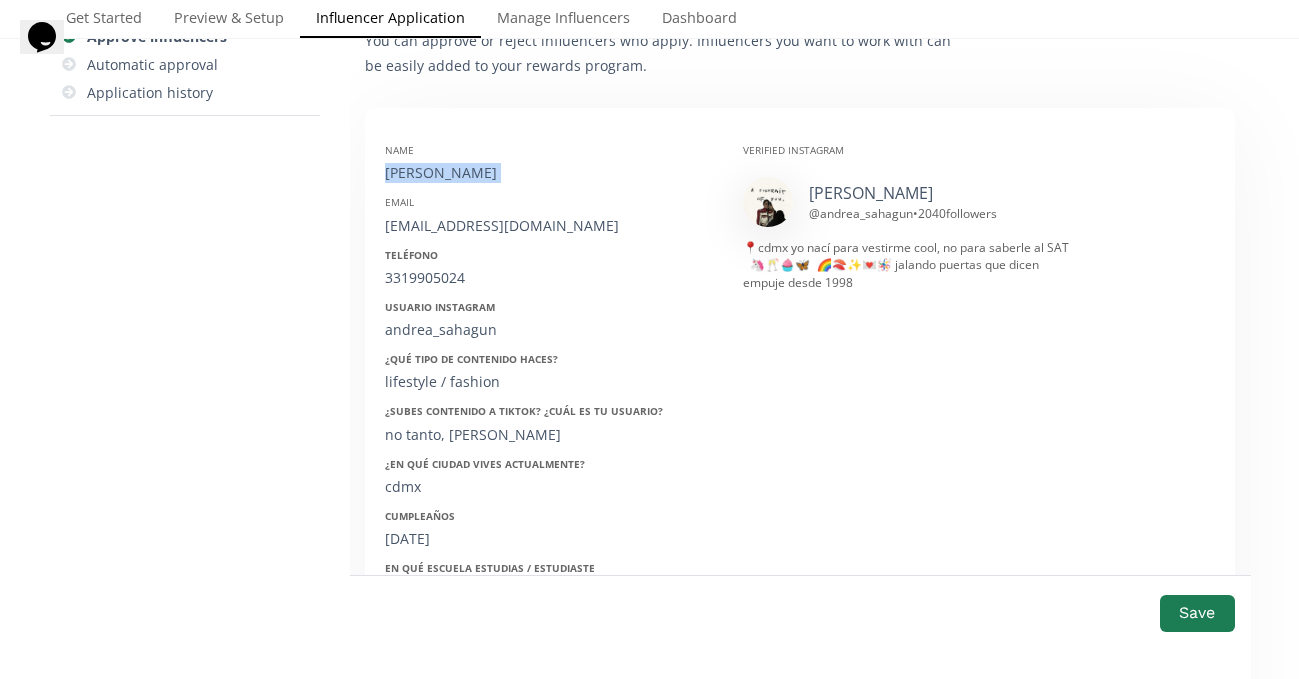 click on "[PERSON_NAME]" at bounding box center (549, 173) 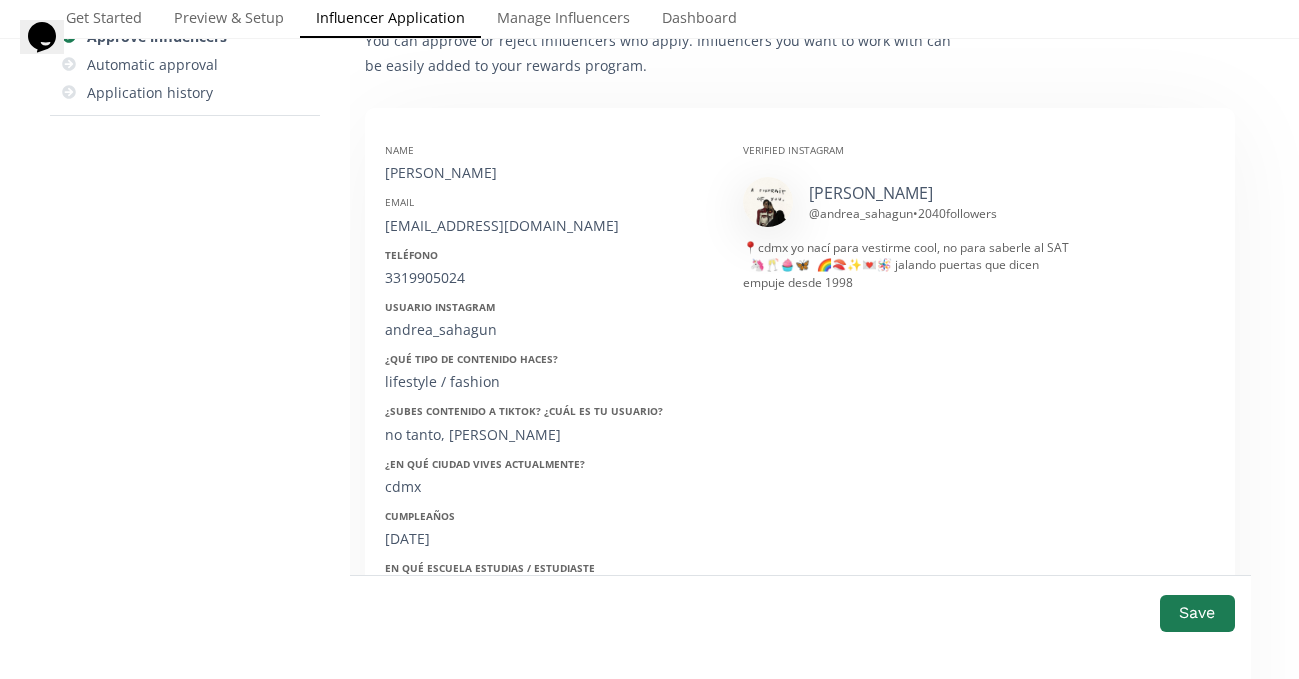 click on "Usuario Instagram" at bounding box center (549, 307) 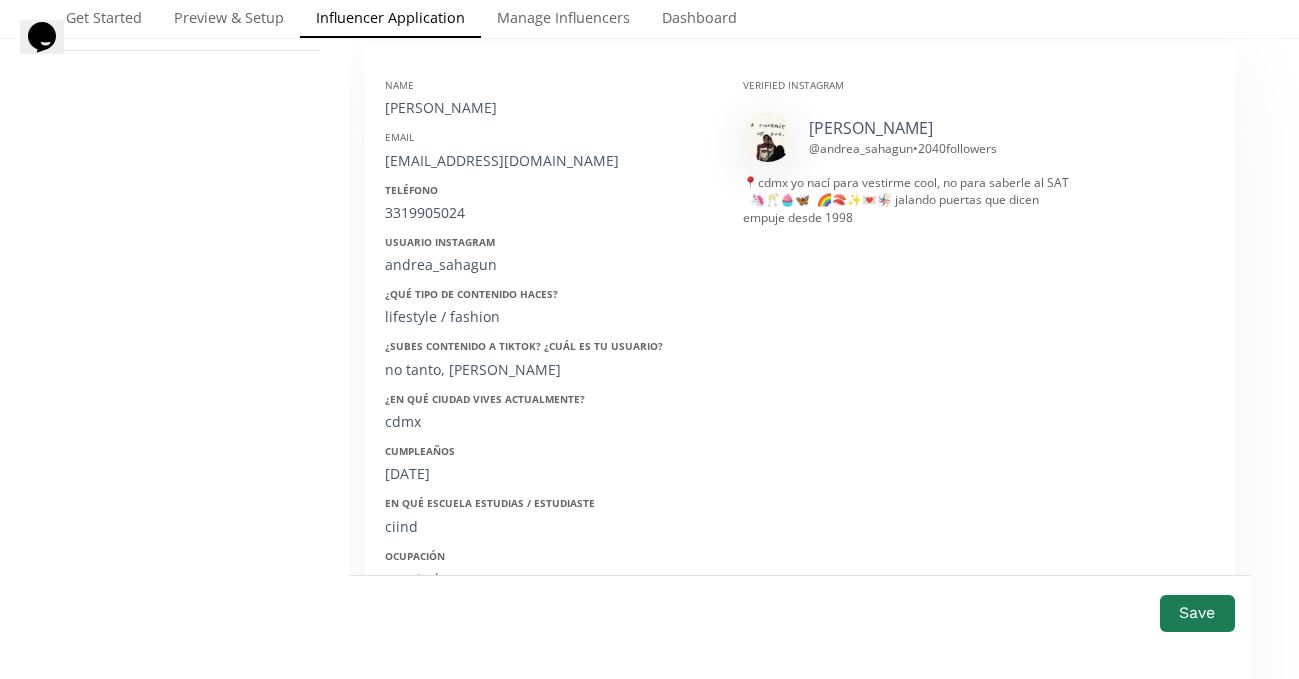 scroll, scrollTop: 389, scrollLeft: 0, axis: vertical 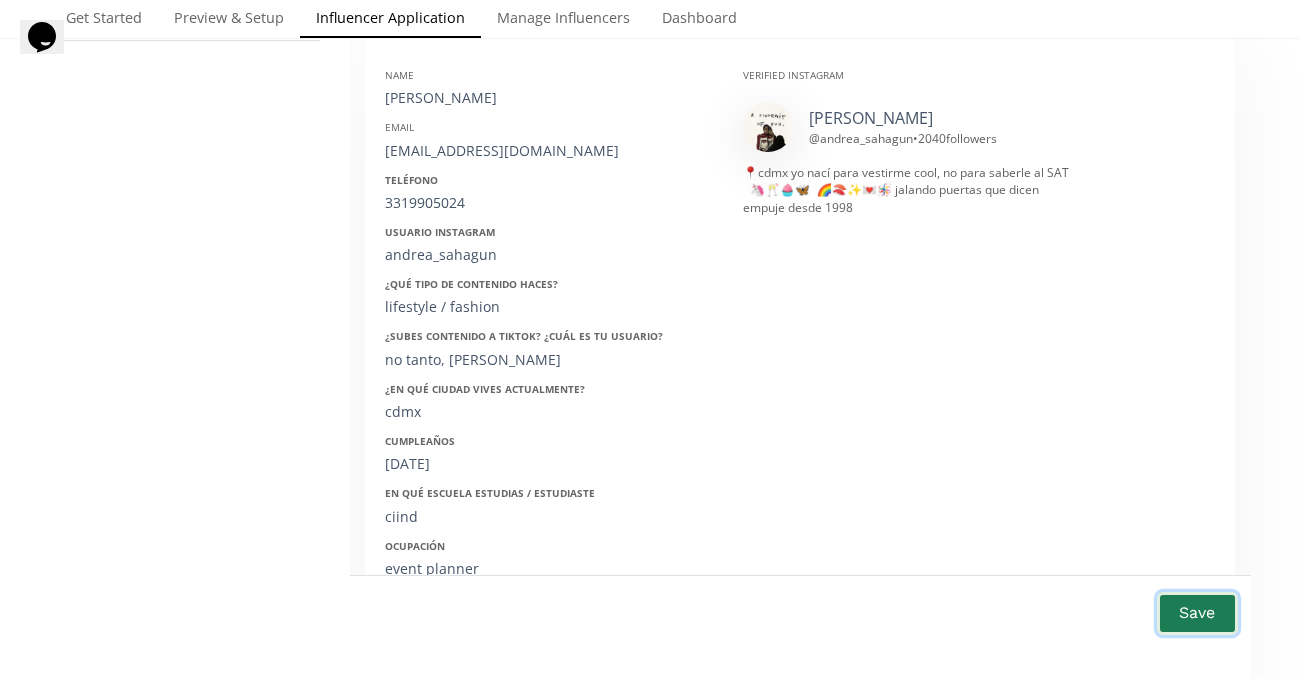 click on "Save" at bounding box center [1197, 613] 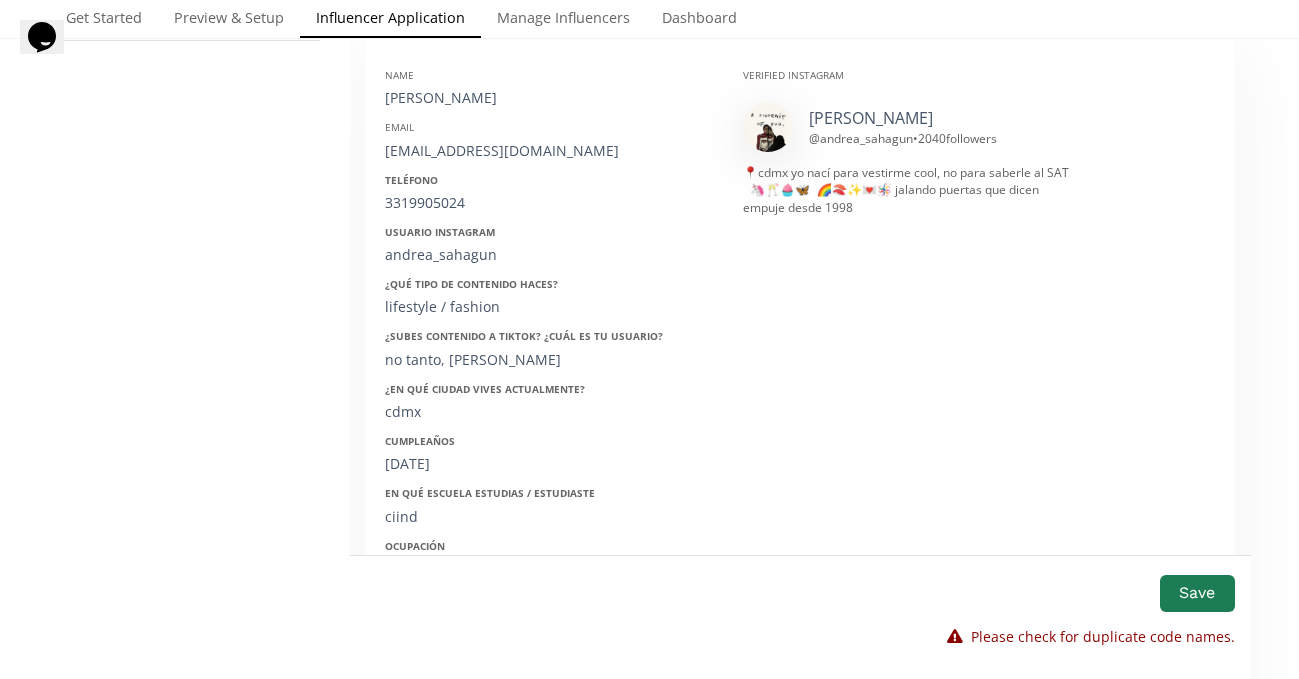 click on "andreasahagun98@gmail.com" at bounding box center (549, 151) 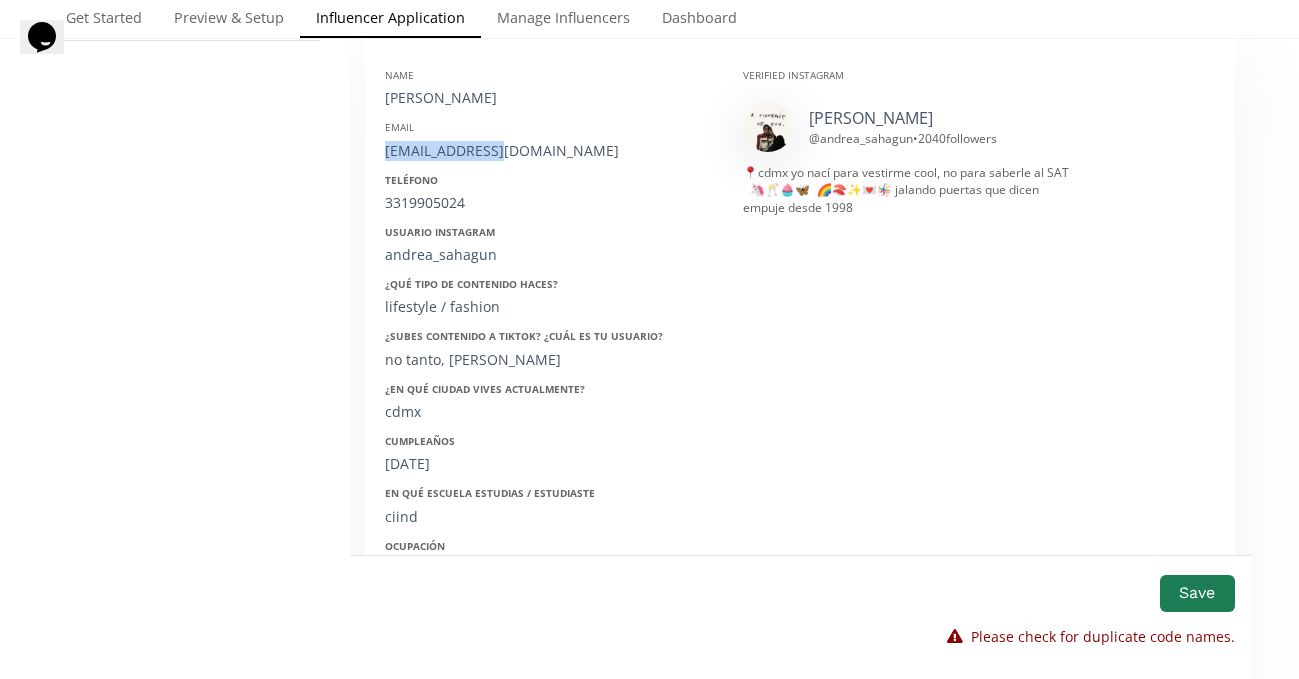 click on "andreasahagun98@gmail.com" at bounding box center [549, 151] 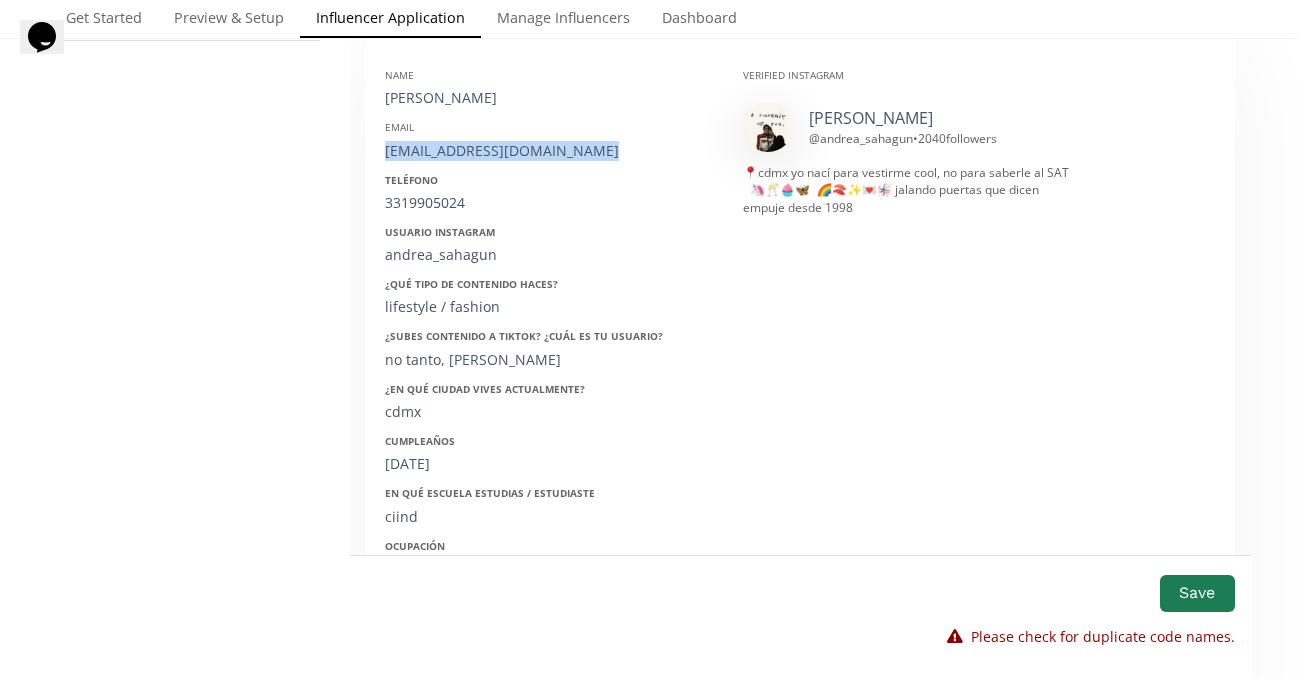 click on "andreasahagun98@gmail.com" at bounding box center (549, 151) 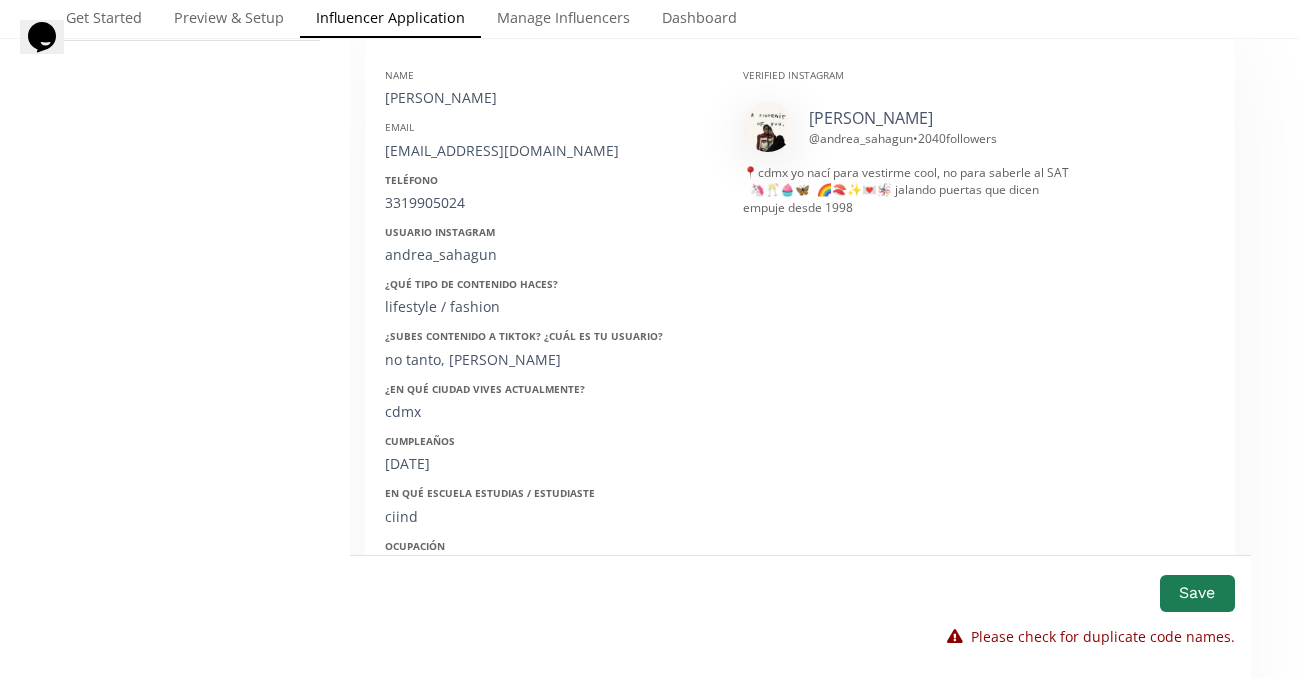 click on "Name Andrea Sahagun Email andreasahagun98@gmail.com Teléfono 3319905024 Usuario Instagram andrea_sahagun ¿Qué tipo de contenido haces? lifestyle / fashion ¿Subes contenido a Tiktok? ¿Cuál es tu usuario? no tanto, andrea_sahagun ¿En qué ciudad vives actualmente? cdmx Cumpleaños 20/05/1998 En qué escuela estudias / estudiaste  ciind Ocupación event planner ¿Has comprado anteriormente en ellaz? si ¿Qué talla usas regularmente?  s" at bounding box center (549, 369) 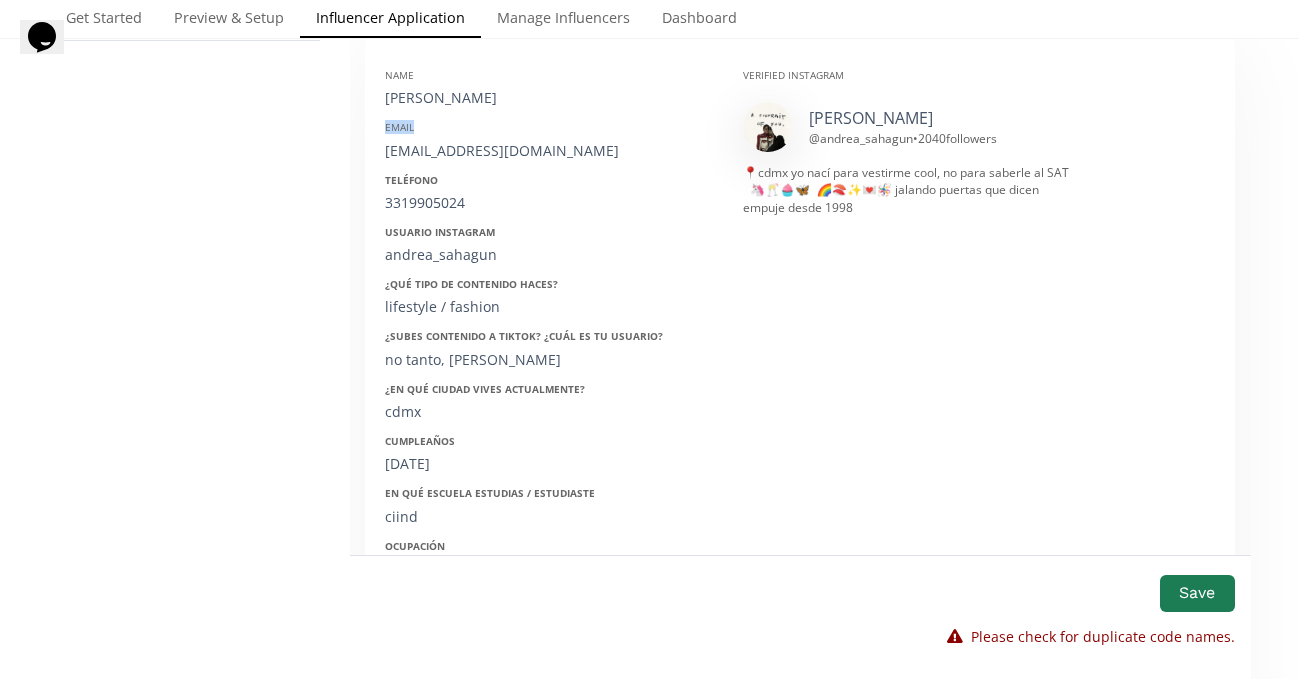 click on "Name Andrea Sahagun Email andreasahagun98@gmail.com Teléfono 3319905024 Usuario Instagram andrea_sahagun ¿Qué tipo de contenido haces? lifestyle / fashion ¿Subes contenido a Tiktok? ¿Cuál es tu usuario? no tanto, andrea_sahagun ¿En qué ciudad vives actualmente? cdmx Cumpleaños 20/05/1998 En qué escuela estudias / estudiaste  ciind Ocupación event planner ¿Has comprado anteriormente en ellaz? si ¿Qué talla usas regularmente?  s" at bounding box center [549, 369] 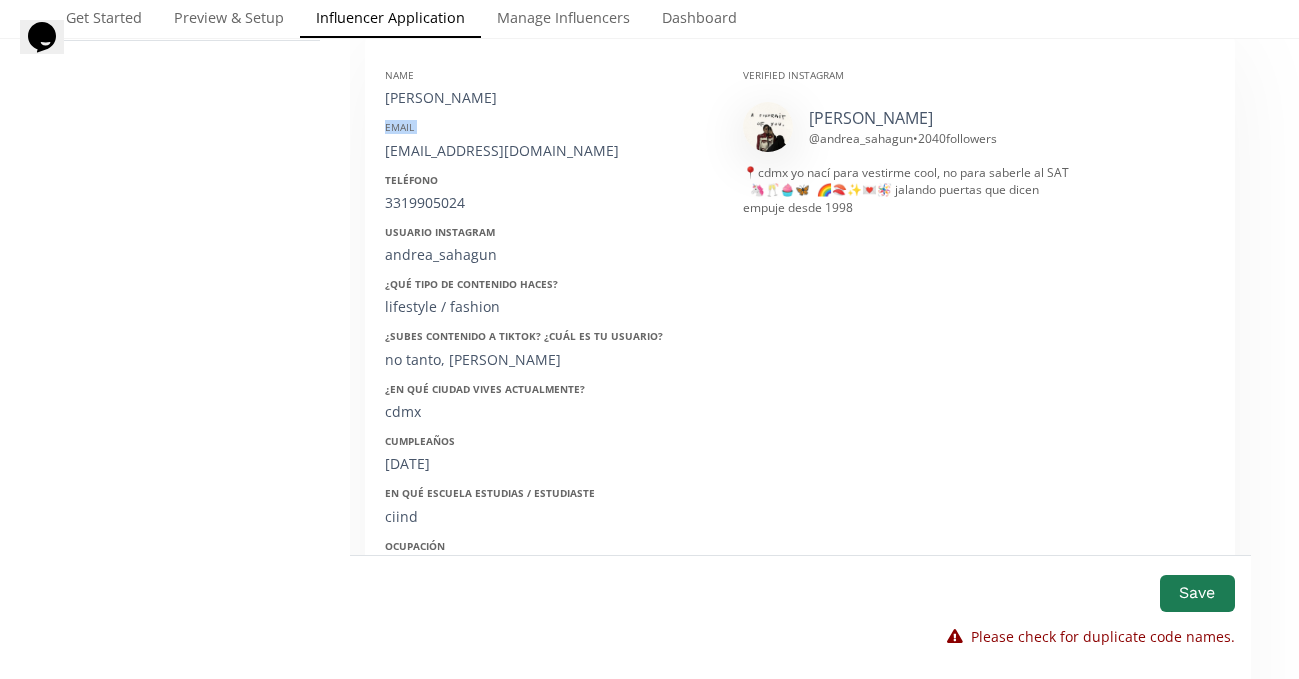 click on "Name Andrea Sahagun Email andreasahagun98@gmail.com Teléfono 3319905024 Usuario Instagram andrea_sahagun ¿Qué tipo de contenido haces? lifestyle / fashion ¿Subes contenido a Tiktok? ¿Cuál es tu usuario? no tanto, andrea_sahagun ¿En qué ciudad vives actualmente? cdmx Cumpleaños 20/05/1998 En qué escuela estudias / estudiaste  ciind Ocupación event planner ¿Has comprado anteriormente en ellaz? si ¿Qué talla usas regularmente?  s" at bounding box center (549, 369) 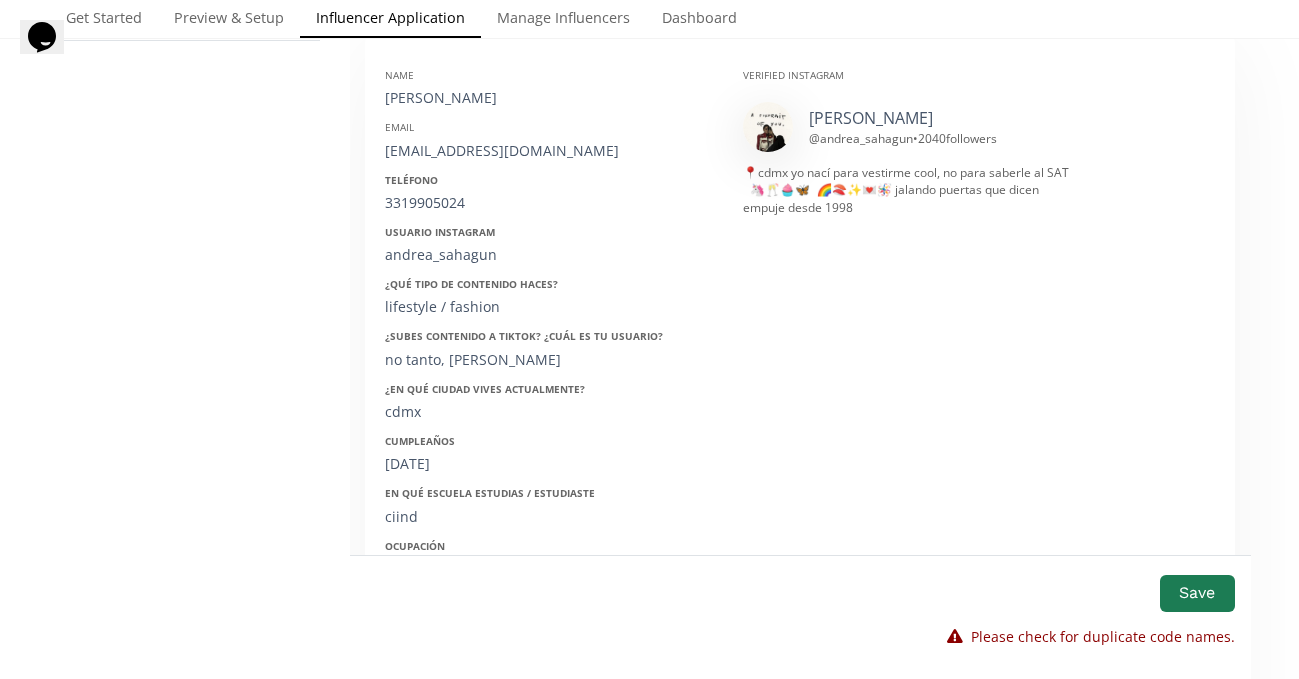 click on "[PERSON_NAME]" at bounding box center (549, 98) 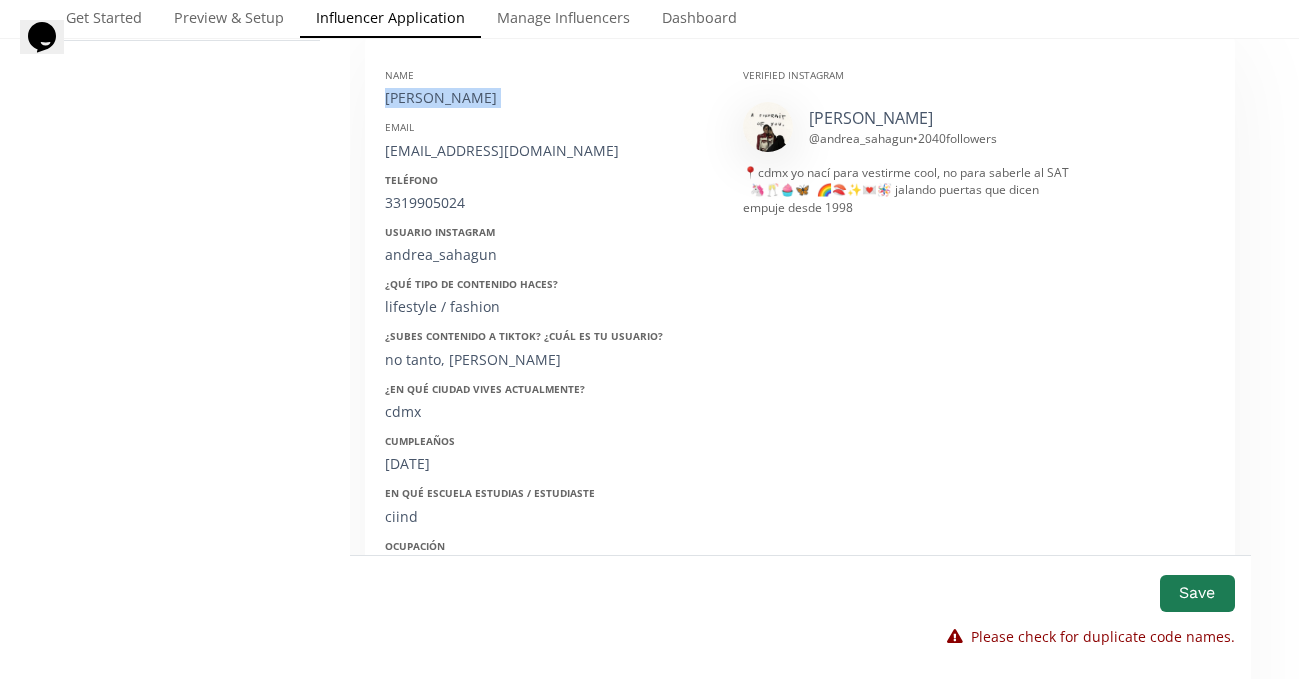 click on "[PERSON_NAME]" at bounding box center (549, 98) 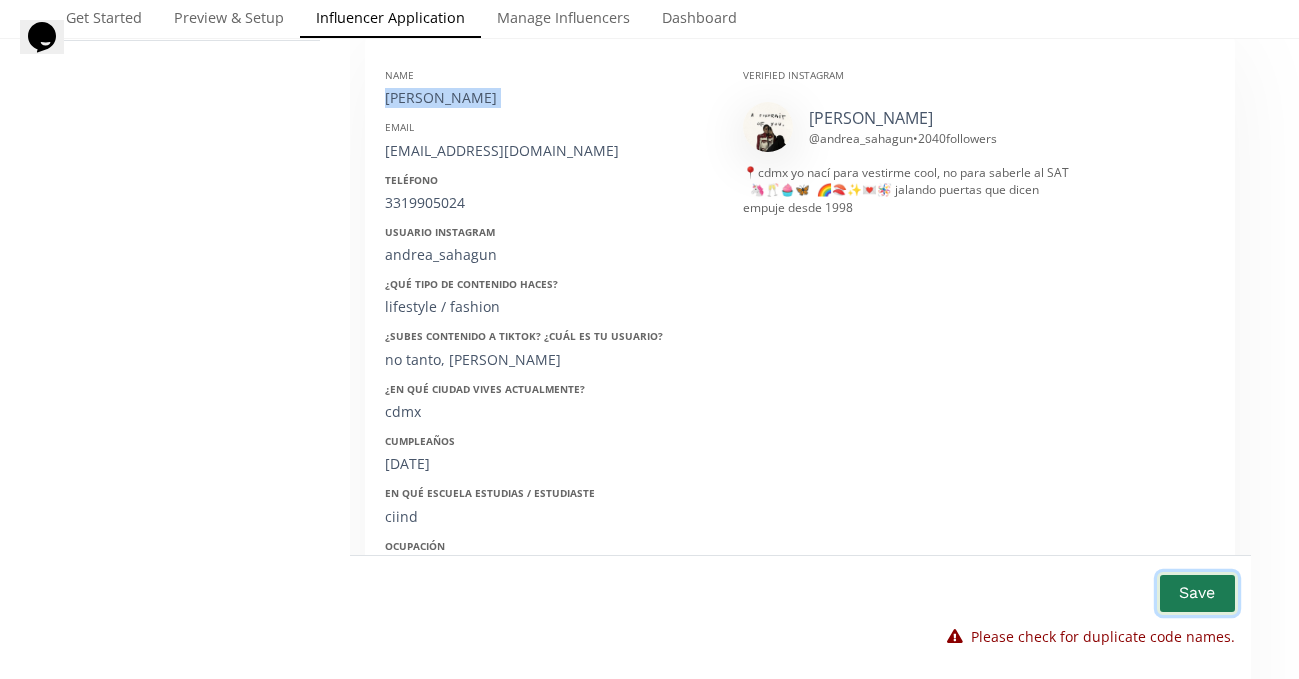 click on "Save" at bounding box center (1197, 593) 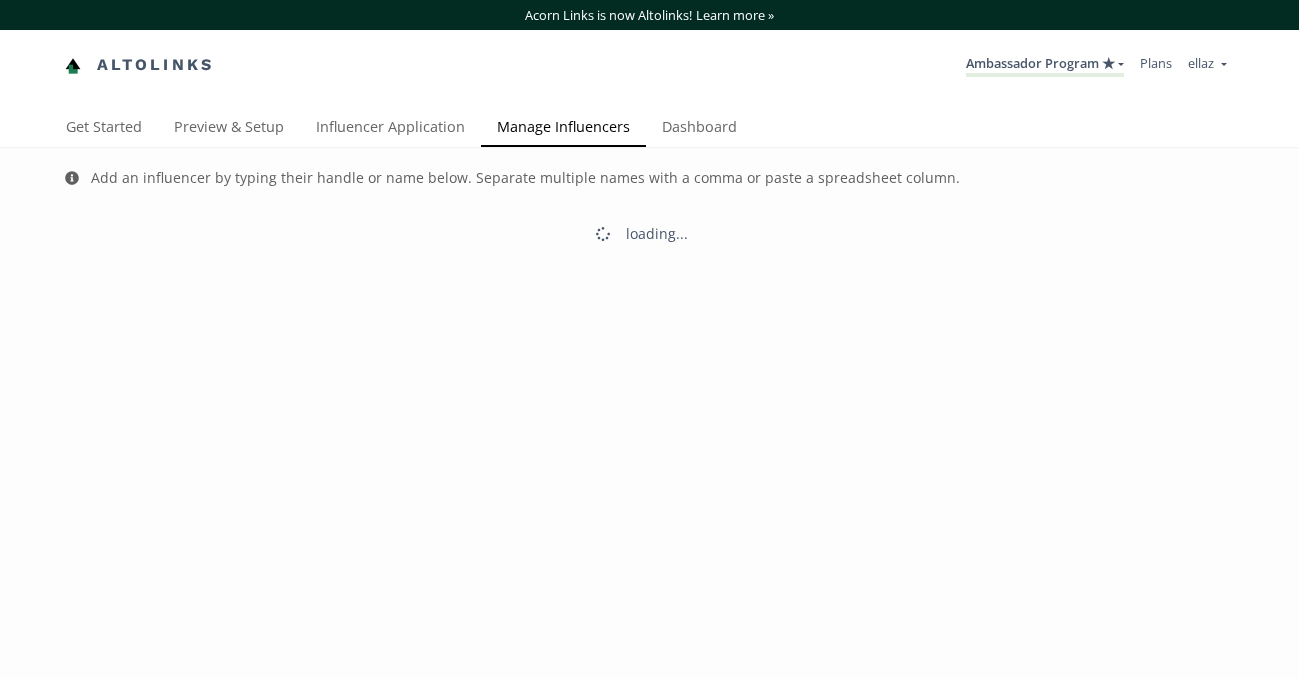 scroll, scrollTop: 0, scrollLeft: 0, axis: both 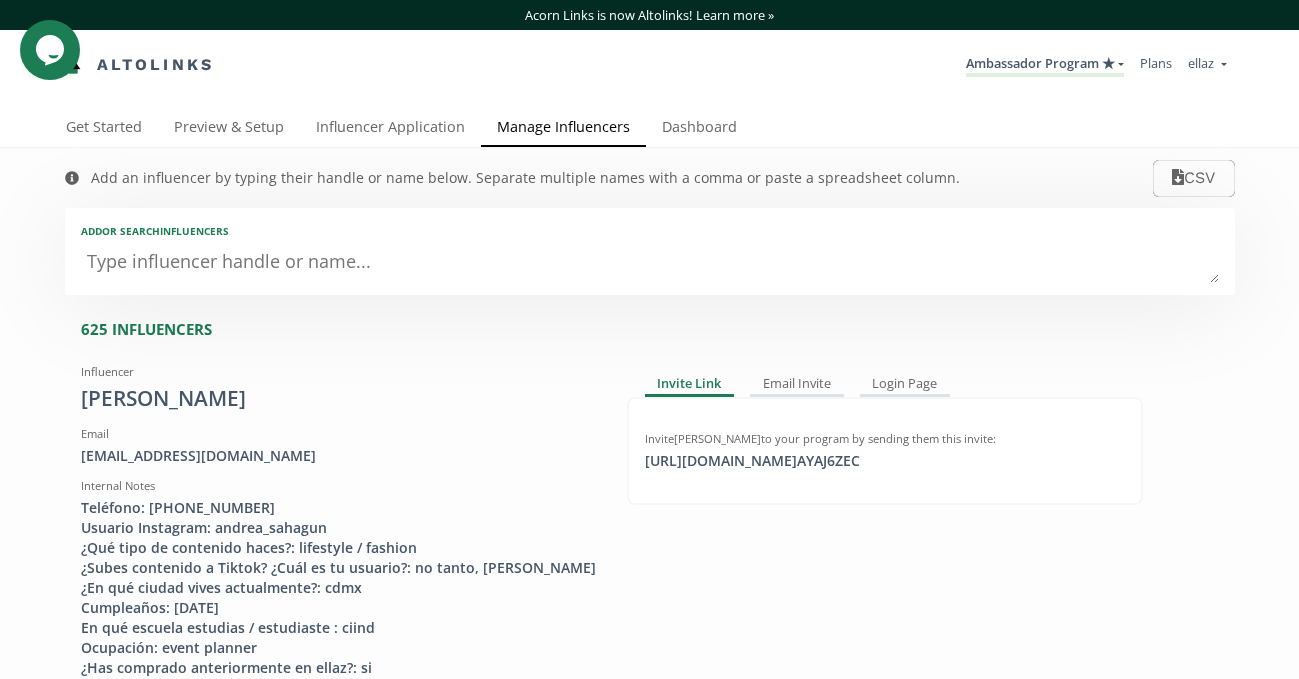 click on "Manage Influencers" at bounding box center (563, 129) 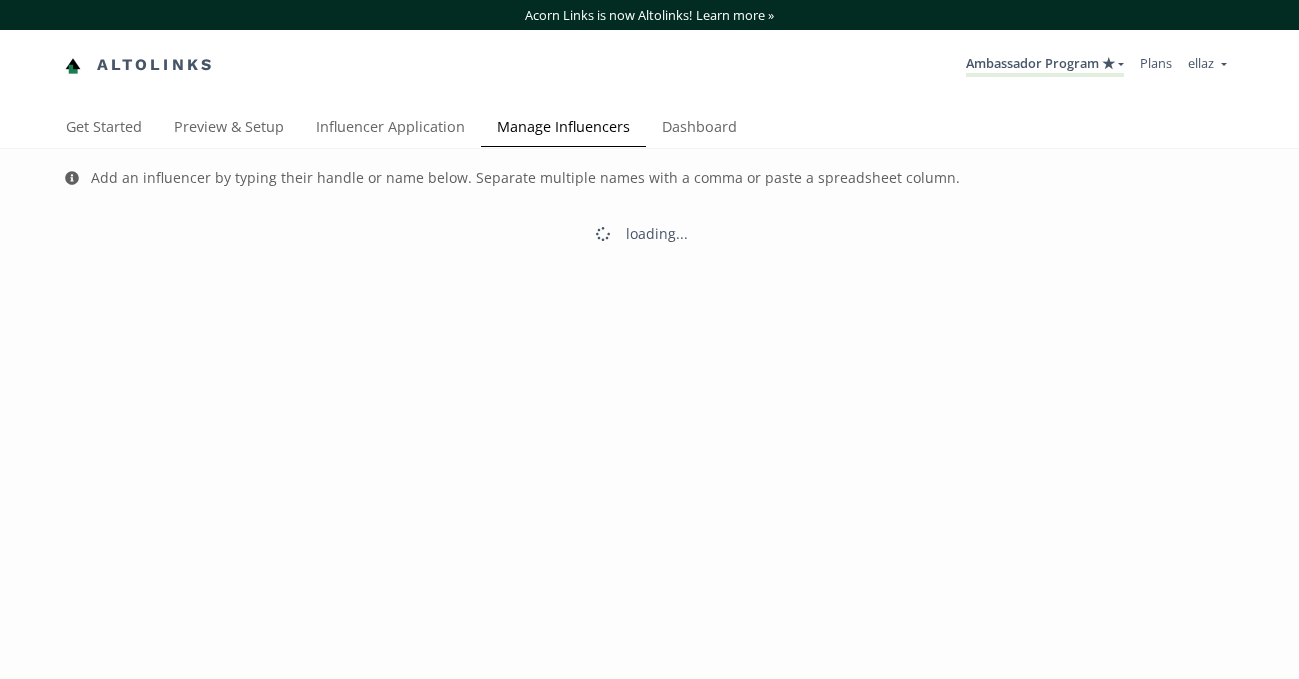 scroll, scrollTop: 0, scrollLeft: 0, axis: both 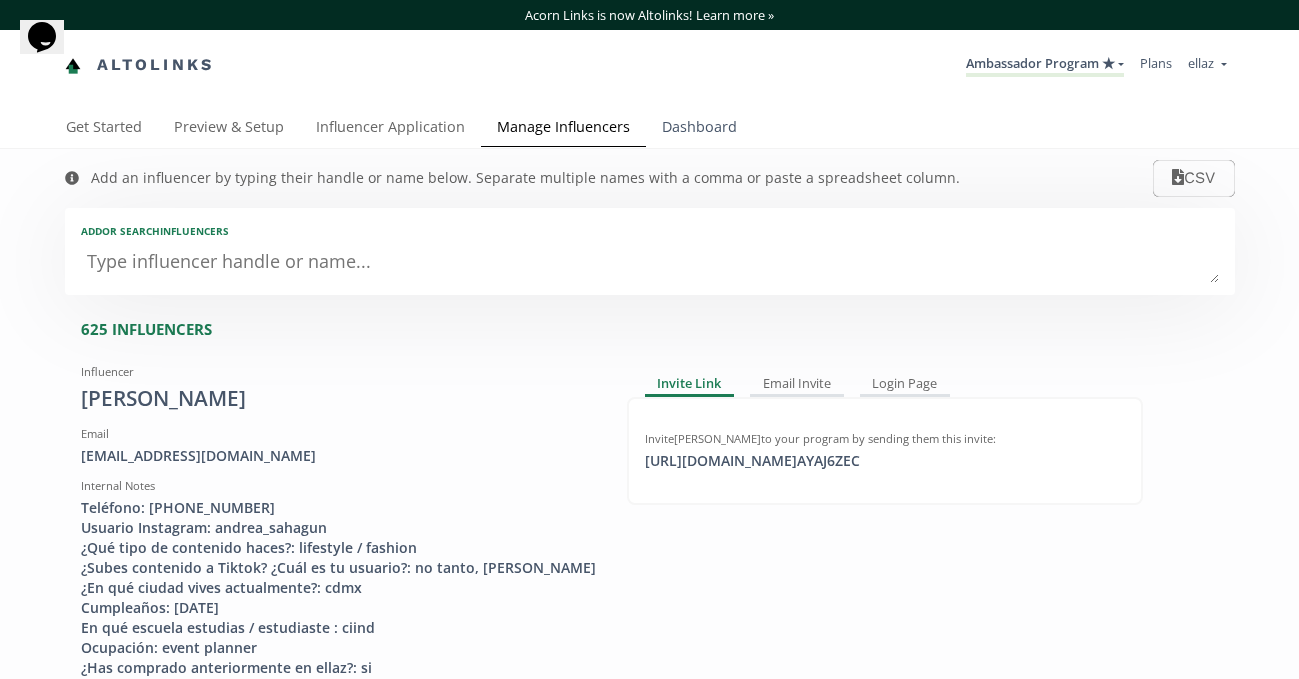 click on "Dashboard" at bounding box center [699, 129] 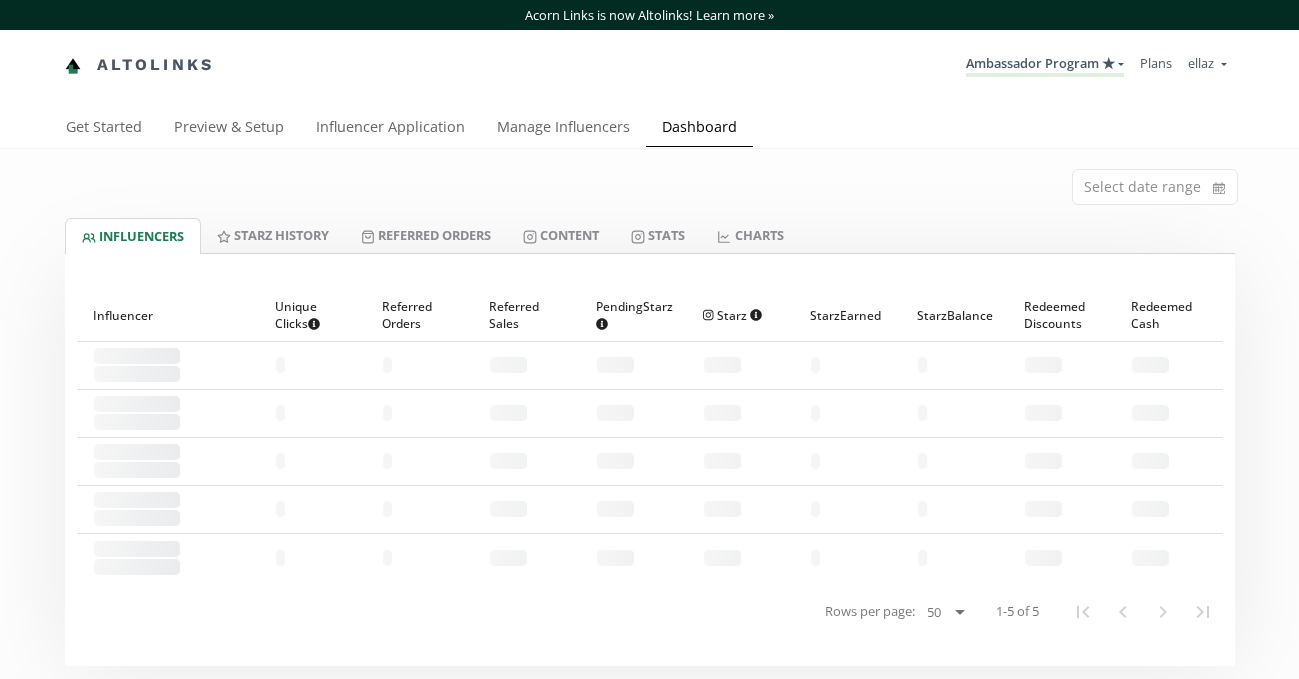 scroll, scrollTop: 0, scrollLeft: 0, axis: both 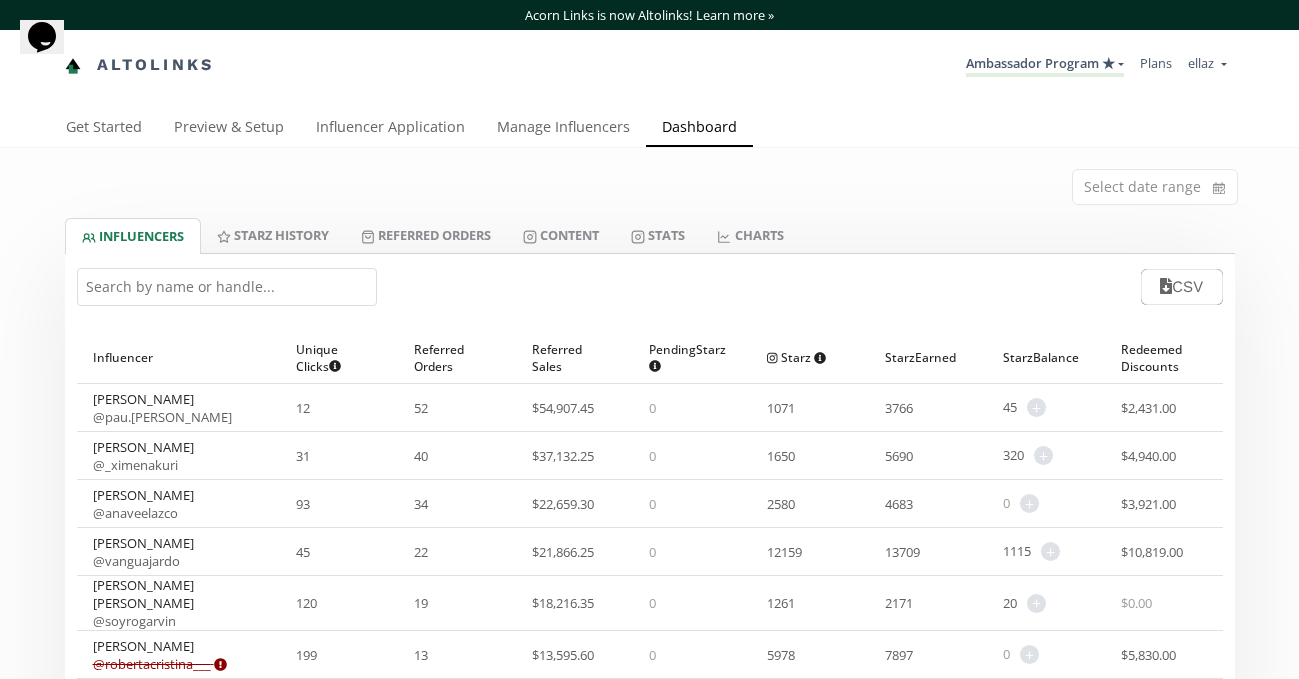 click at bounding box center [227, 287] 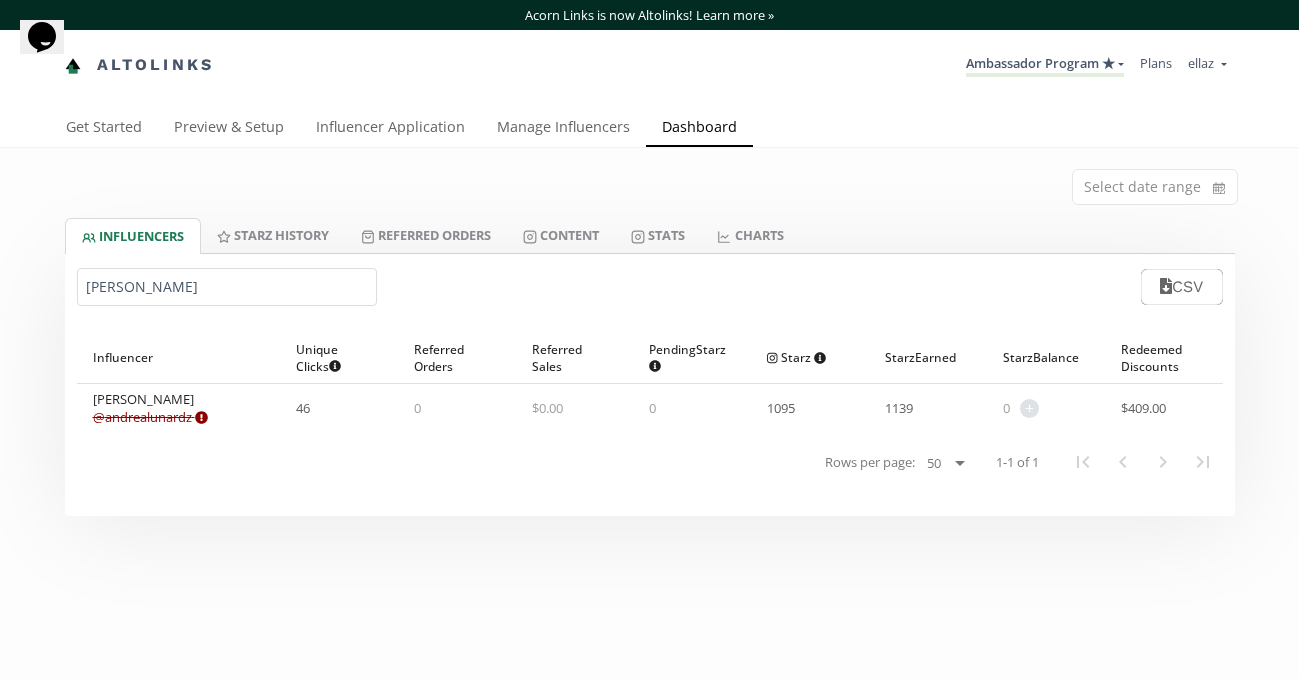 click on "[PERSON_NAME]" at bounding box center [227, 287] 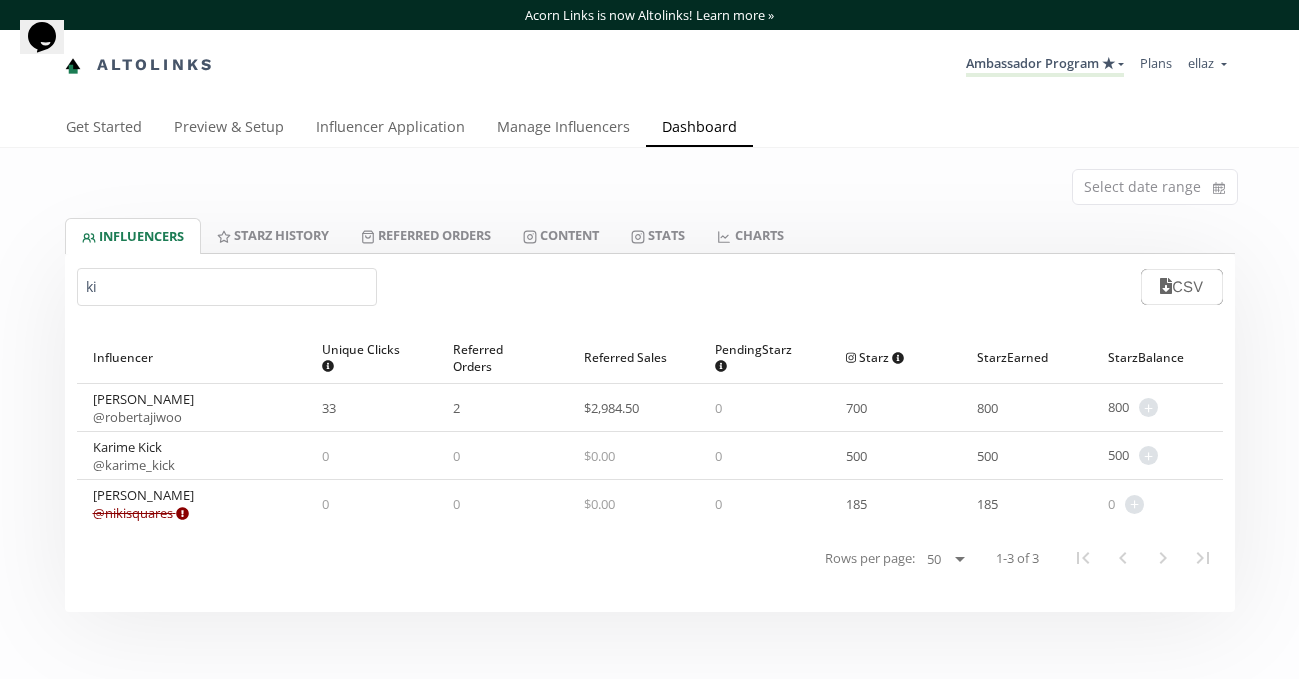 type on "k" 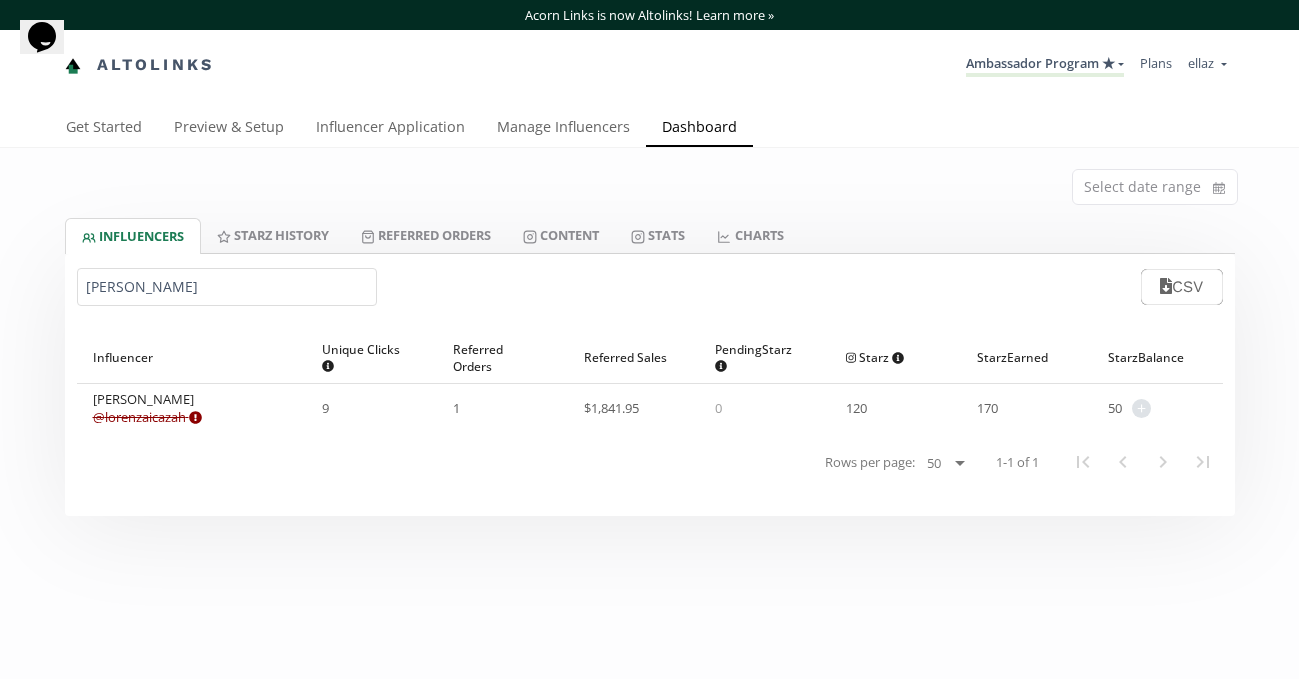 type on "[PERSON_NAME]" 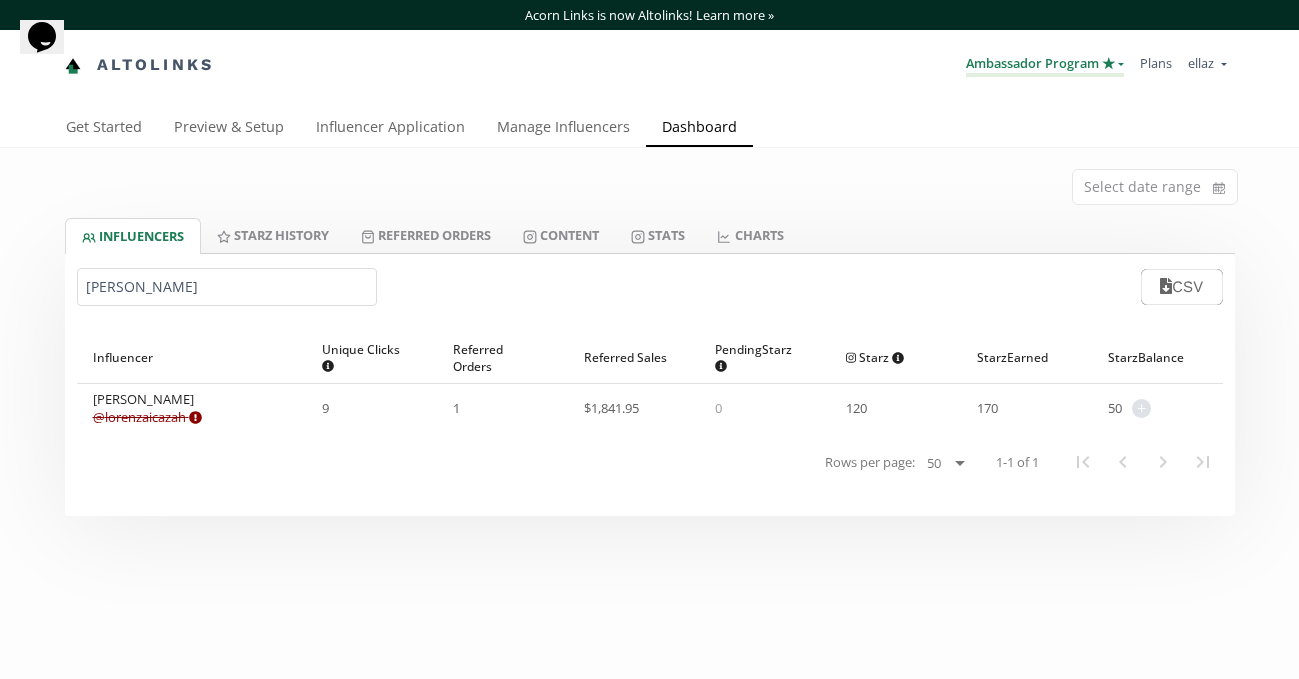 click on "Ambassador Program ★" at bounding box center [1045, 65] 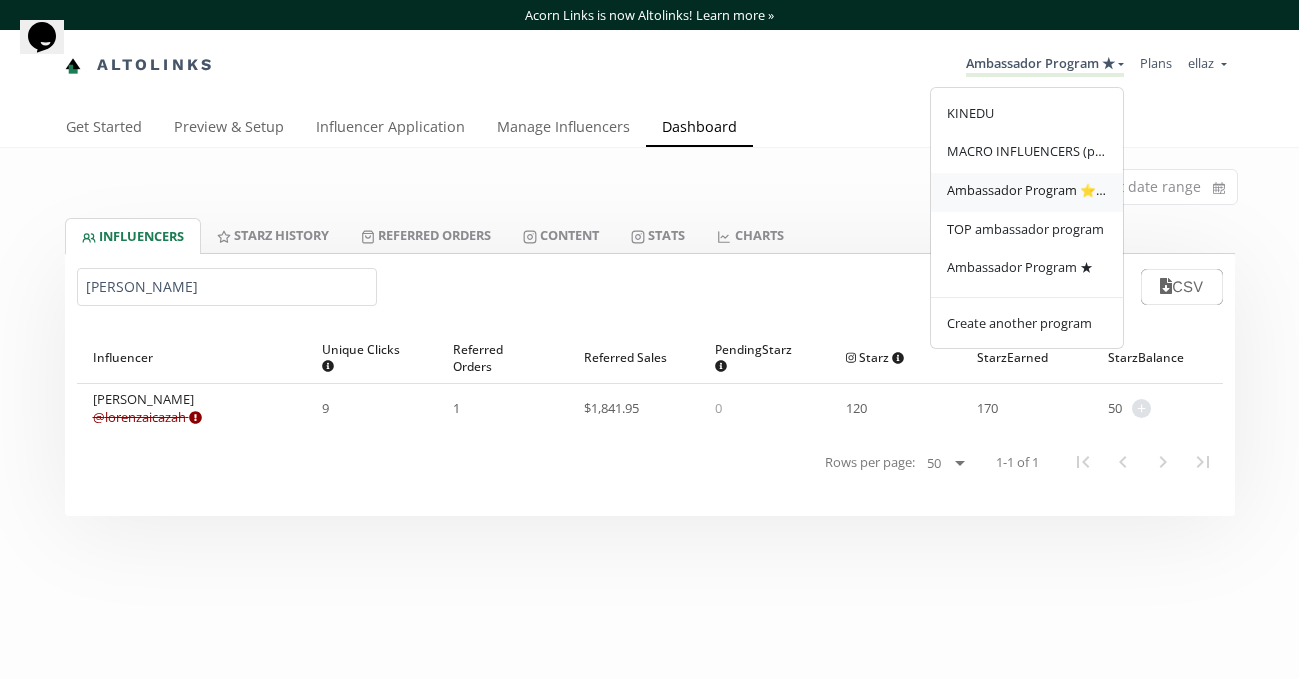 click on "Ambassador Program ⭐️⭐️" at bounding box center (1027, 190) 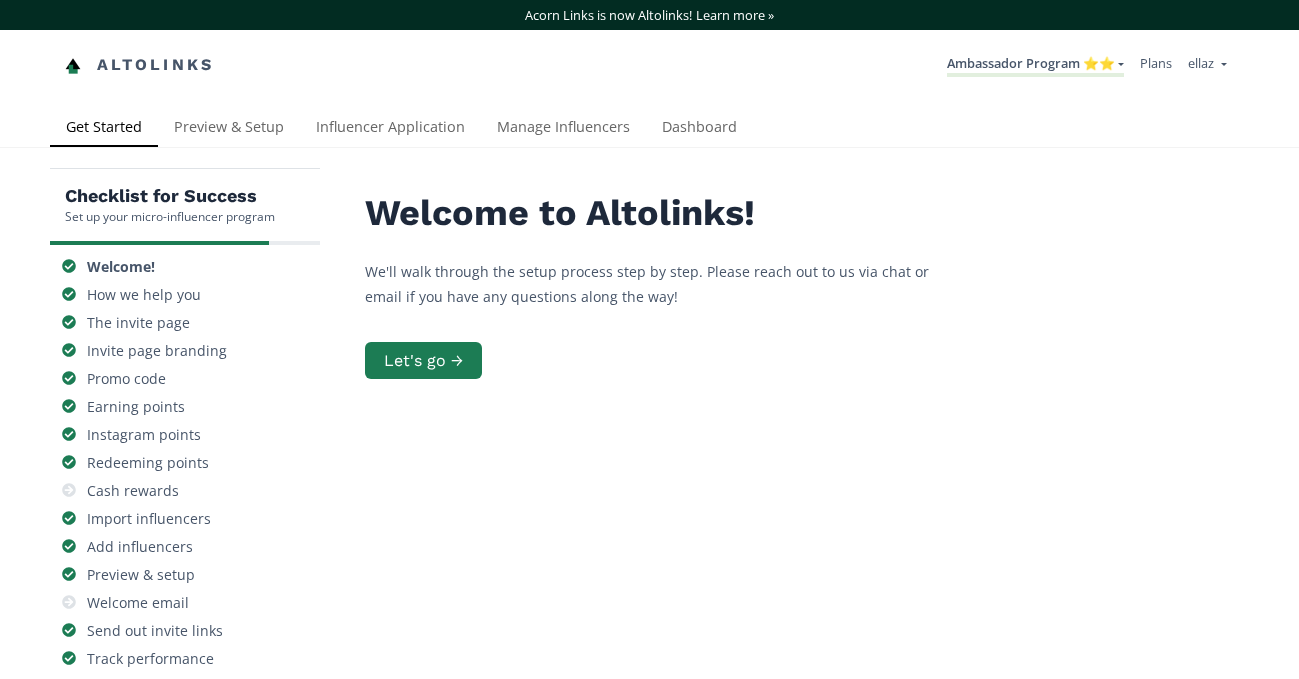 scroll, scrollTop: 0, scrollLeft: 0, axis: both 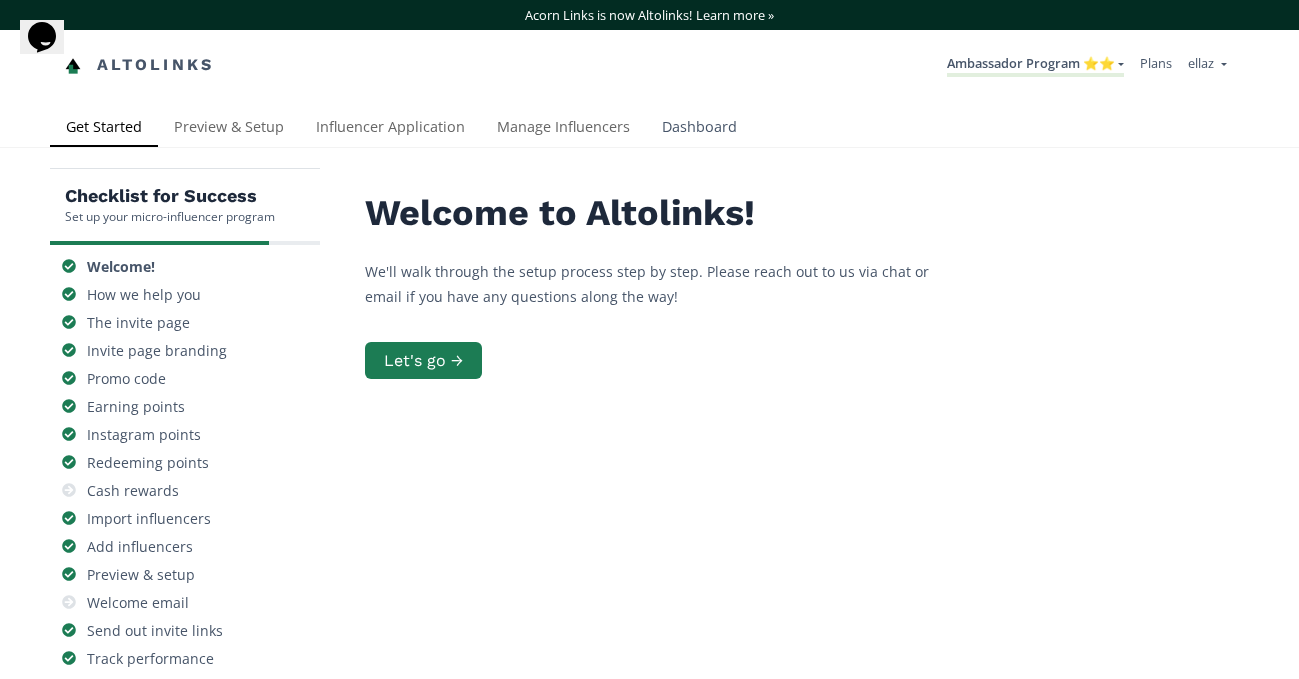 click on "Dashboard" at bounding box center [699, 129] 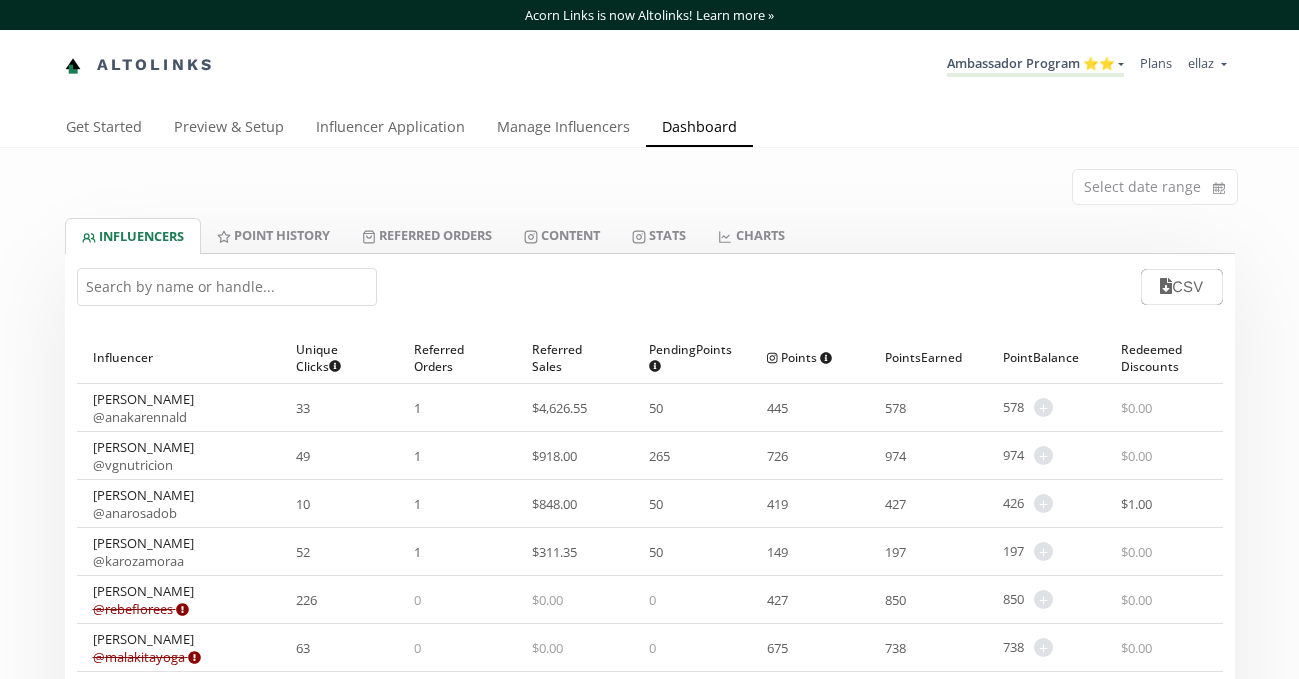scroll, scrollTop: 0, scrollLeft: 0, axis: both 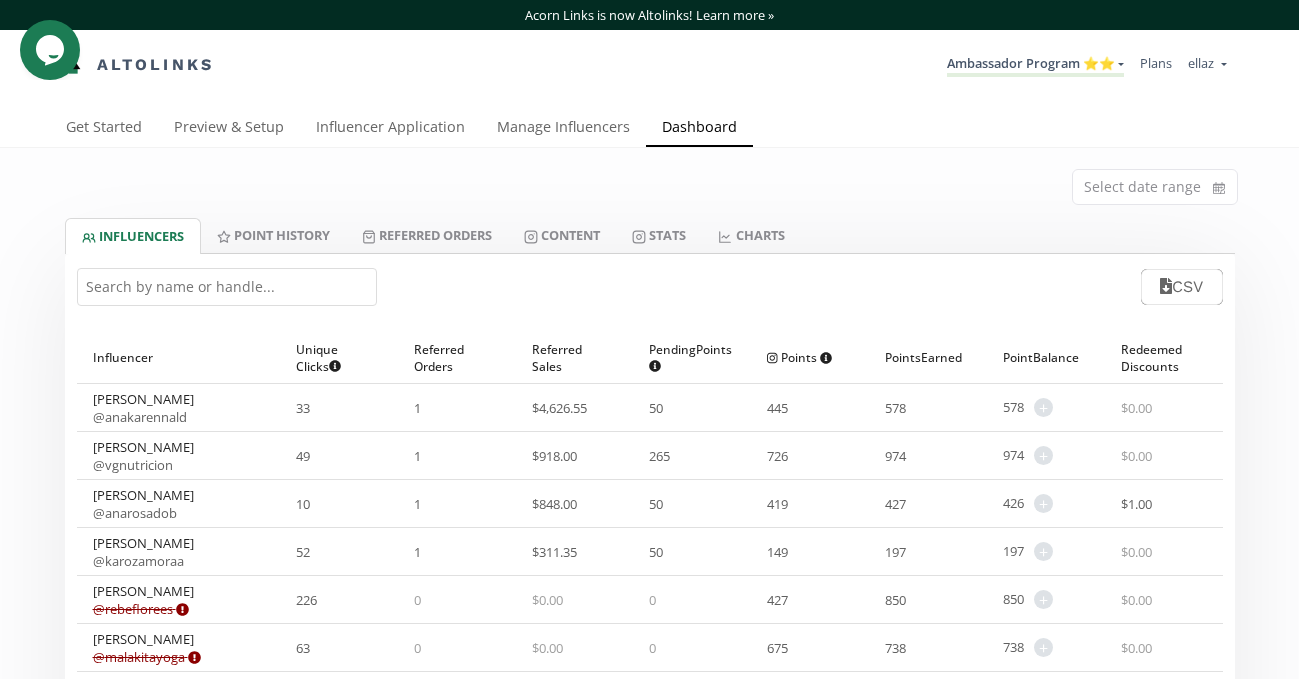 click on "Select date range" at bounding box center [650, 183] 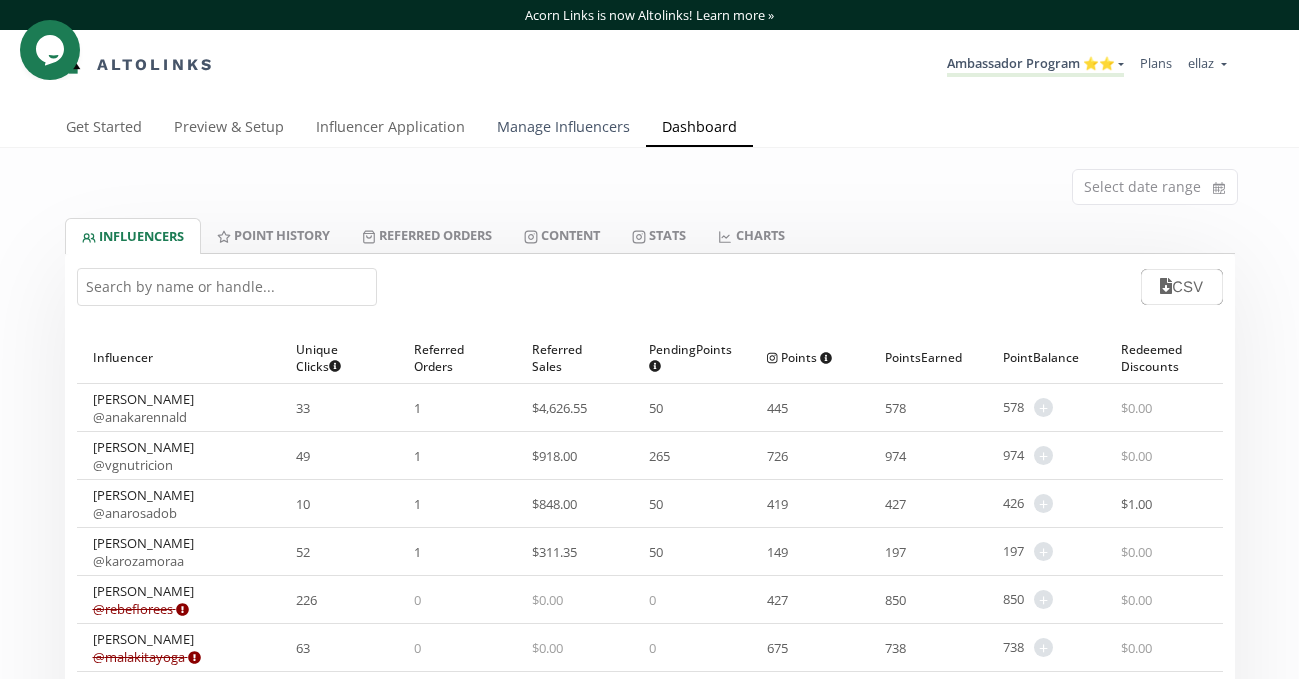 click on "Manage Influencers" at bounding box center [563, 129] 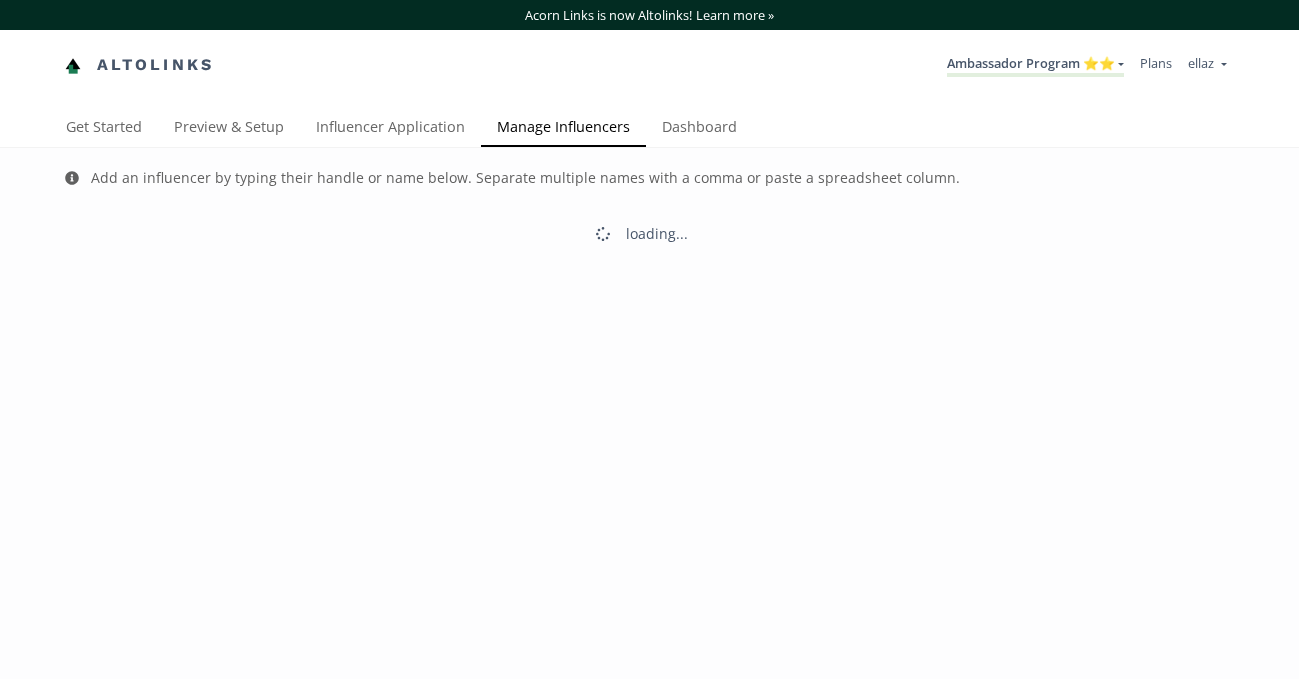 scroll, scrollTop: 0, scrollLeft: 0, axis: both 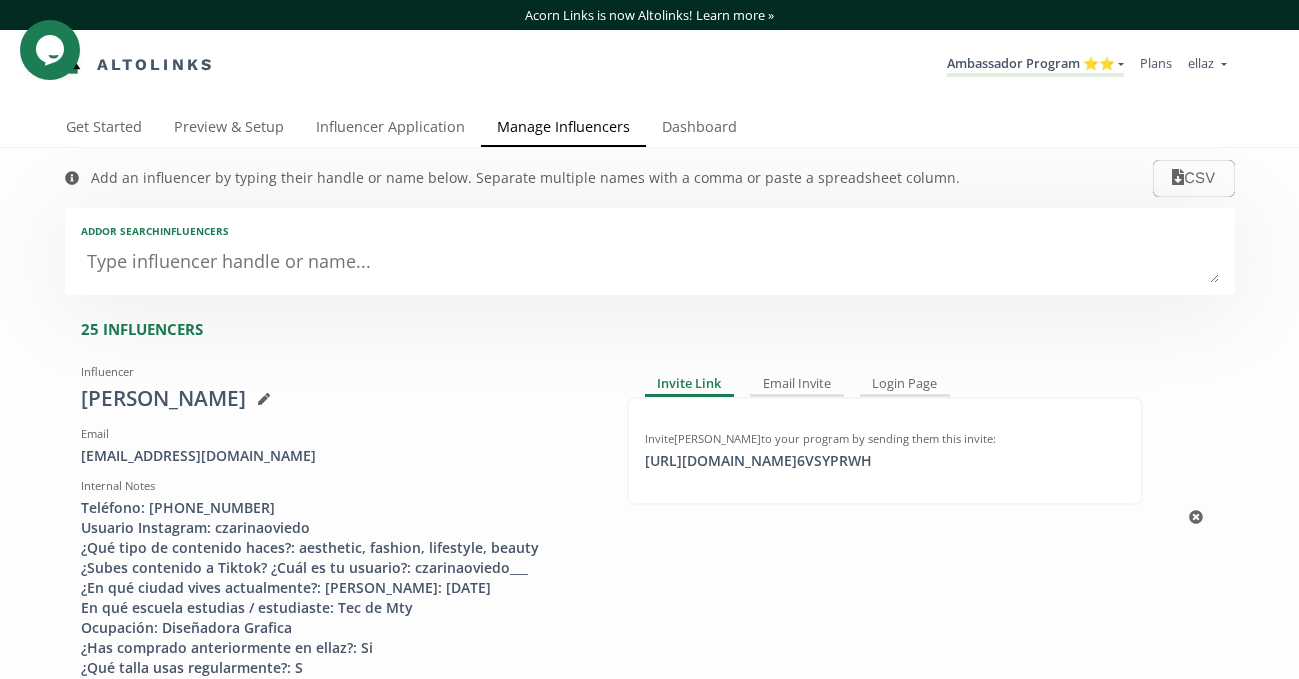 click on "Invite  Czarina Oviedo  to your program by sending them this invite: https://app.altolinks.com/invite/ 6VSYPRWH click to copy" at bounding box center (885, 451) 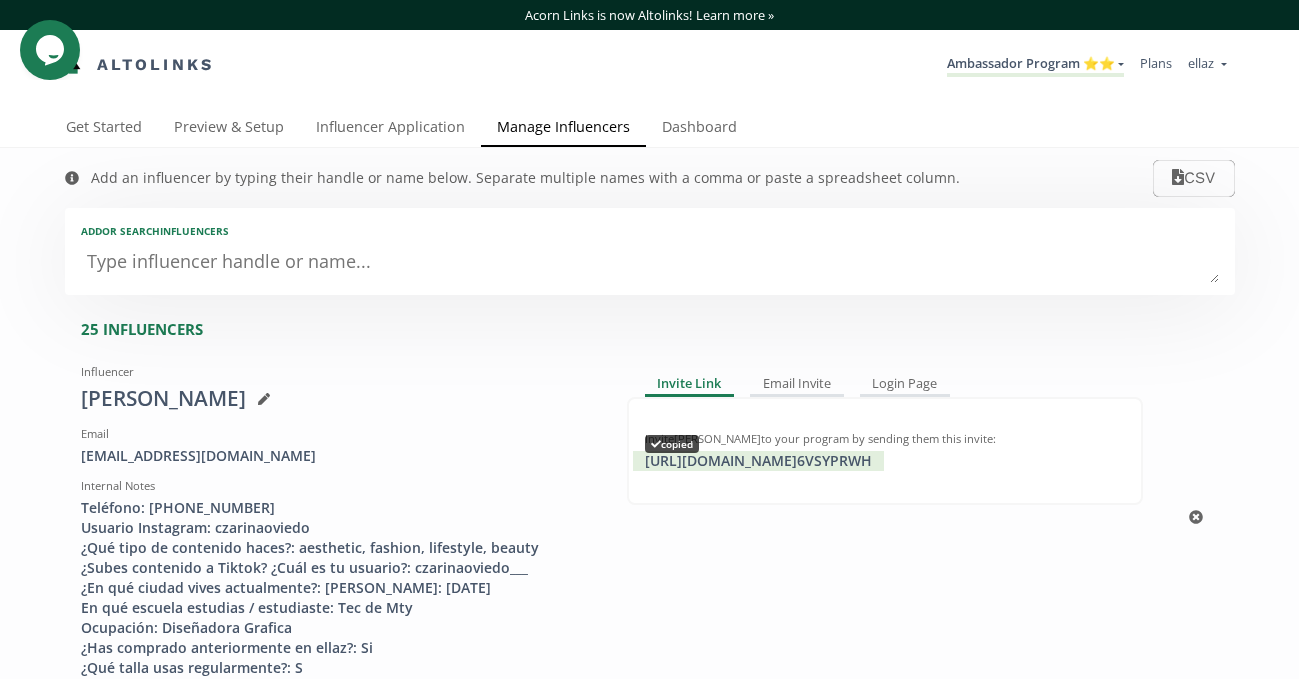 click on "https://app.altolinks.com/invite/ 6VSYPRWH  copied" at bounding box center (758, 461) 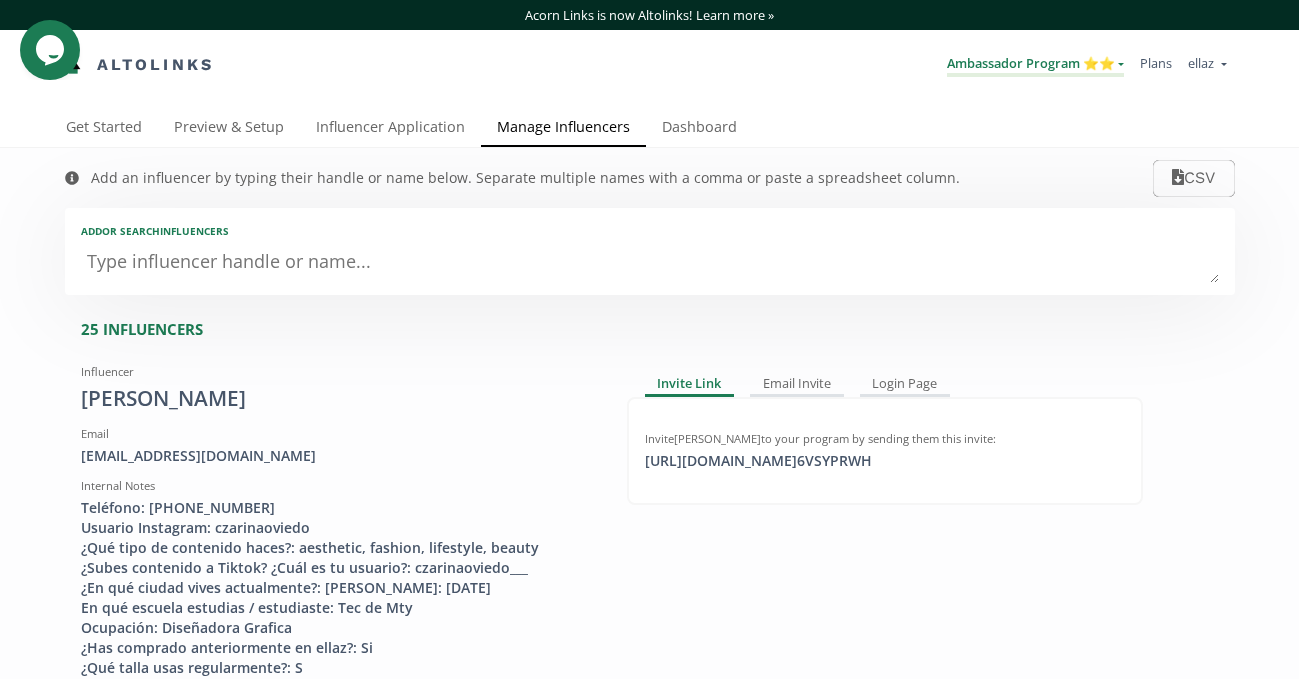 click on "Ambassador Program ⭐️⭐️" at bounding box center (1035, 65) 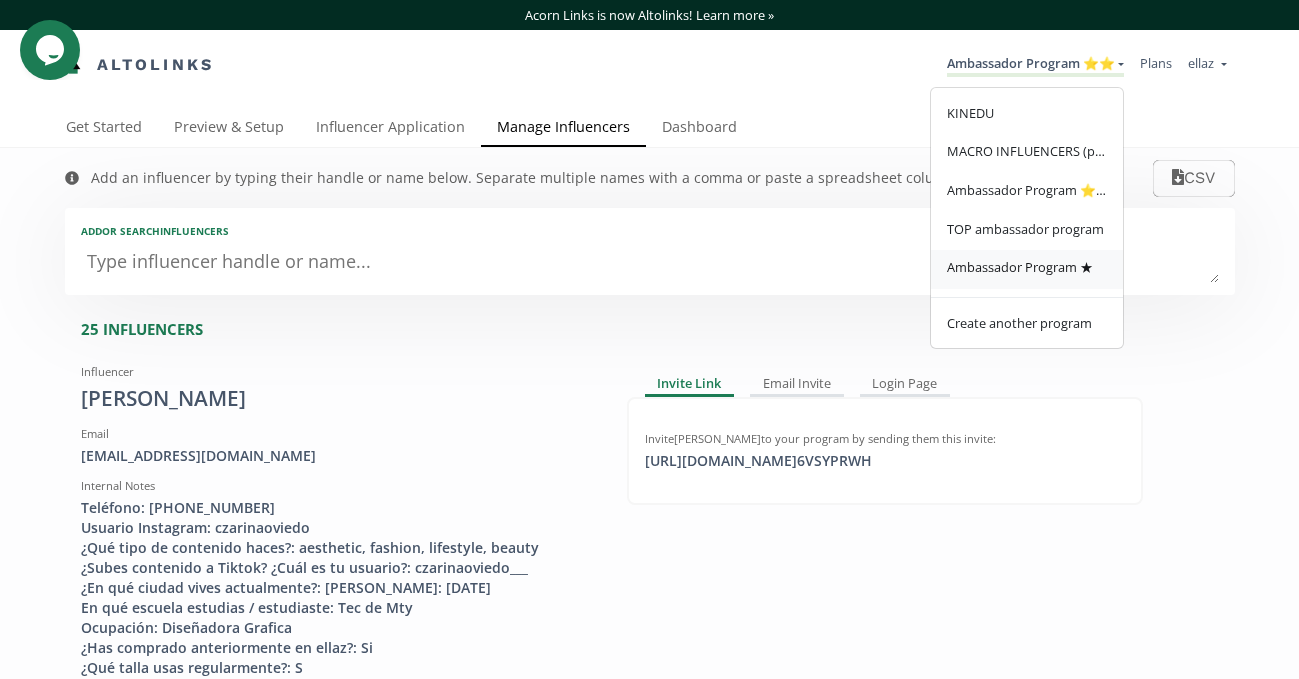 click on "Ambassador Program ★" at bounding box center (1020, 267) 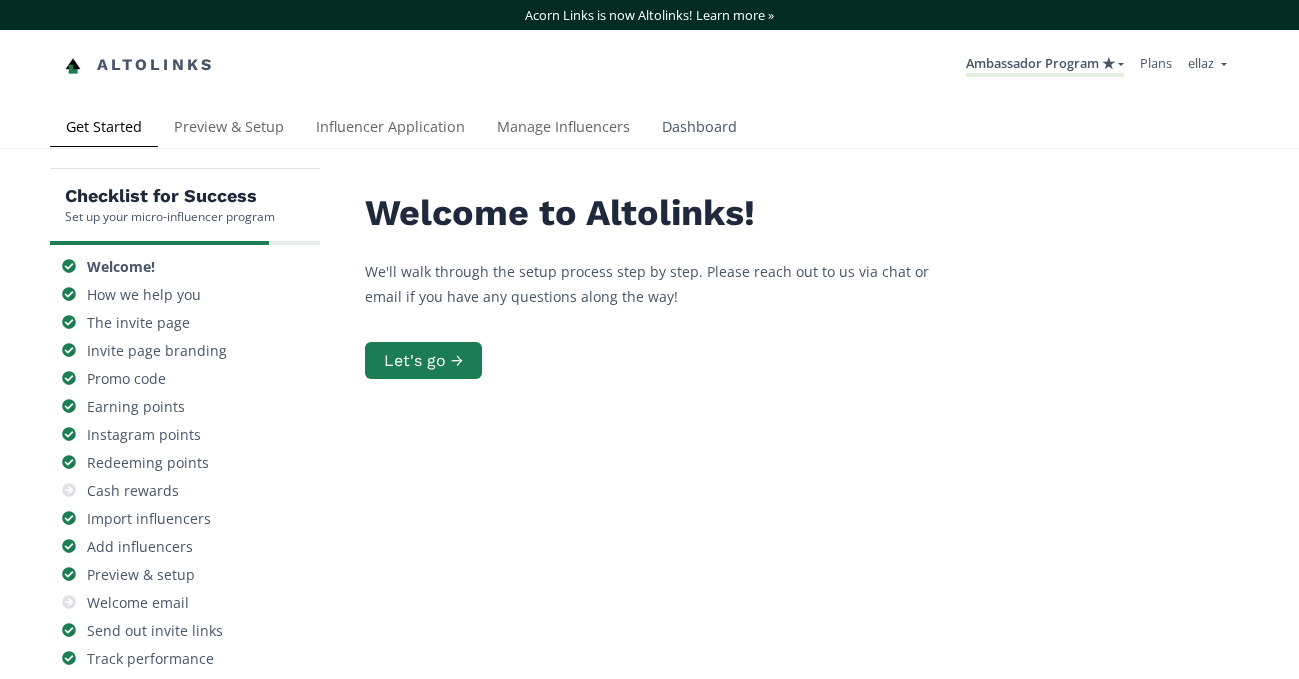 scroll, scrollTop: 0, scrollLeft: 0, axis: both 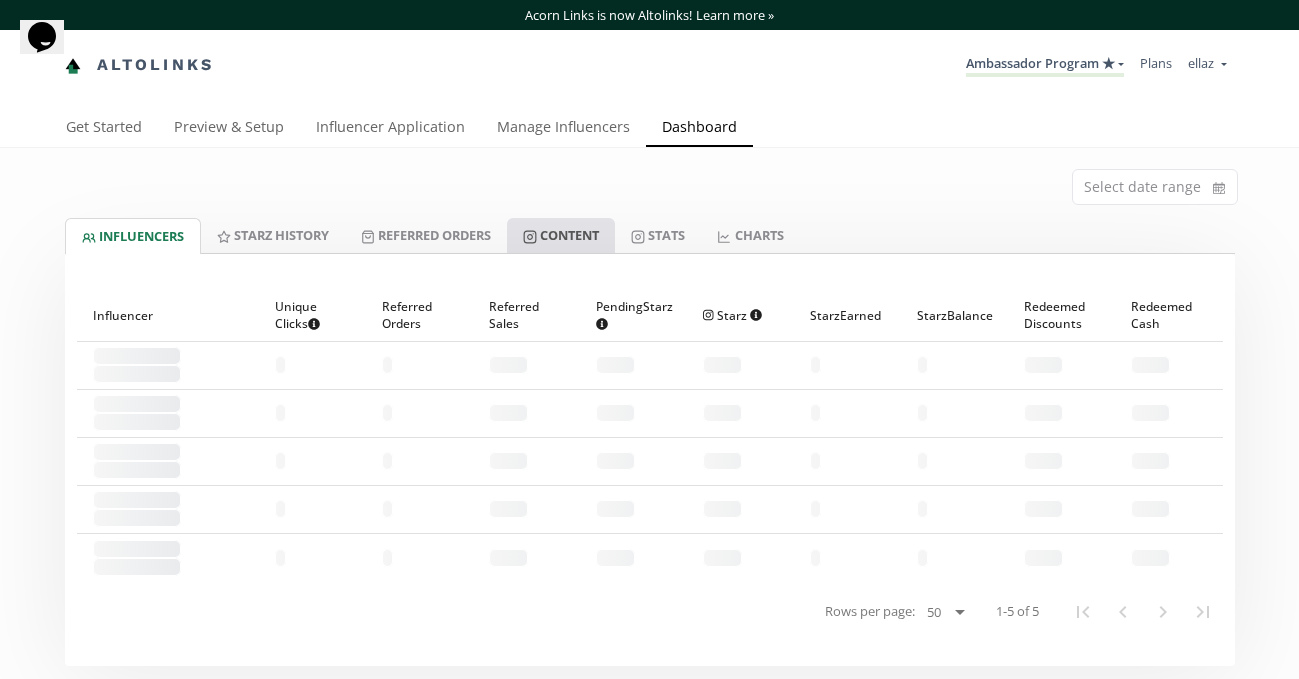 click on "Content" at bounding box center (561, 235) 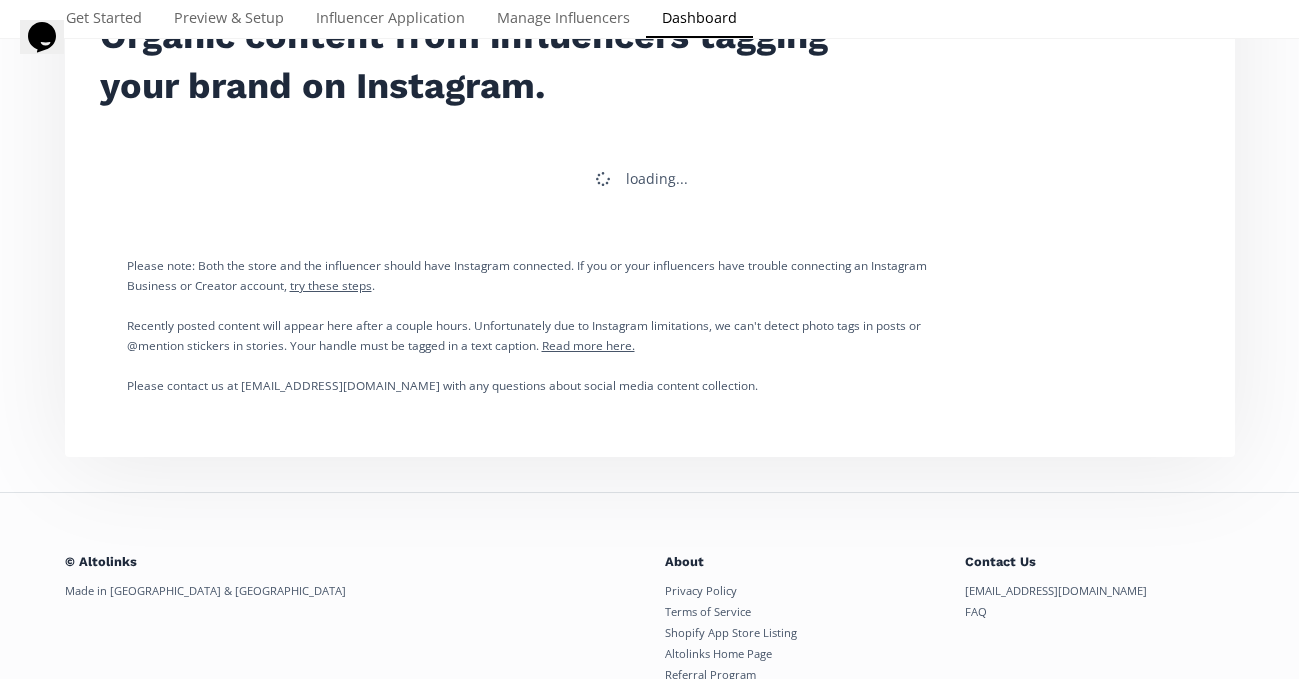 scroll, scrollTop: 336, scrollLeft: 0, axis: vertical 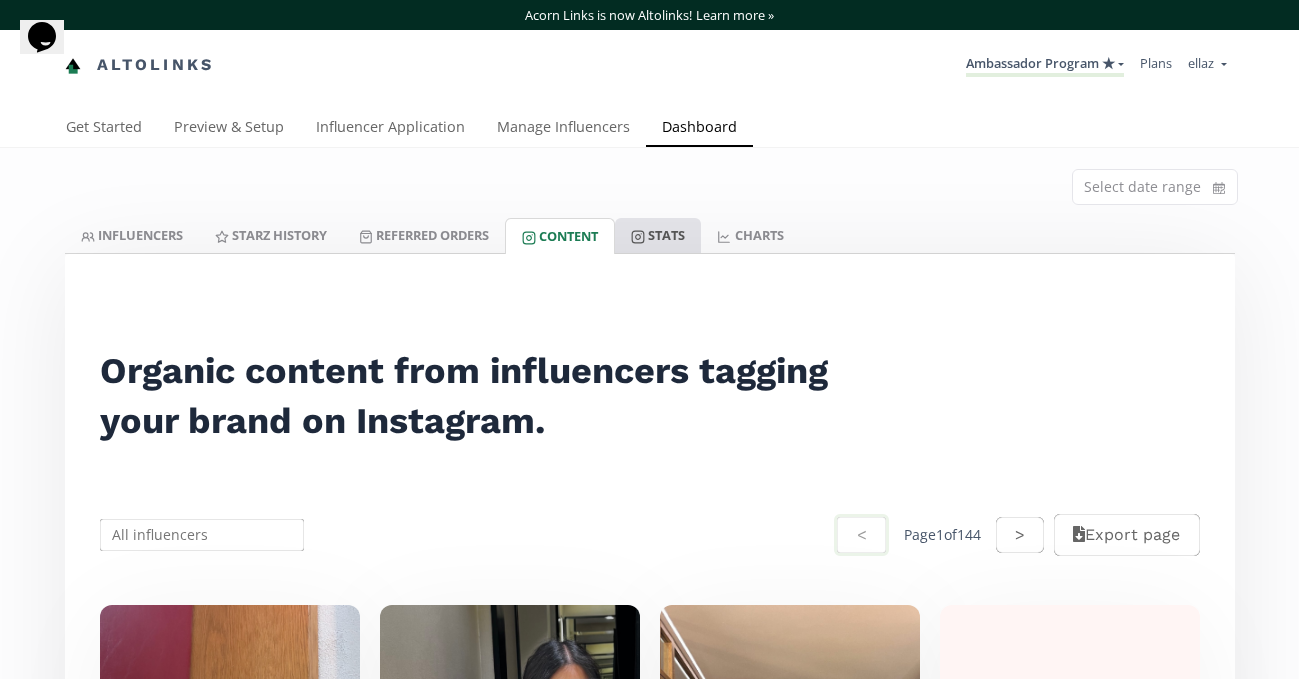 click 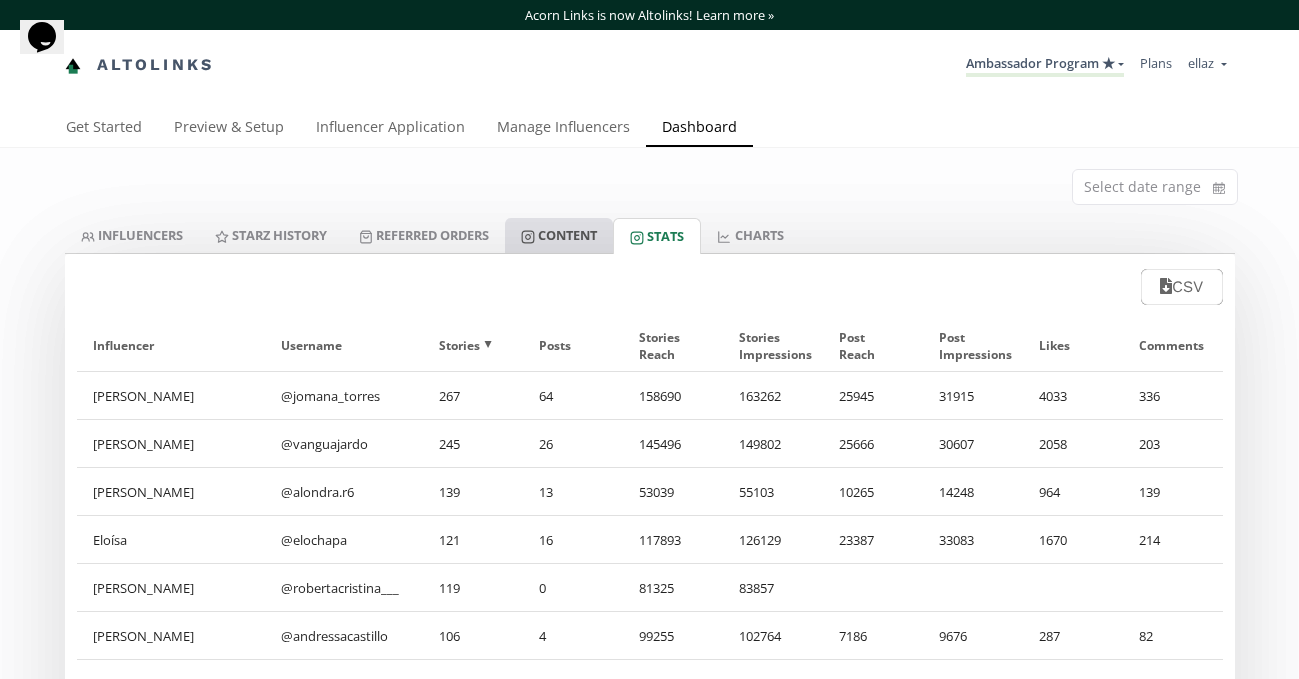 click on "Content" at bounding box center [559, 235] 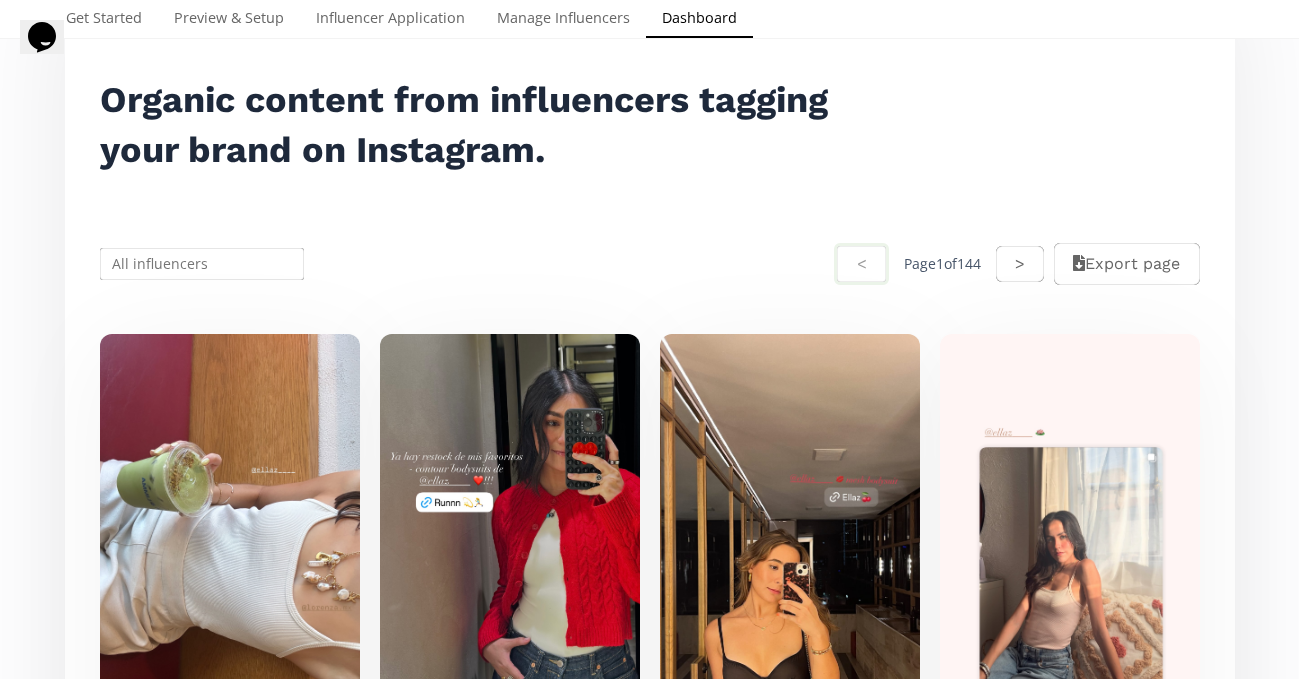 scroll, scrollTop: 0, scrollLeft: 0, axis: both 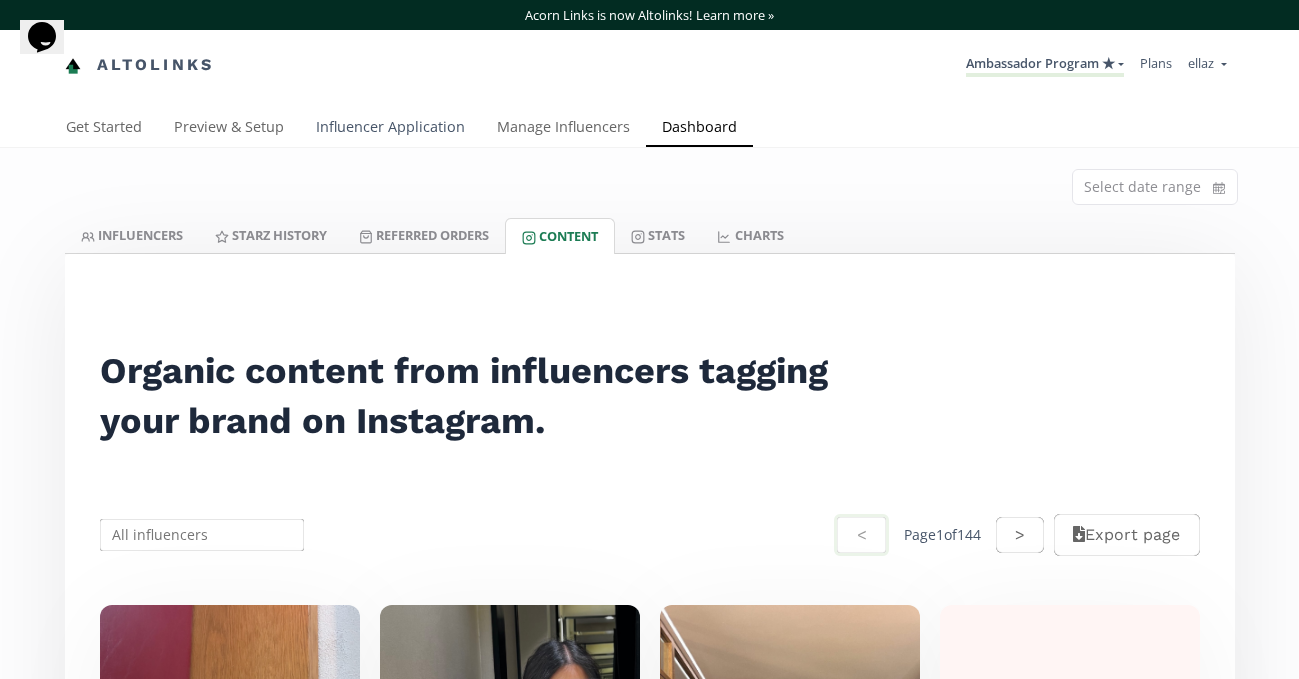 click on "Influencer Application" at bounding box center [390, 129] 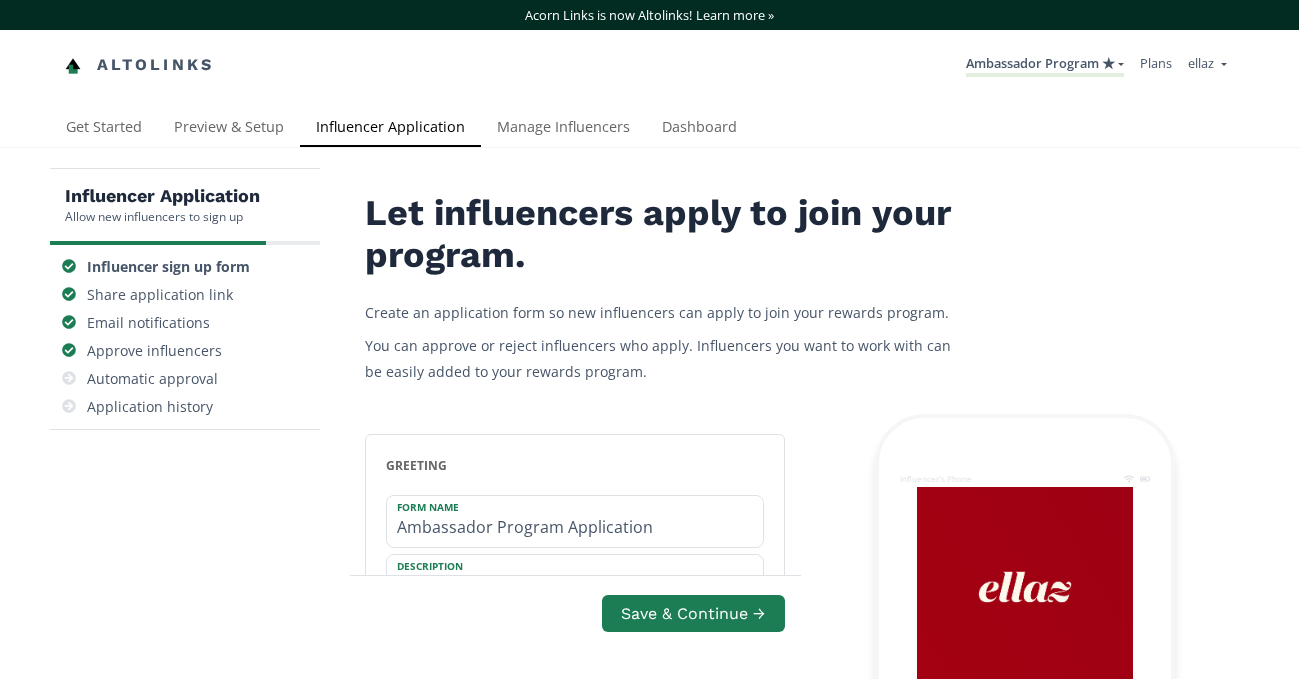 scroll, scrollTop: 0, scrollLeft: 0, axis: both 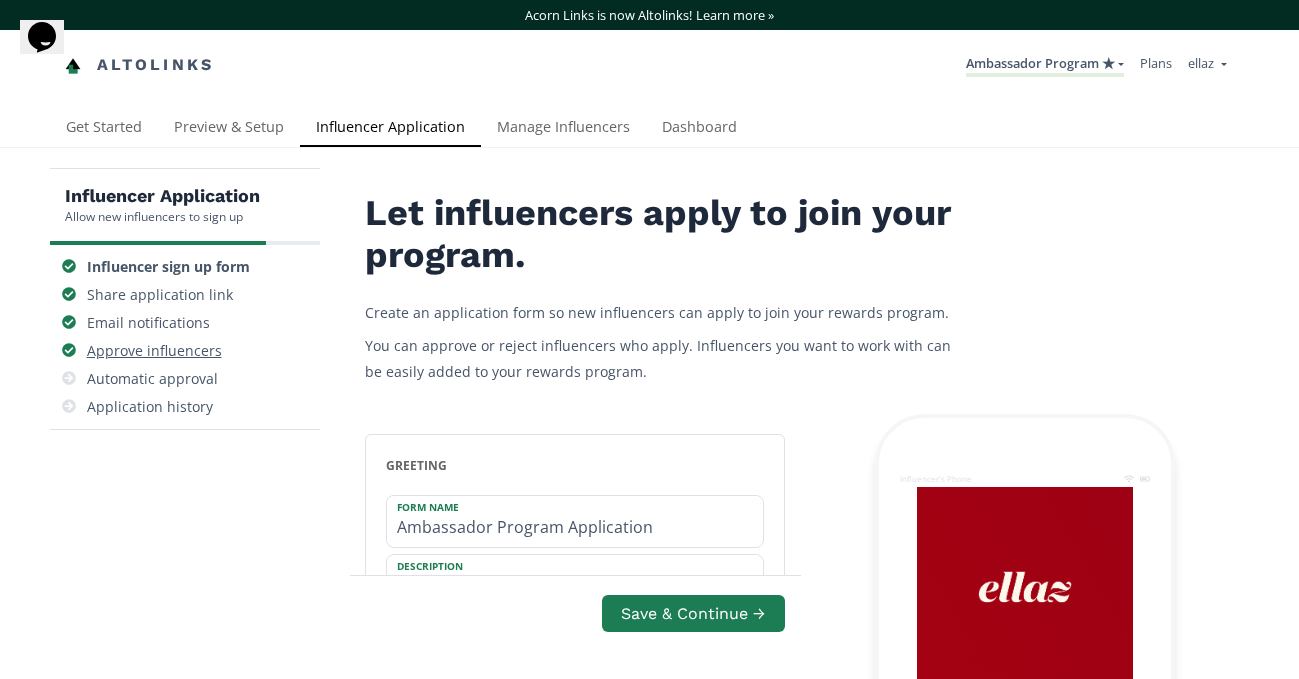 click on "Approve influencers" at bounding box center [154, 351] 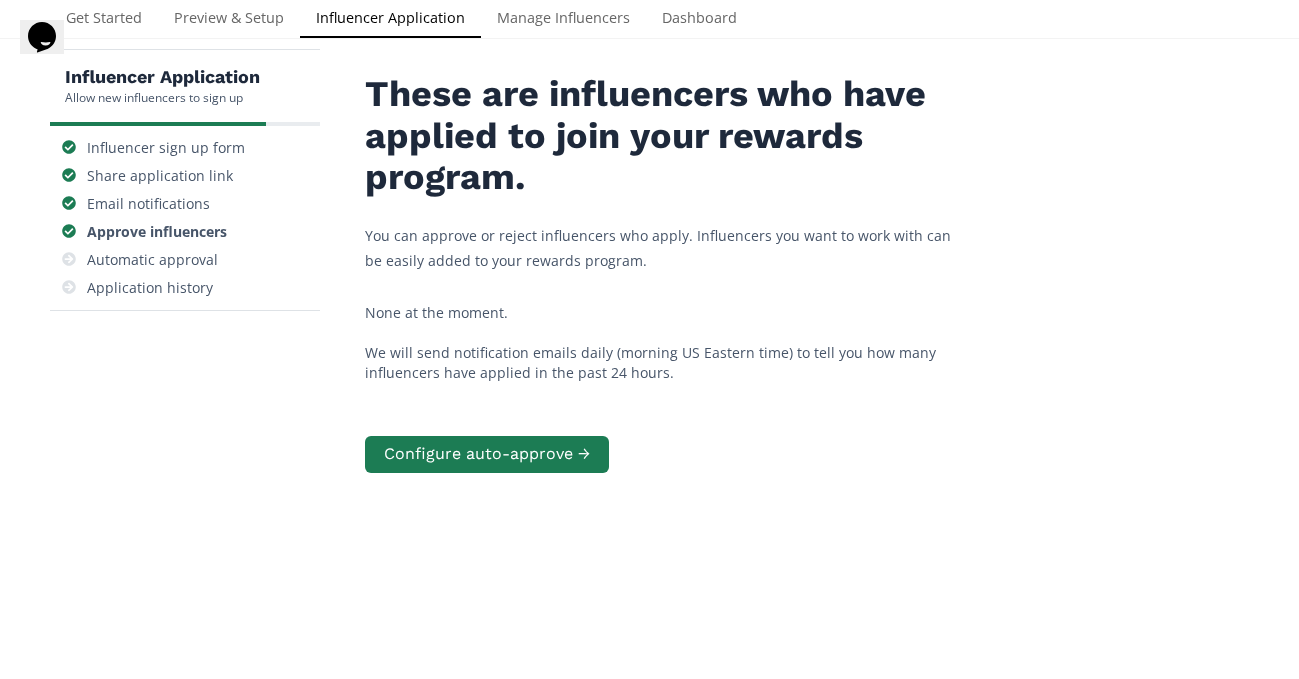 scroll, scrollTop: 0, scrollLeft: 0, axis: both 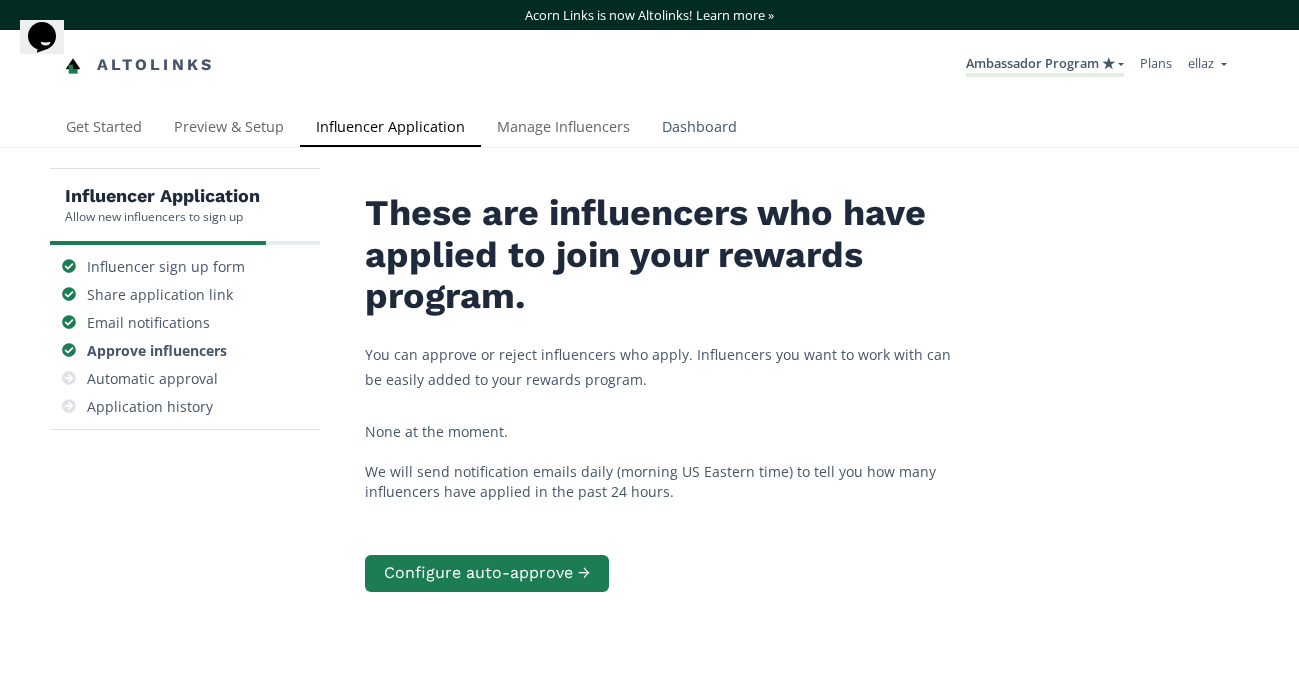 click on "Dashboard" at bounding box center (699, 129) 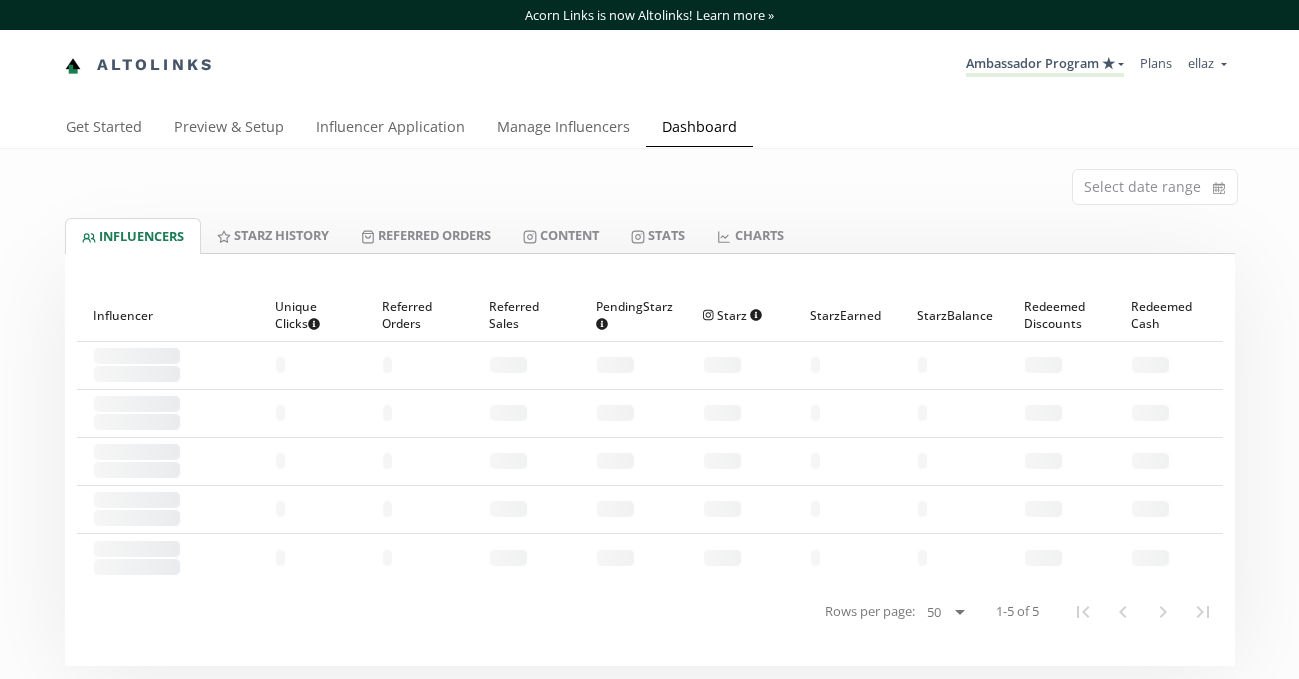 click on "Get Started
Preview & Setup
Influencer Application
Manage Influencers
Dashboard" at bounding box center (649, 129) 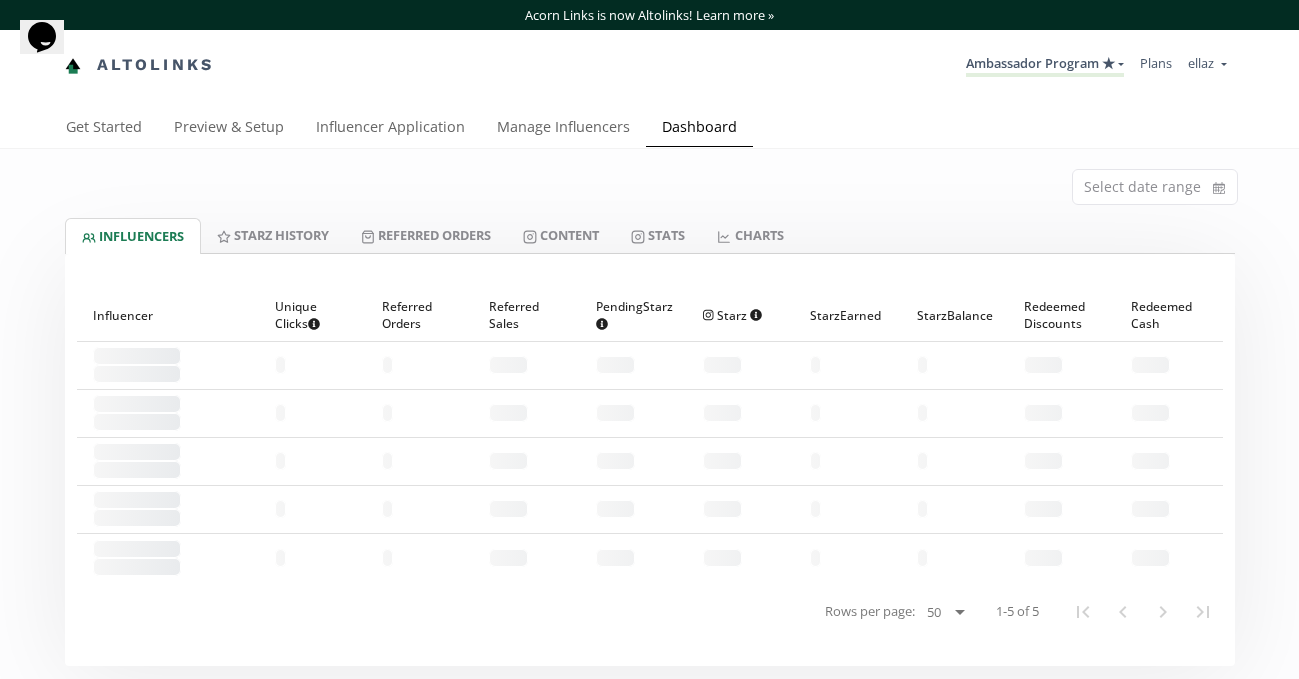 scroll, scrollTop: 0, scrollLeft: 0, axis: both 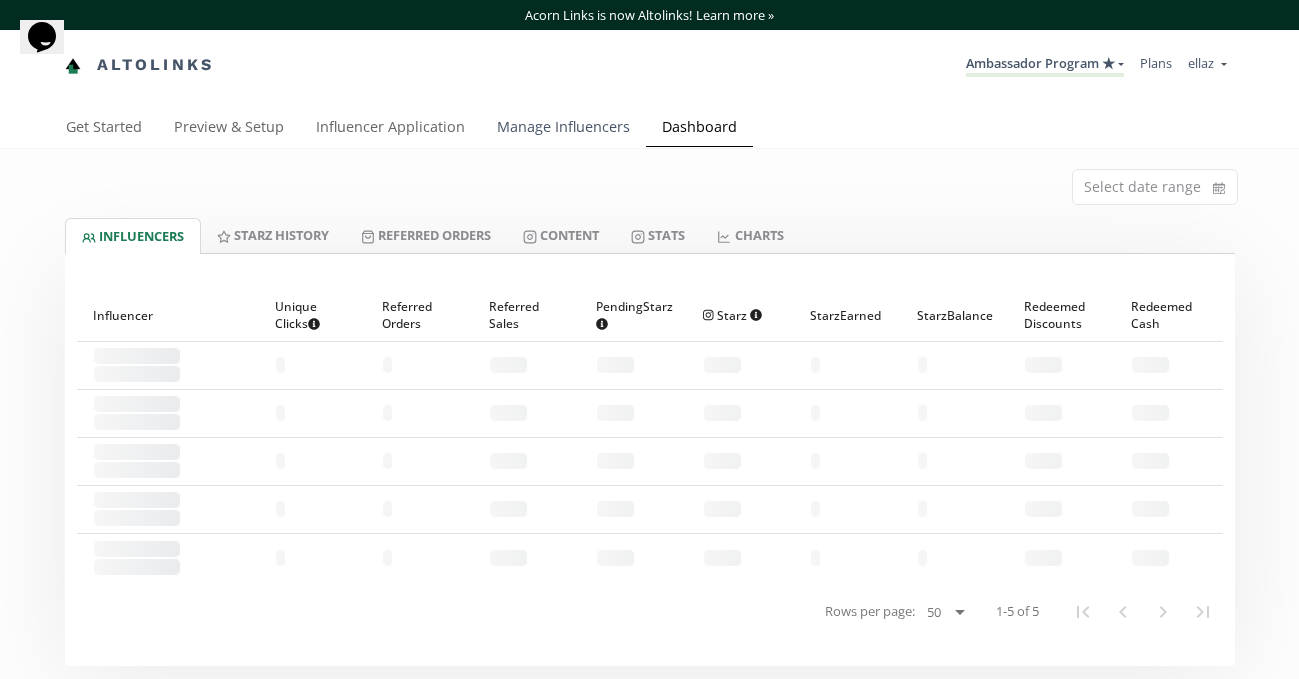 click on "Manage Influencers" at bounding box center (563, 129) 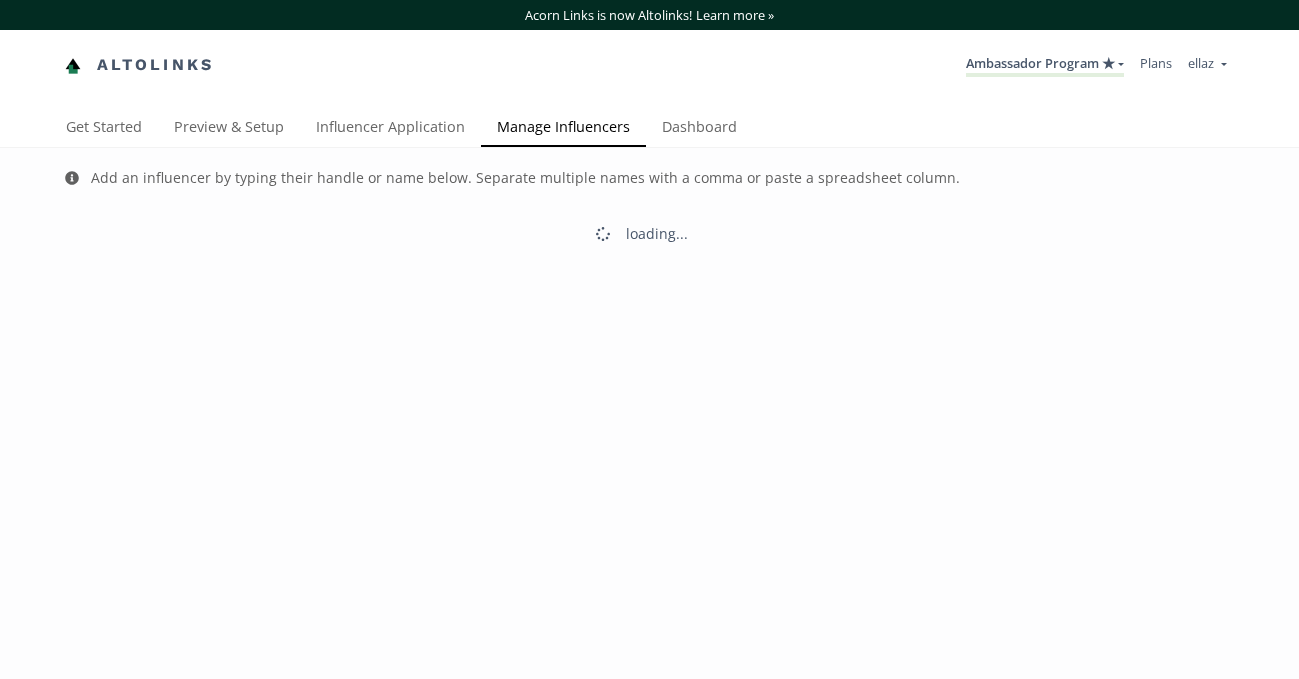 scroll, scrollTop: 0, scrollLeft: 0, axis: both 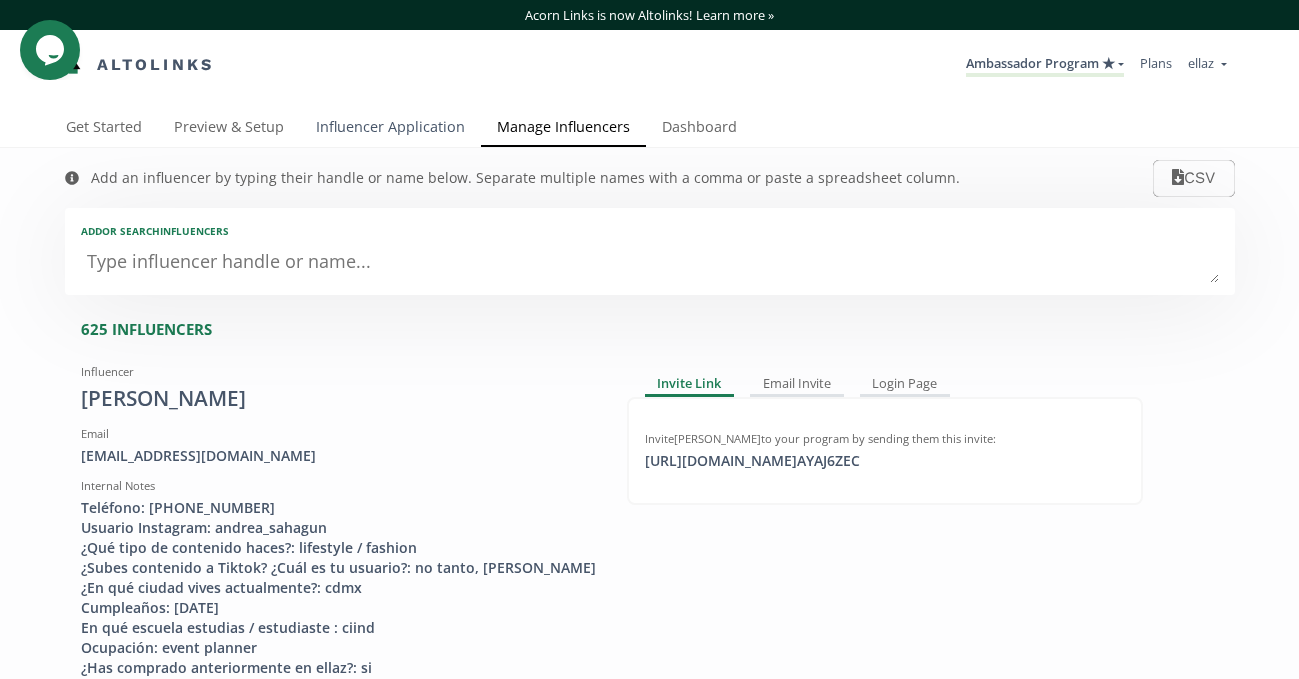 click on "Influencer Application" at bounding box center [390, 129] 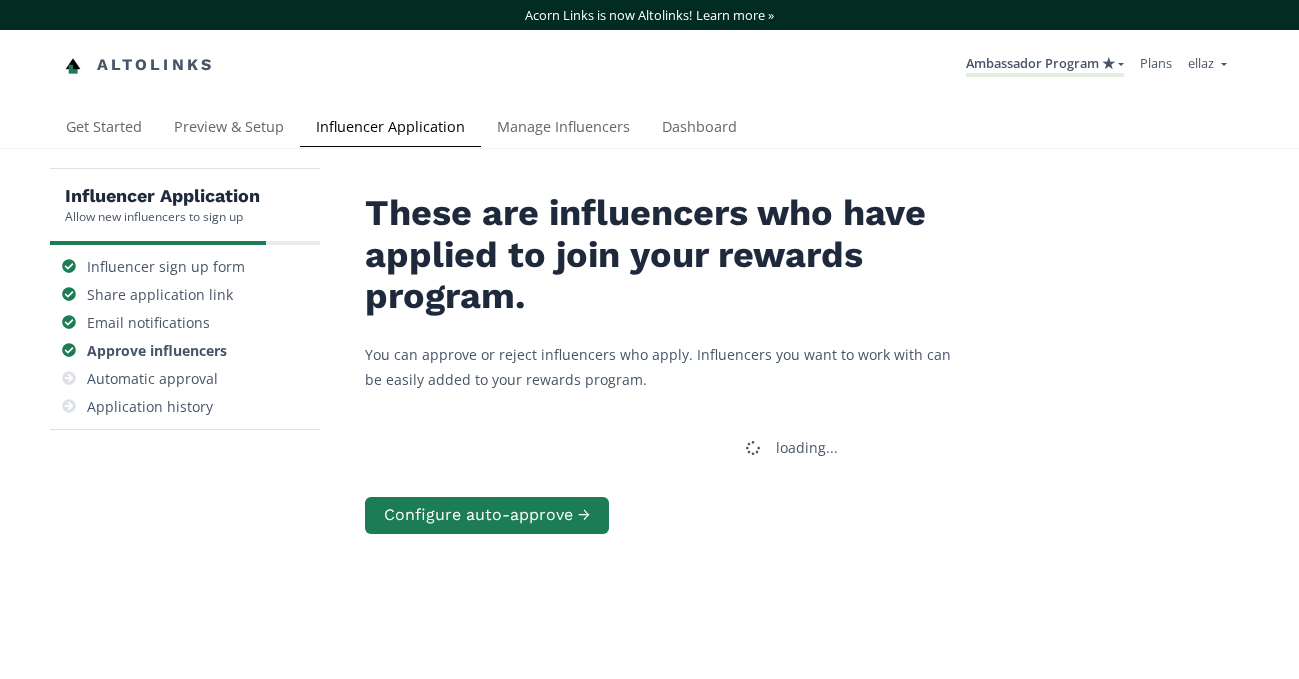 scroll, scrollTop: 0, scrollLeft: 0, axis: both 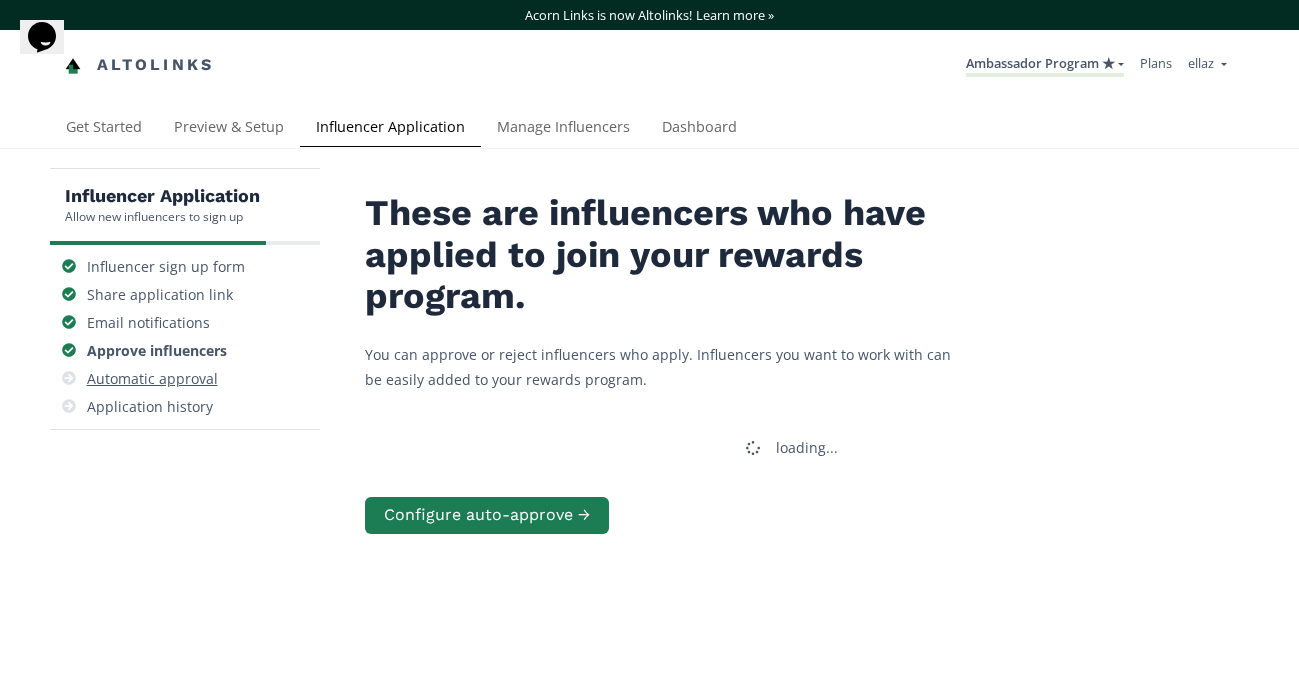 click on "Automatic approval" at bounding box center [152, 379] 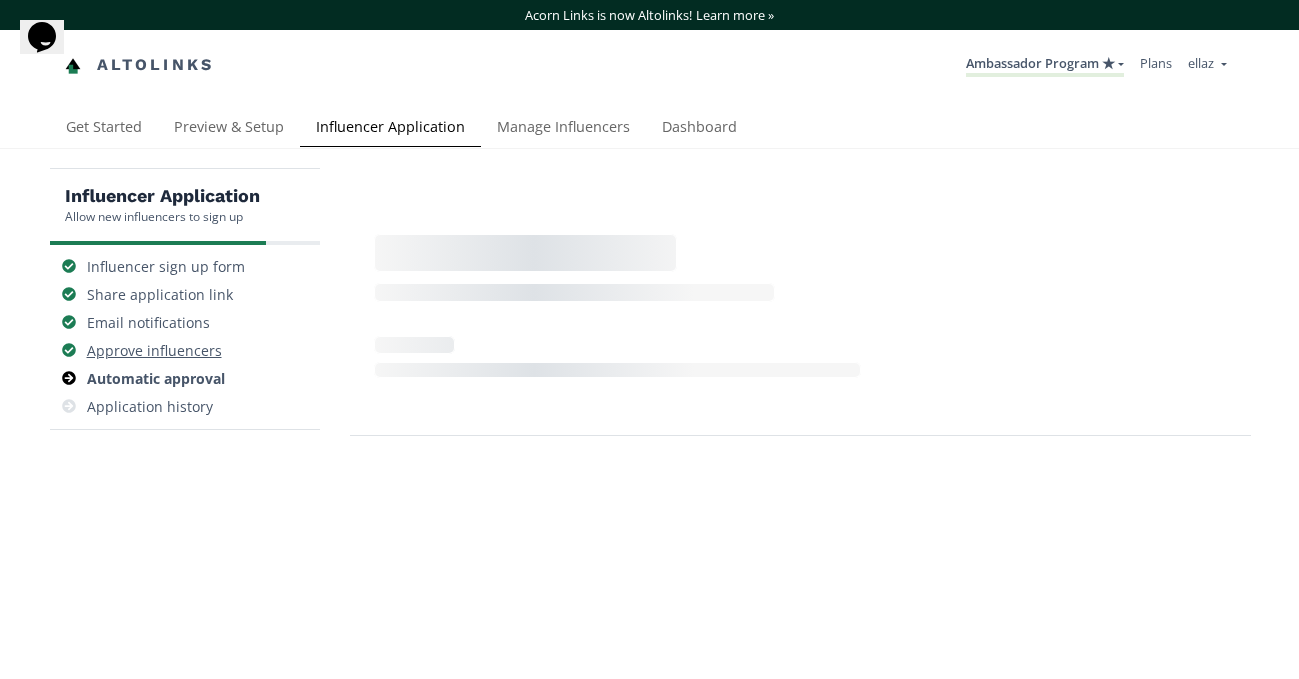 click on "Approve influencers" at bounding box center (154, 351) 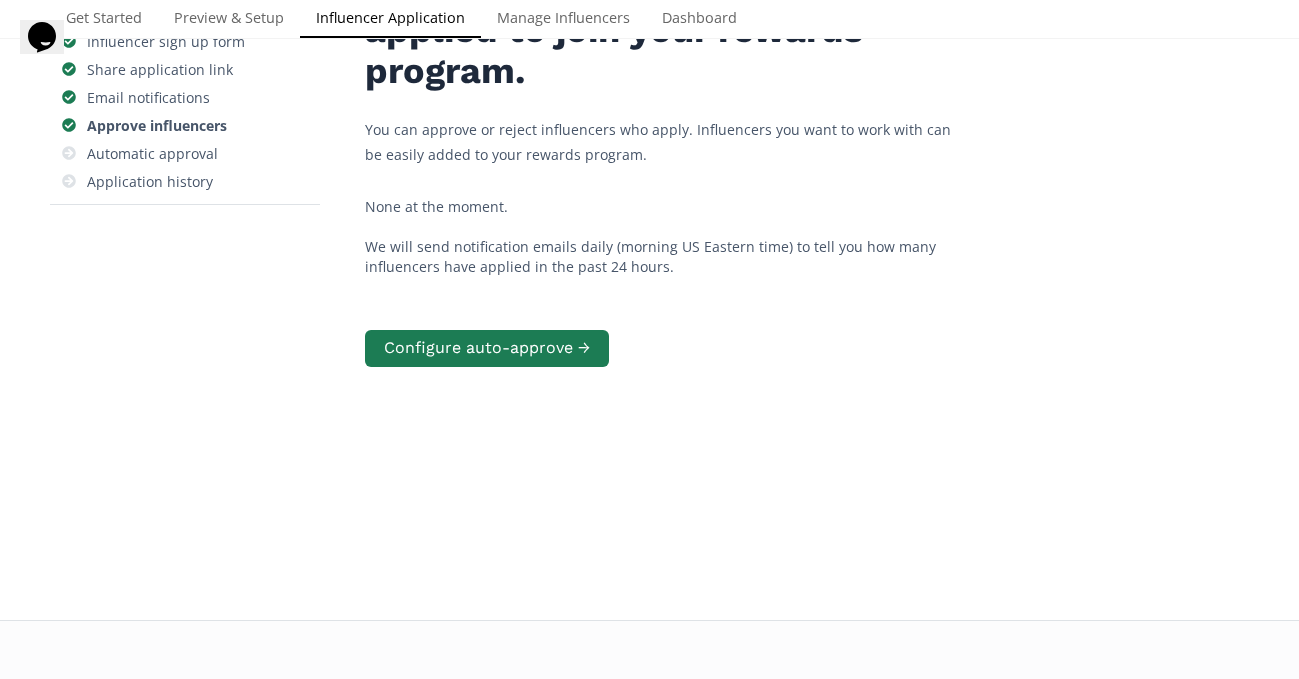 scroll, scrollTop: 0, scrollLeft: 0, axis: both 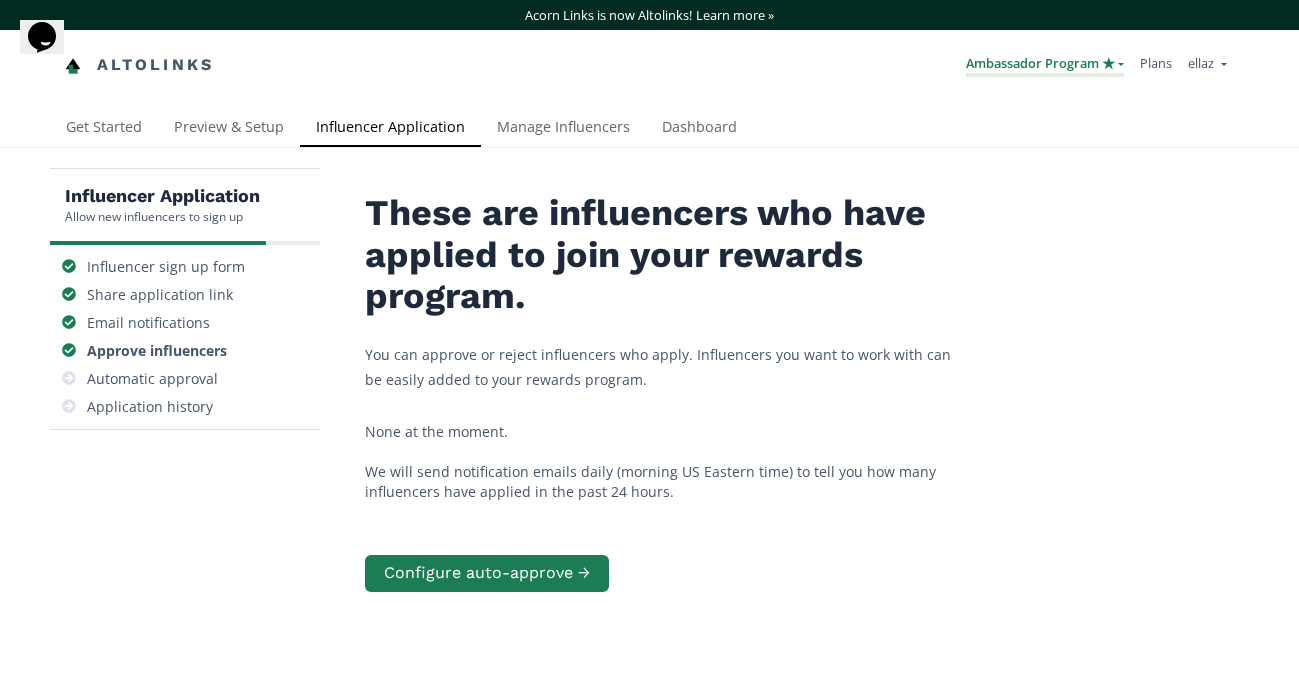 click on "Ambassador Program ★" at bounding box center (1045, 65) 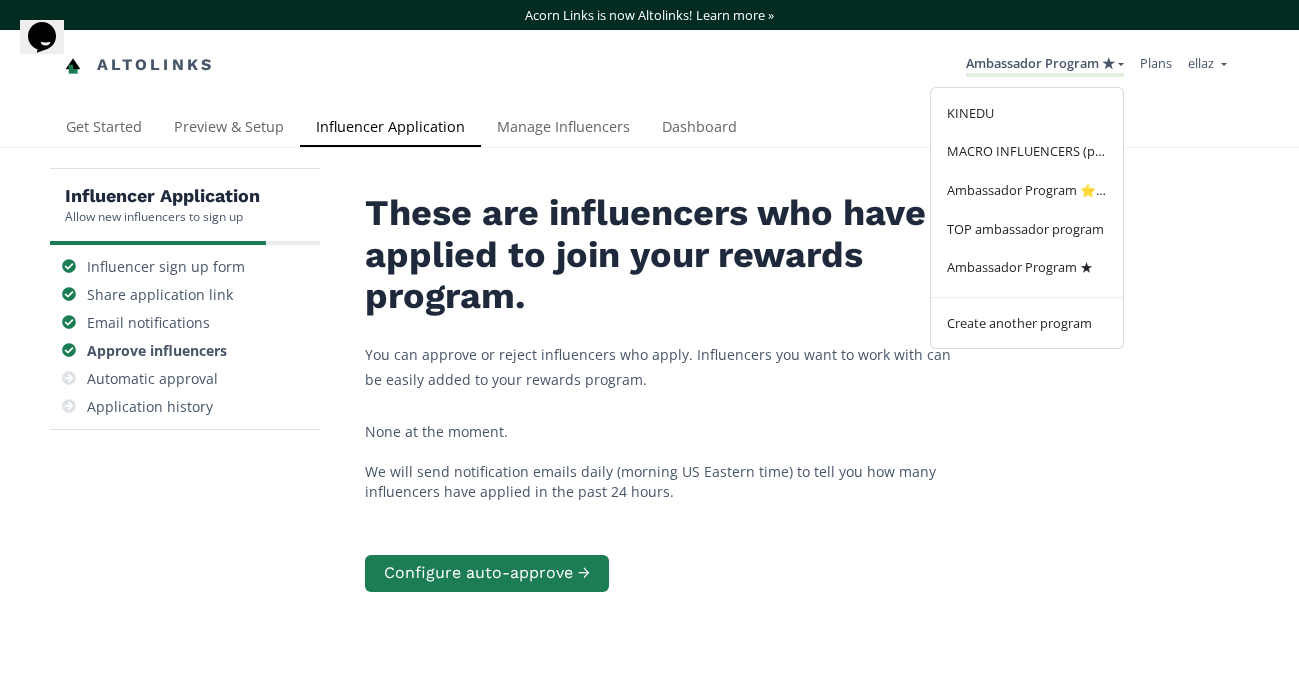 click on "Ambassador Program ★
KINEDU
MACRO INFLUENCERS (prog ventas)
Ambassador Program ⭐️⭐️
TOP ambassador program
Ambassador Program ★
Create another program ellaz ellaz" at bounding box center [732, 65] 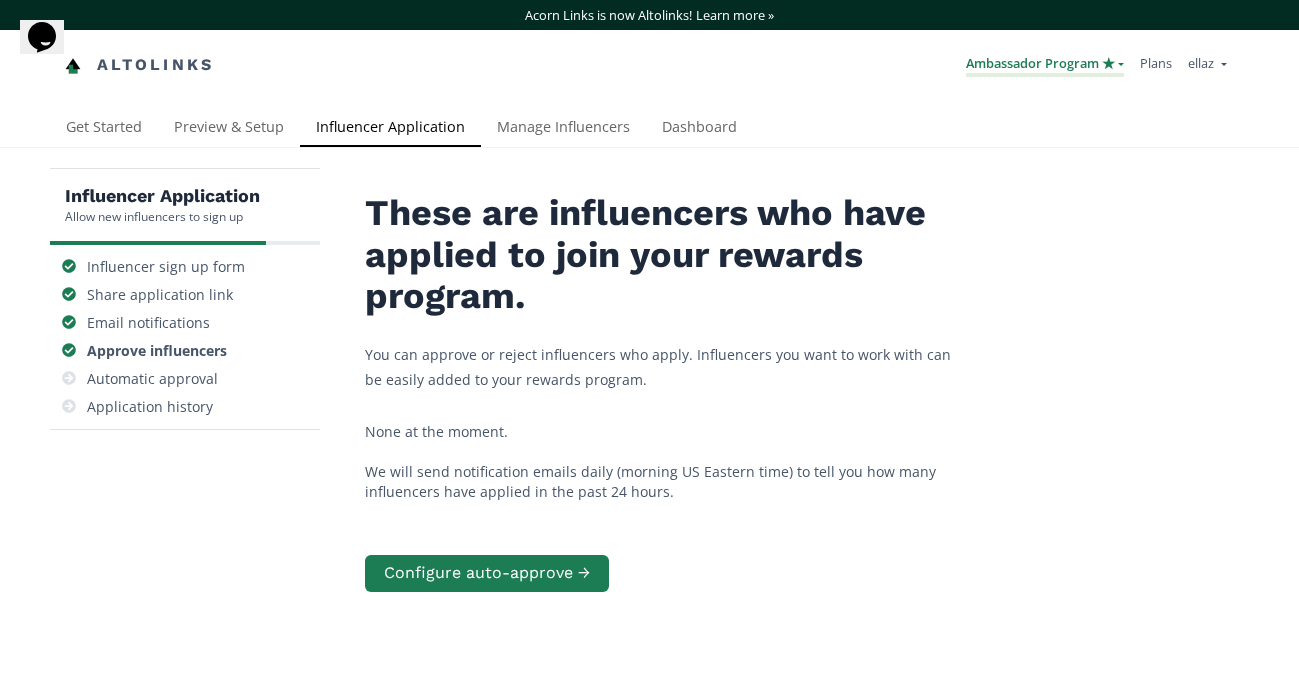 click on "Ambassador Program ★" at bounding box center (1045, 65) 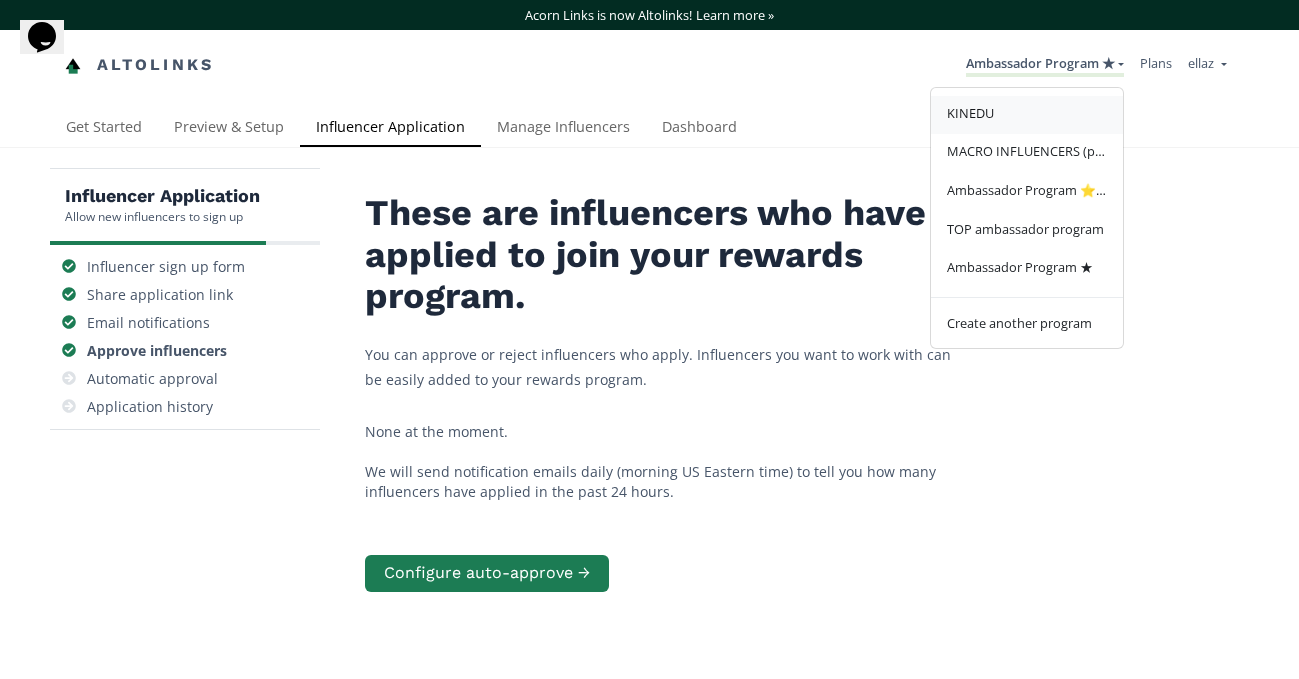 click on "KINEDU" at bounding box center [1027, 115] 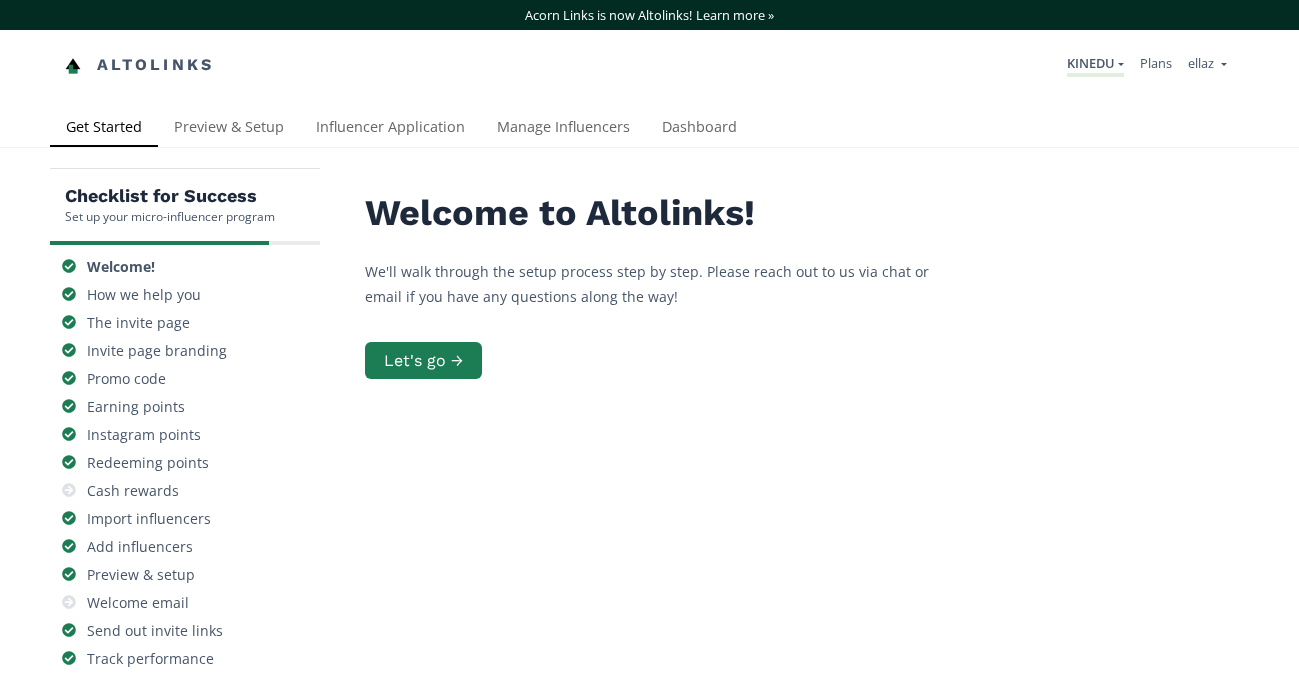 scroll, scrollTop: 0, scrollLeft: 0, axis: both 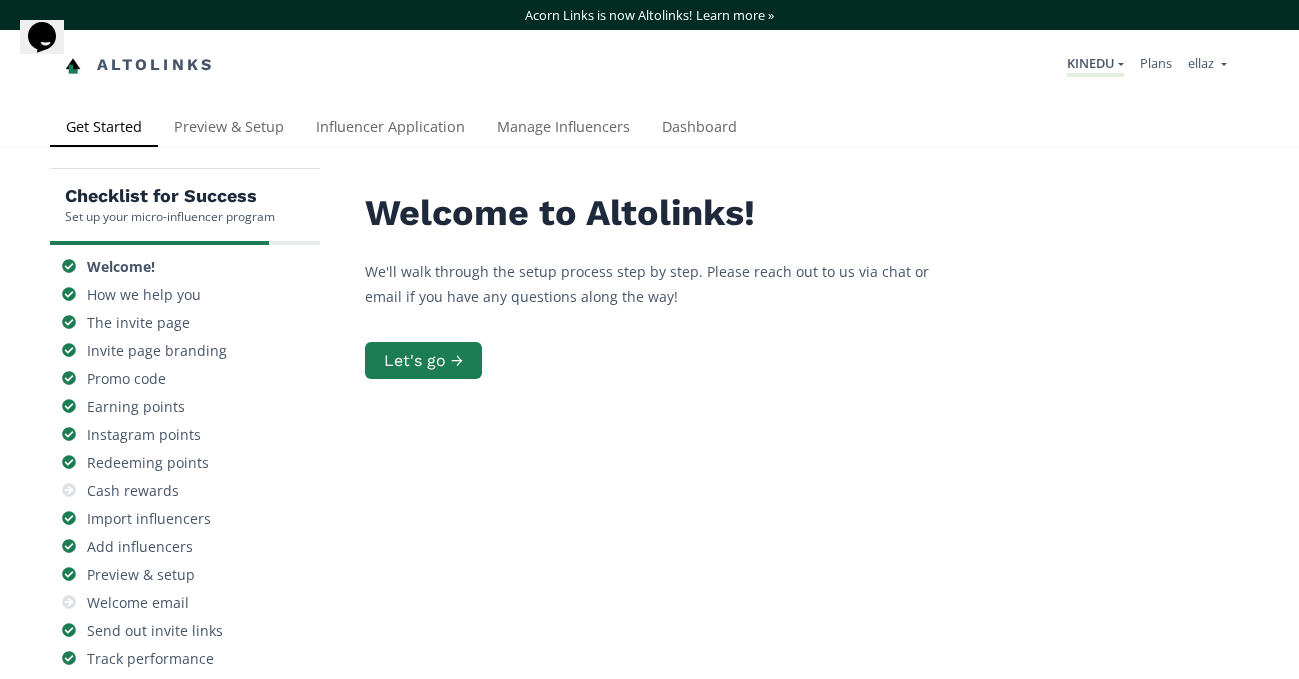 click on "Acorn Links is now Altolinks!  Learn more »
Altolinks
[GEOGRAPHIC_DATA]
[GEOGRAPHIC_DATA]
MACRO INFLUENCERS (prog ventas)
Ambassador Program ⭐️⭐️ ellaz" at bounding box center [649, 54] 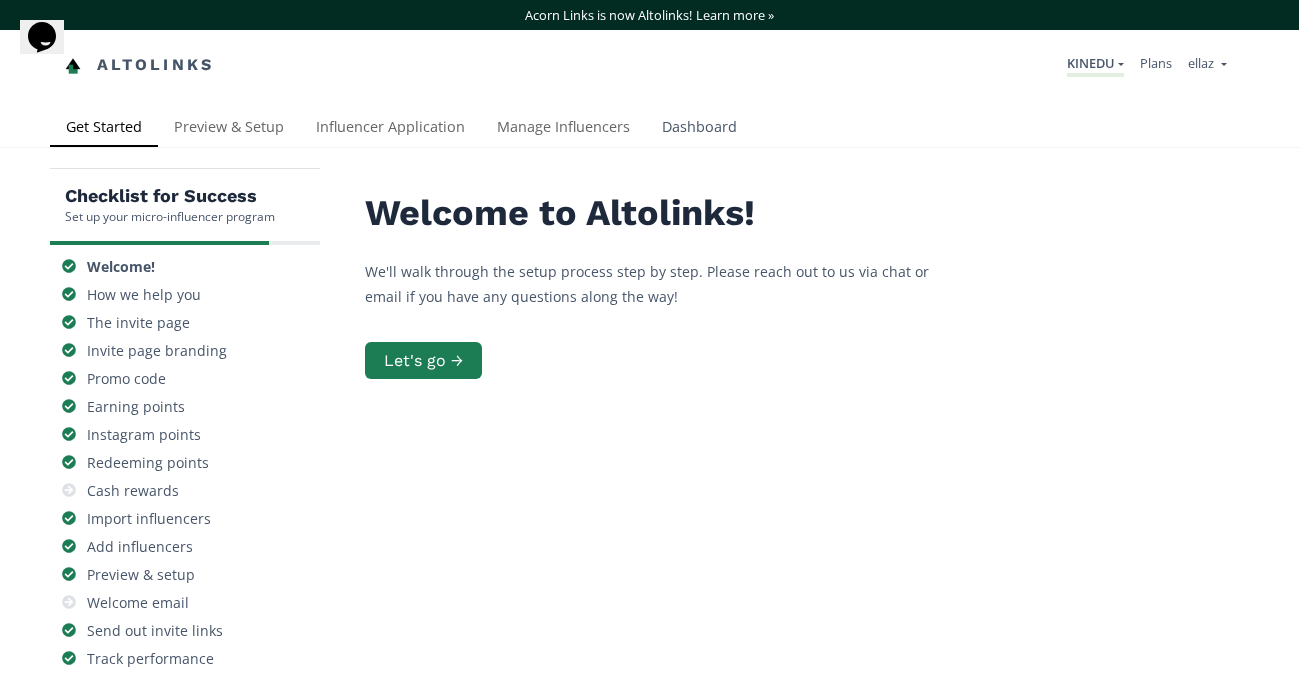 click on "Dashboard" at bounding box center [699, 129] 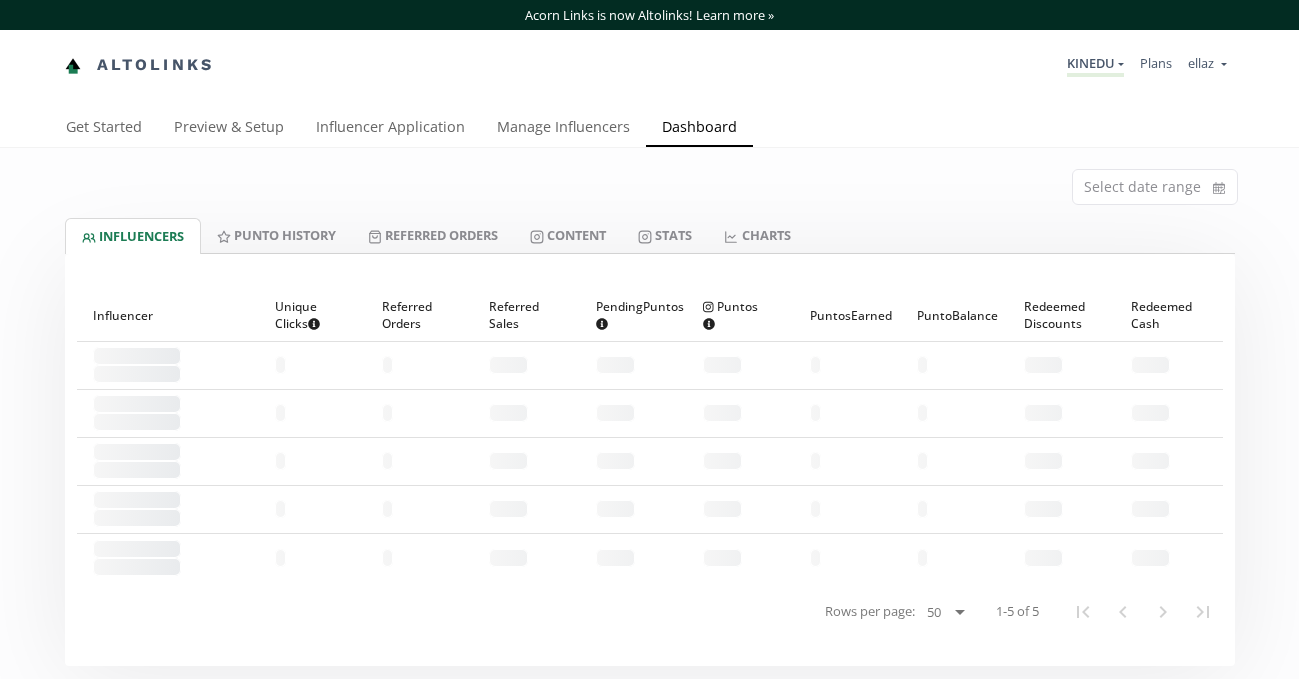 scroll, scrollTop: 0, scrollLeft: 0, axis: both 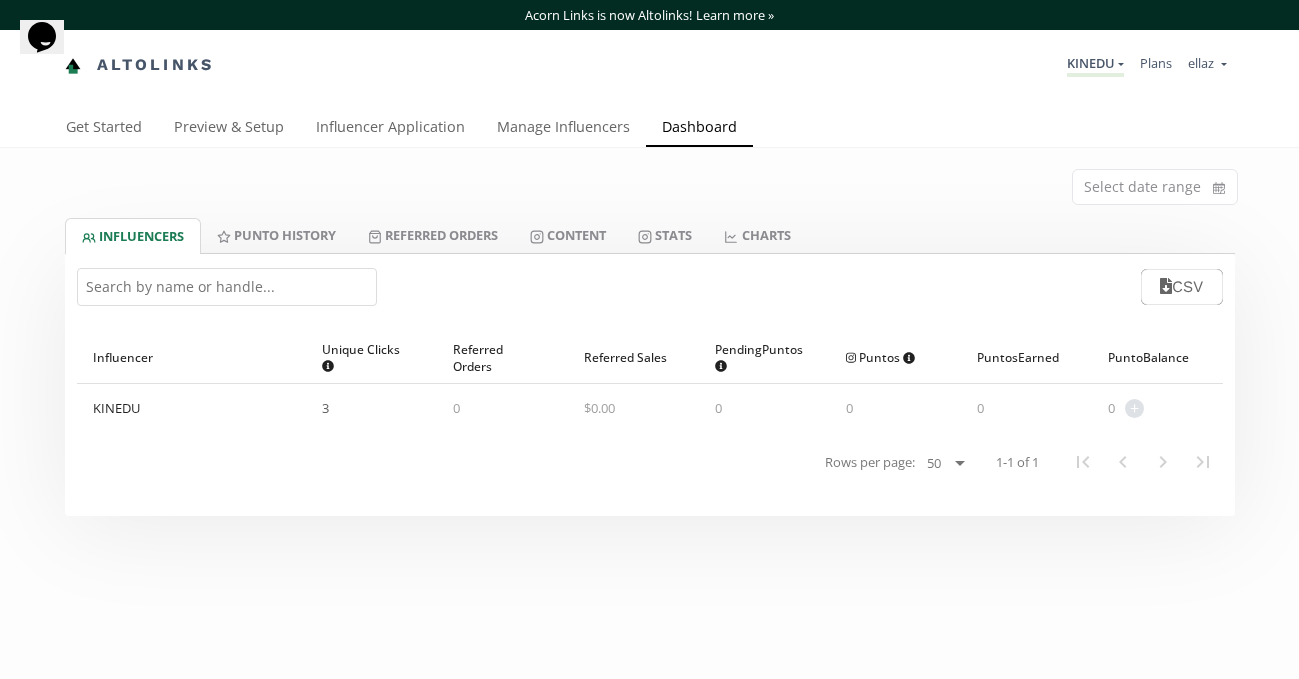 click on "Altolinks
KINEDU
KINEDU
MACRO INFLUENCERS (prog ventas)
Ambassador Program ⭐️⭐️
ellaz ellaz" at bounding box center (650, 65) 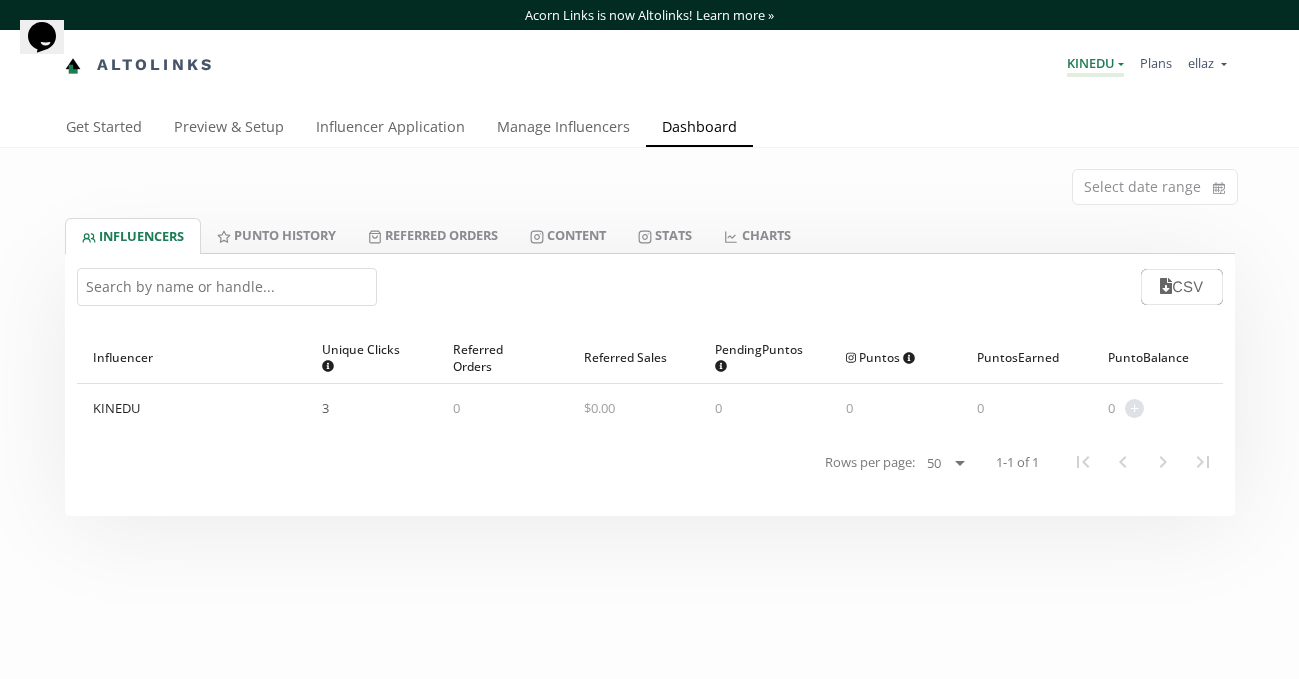 click on "KINEDU" at bounding box center (1095, 65) 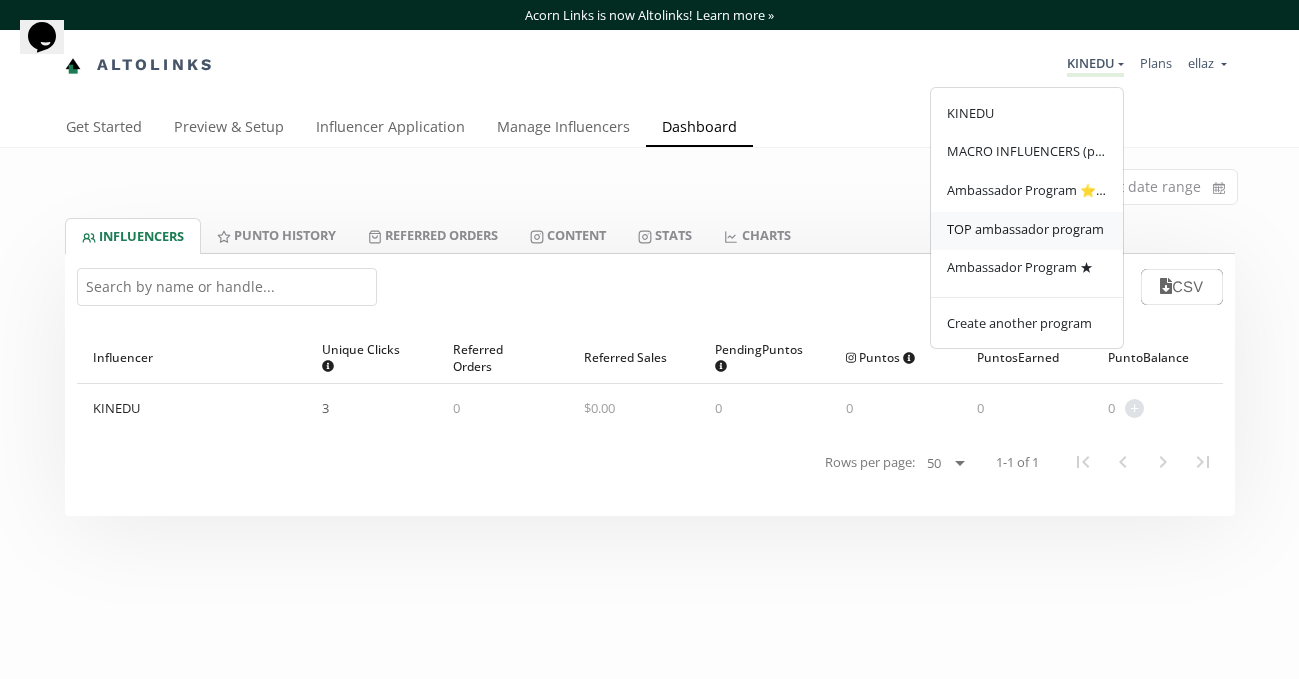 click on "TOP ambassador program" at bounding box center [1027, 231] 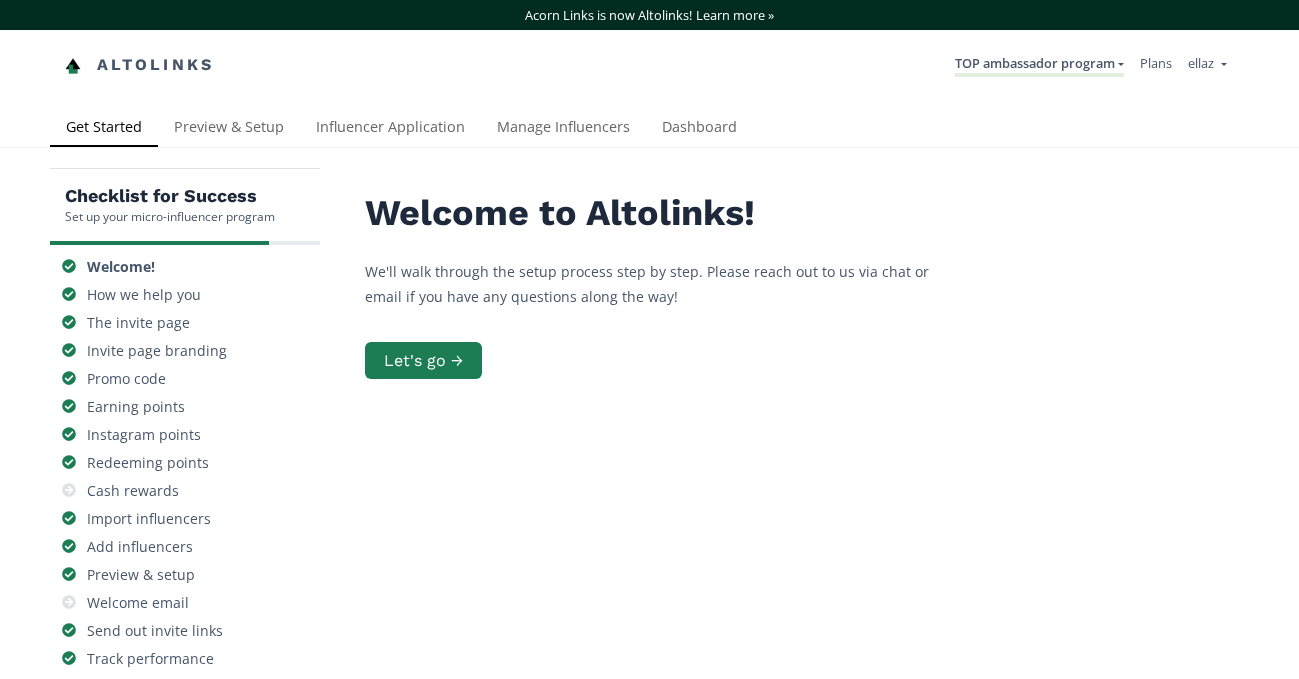 scroll, scrollTop: 0, scrollLeft: 0, axis: both 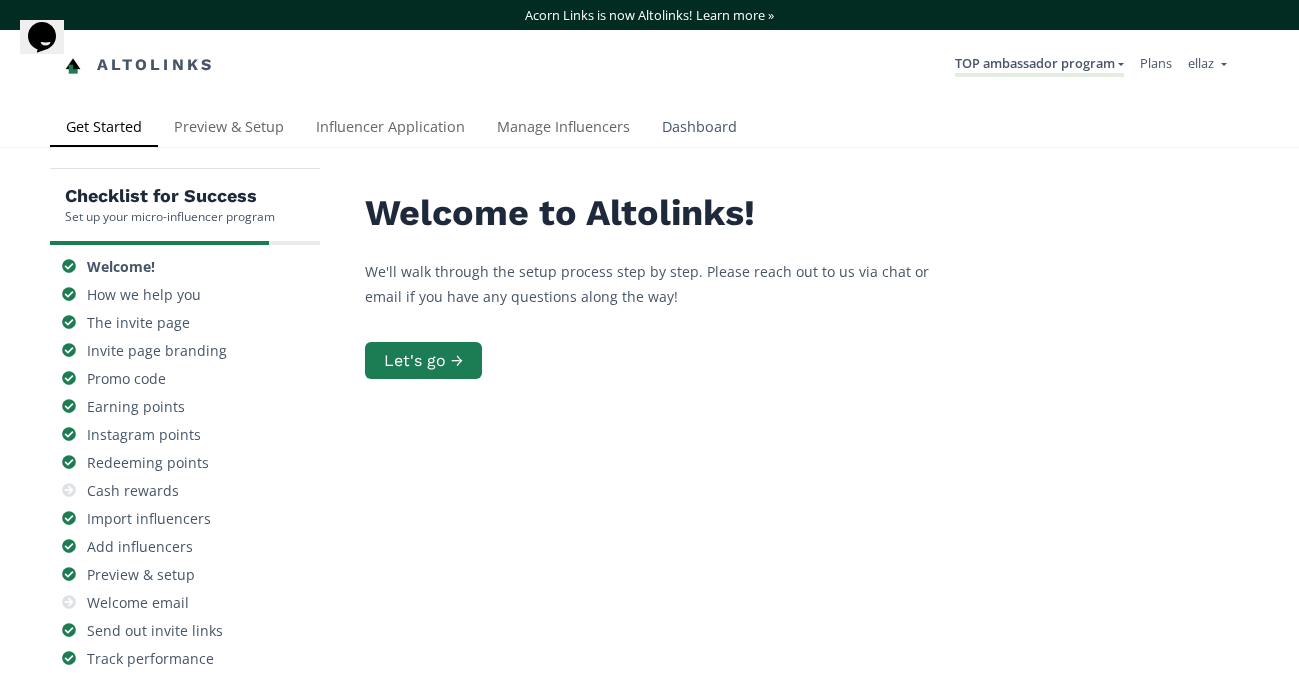 click on "Dashboard" at bounding box center [699, 129] 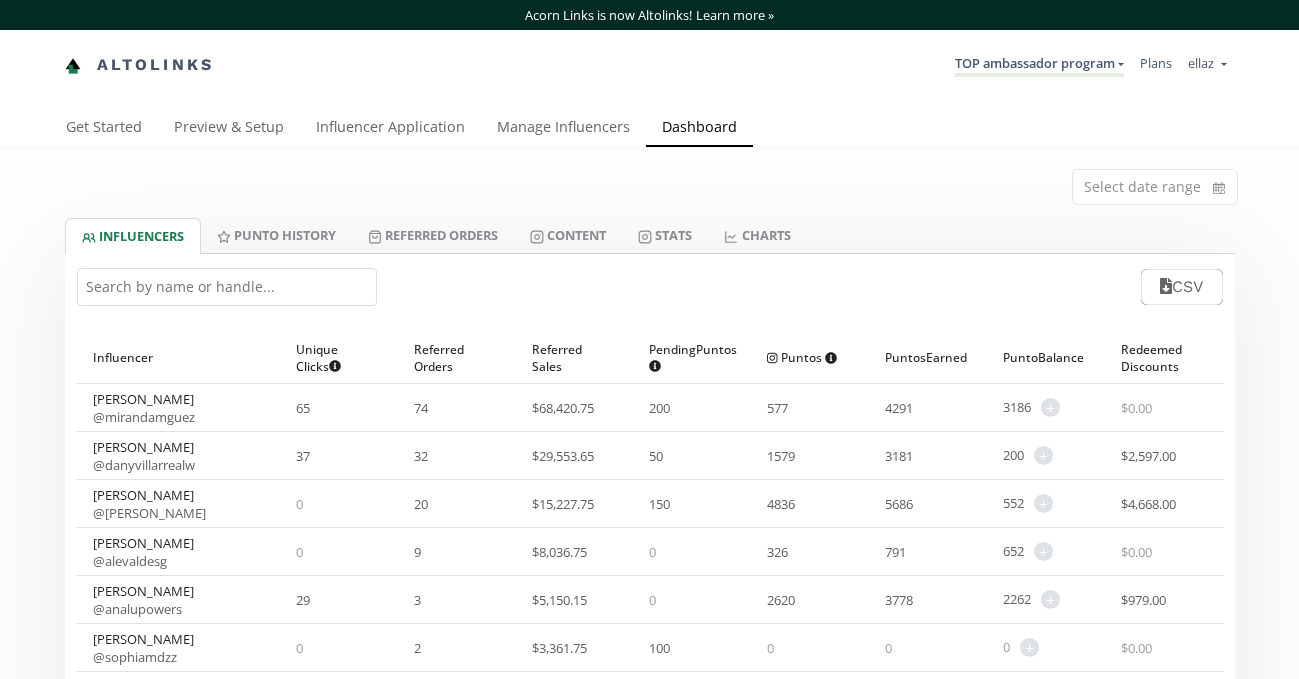 scroll, scrollTop: 0, scrollLeft: 0, axis: both 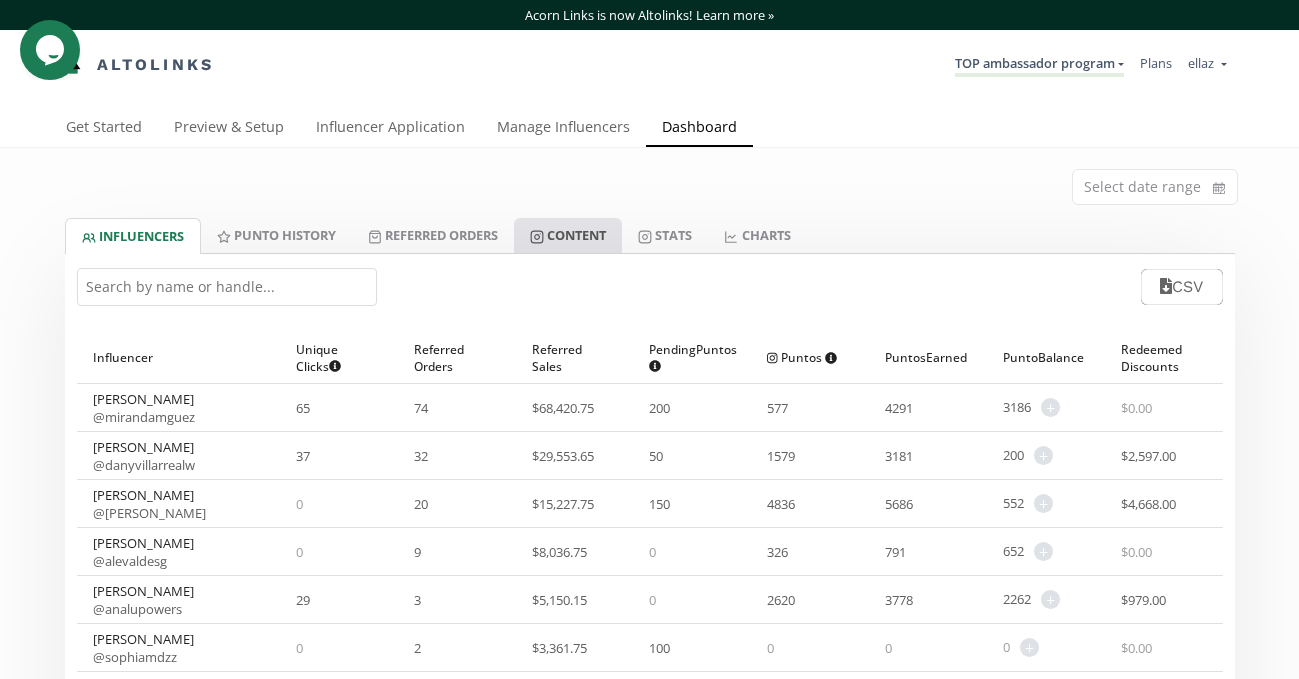 click on "Content" at bounding box center (568, 235) 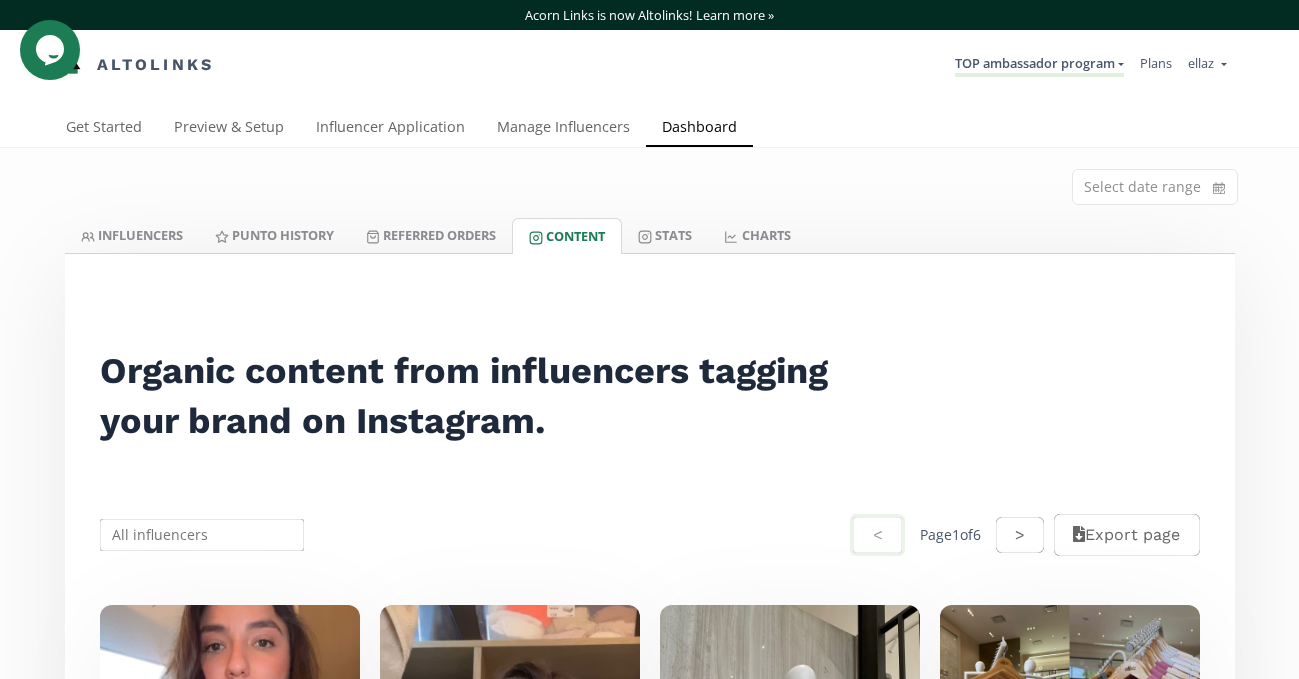 scroll, scrollTop: 344, scrollLeft: 0, axis: vertical 